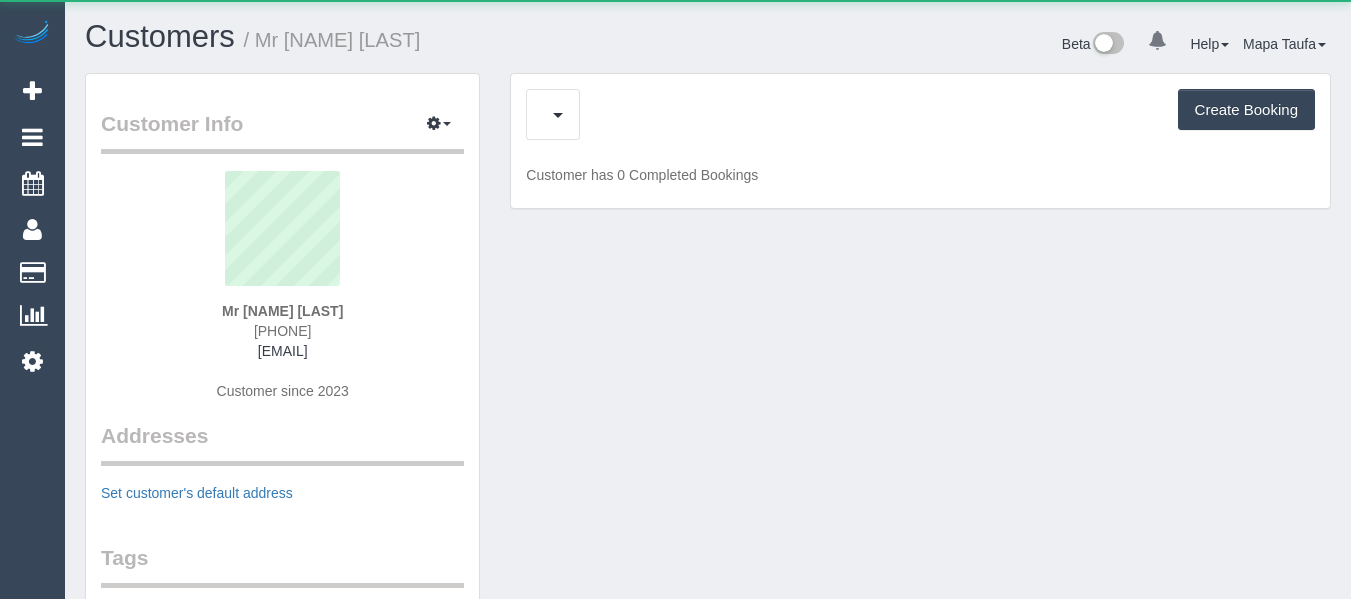 scroll, scrollTop: 0, scrollLeft: 0, axis: both 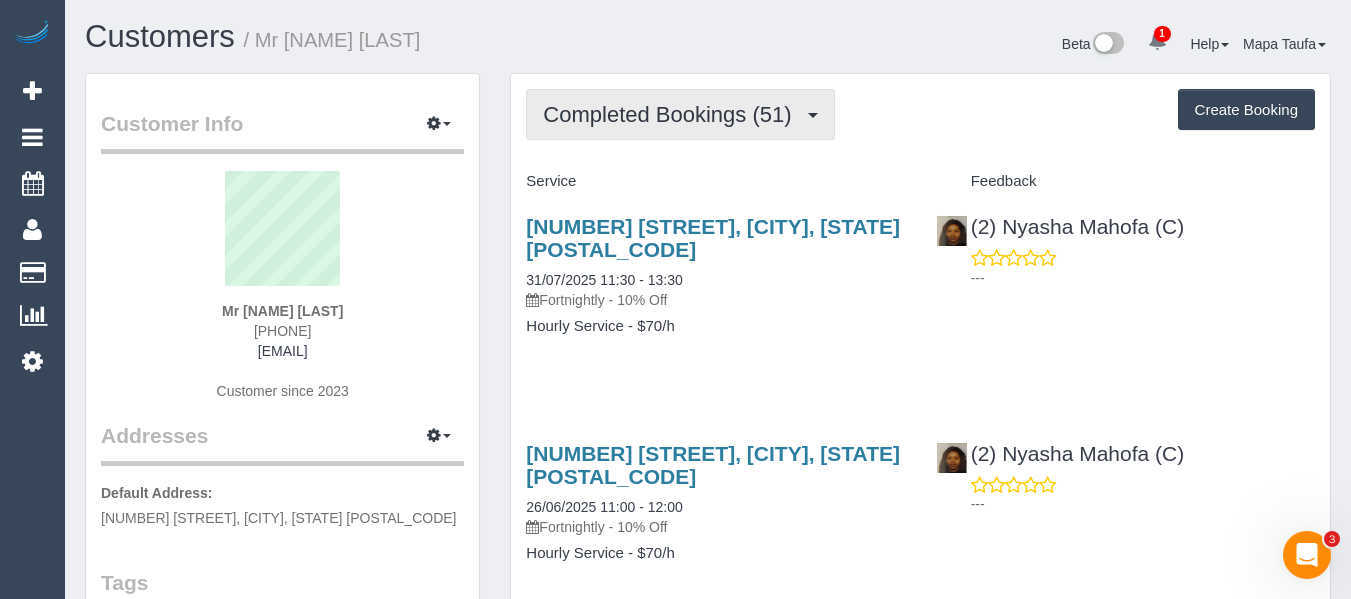 click on "Completed Bookings (51)" at bounding box center [680, 114] 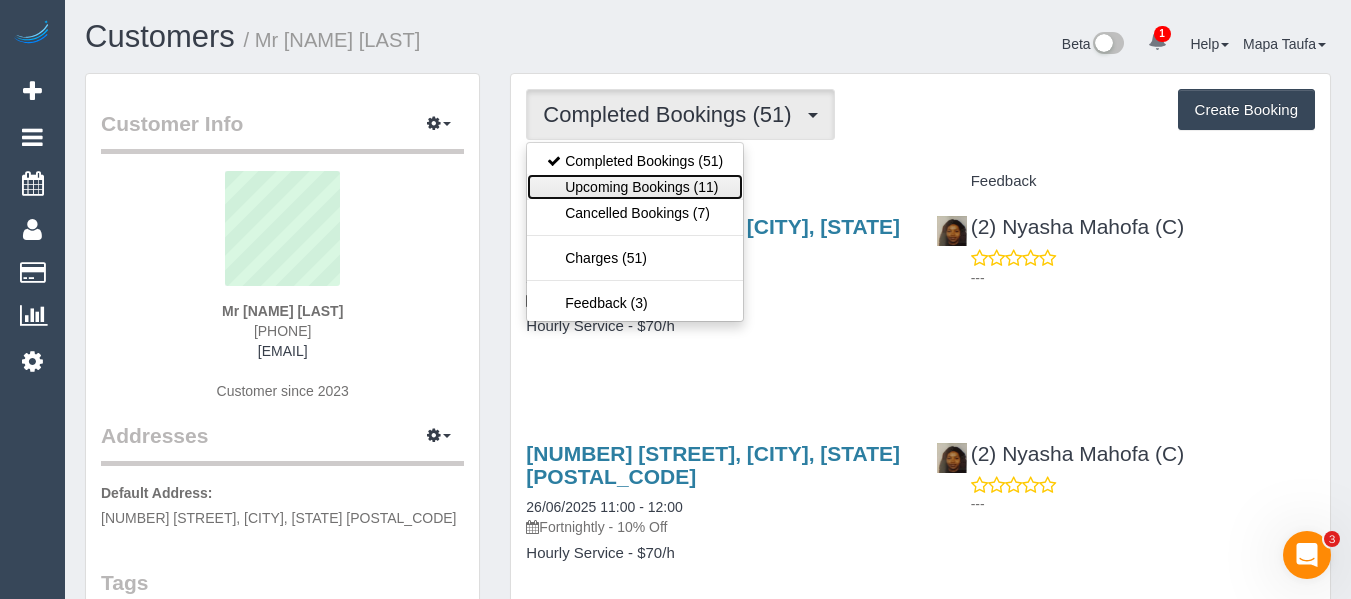 click on "Upcoming Bookings (11)" at bounding box center (635, 187) 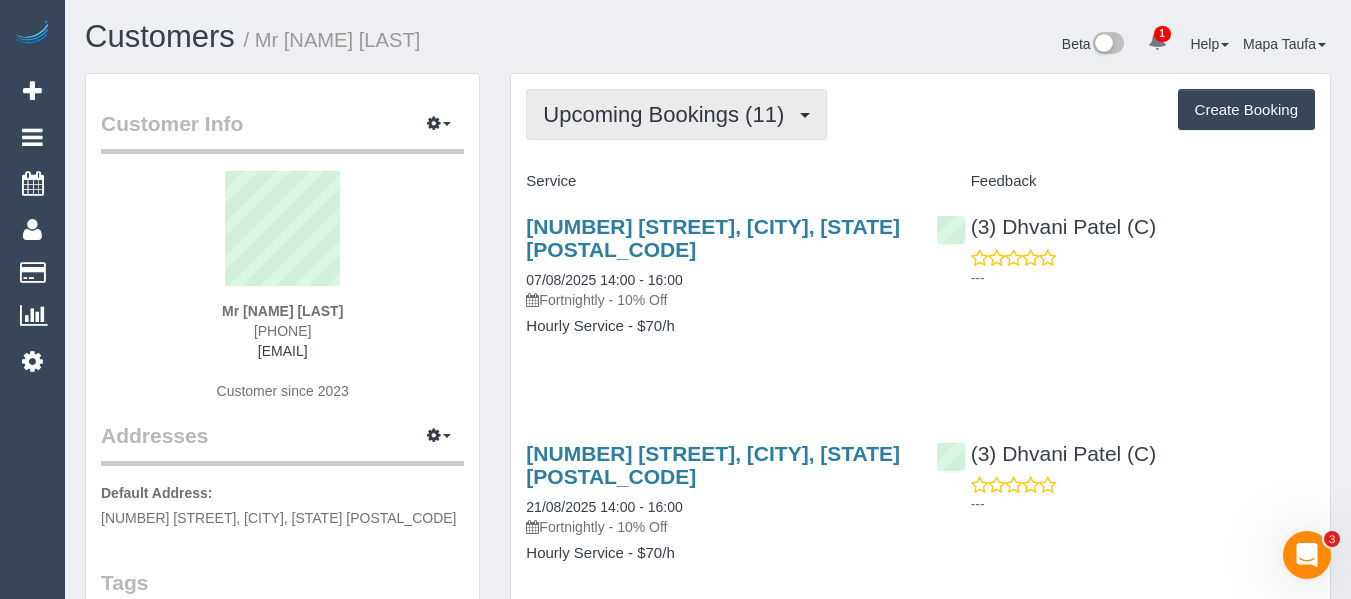click on "Upcoming Bookings (11)" at bounding box center (668, 114) 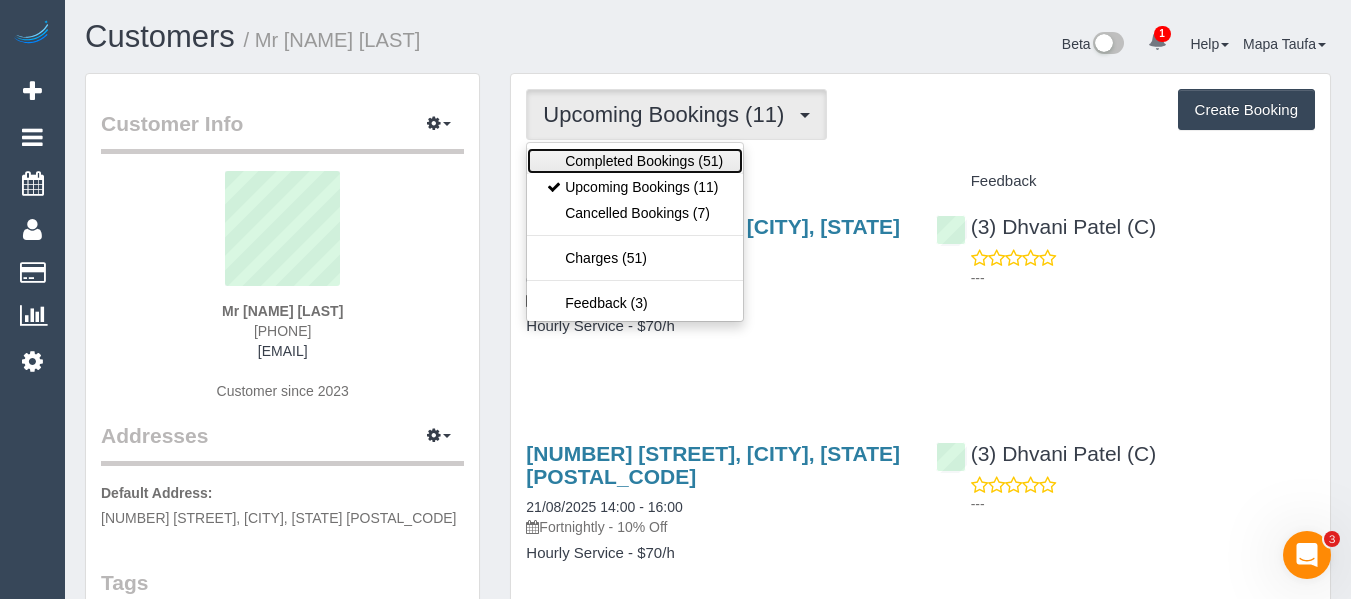 click on "Completed Bookings (51)" at bounding box center [635, 161] 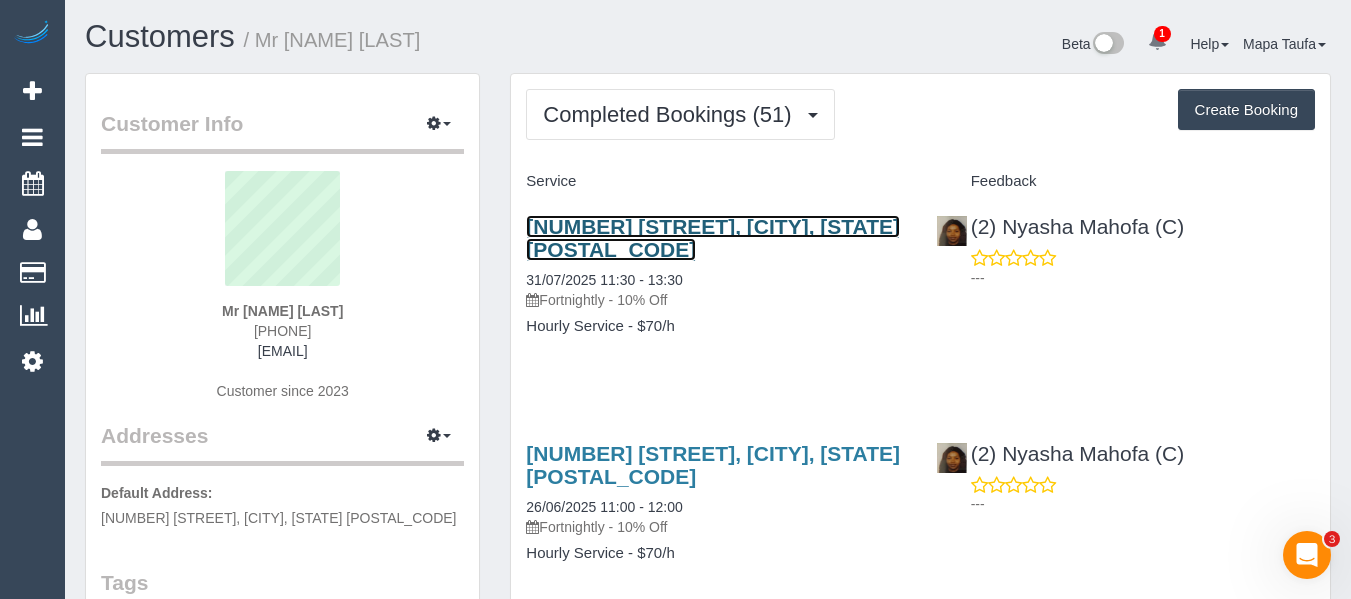 click on "23 Hallows Street, Glen Waverley, Melbourne, VIC 3150" at bounding box center (713, 238) 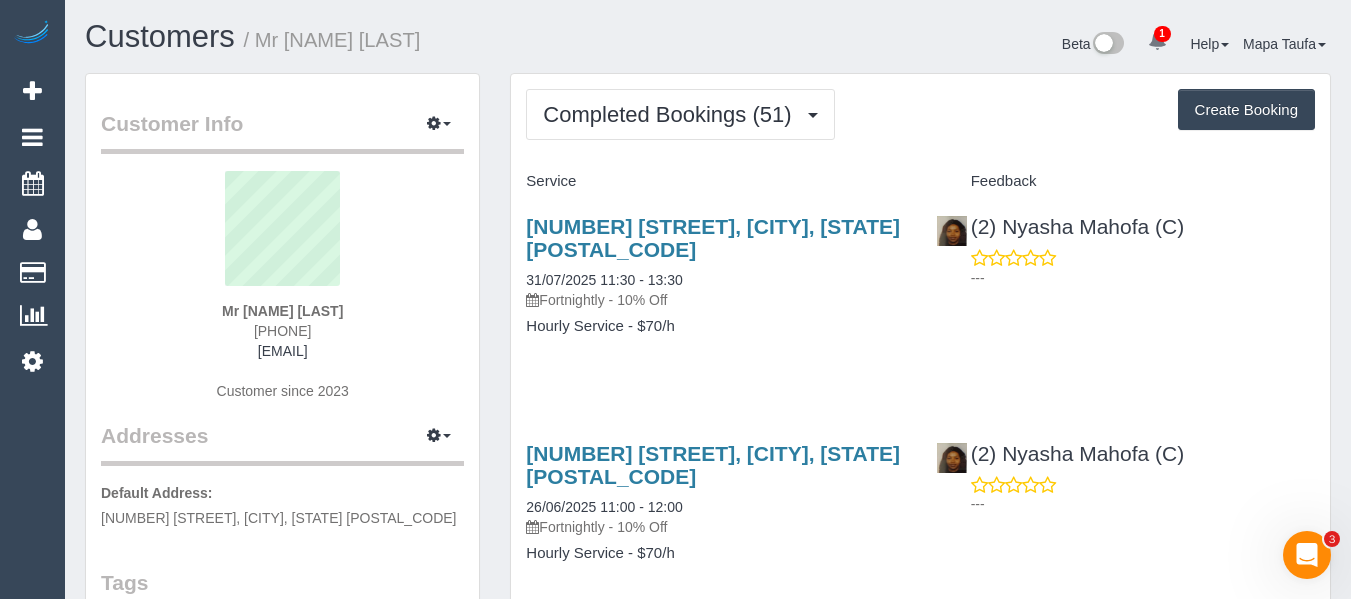 click on "Completed Bookings (51)
Completed Bookings (51)
Upcoming Bookings (11)
Cancelled Bookings (7)
Charges (51)
Feedback (3)
Create Booking
Service
Feedback" at bounding box center (920, 2977) 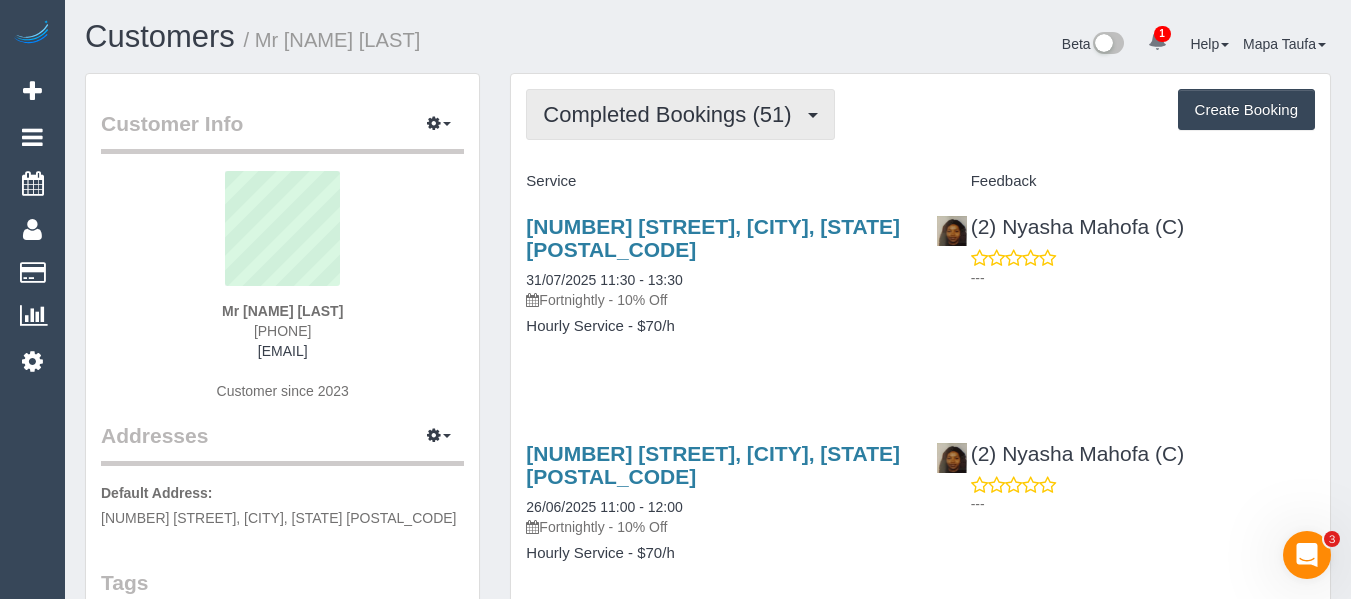 click on "Completed Bookings (51)" at bounding box center [672, 114] 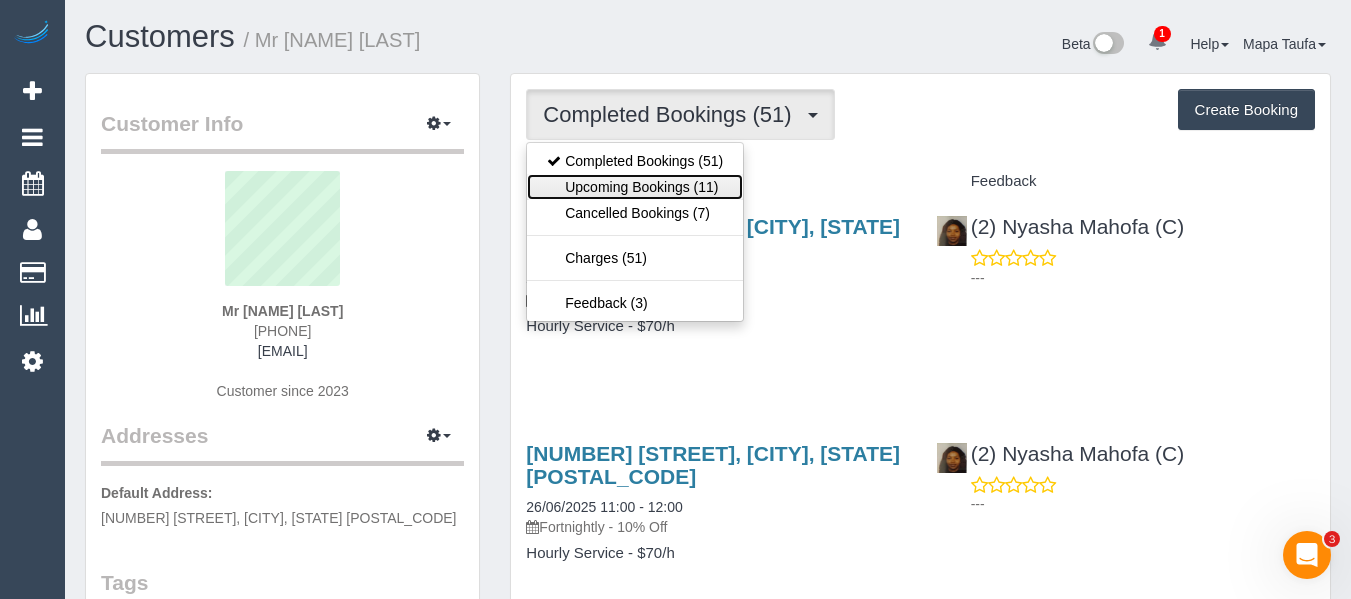 click on "Upcoming Bookings (11)" at bounding box center (635, 187) 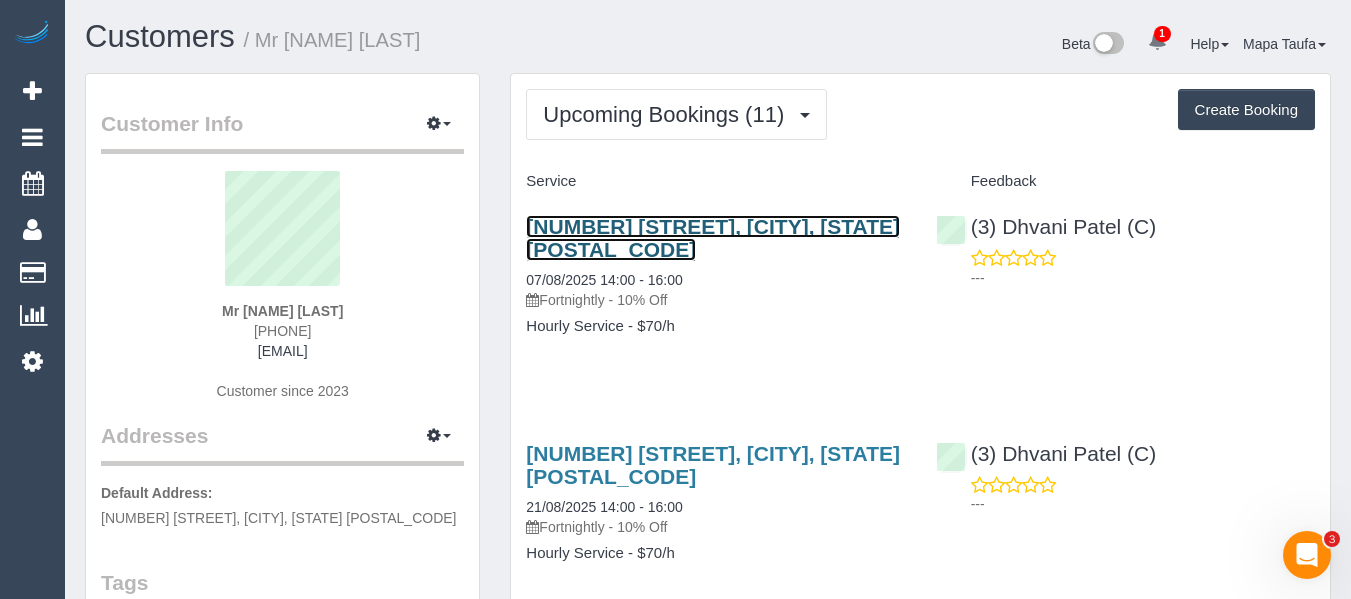 click on "23 Hallows Street, Glen Waverley, Melbourne, VIC 3150" at bounding box center [713, 238] 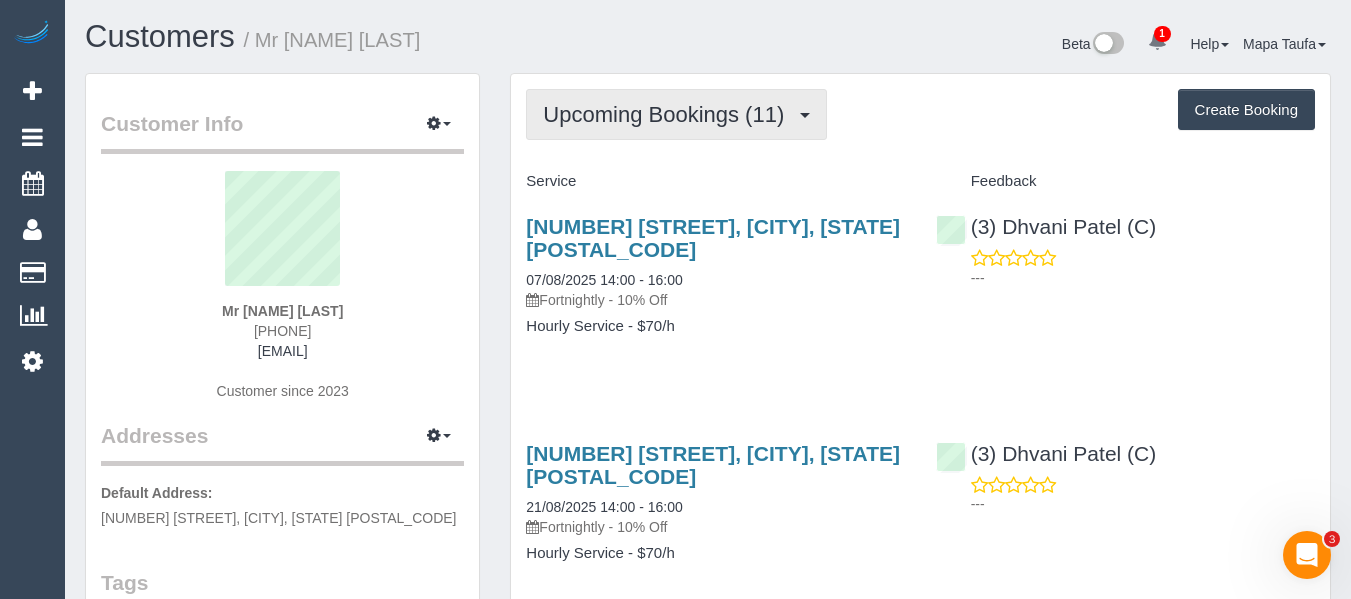 click on "Upcoming Bookings (11)" at bounding box center [668, 114] 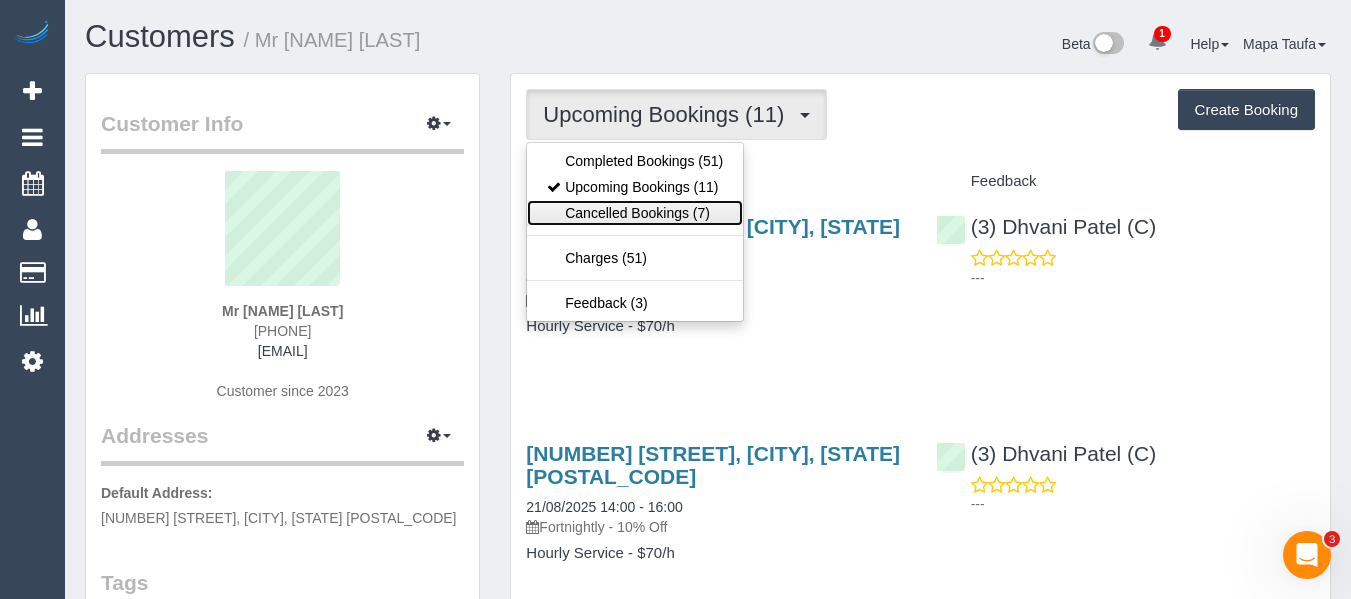 click on "Cancelled Bookings (7)" at bounding box center [635, 213] 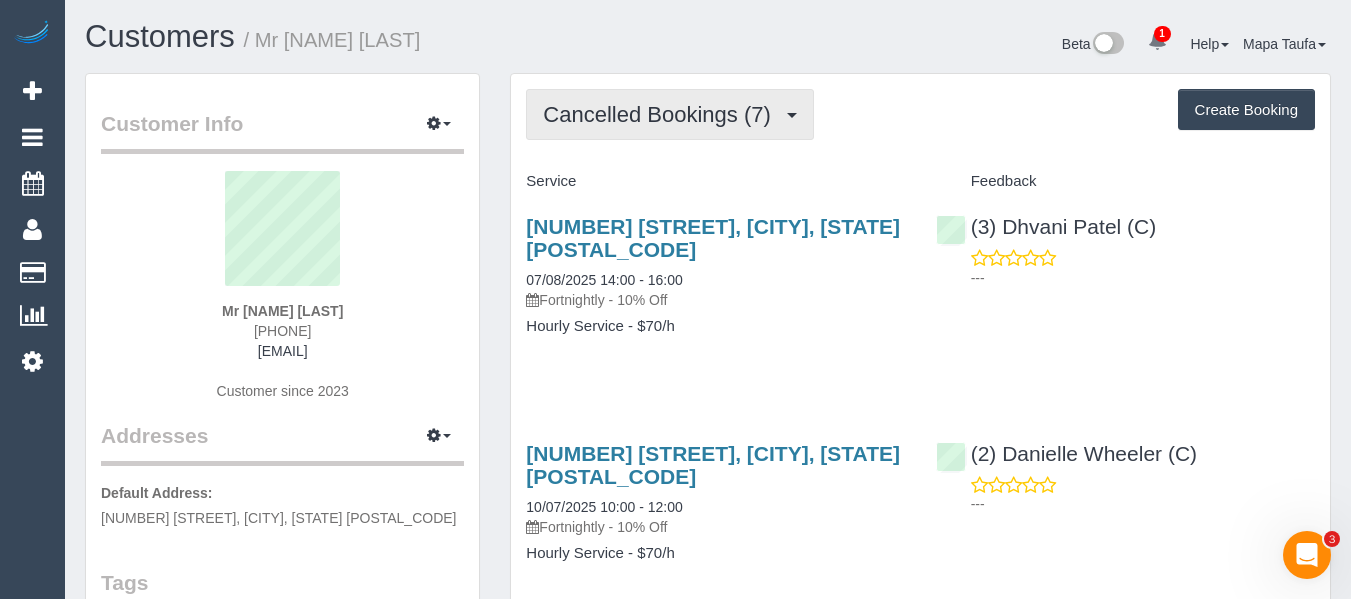 click on "Cancelled Bookings (7)" at bounding box center [670, 114] 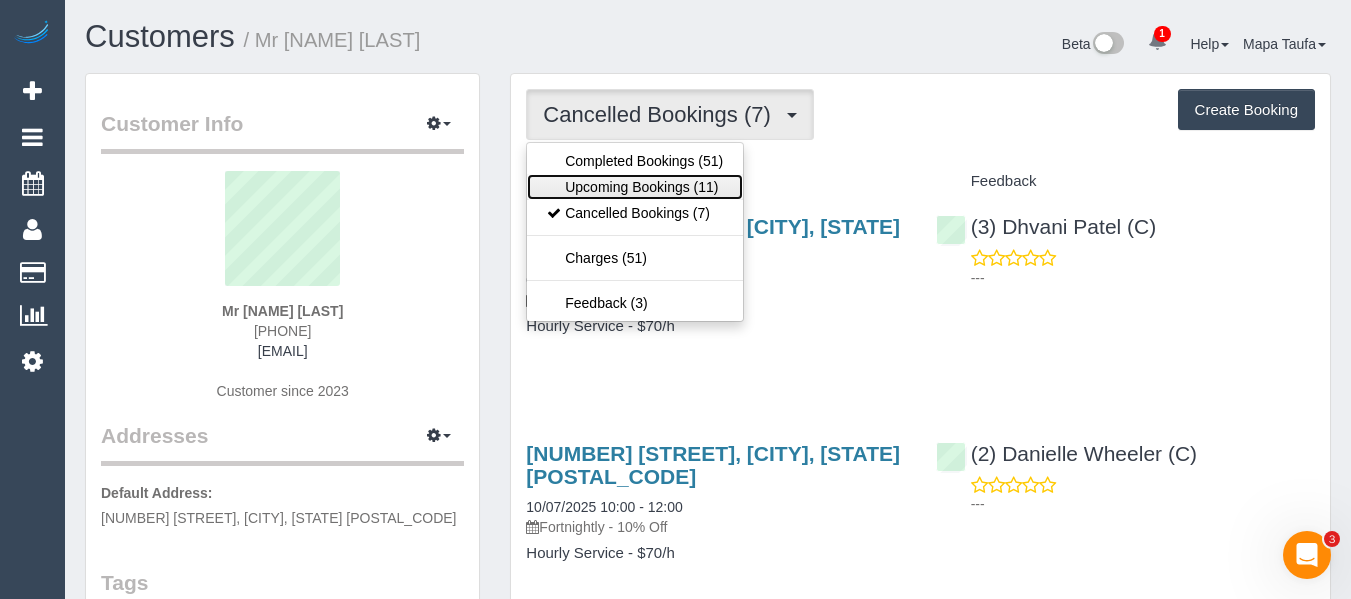 click on "Upcoming Bookings (11)" at bounding box center (635, 187) 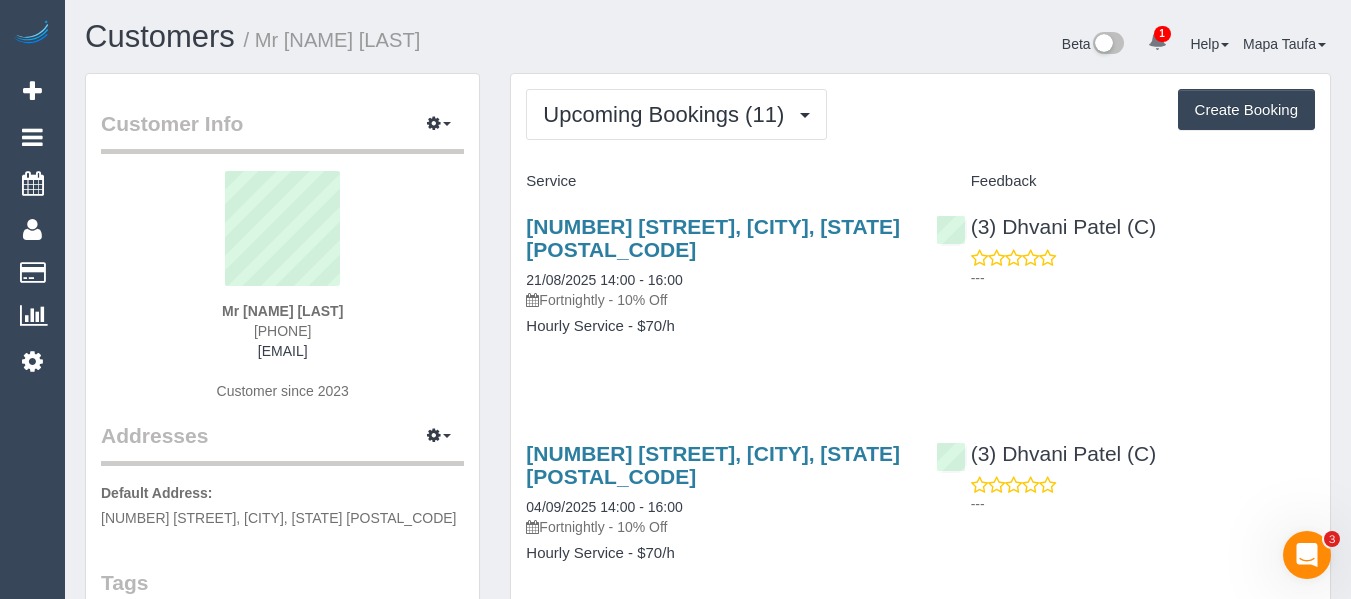 click on "Customers
/ Mr Anandan Sangarapillai
Beta
1
Your Notifications
You have 0 alerts
×
You have 1  to charge for 07/08/2025
Help
Help Docs
Take a Tour
Contact Support
Mapa Taufa
My Account
Change Password" at bounding box center [708, 1499] 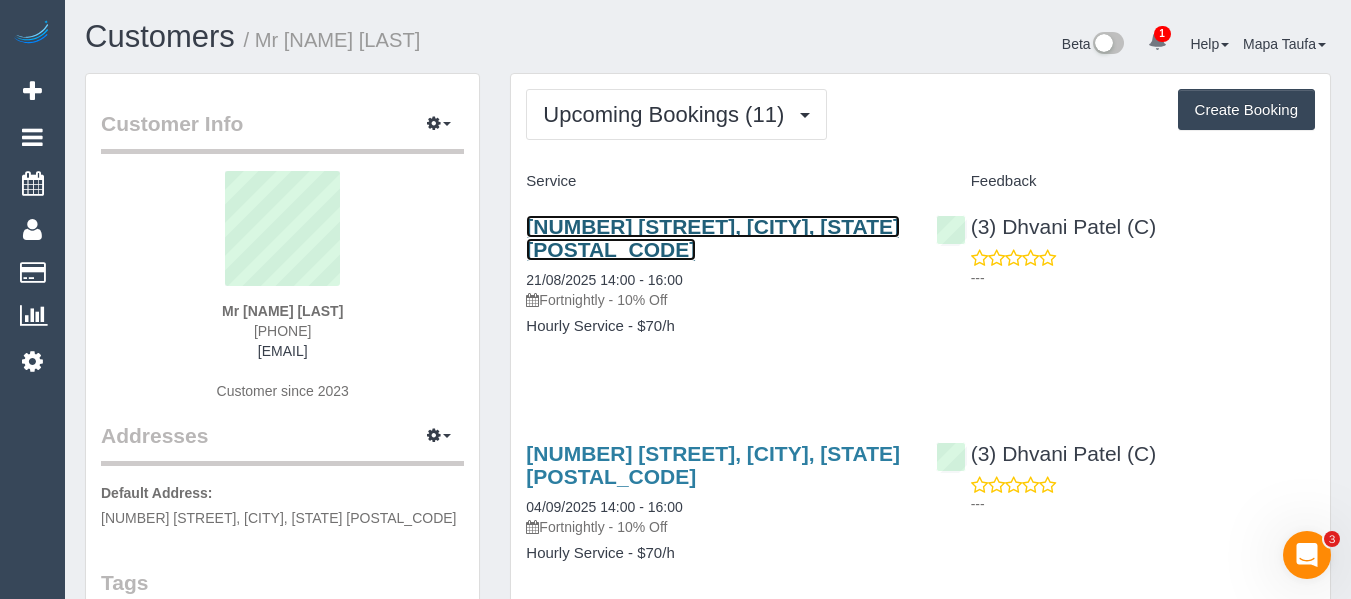 click on "23 Hallows Street, Glen Waverley, Melbourne, VIC 3150" at bounding box center (713, 238) 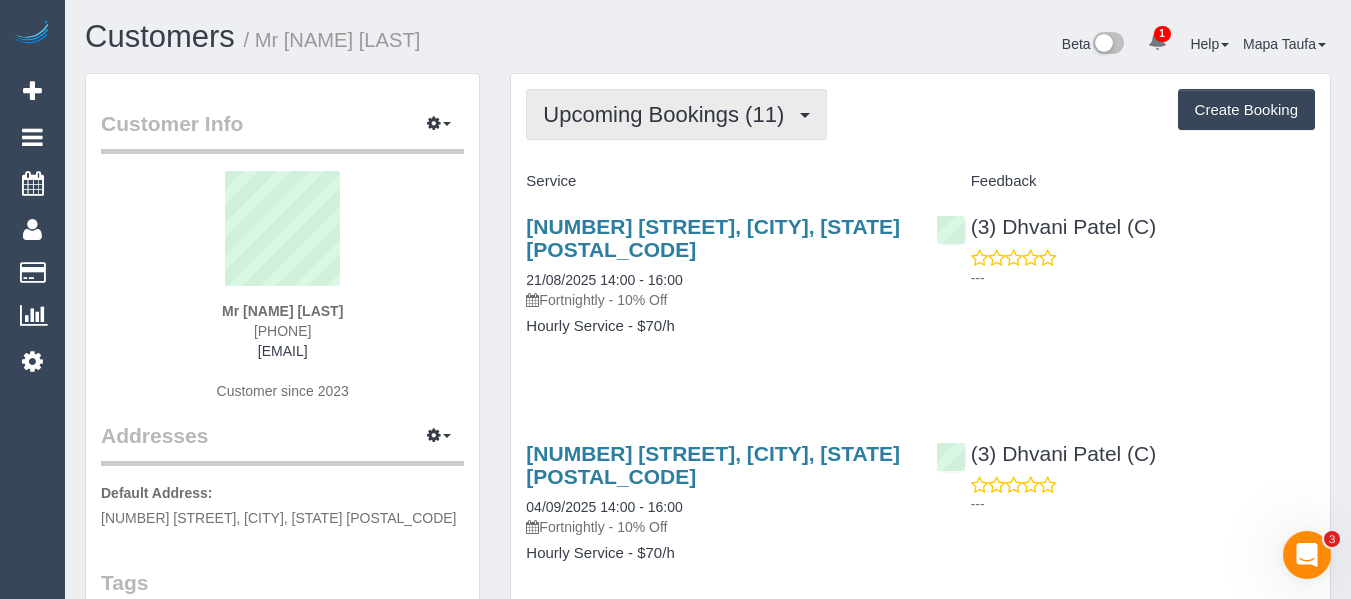 click on "Upcoming Bookings (11)" at bounding box center (668, 114) 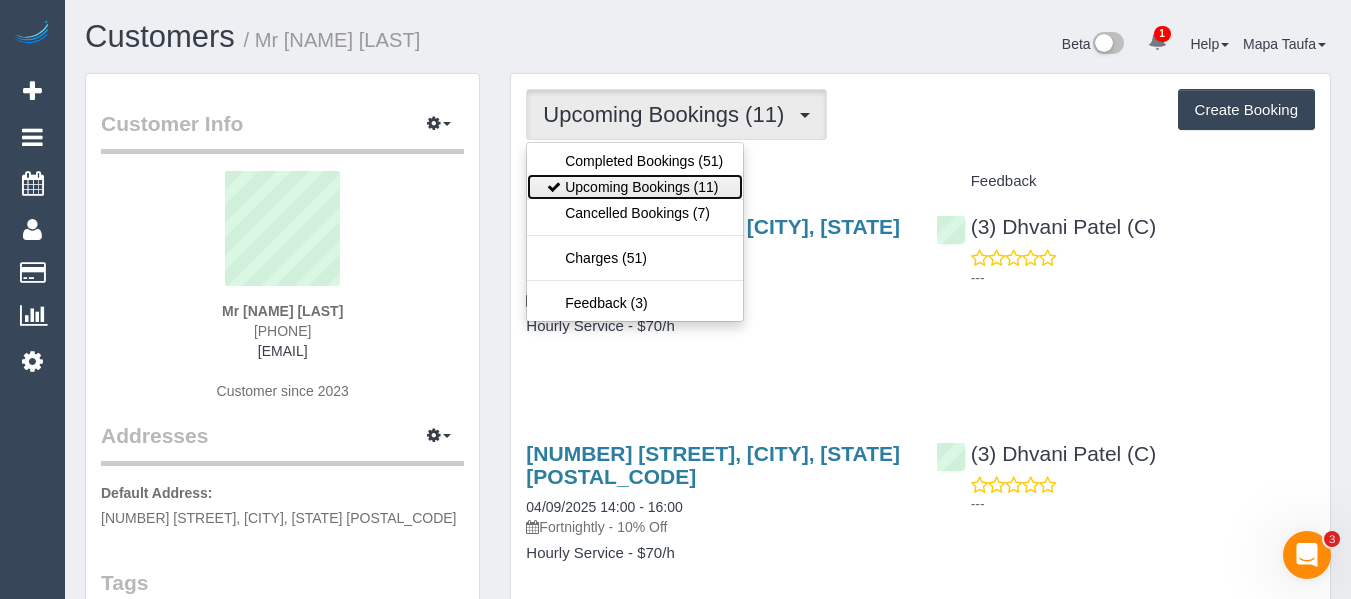 click on "Upcoming Bookings (11)" at bounding box center [635, 187] 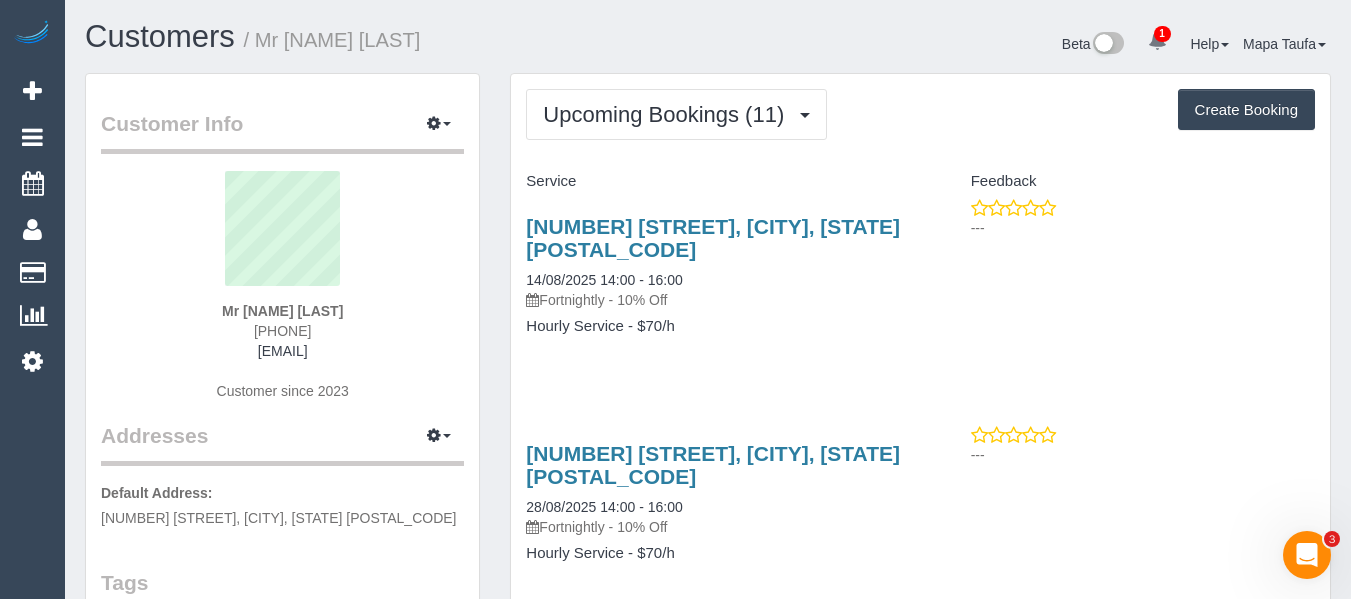 click on "Customers
/ Mr Anandan Sangarapillai" at bounding box center [389, 37] 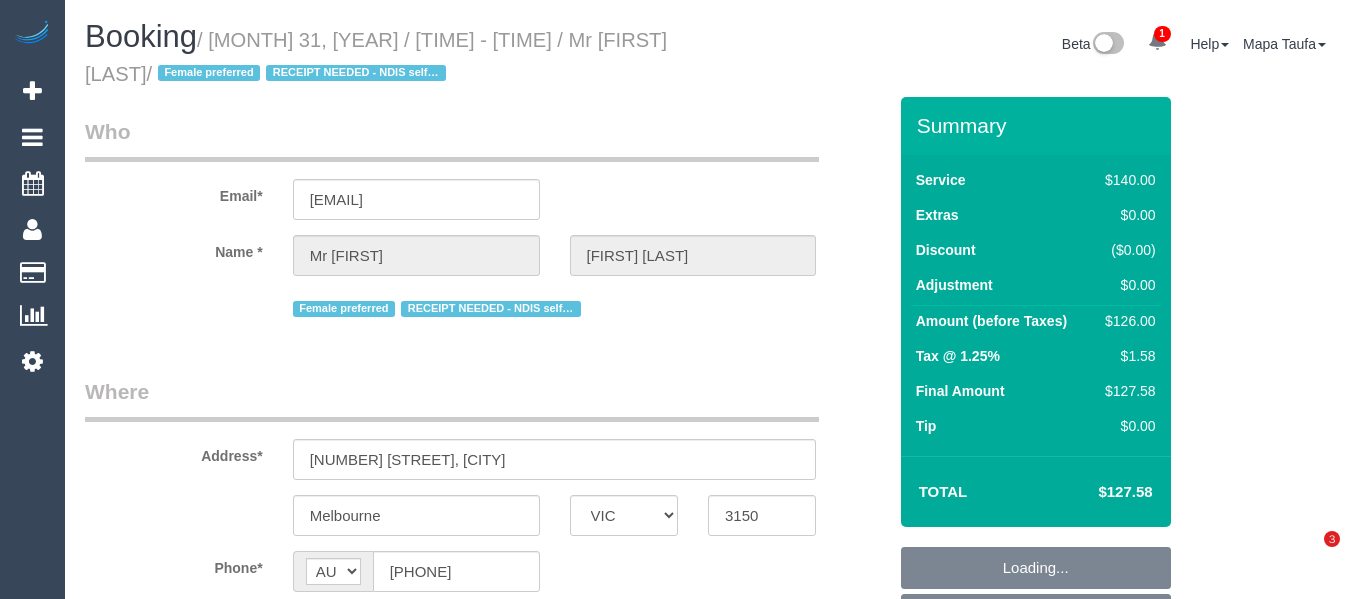 select on "VIC" 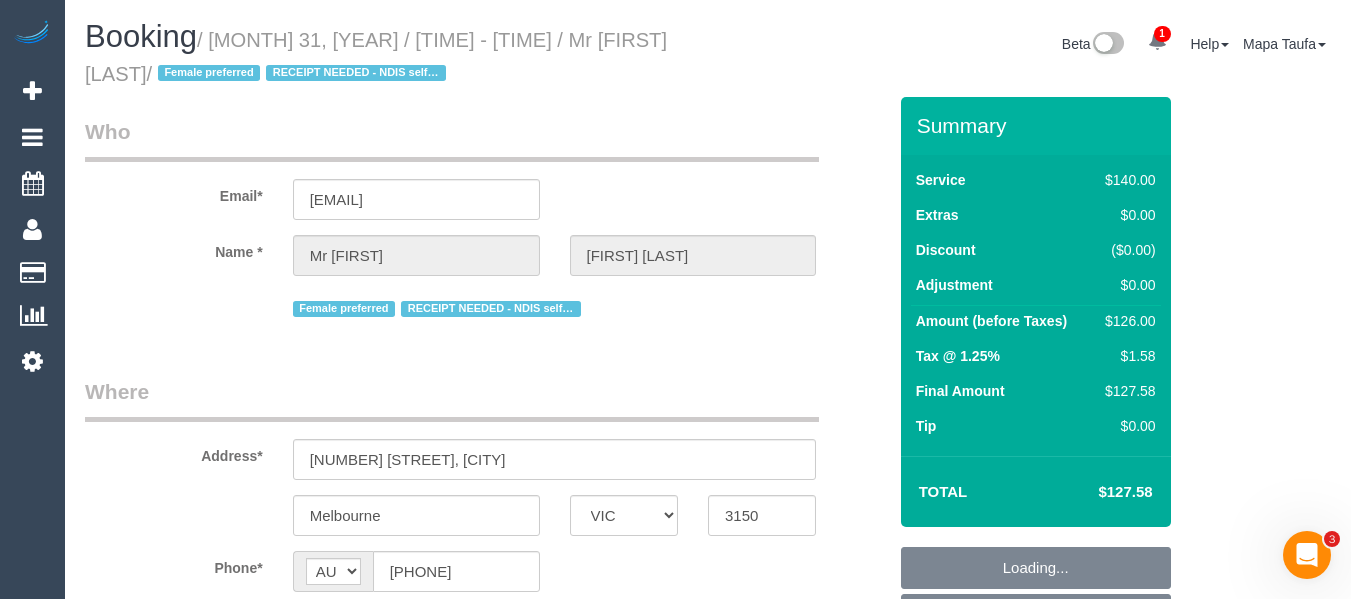 scroll, scrollTop: 0, scrollLeft: 0, axis: both 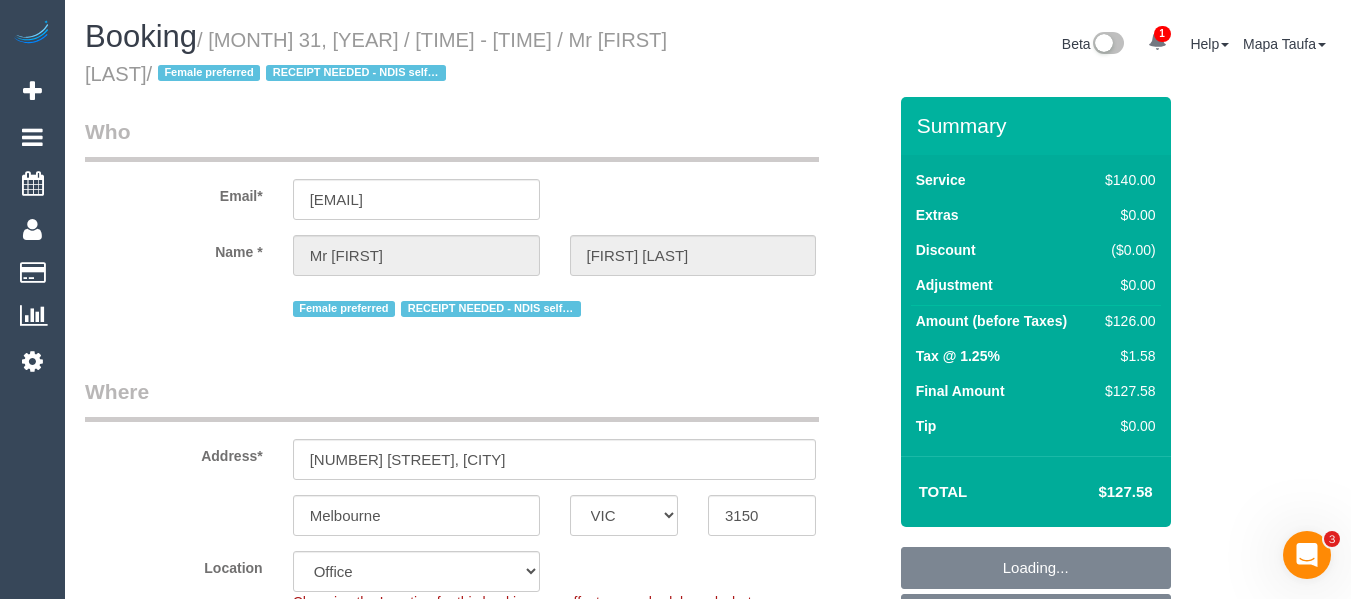 select on "object:738" 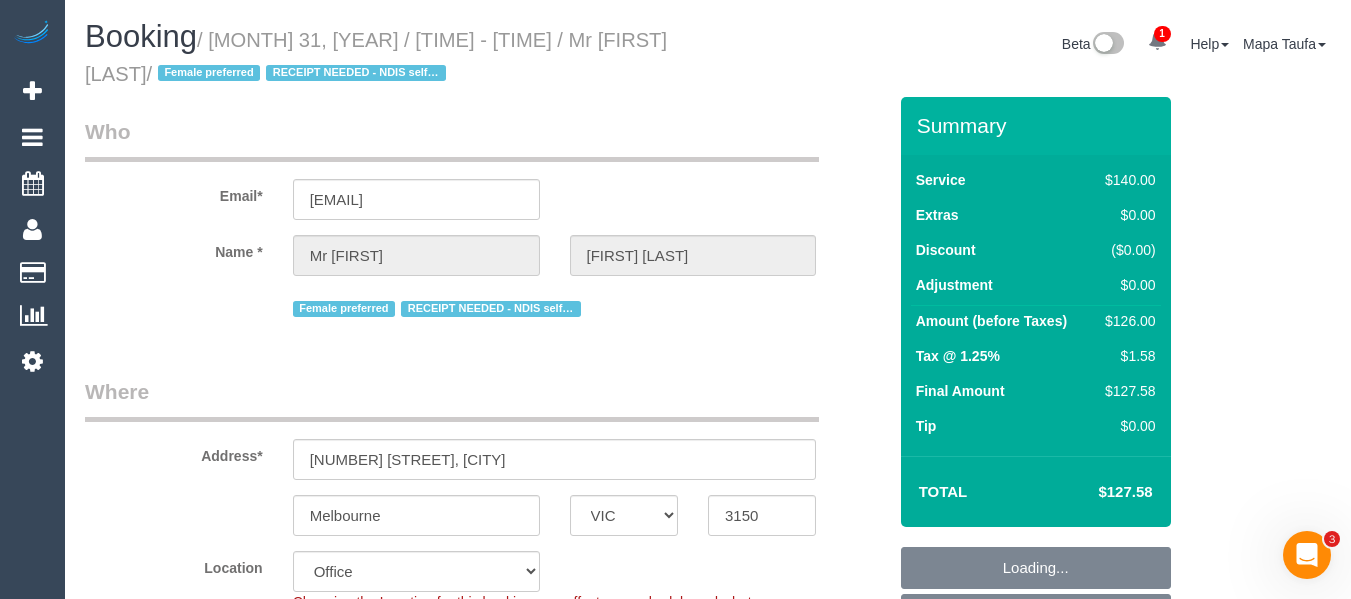 select on "number:28" 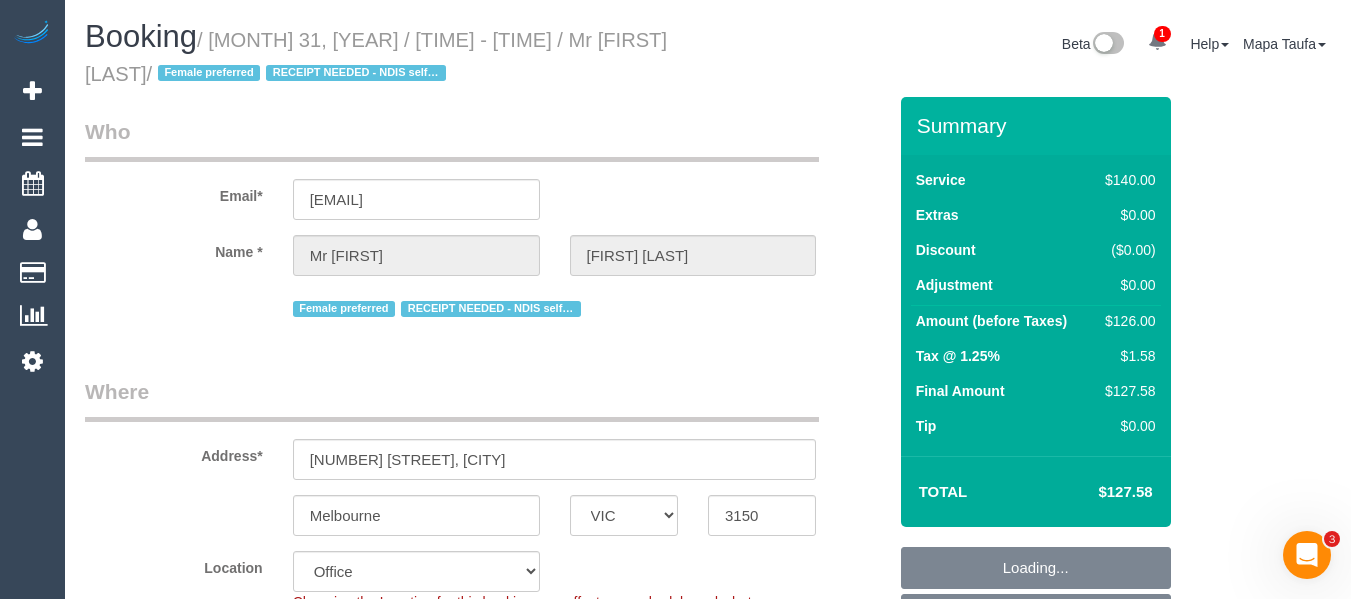 select on "number:19" 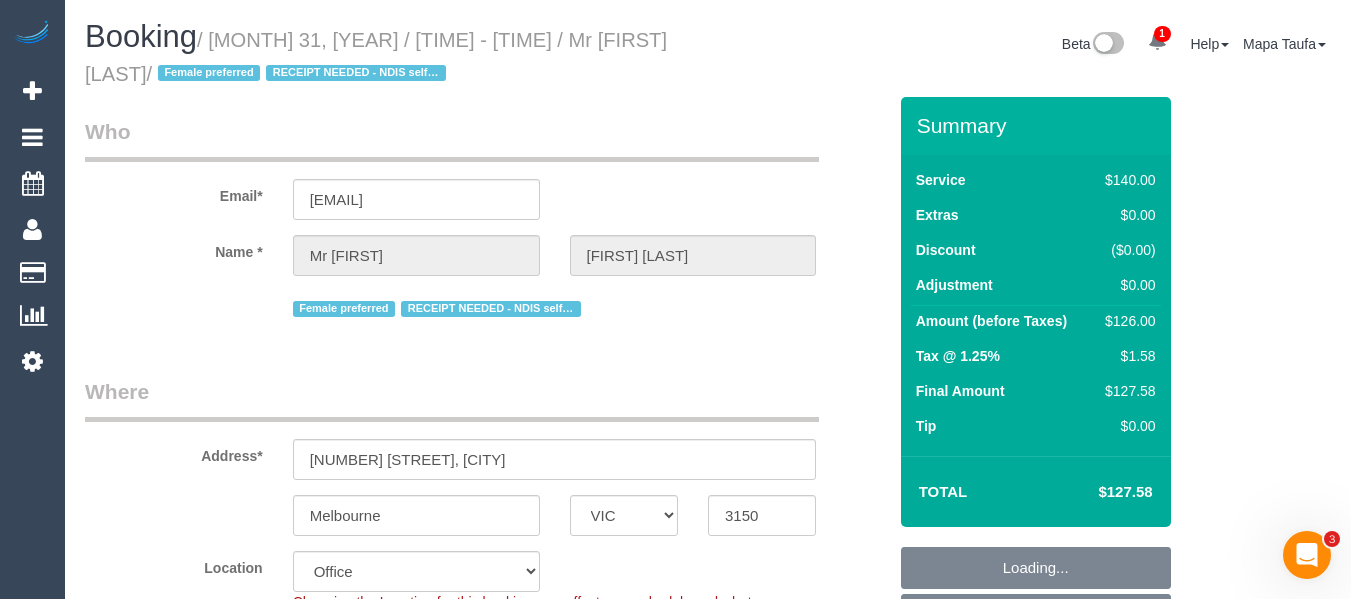 select on "number:35" 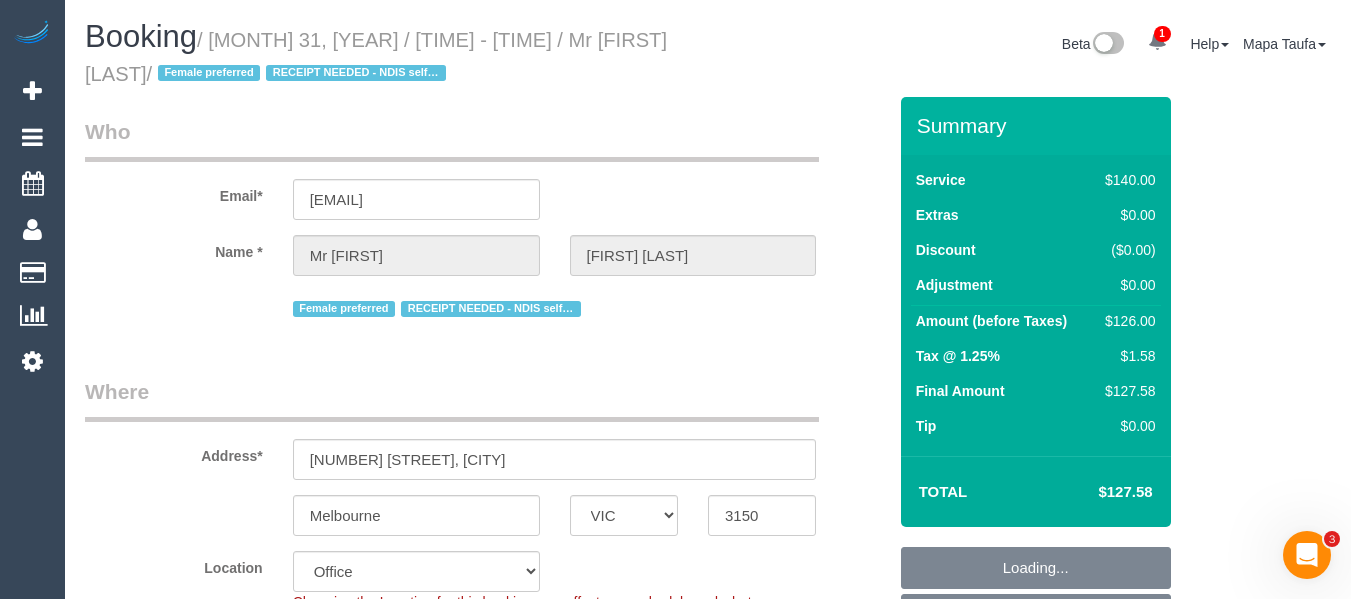 select on "number:11" 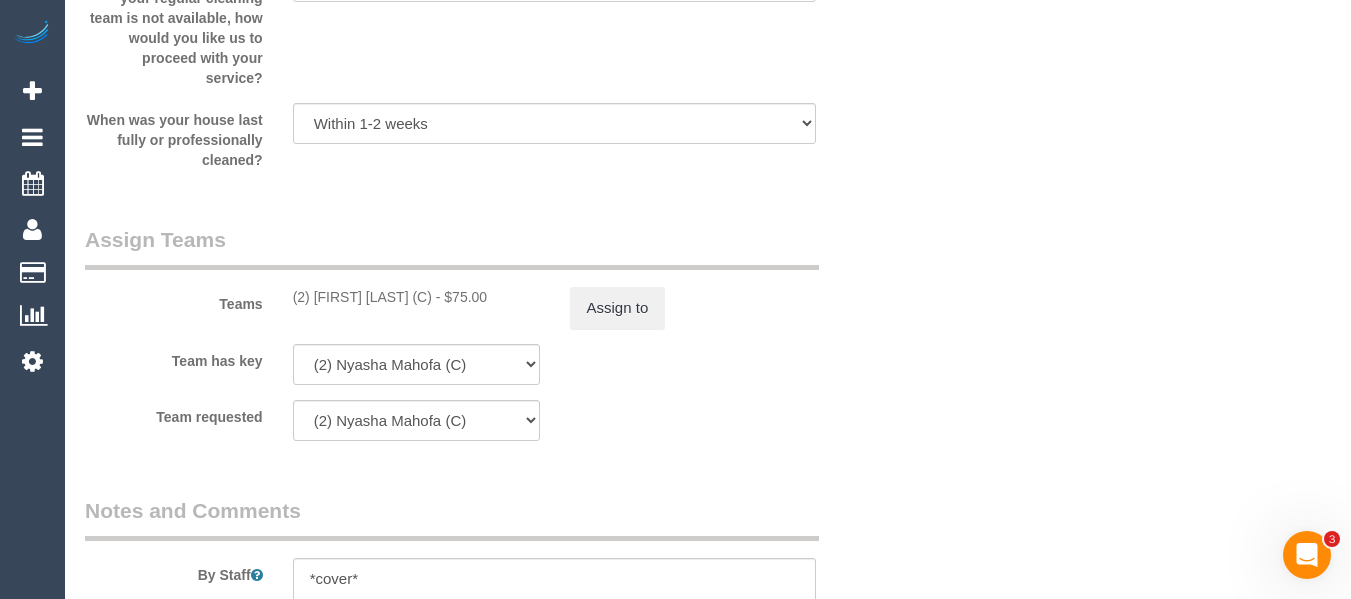 scroll, scrollTop: 3354, scrollLeft: 0, axis: vertical 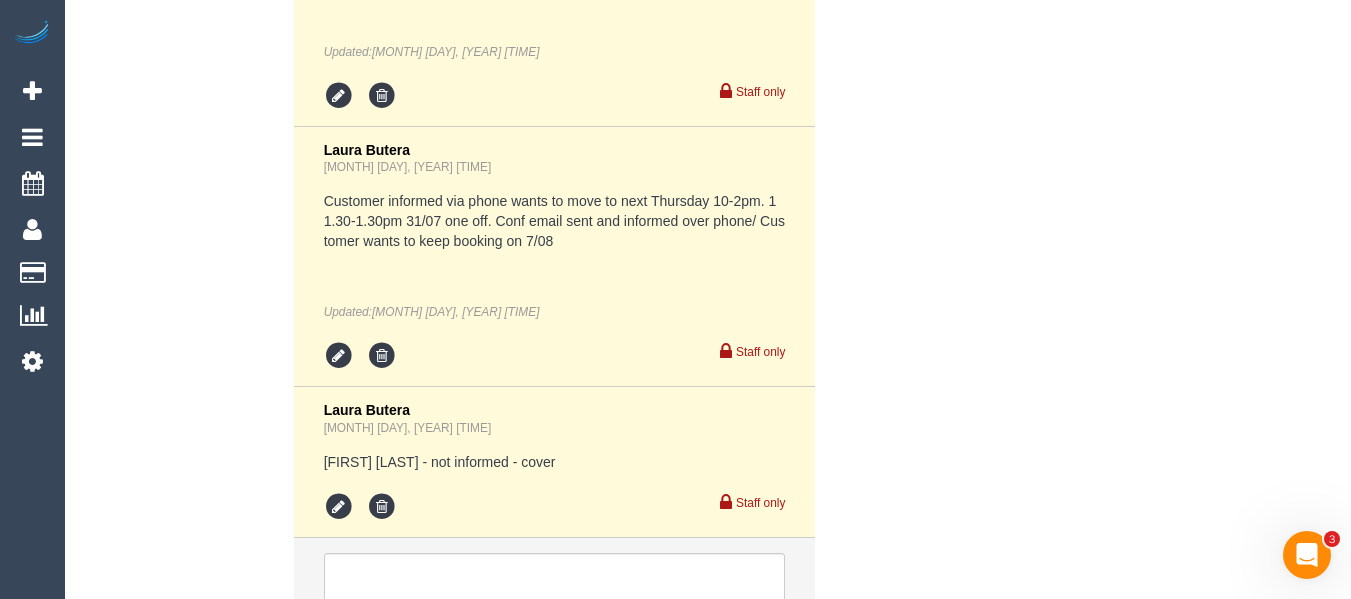 click on "Who
Email*
anandan.r.s@hotmail.com
Name *
Mr Anandan
Sangarapillai
Female preferred
RECEIPT NEEDED - NDIS self-managed
Where
Address*
23 Hallows Street, Glen Waverley
Melbourne
ACT
NSW
NT
QLD
SA
TAS
VIC
WA
3150
Location
Office City East (North) East (South) Inner East Inner North (East) Inner North (West) Inner South East Inner West North (East) North (West) Outer East Outer North (East) Outer North (West) Outer South East Outer West South East (East)" at bounding box center [708, -2318] 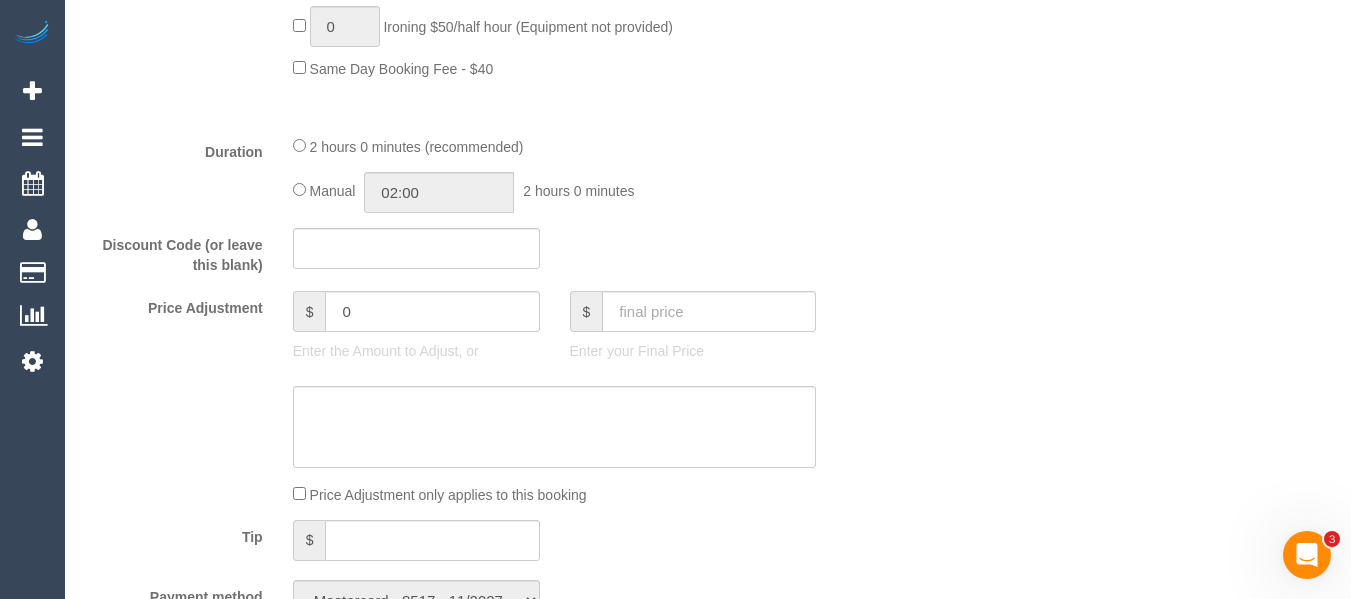 scroll, scrollTop: 0, scrollLeft: 0, axis: both 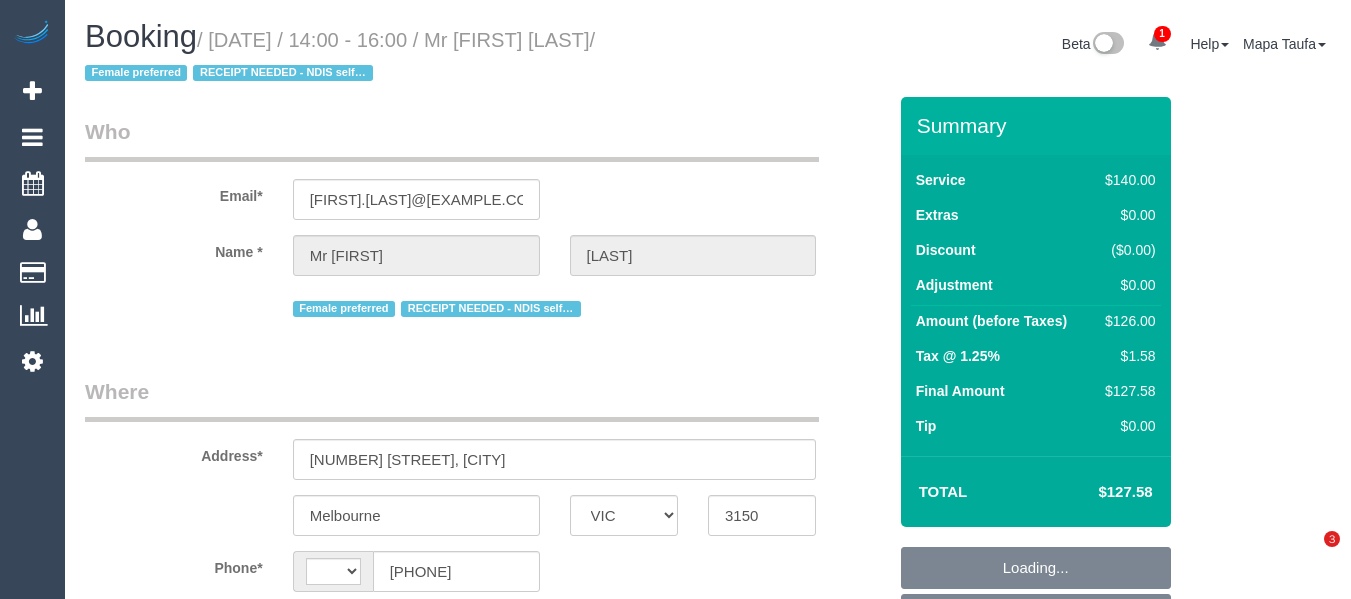 select on "VIC" 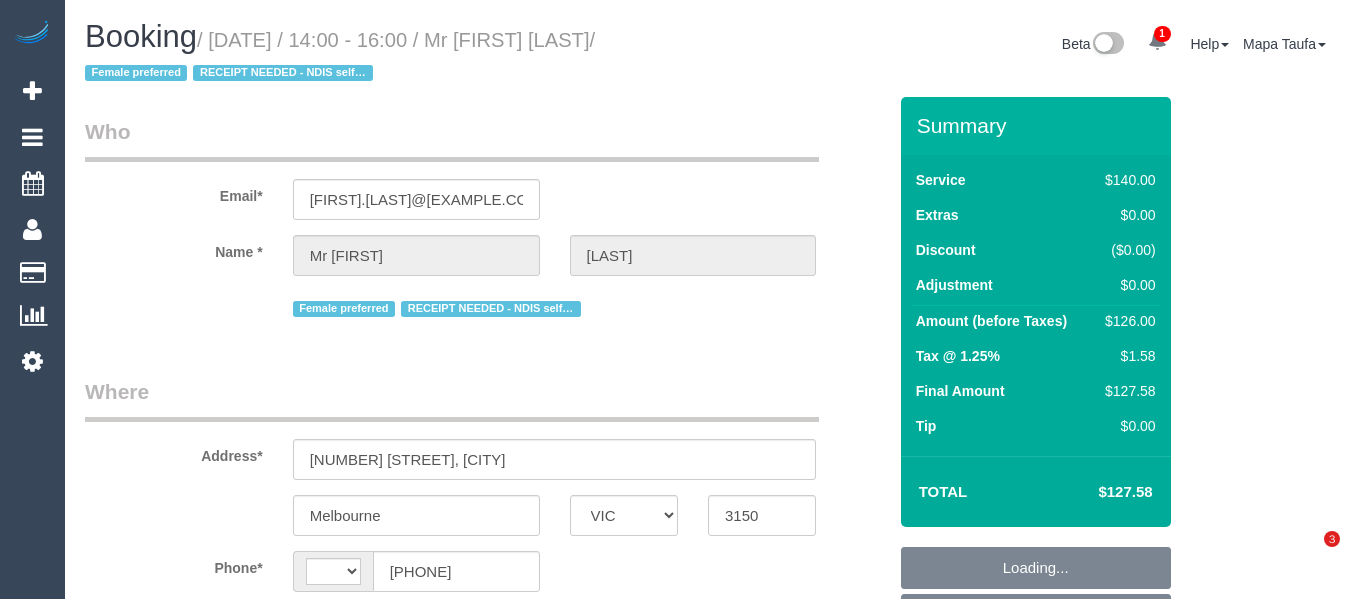 scroll, scrollTop: 0, scrollLeft: 0, axis: both 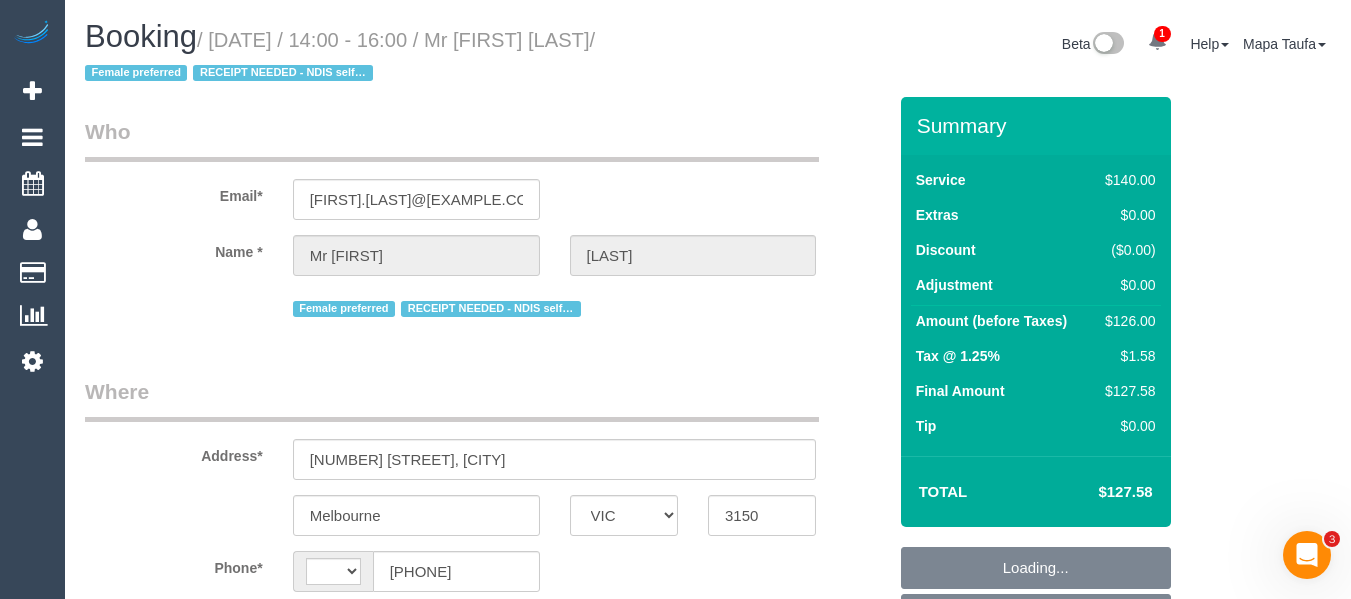 select on "string:stripe-pm_1PSWu32GScqysDRVsa0pN6oM" 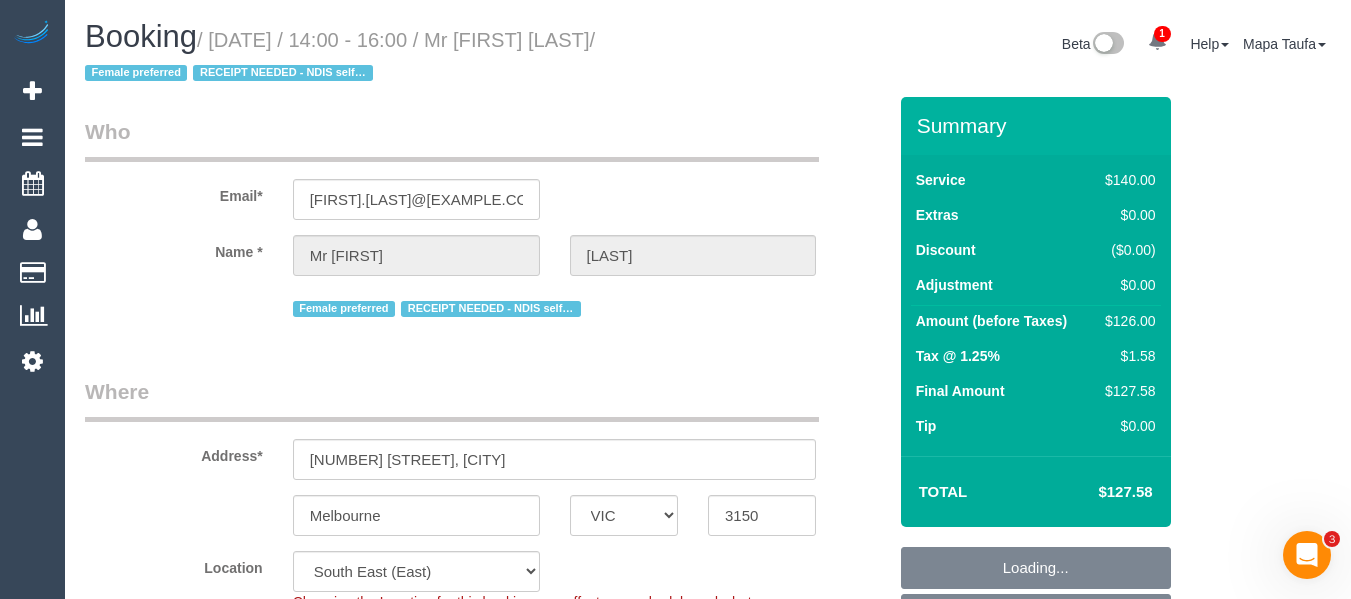 select on "string:AU" 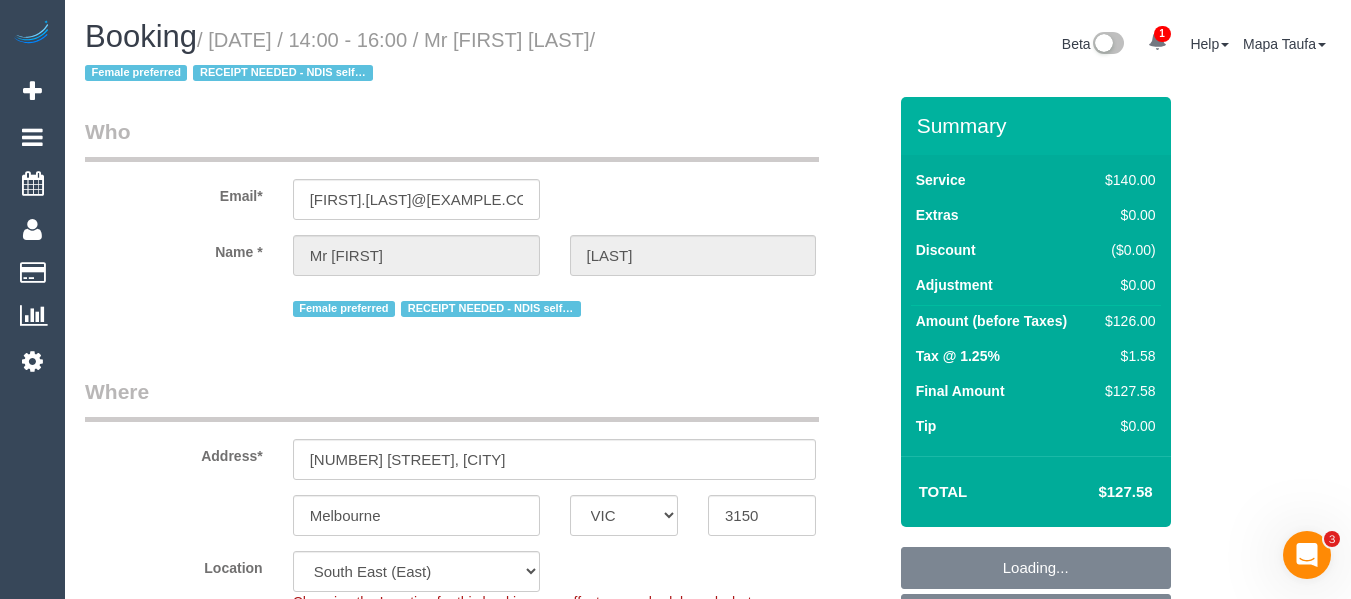 select on "number:19" 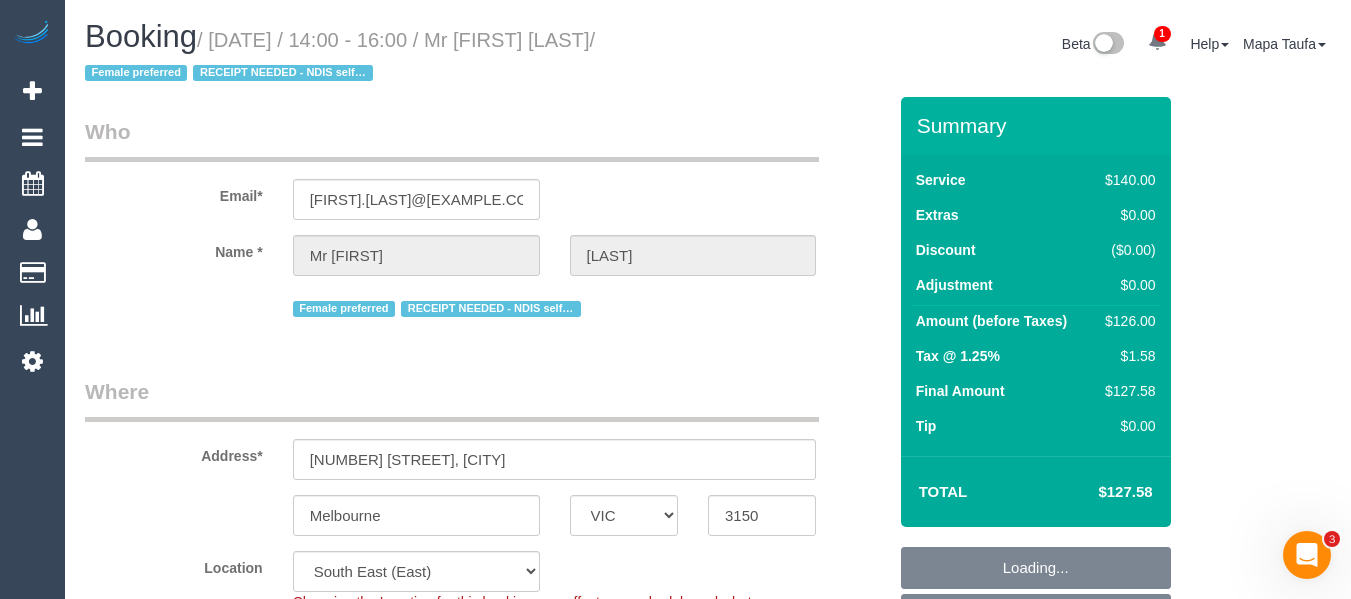 select on "number:36" 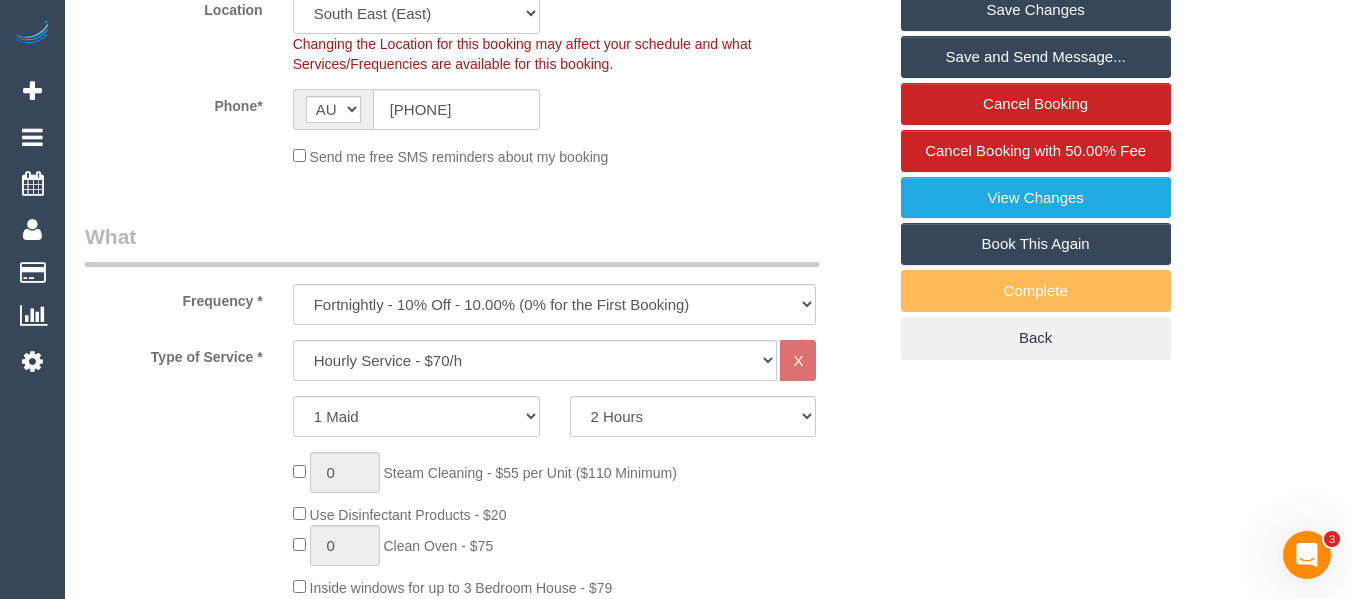 scroll, scrollTop: 596, scrollLeft: 0, axis: vertical 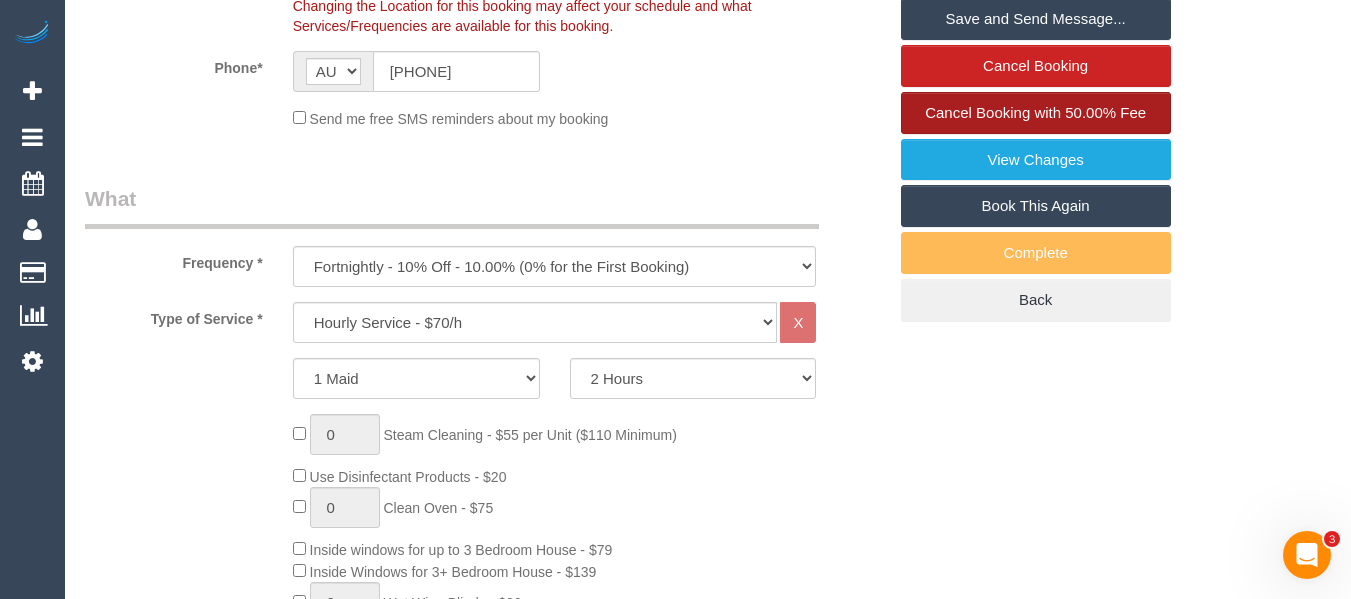 click on "Cancel Booking with 50.00% Fee" at bounding box center (1035, 112) 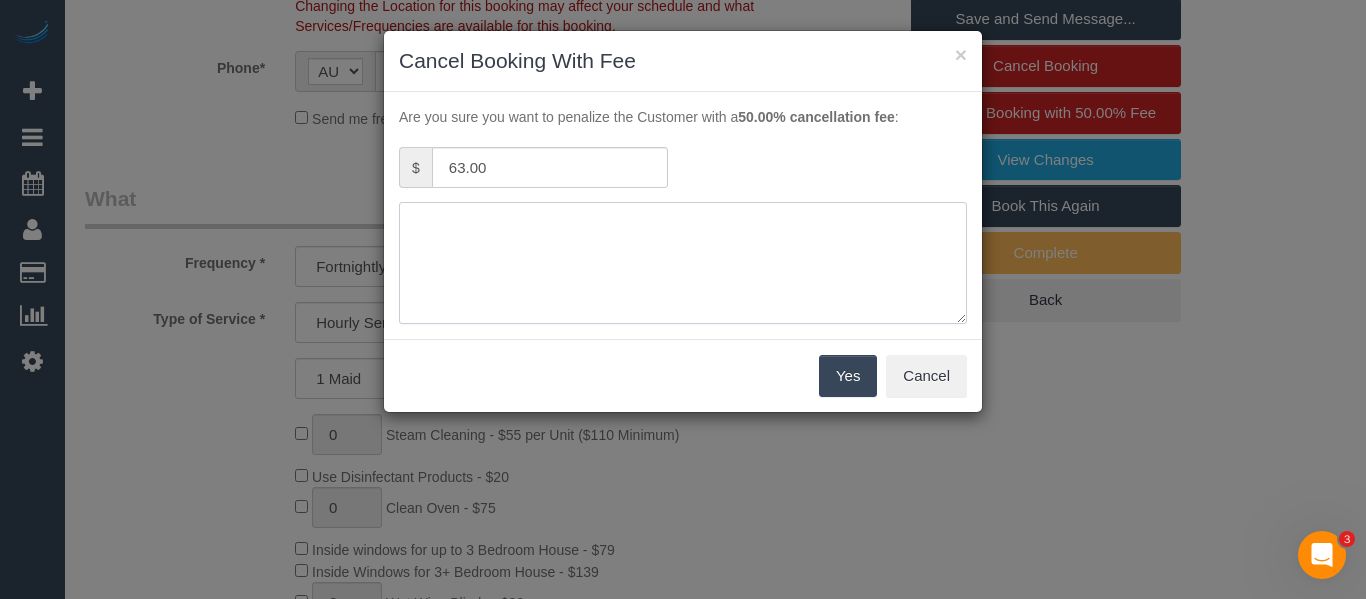 click at bounding box center [683, 263] 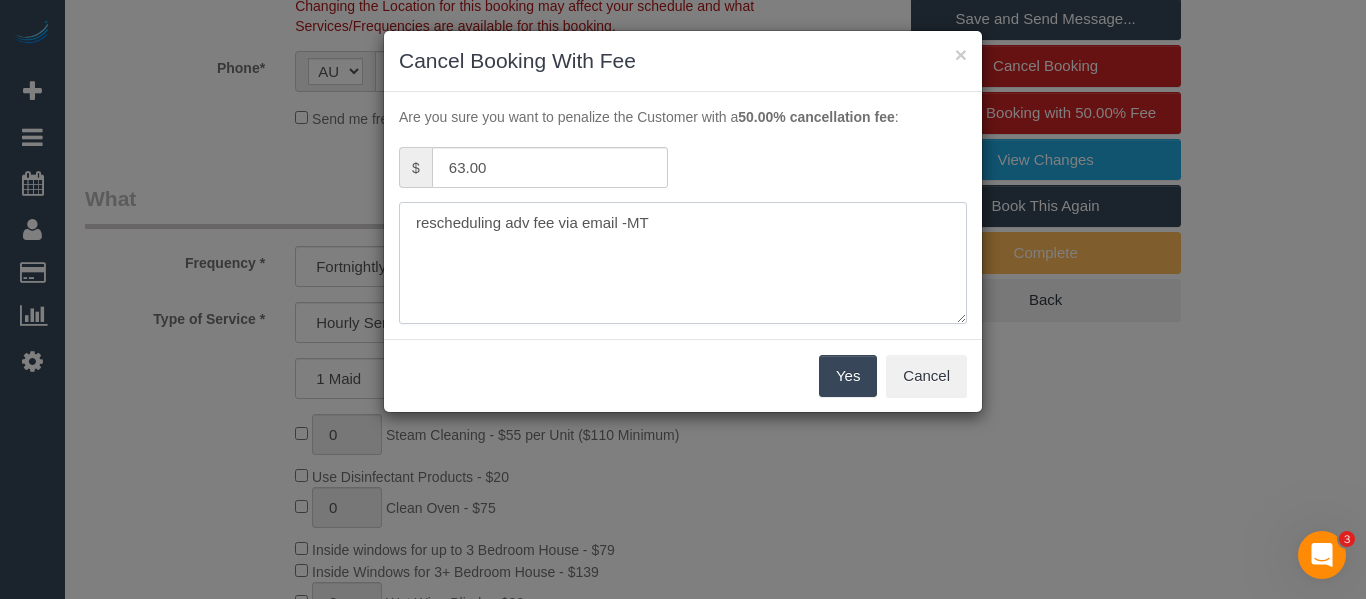 type on "rescheduling adv fee via email -MT" 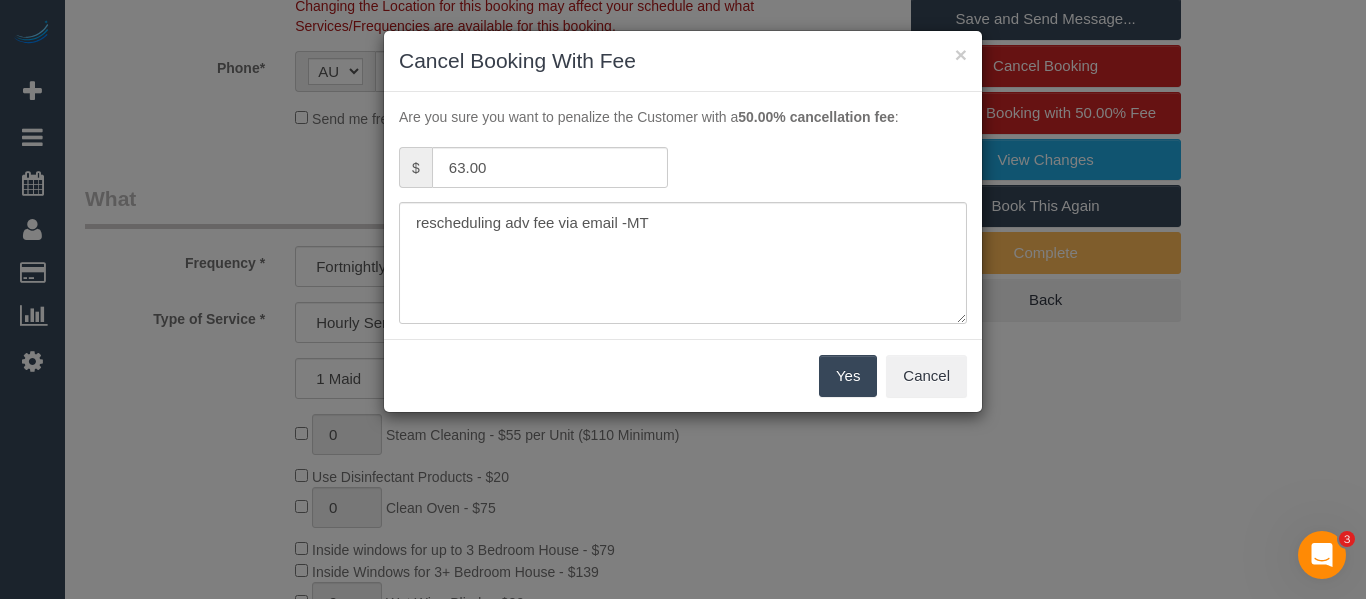 click on "Yes" at bounding box center [848, 376] 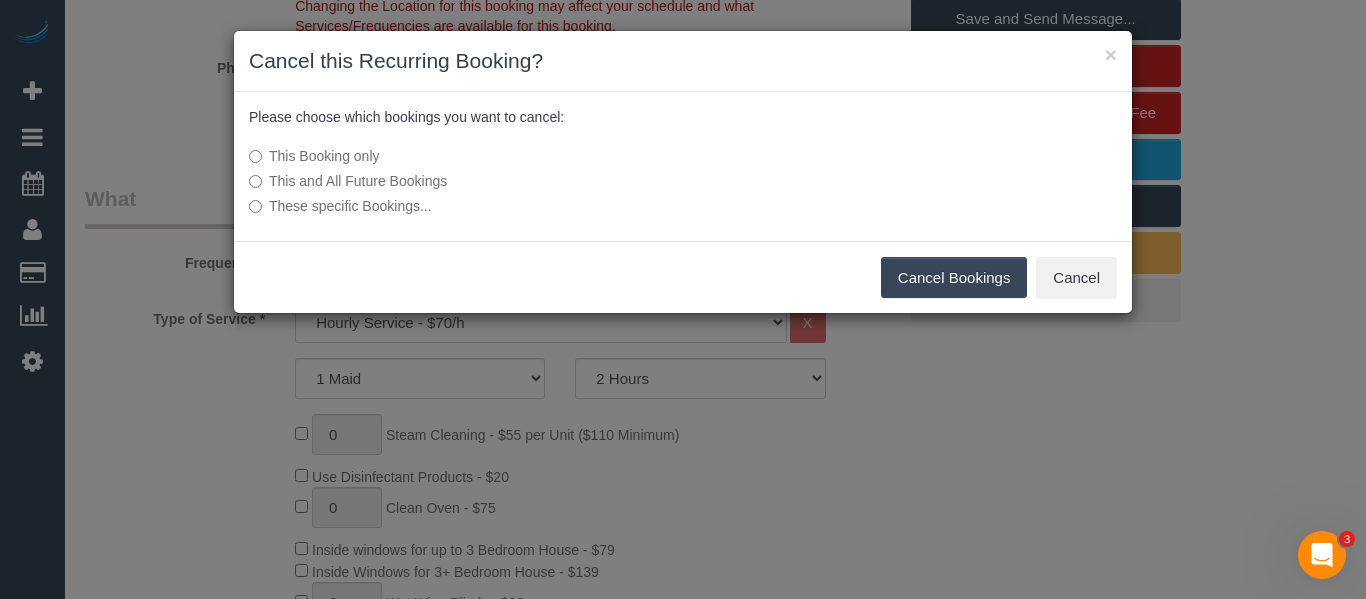 click on "Cancel Bookings" at bounding box center [954, 278] 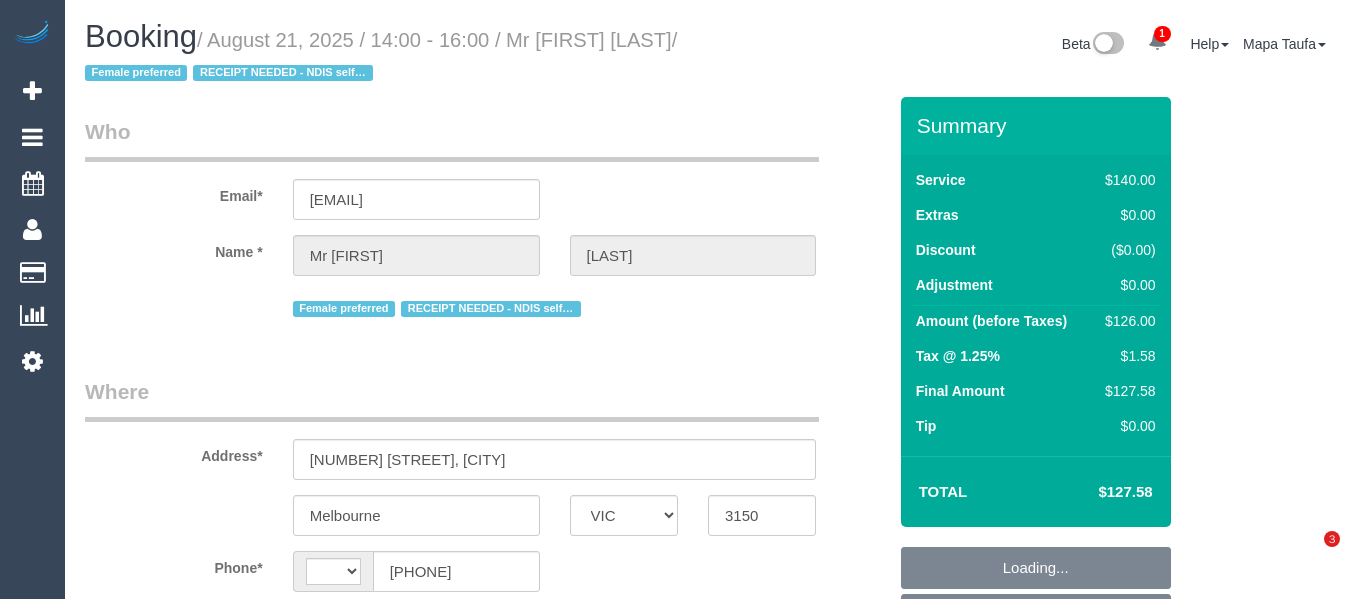 select on "VIC" 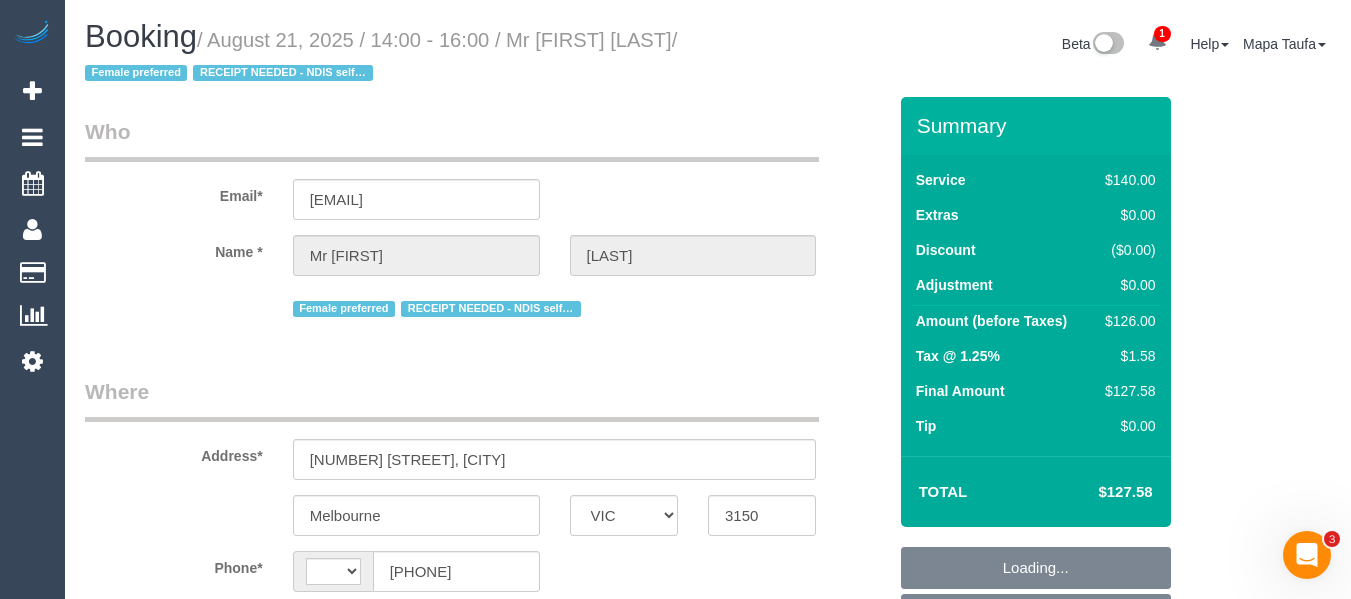 scroll, scrollTop: 0, scrollLeft: 0, axis: both 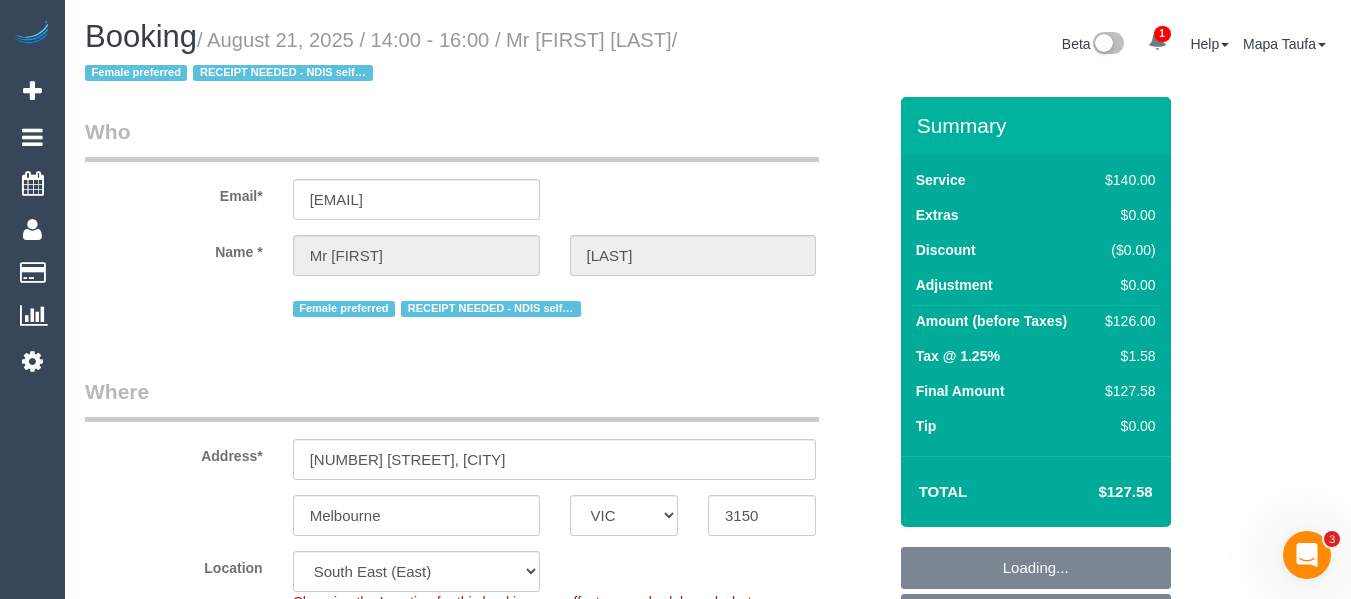 select on "object:698" 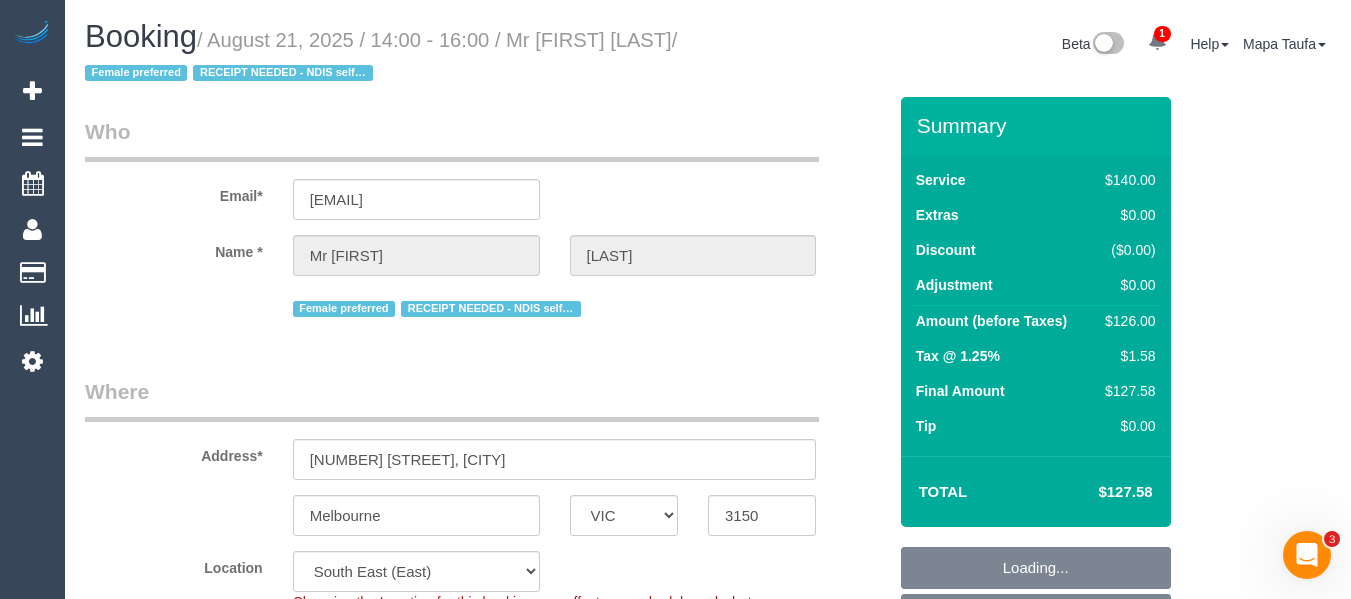 select on "number:28" 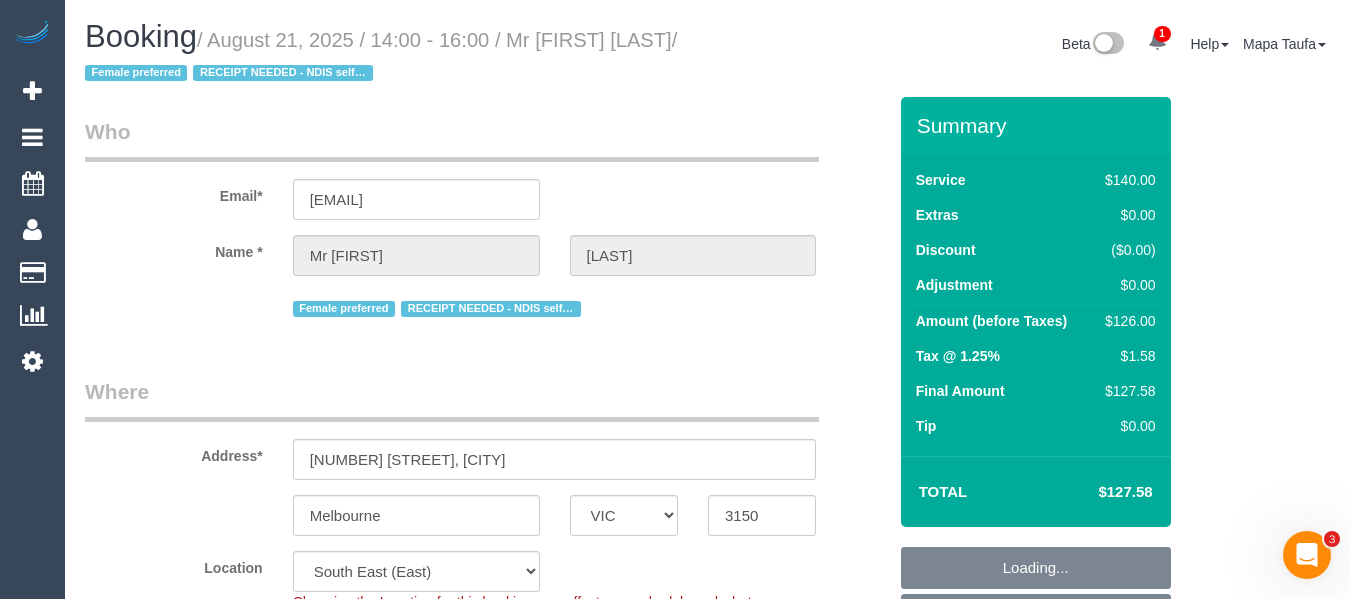 select on "object:867" 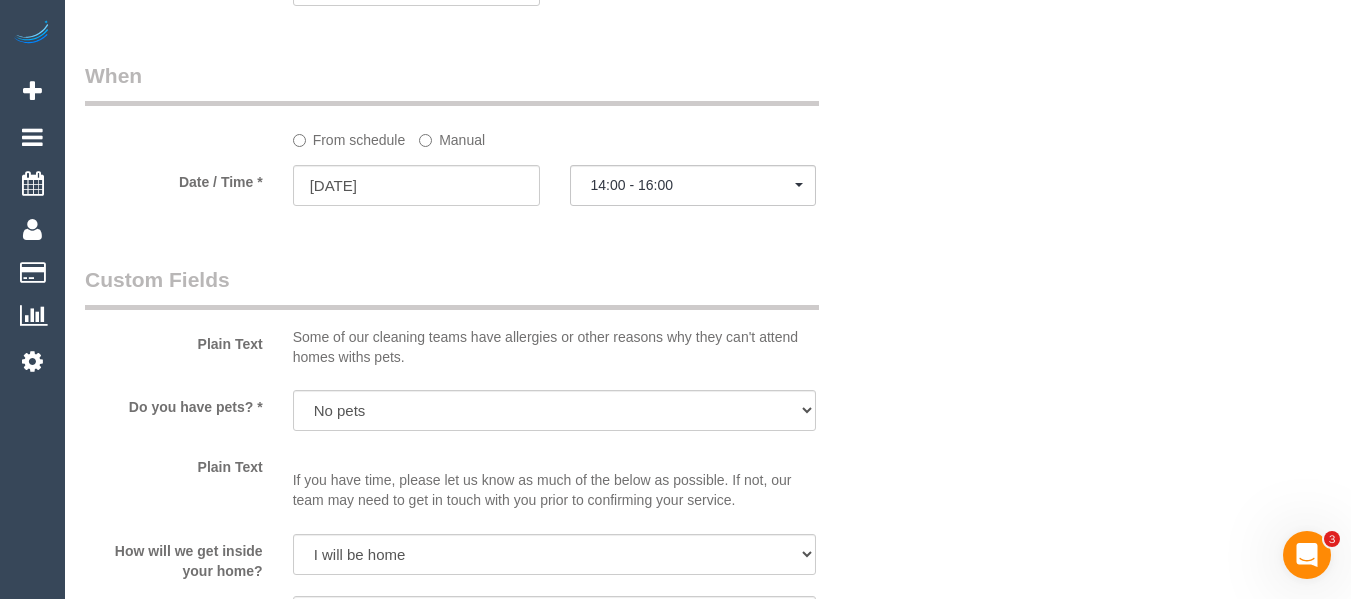 scroll, scrollTop: 3596, scrollLeft: 0, axis: vertical 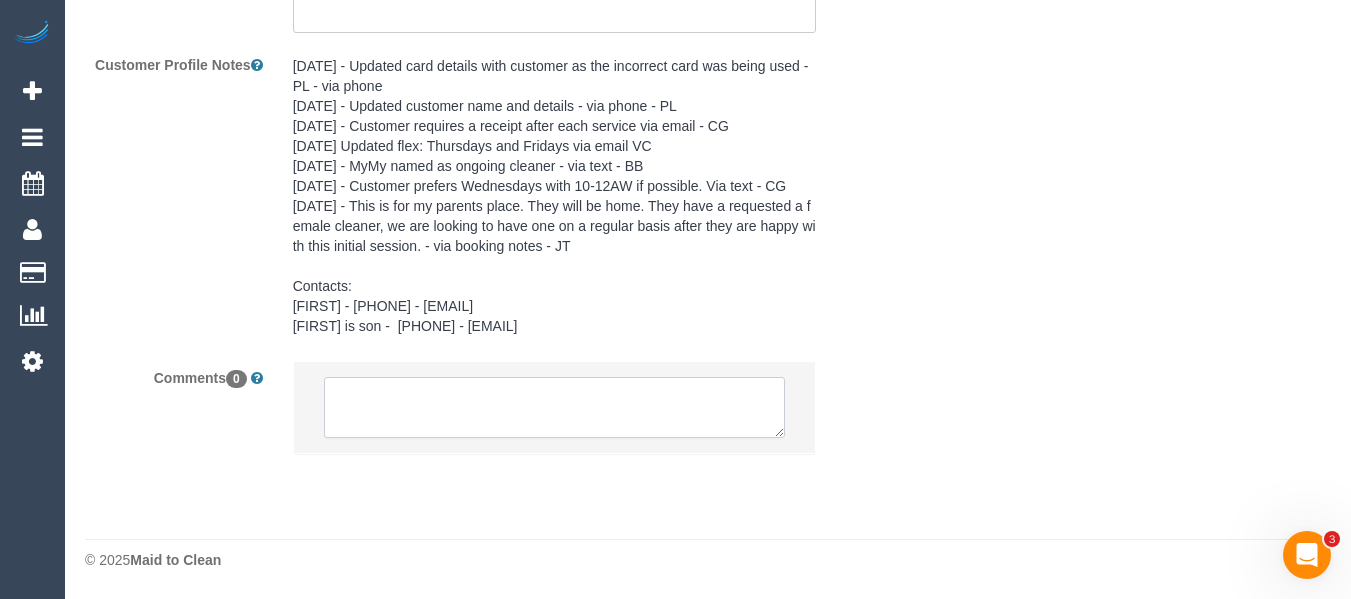 click at bounding box center (555, 408) 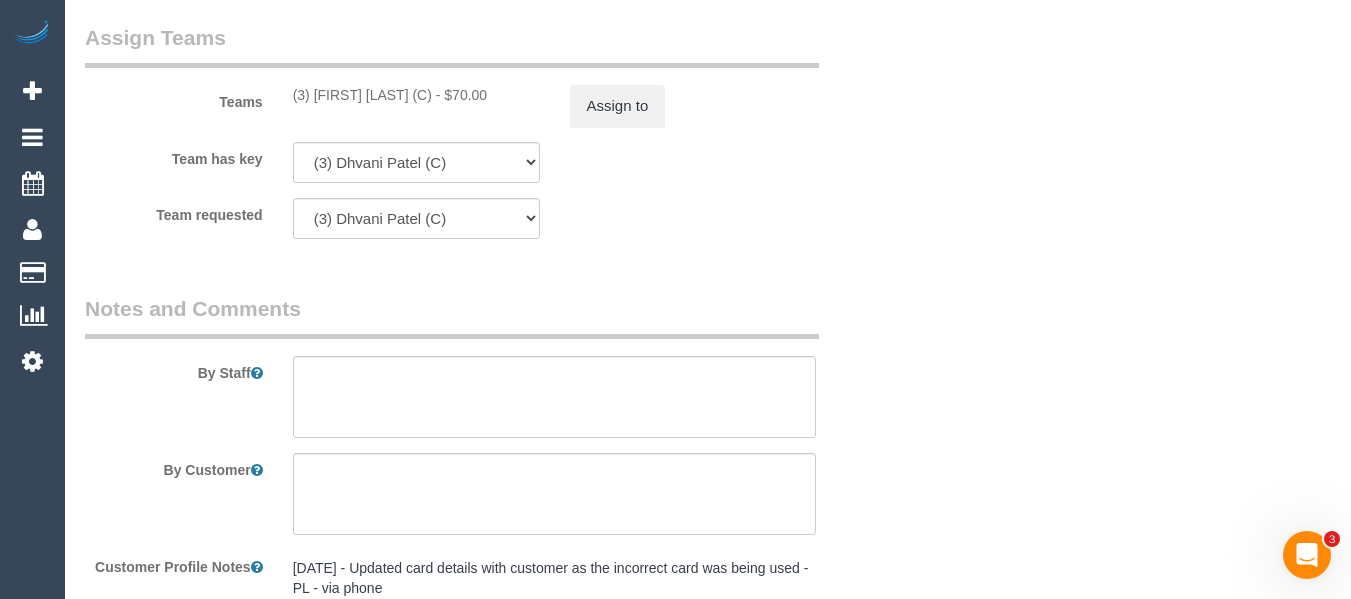 scroll, scrollTop: 3110, scrollLeft: 0, axis: vertical 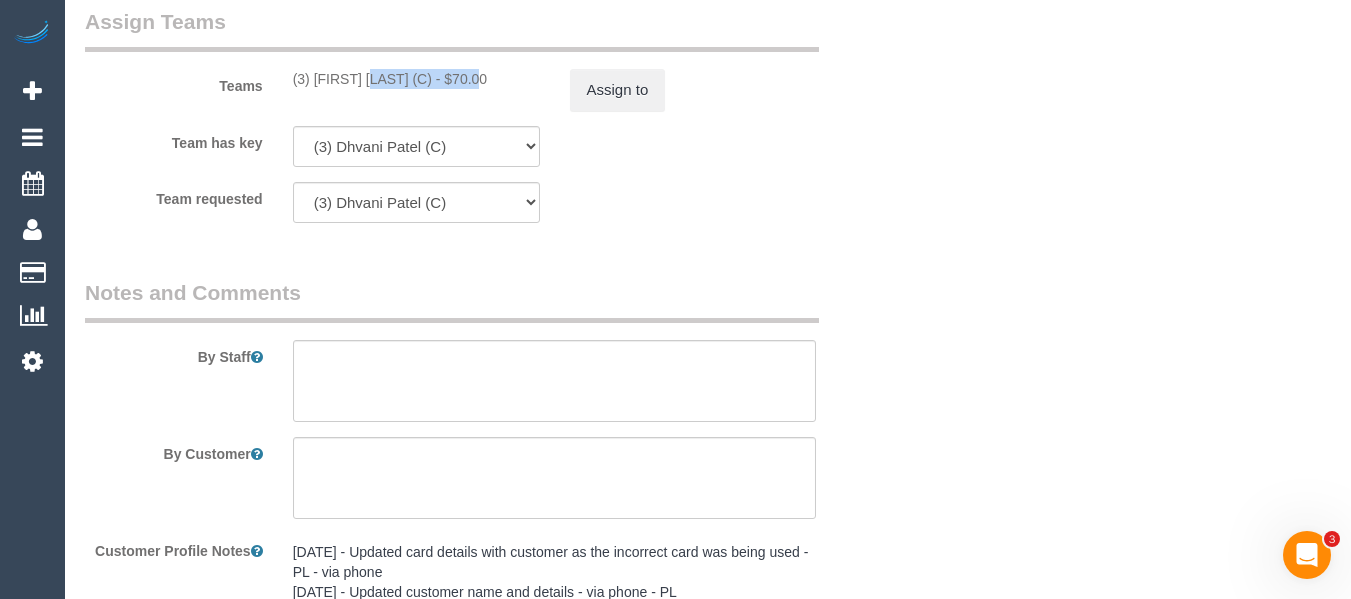 drag, startPoint x: 421, startPoint y: 79, endPoint x: 316, endPoint y: 90, distance: 105.574615 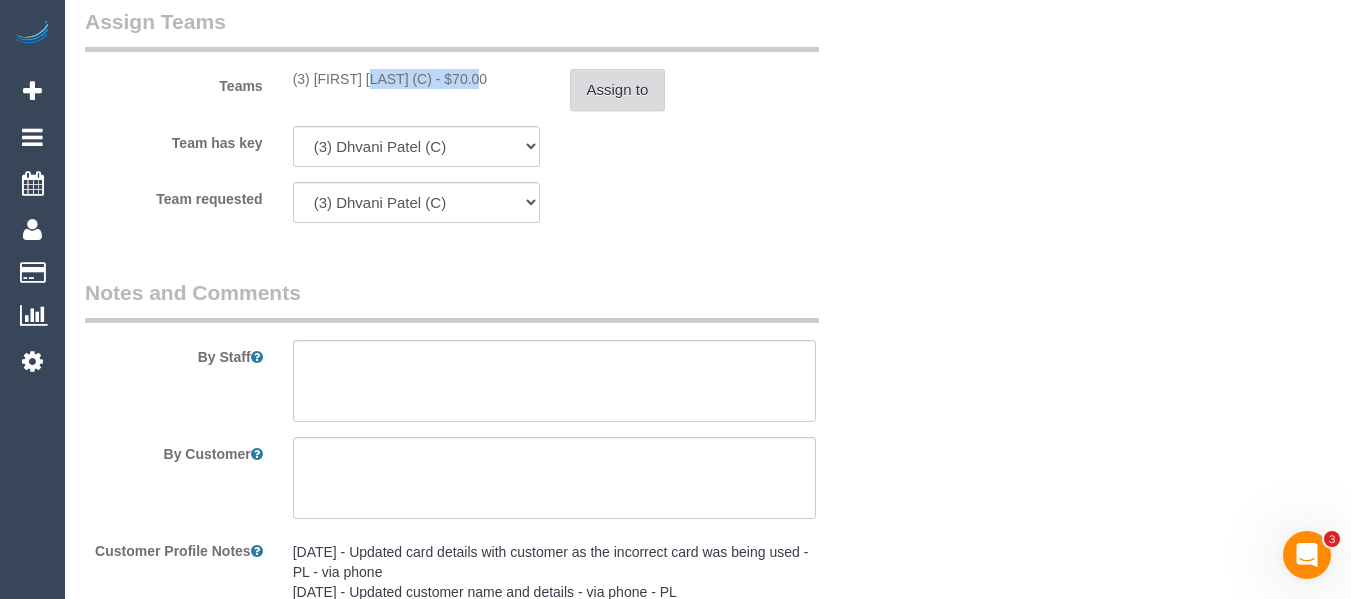 click on "Assign to" at bounding box center [618, 90] 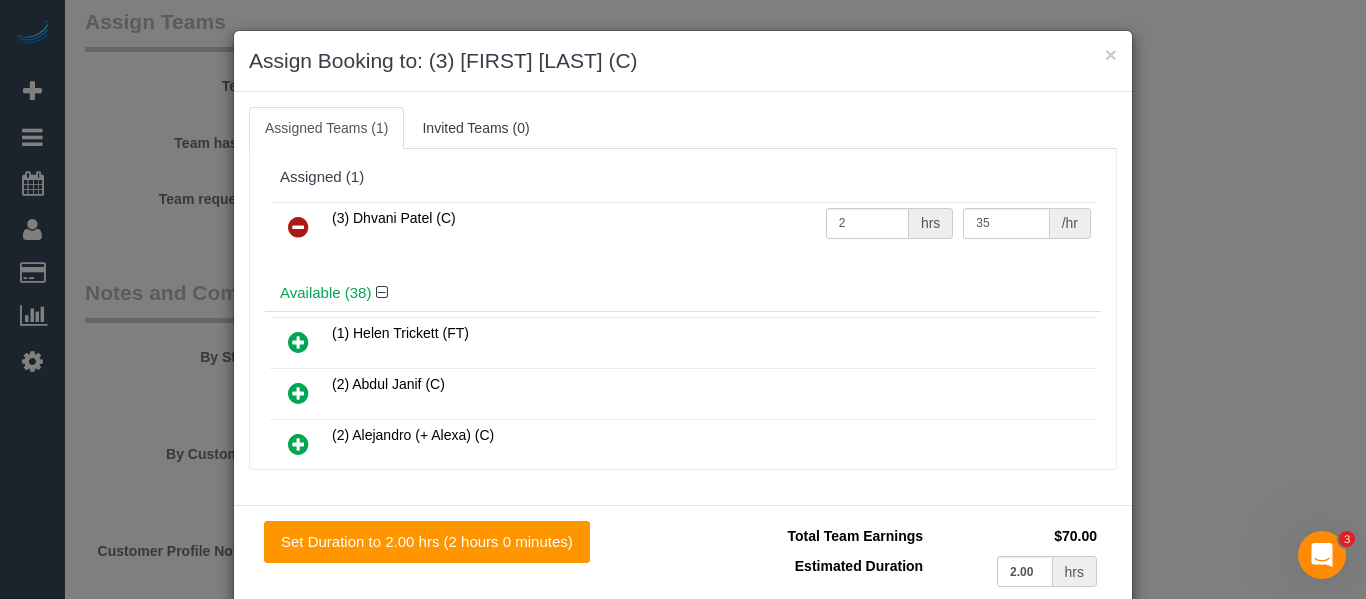 click at bounding box center [298, 227] 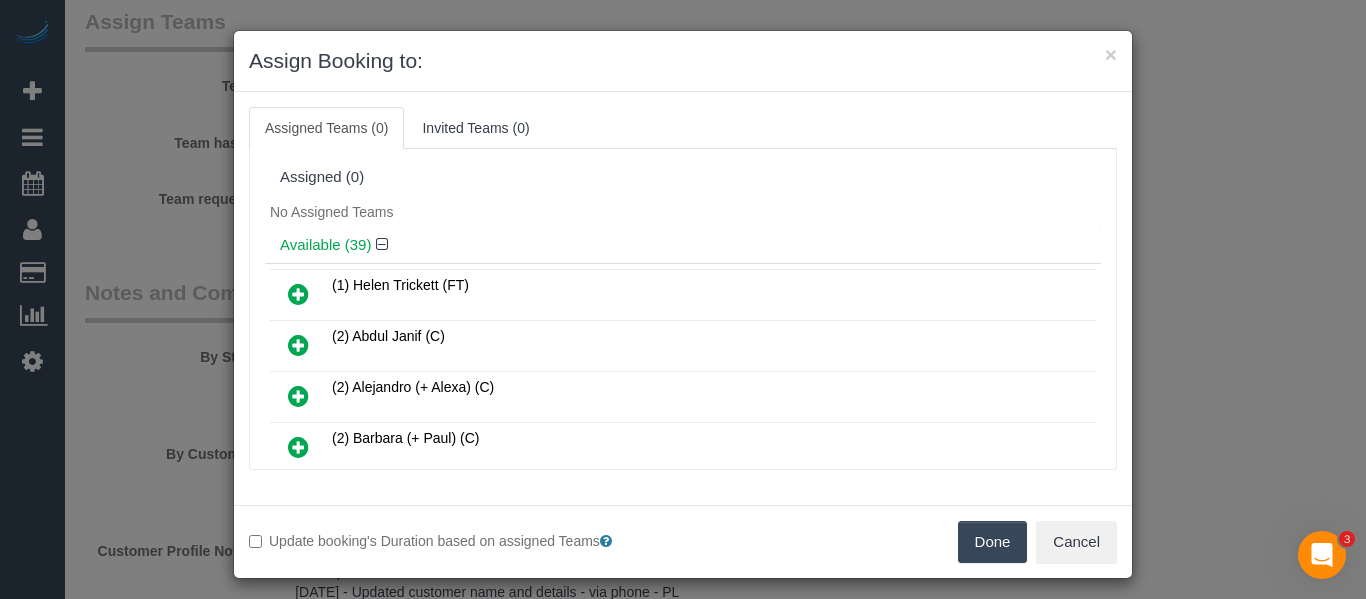 click on "Done" at bounding box center [993, 542] 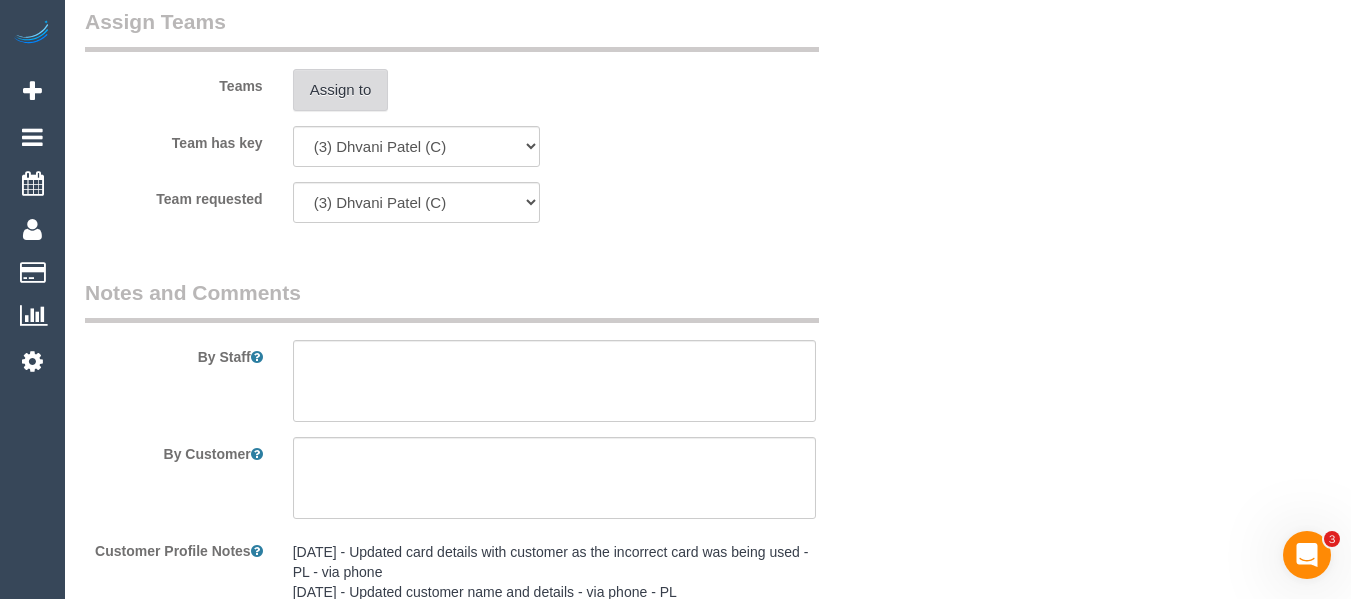 scroll, scrollTop: 3679, scrollLeft: 0, axis: vertical 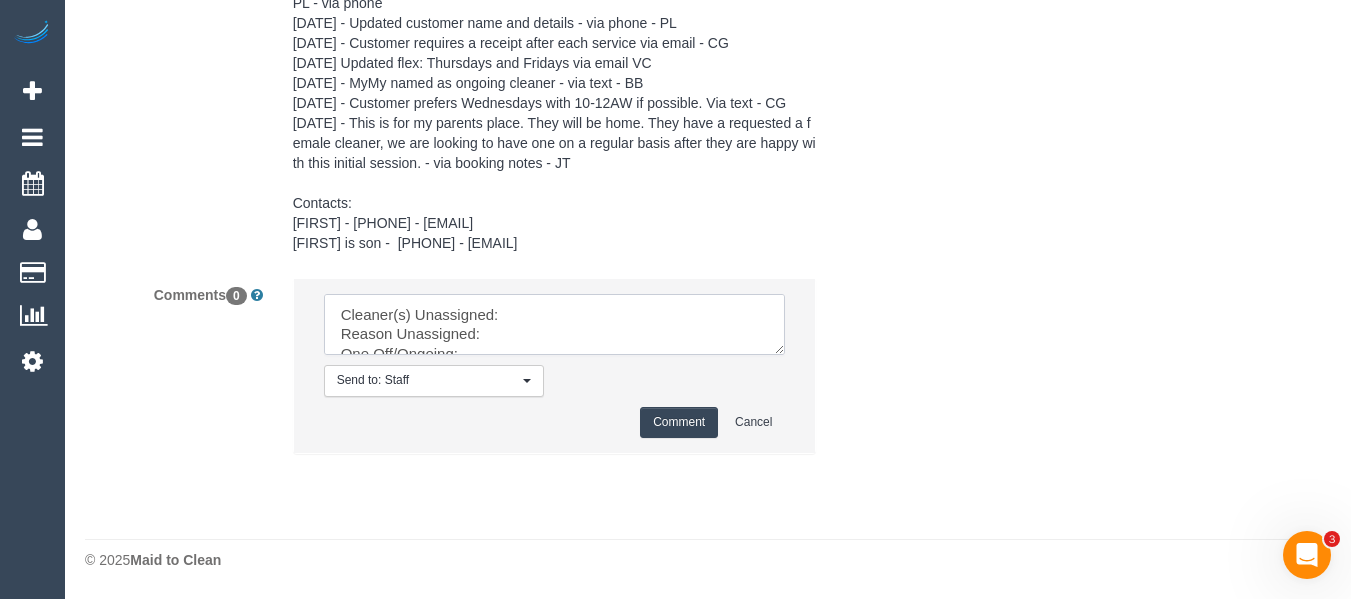 click at bounding box center [555, 325] 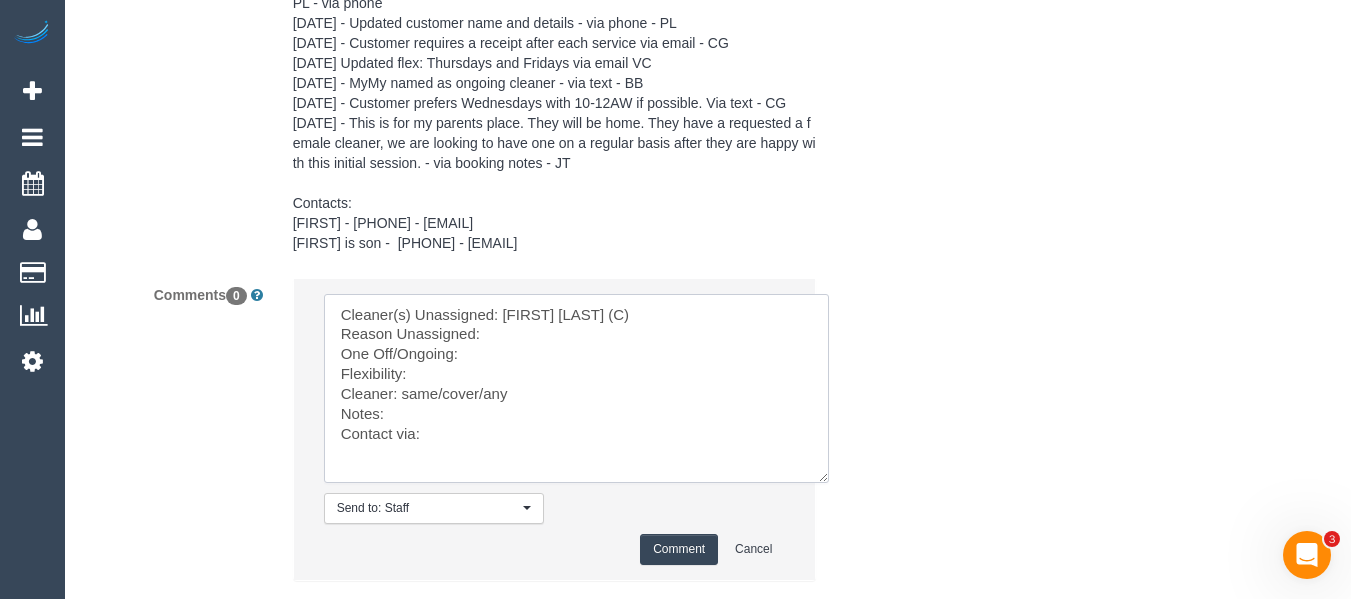 drag, startPoint x: 777, startPoint y: 348, endPoint x: 824, endPoint y: 482, distance: 142.00352 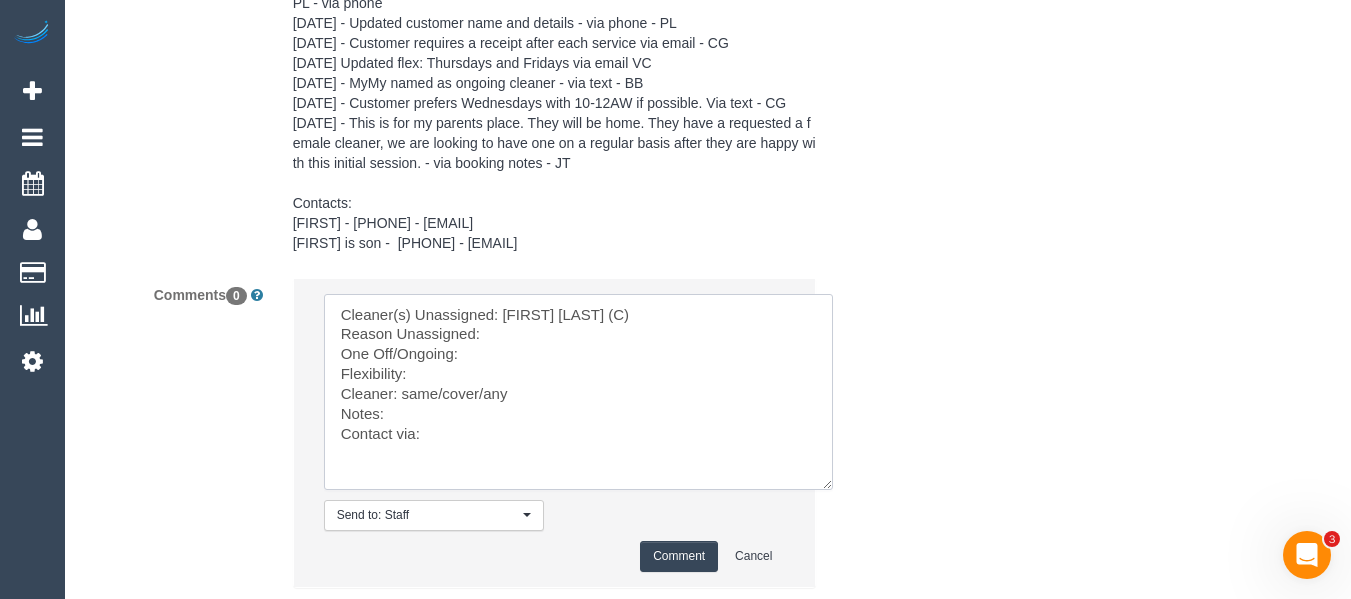 click at bounding box center [578, 392] 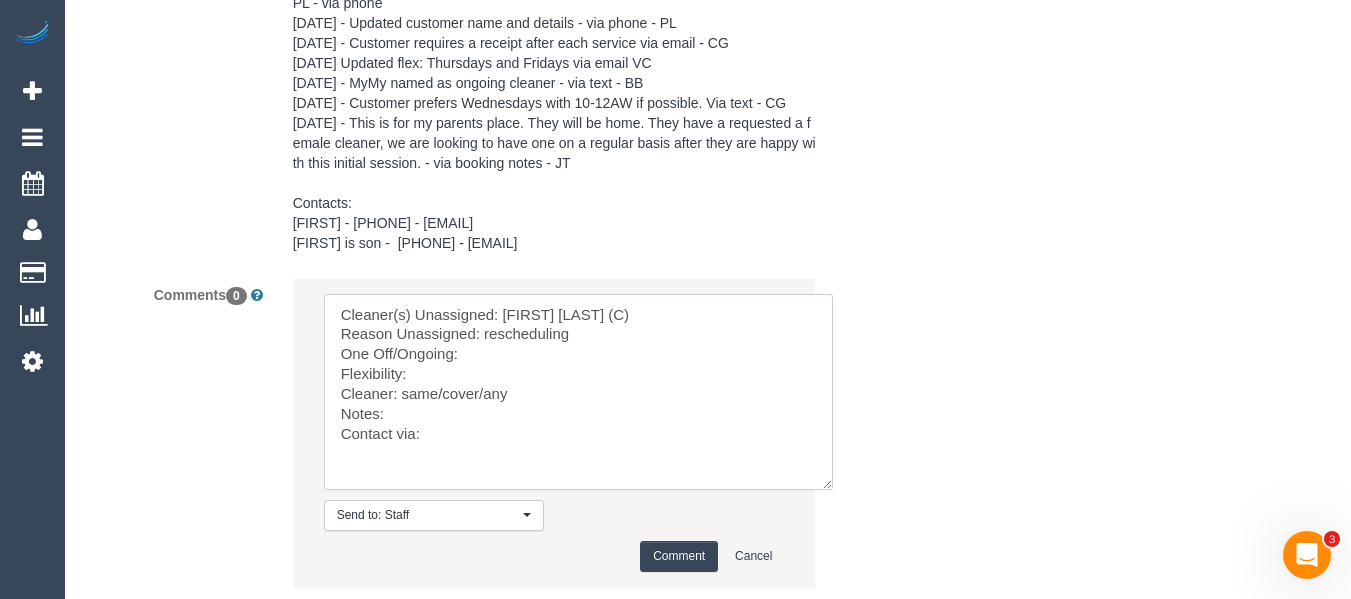 click at bounding box center (578, 392) 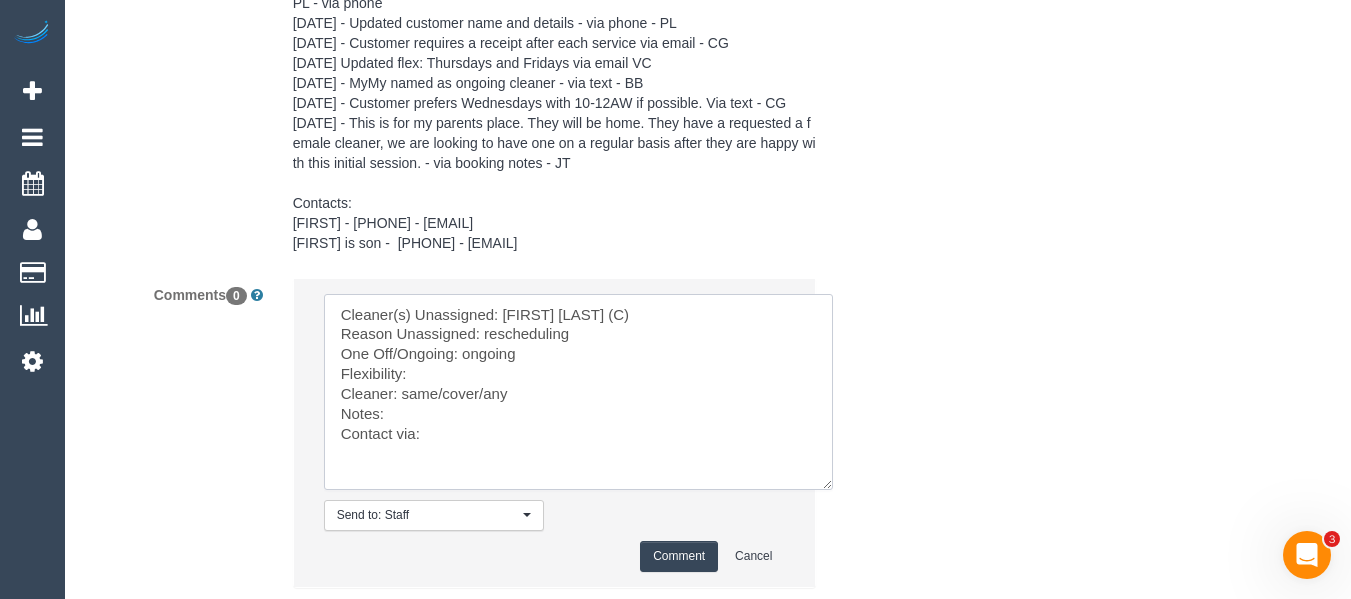 click at bounding box center [578, 392] 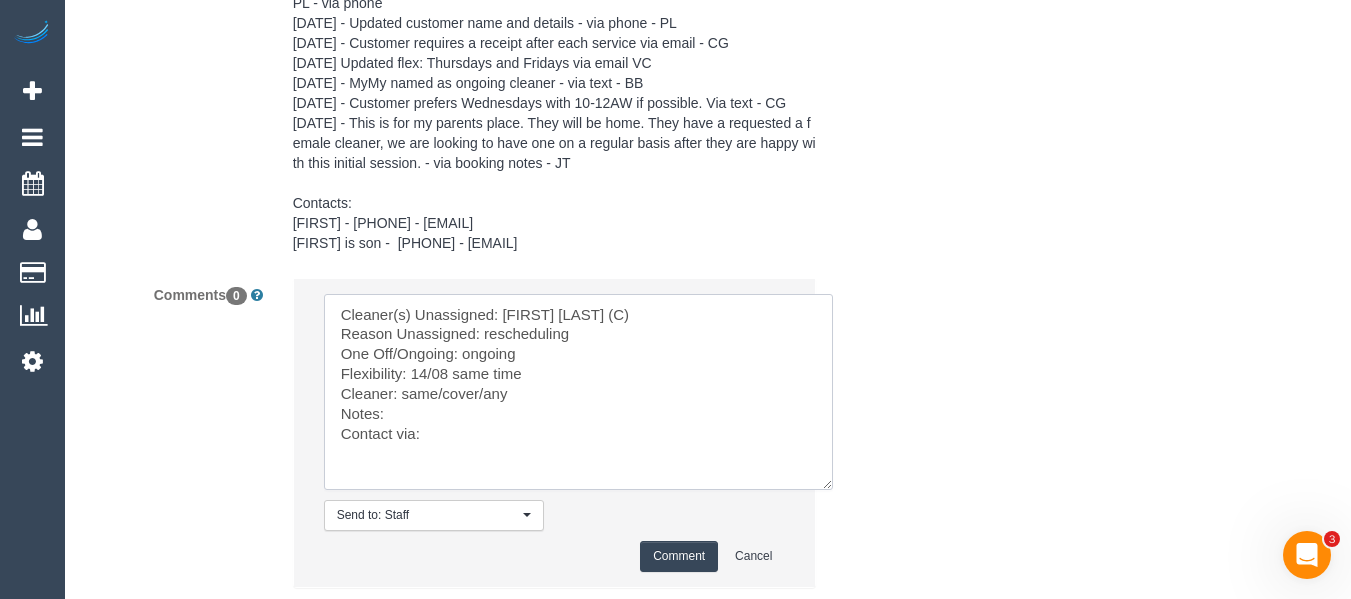 drag, startPoint x: 478, startPoint y: 395, endPoint x: 404, endPoint y: 392, distance: 74.06078 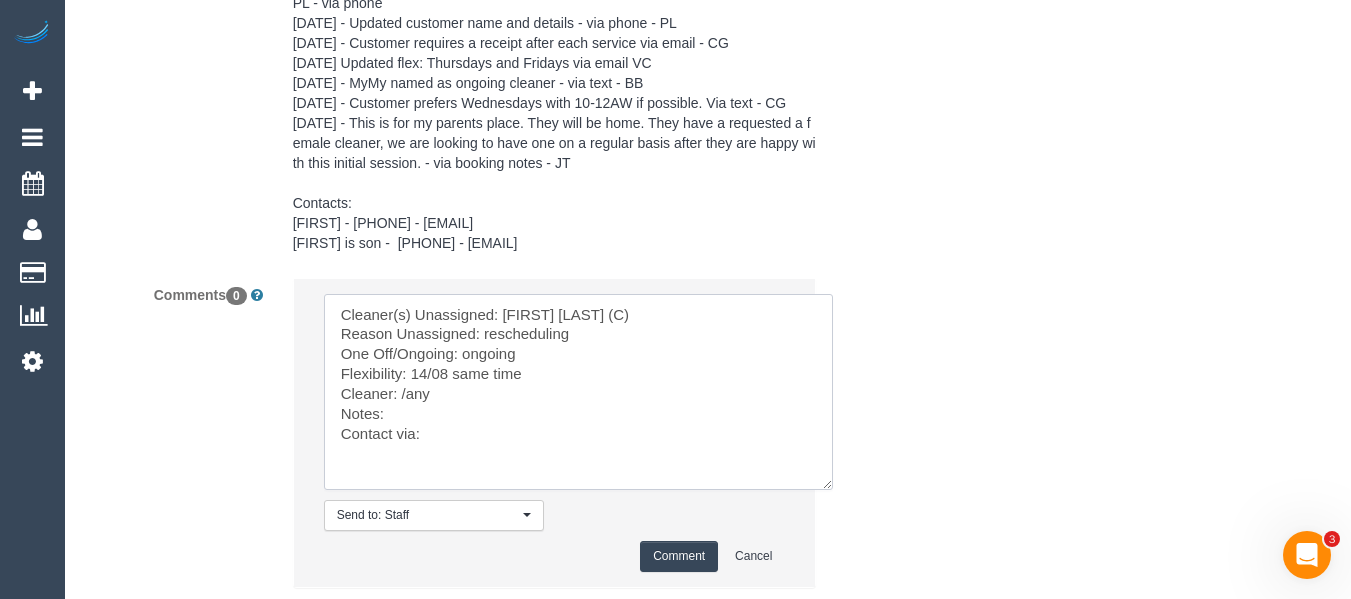 click at bounding box center (578, 392) 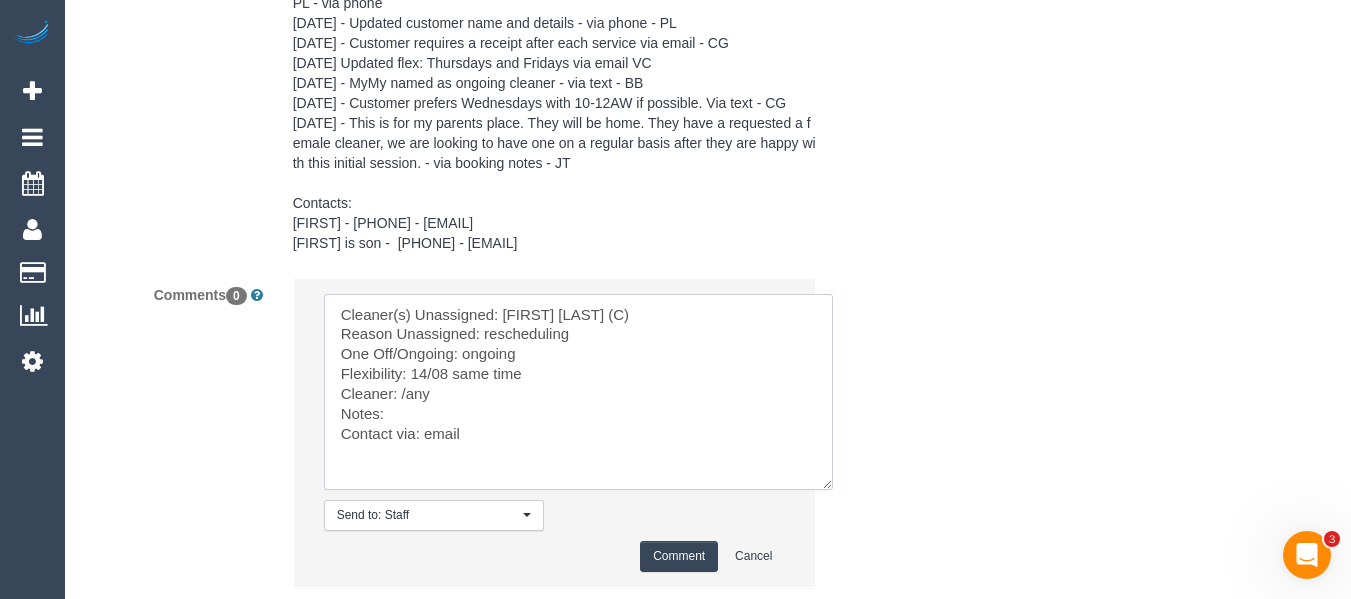 type on "Cleaner(s) Unassigned: Dhvani Patel (C)
Reason Unassigned: rescheduling
One Off/Ongoing: ongoing
Flexibility: 14/08 same time
Cleaner: /any
Notes:
Contact via: email" 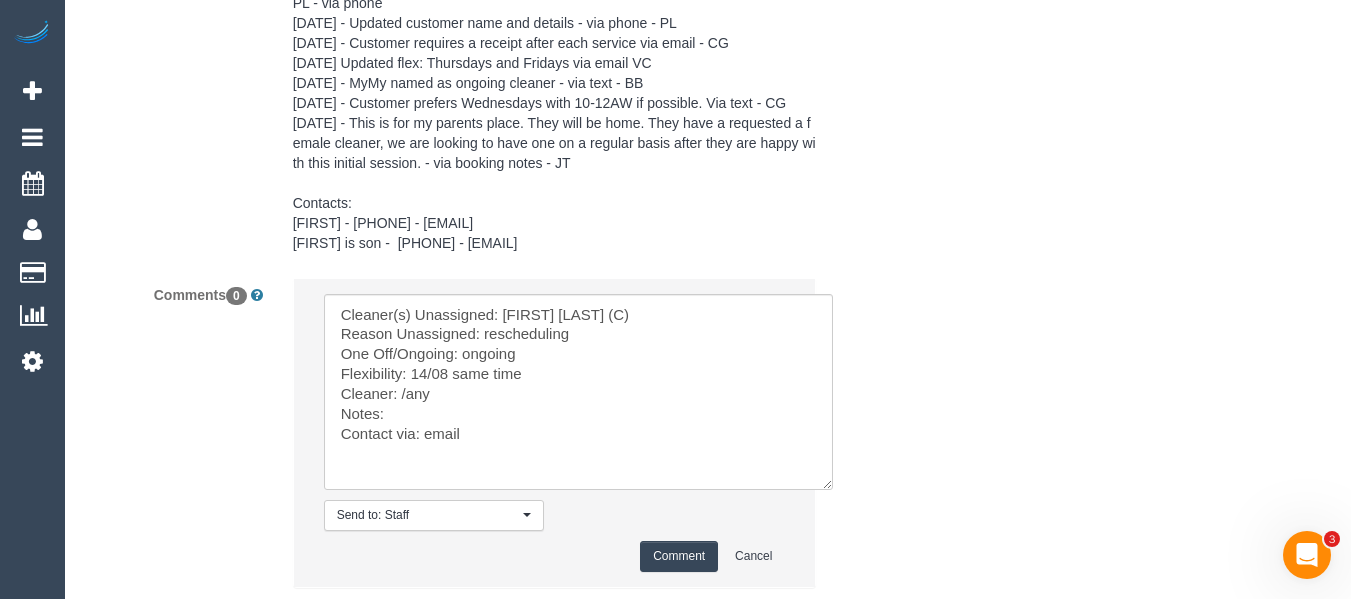 click on "Comment" at bounding box center [679, 556] 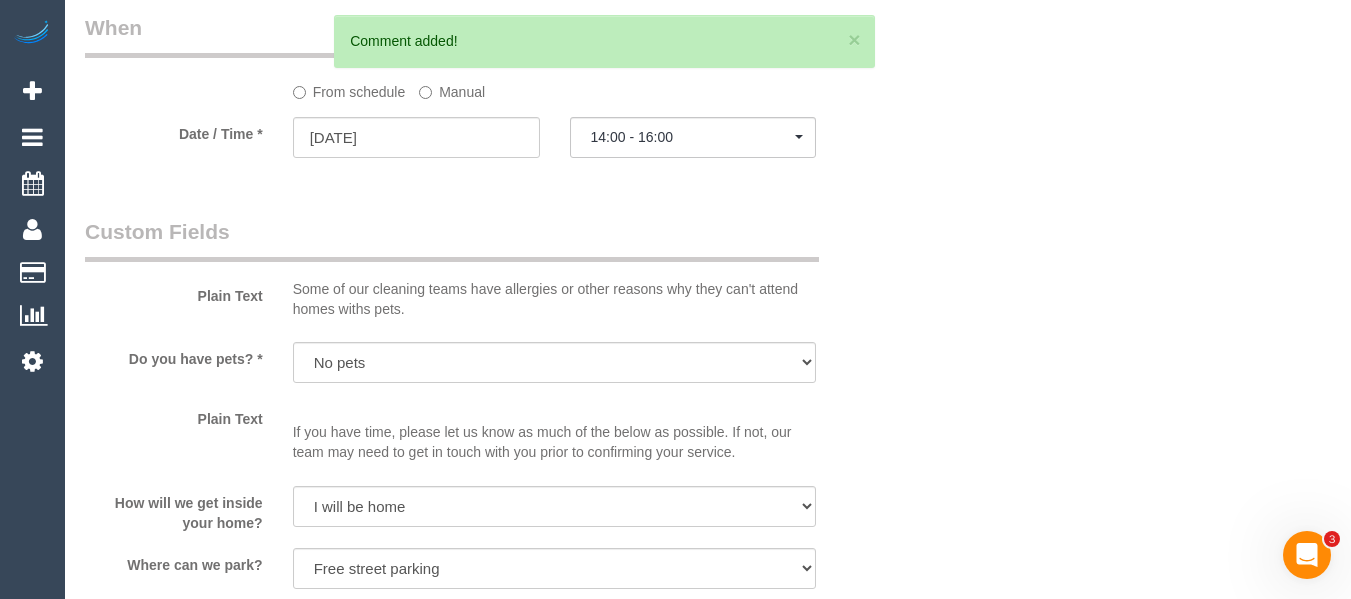 scroll, scrollTop: 2103, scrollLeft: 0, axis: vertical 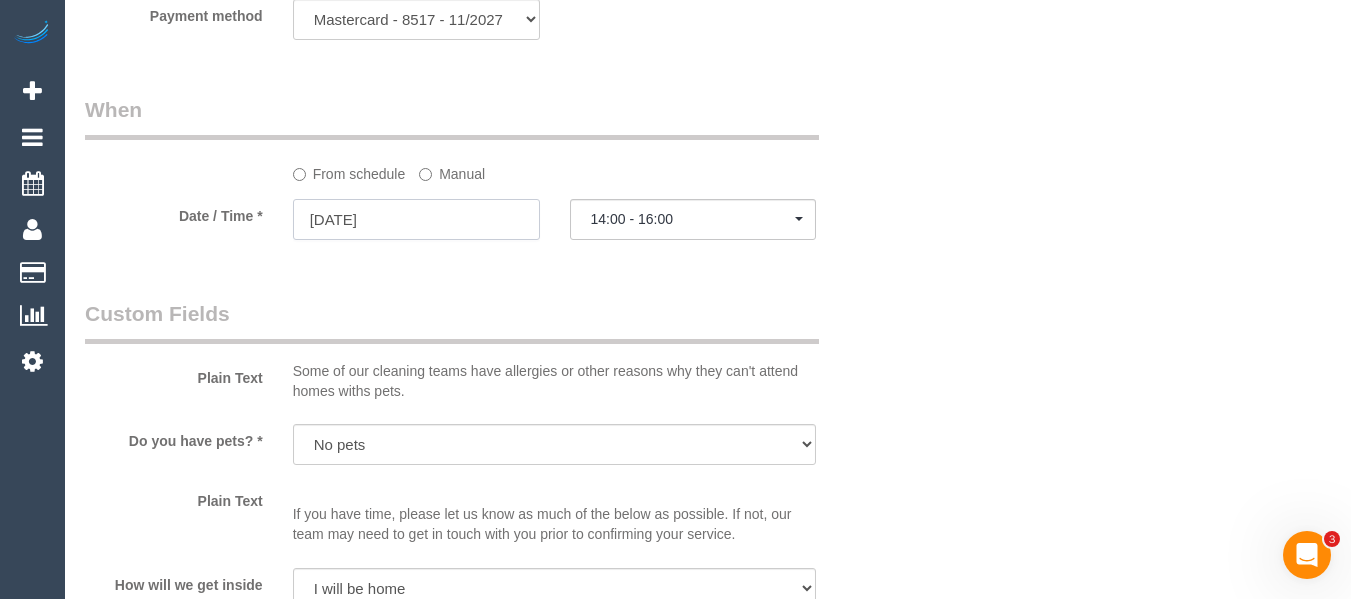 click on "21/08/2025" at bounding box center [416, 219] 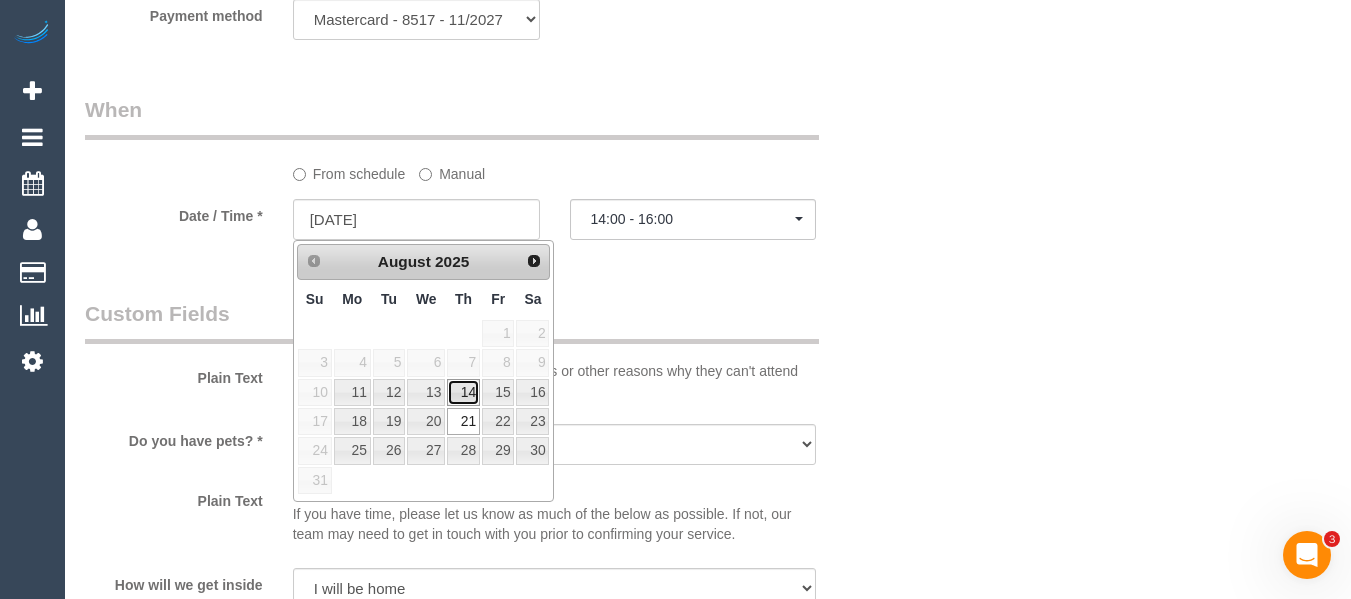 click on "14" at bounding box center [463, 392] 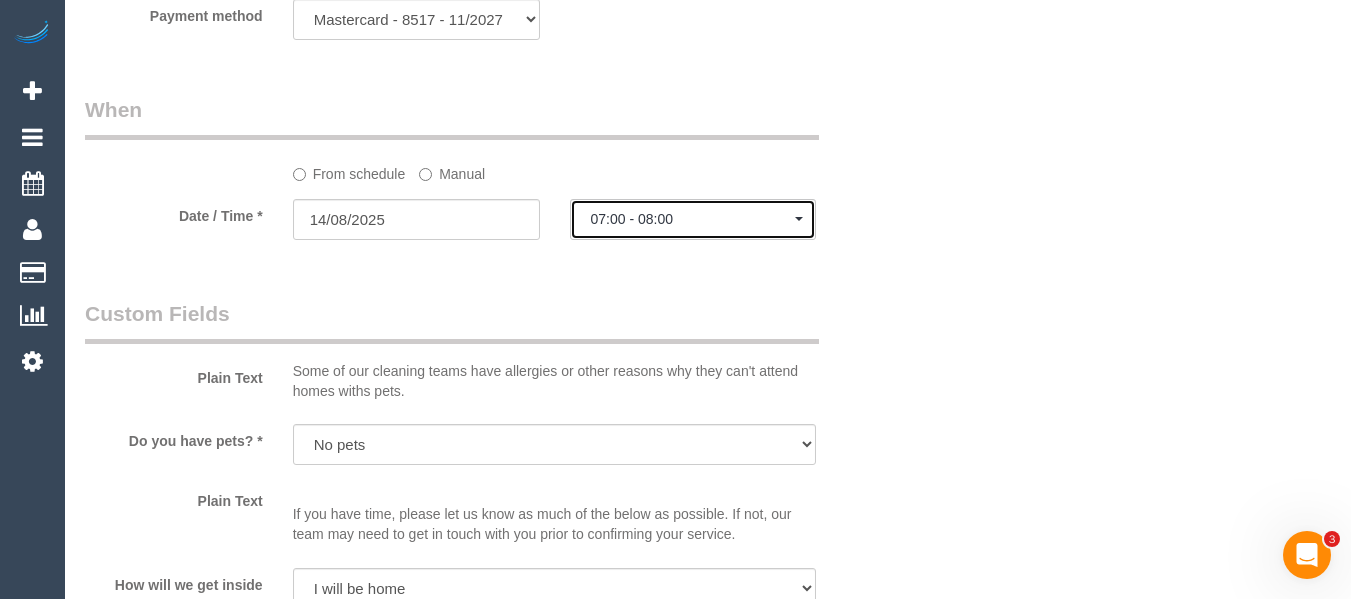 click on "07:00 - 08:00" 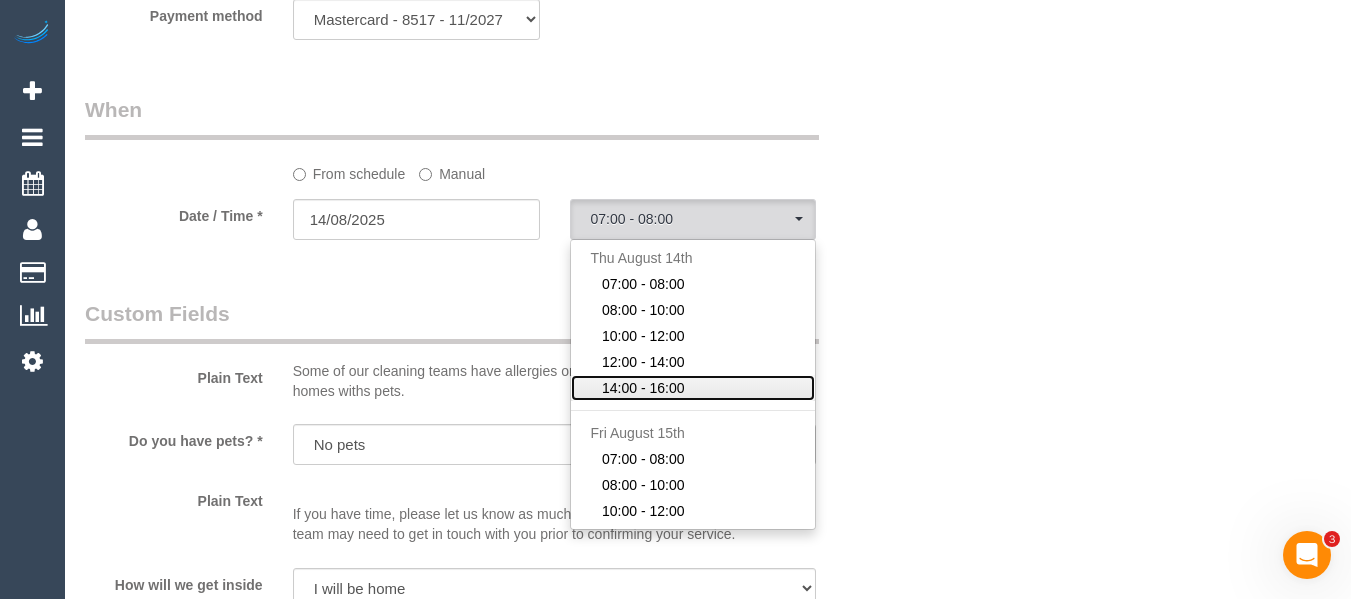click on "14:00 - 16:00" 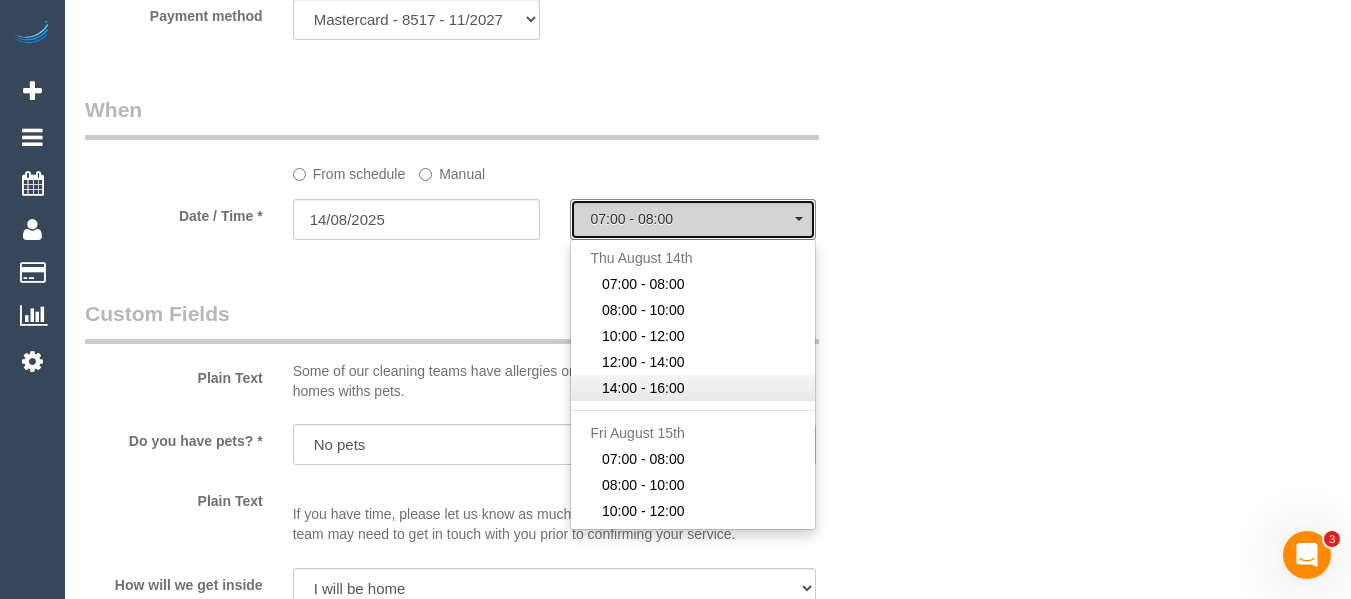 select on "spot26" 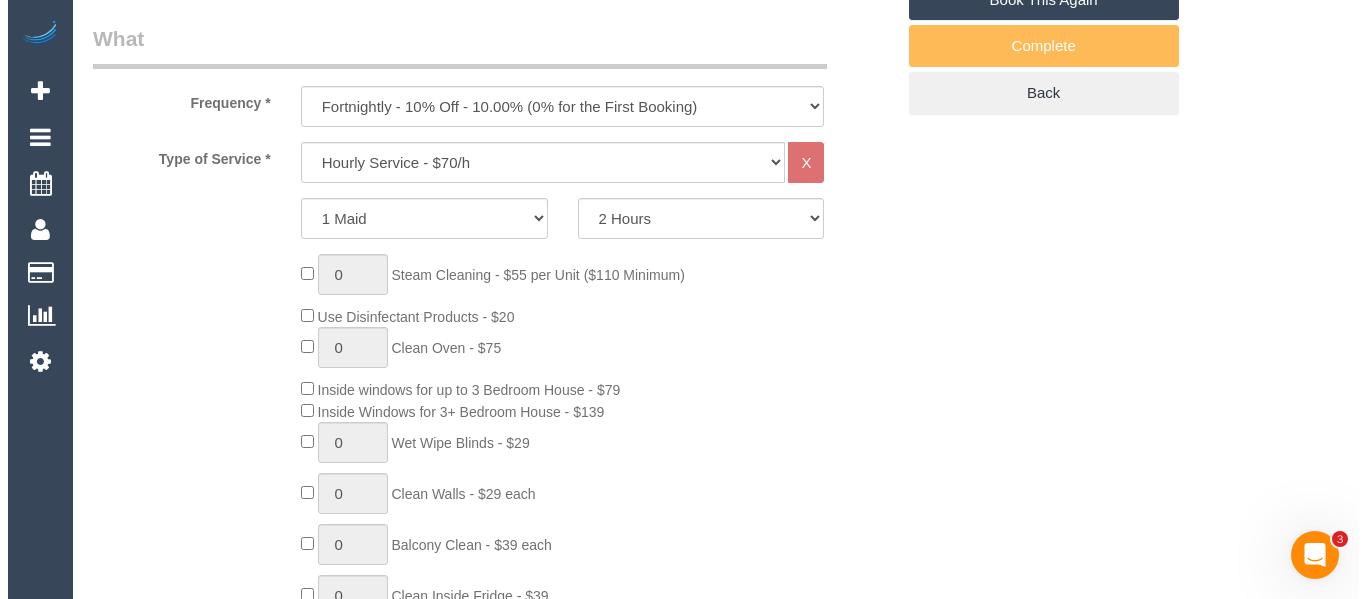 scroll, scrollTop: 454, scrollLeft: 0, axis: vertical 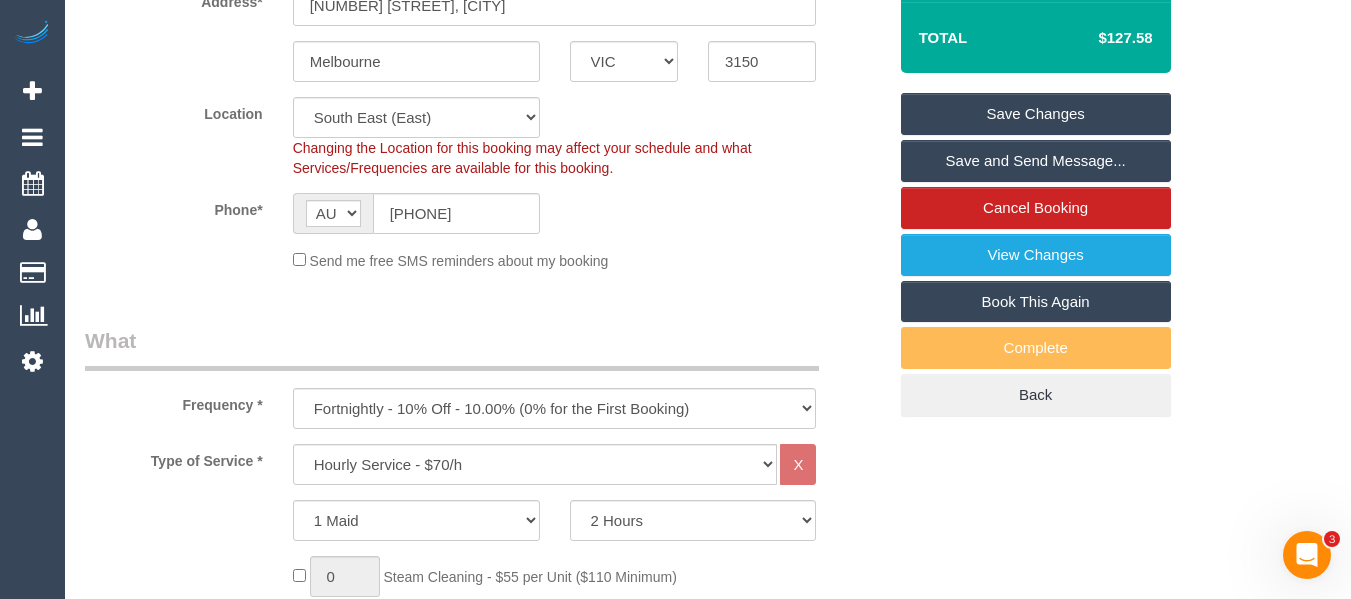 click on "Save Changes" at bounding box center (1036, 114) 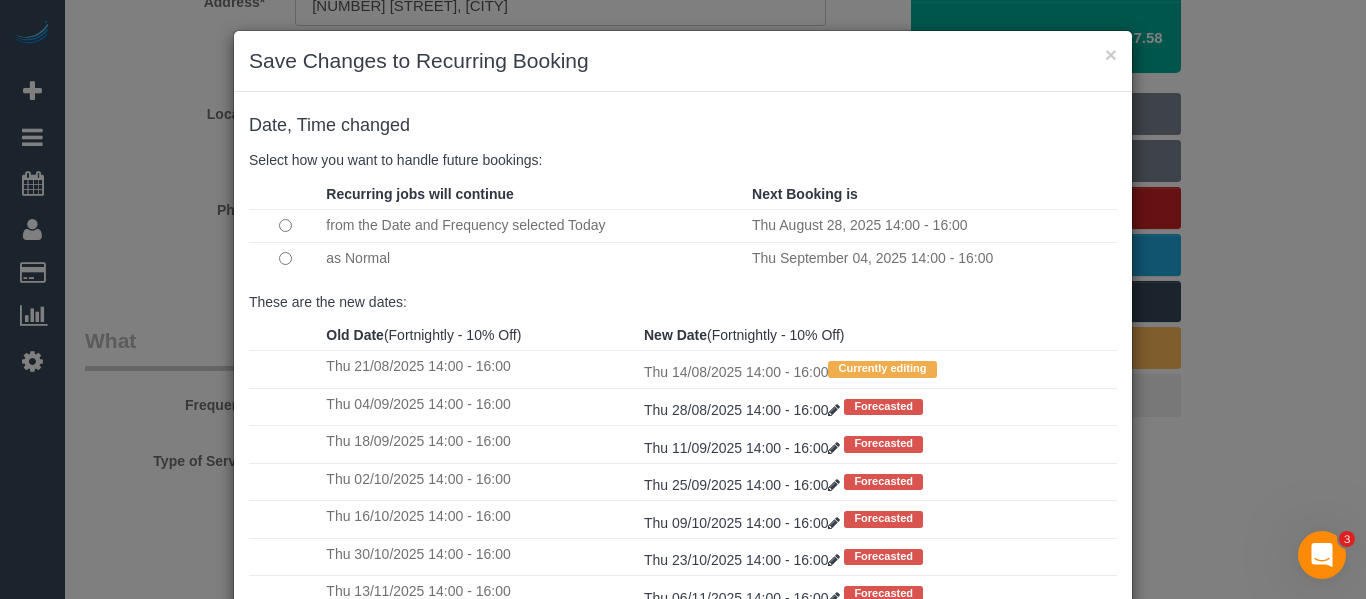 scroll, scrollTop: 3, scrollLeft: 0, axis: vertical 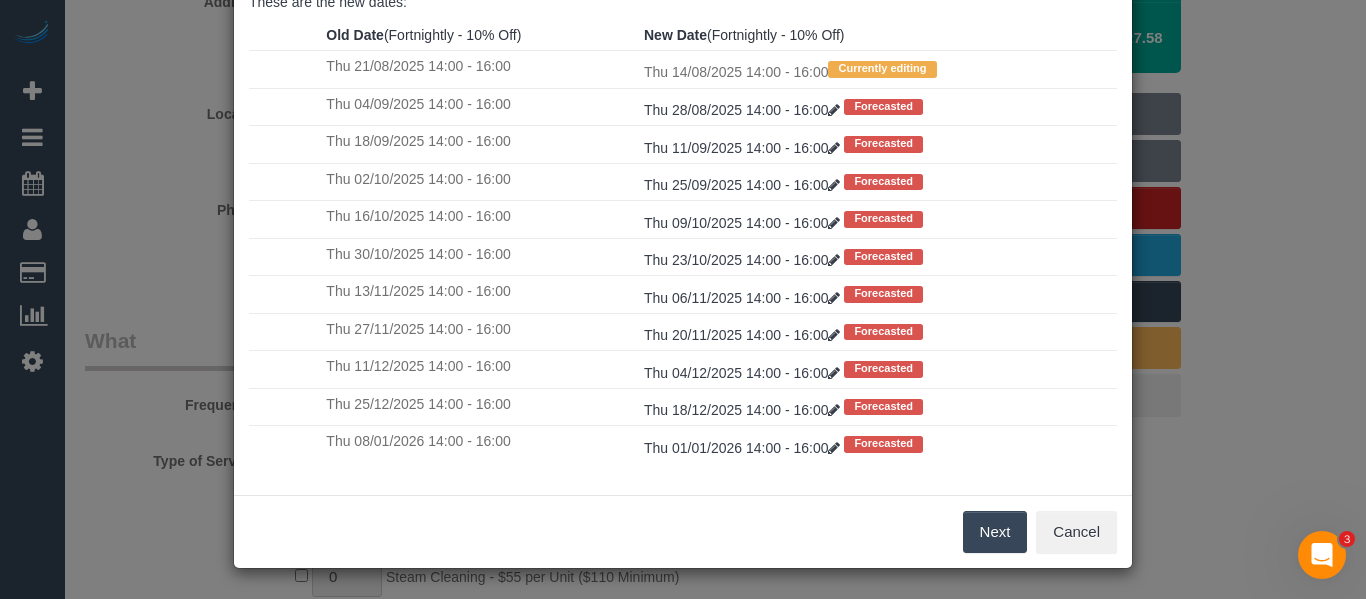 click on "Next" at bounding box center (995, 532) 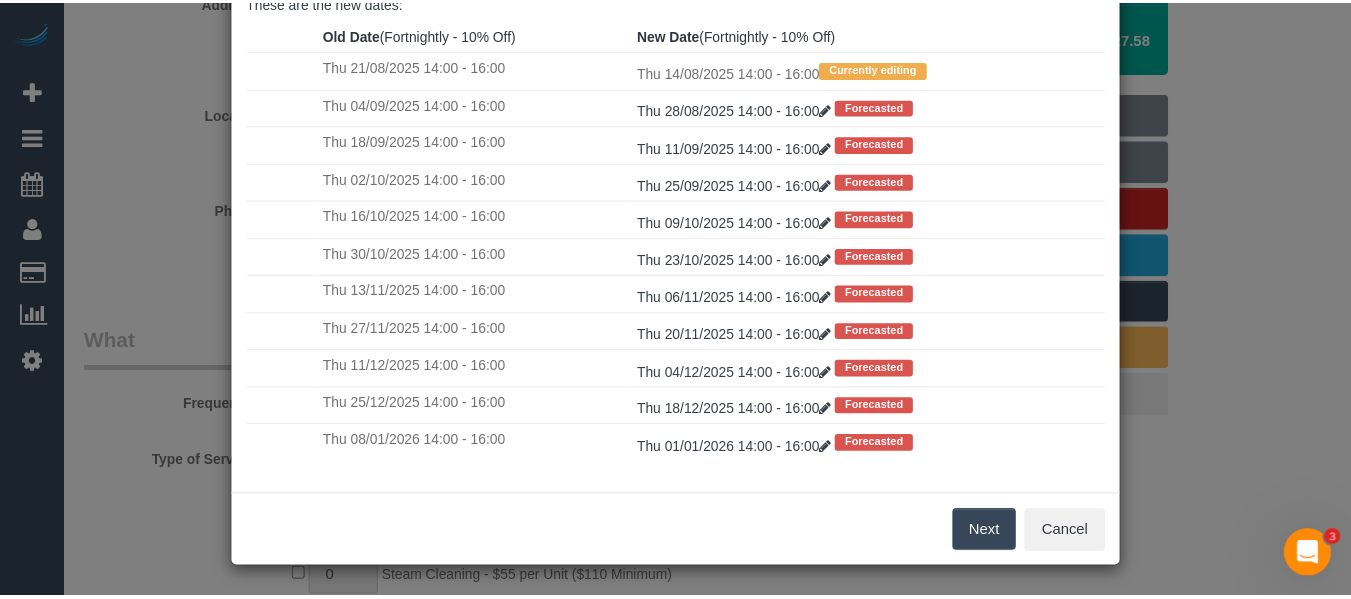 scroll, scrollTop: 0, scrollLeft: 0, axis: both 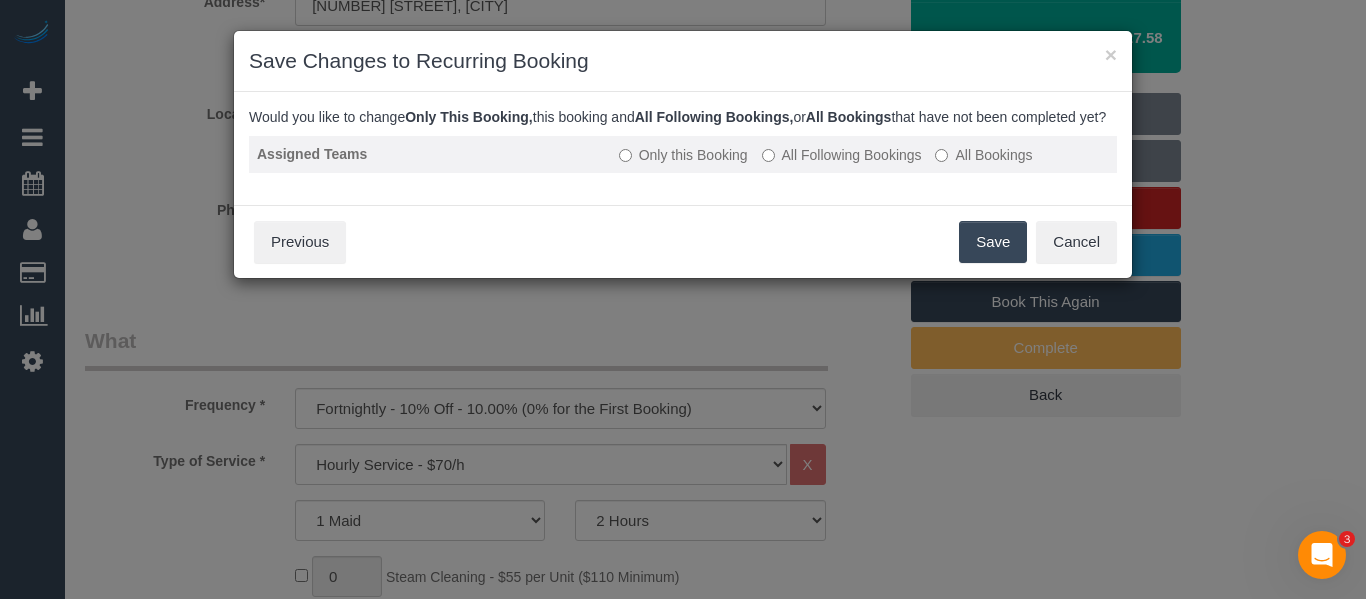 click on "Only this Booking
All Following Bookings
All Bookings" at bounding box center [864, 154] 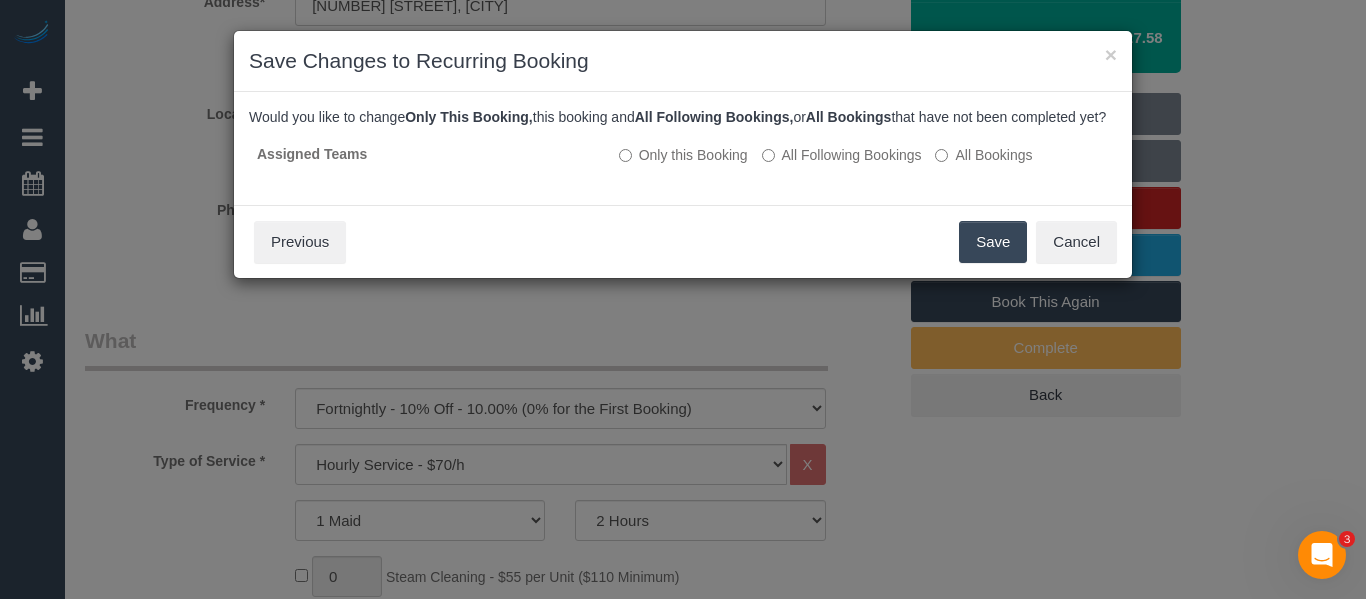click on "Save" at bounding box center [993, 242] 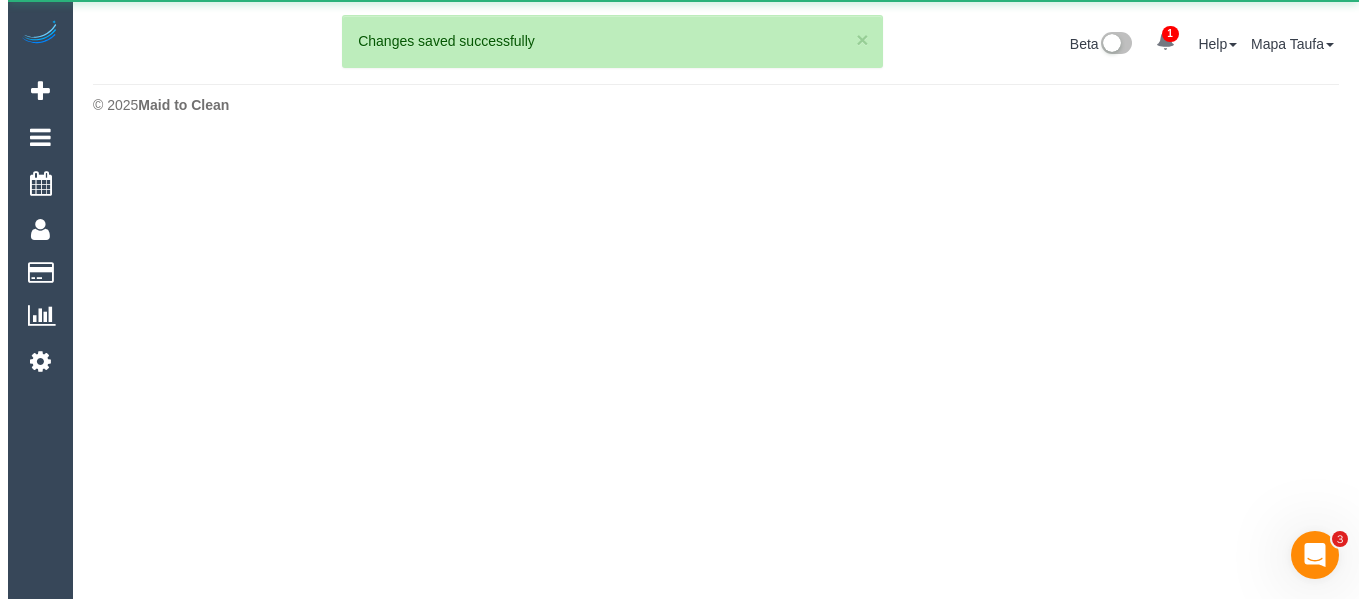 scroll, scrollTop: 0, scrollLeft: 0, axis: both 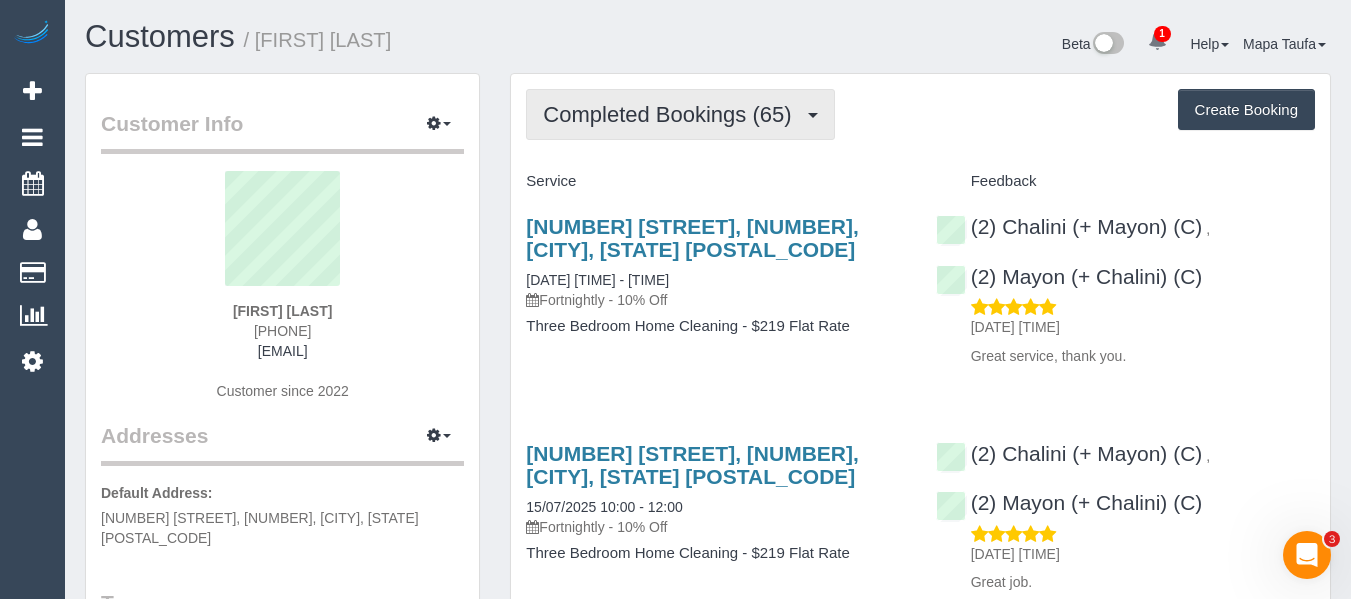 click on "Completed Bookings (65)" at bounding box center (672, 114) 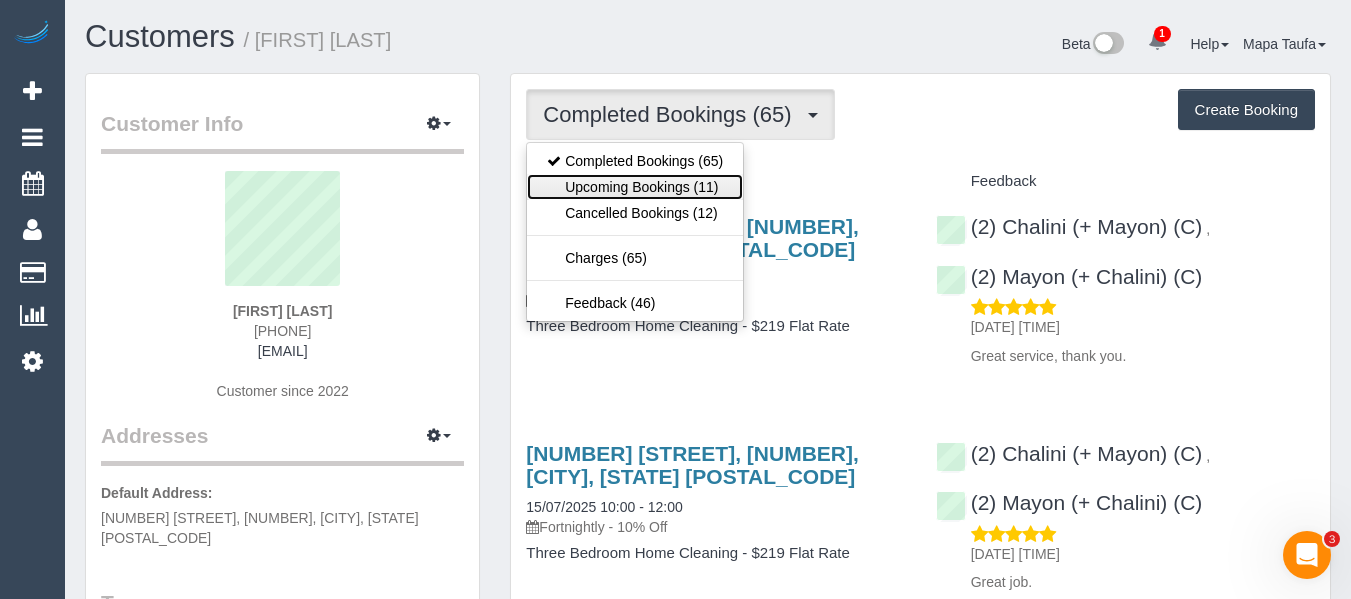 click on "Upcoming Bookings (11)" at bounding box center (635, 187) 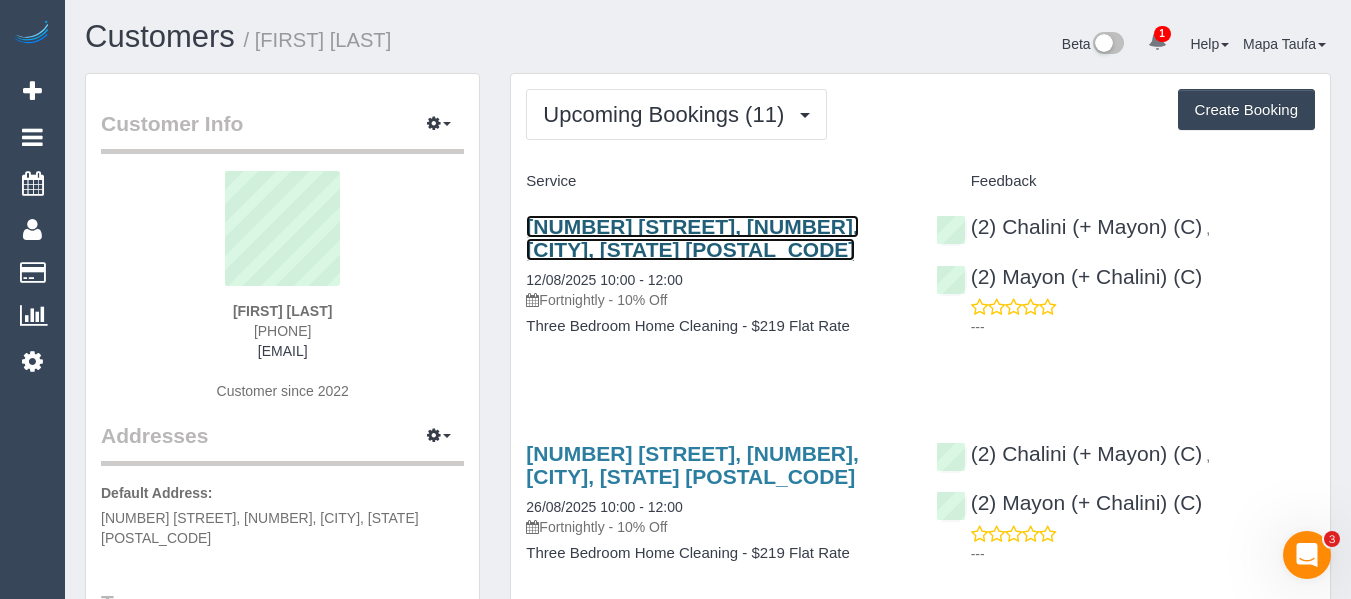 click on "[NUMBER] [STREET], [NUMBER], [CITY], [STATE] [POSTAL_CODE]" at bounding box center [692, 238] 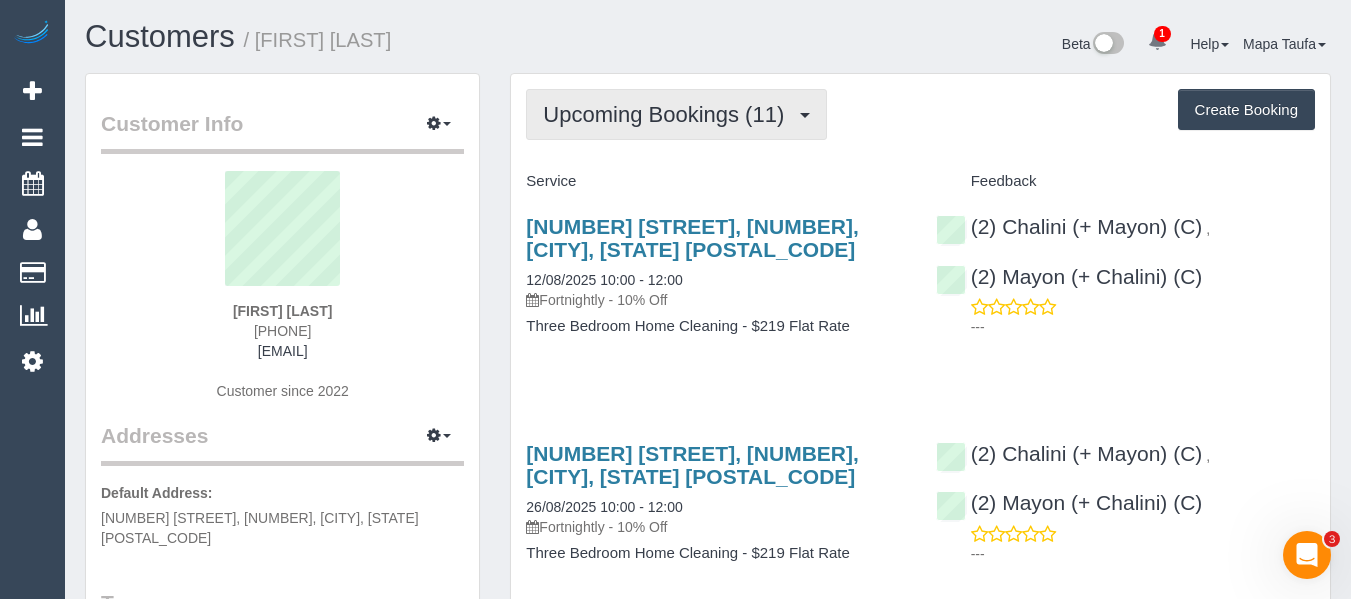 click on "Upcoming Bookings (11)" at bounding box center (668, 114) 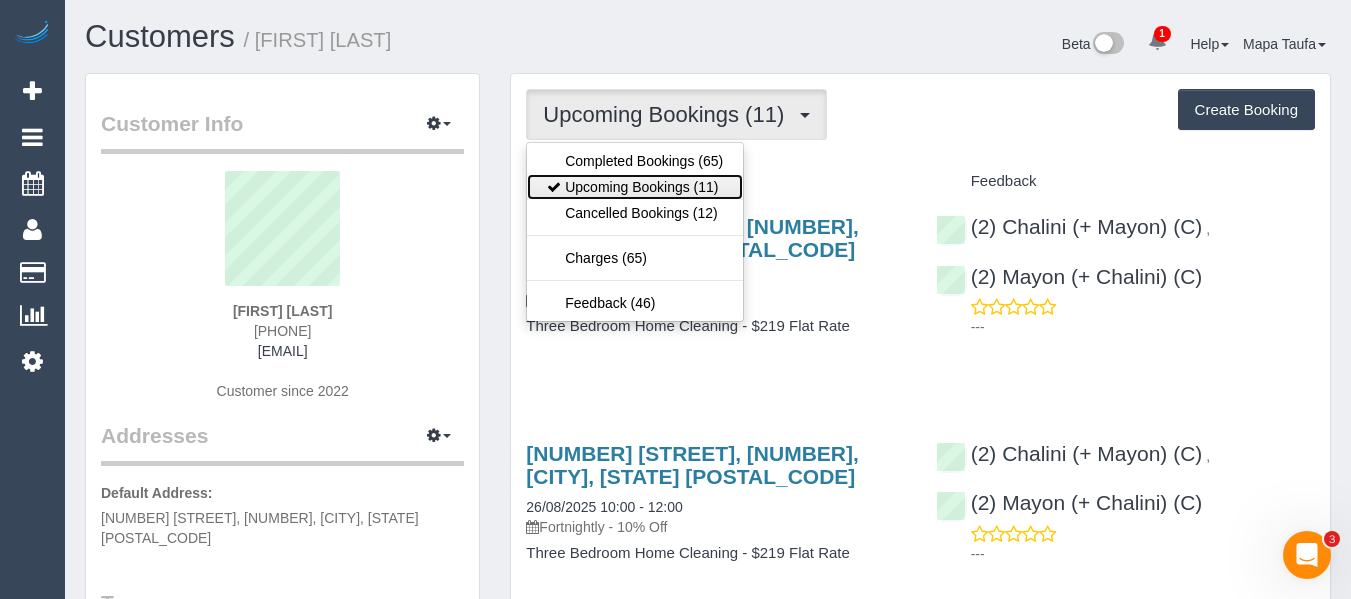 click at bounding box center [554, 187] 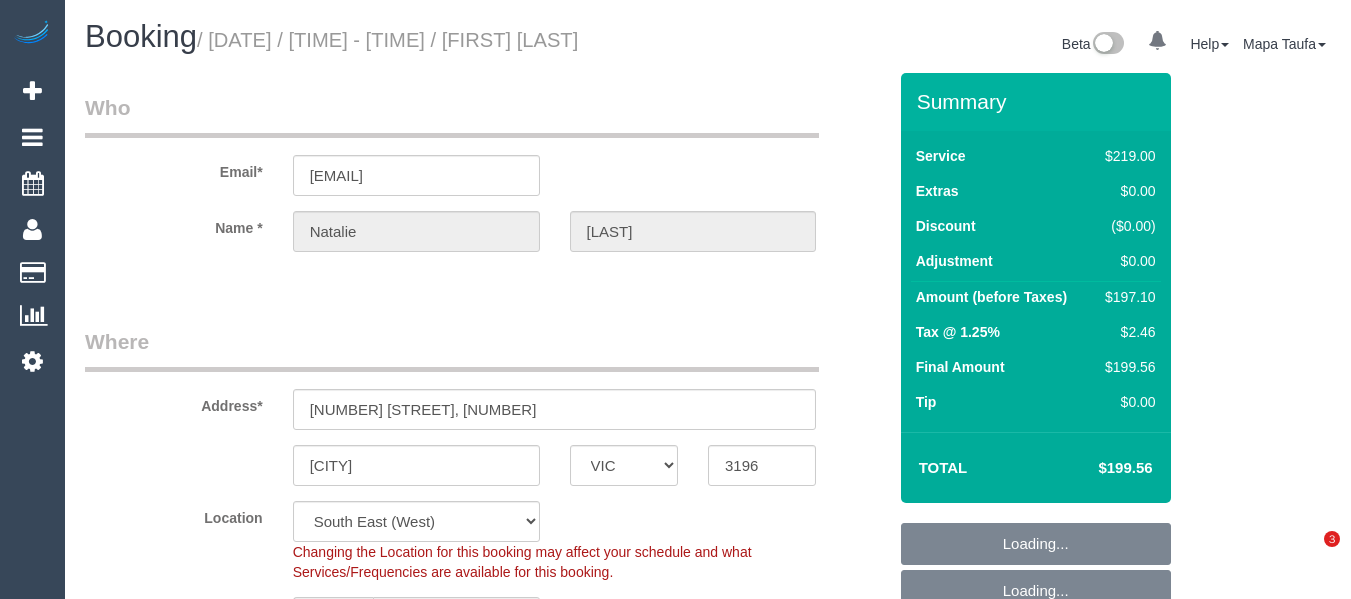 select on "VIC" 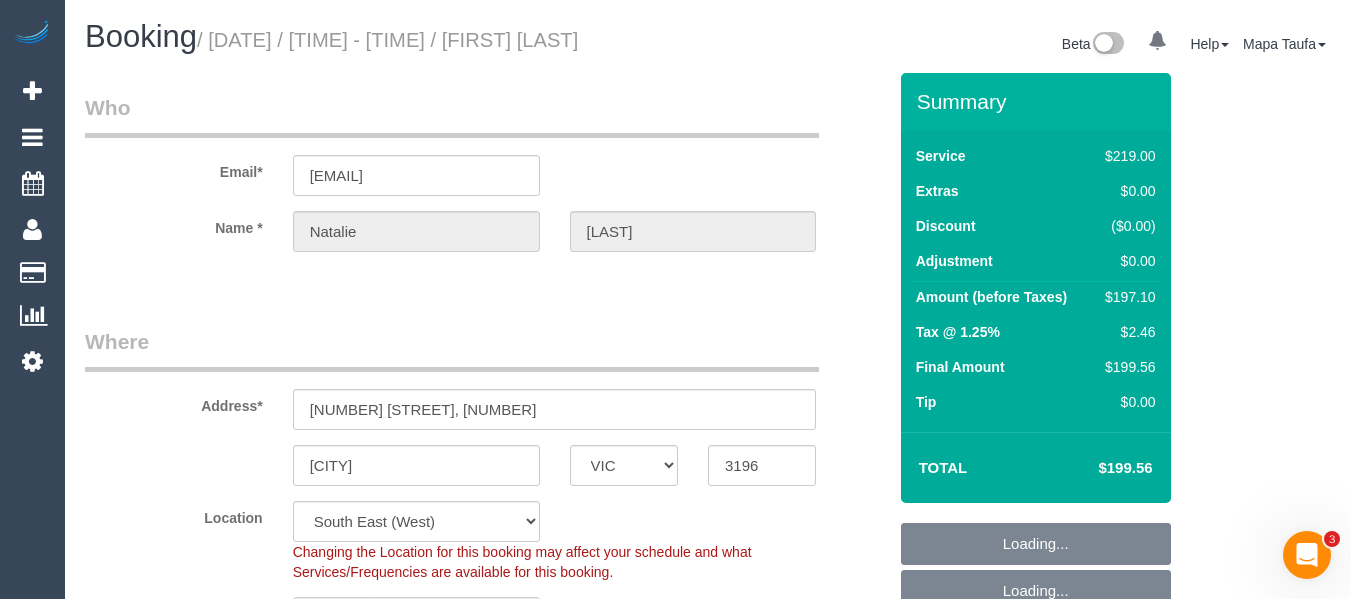 scroll, scrollTop: 0, scrollLeft: 0, axis: both 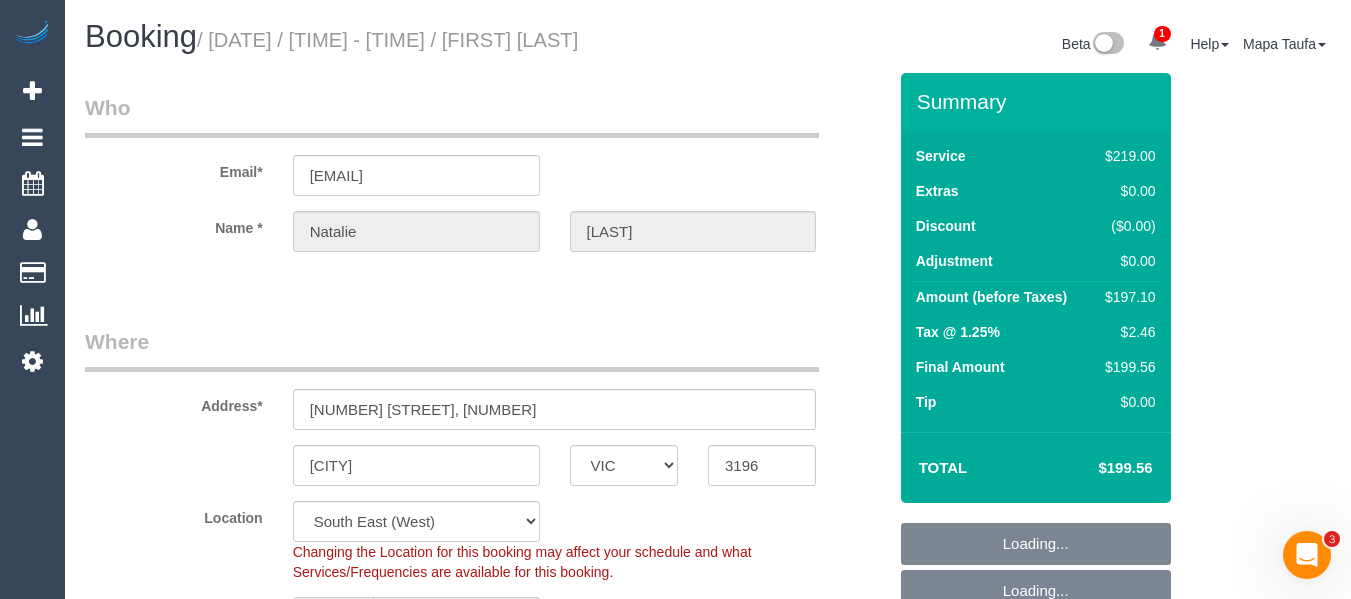 select on "object:790" 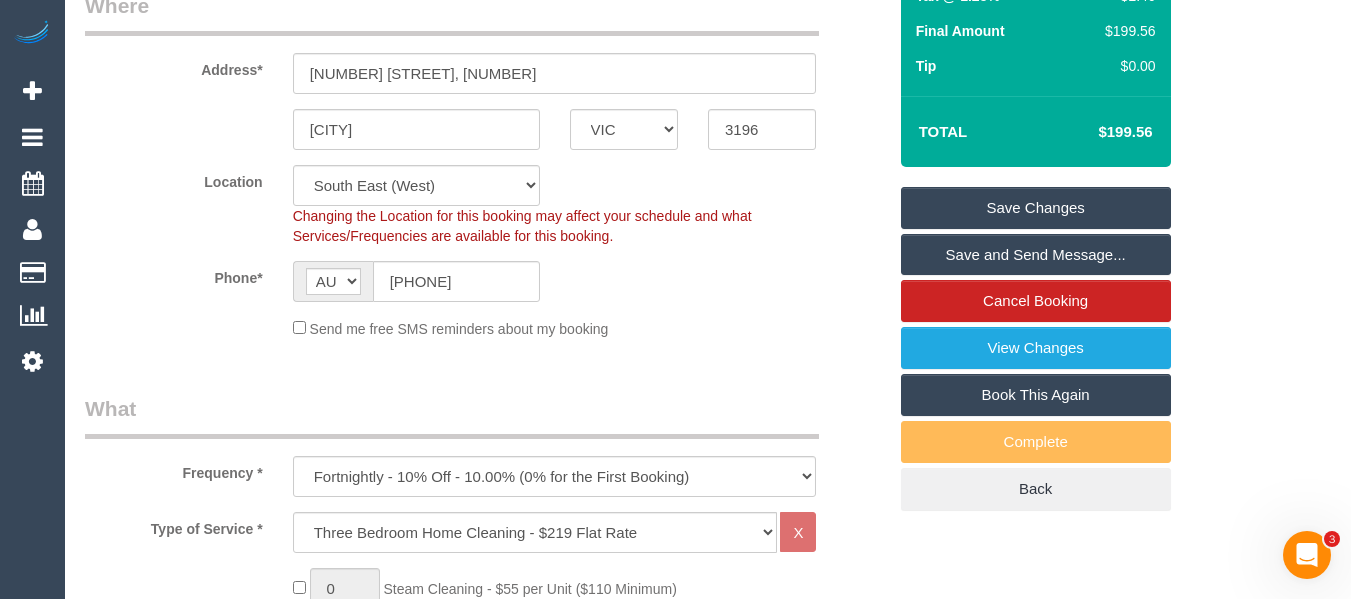 scroll, scrollTop: 397, scrollLeft: 0, axis: vertical 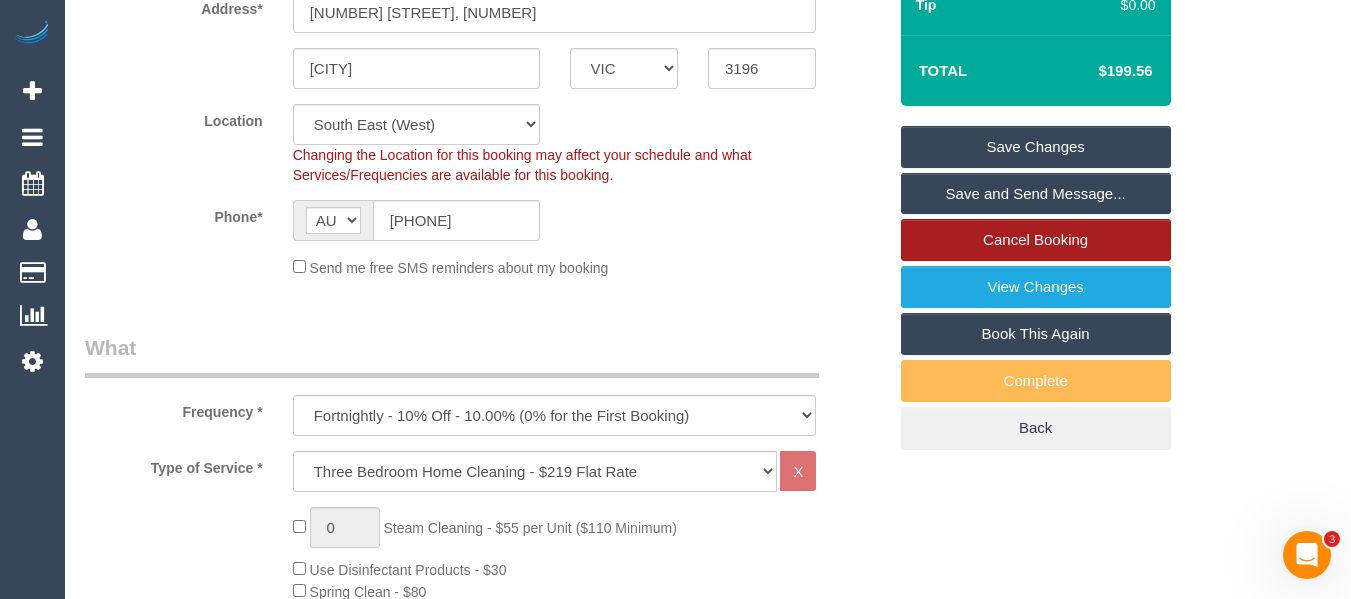 click on "Cancel Booking" at bounding box center [1036, 240] 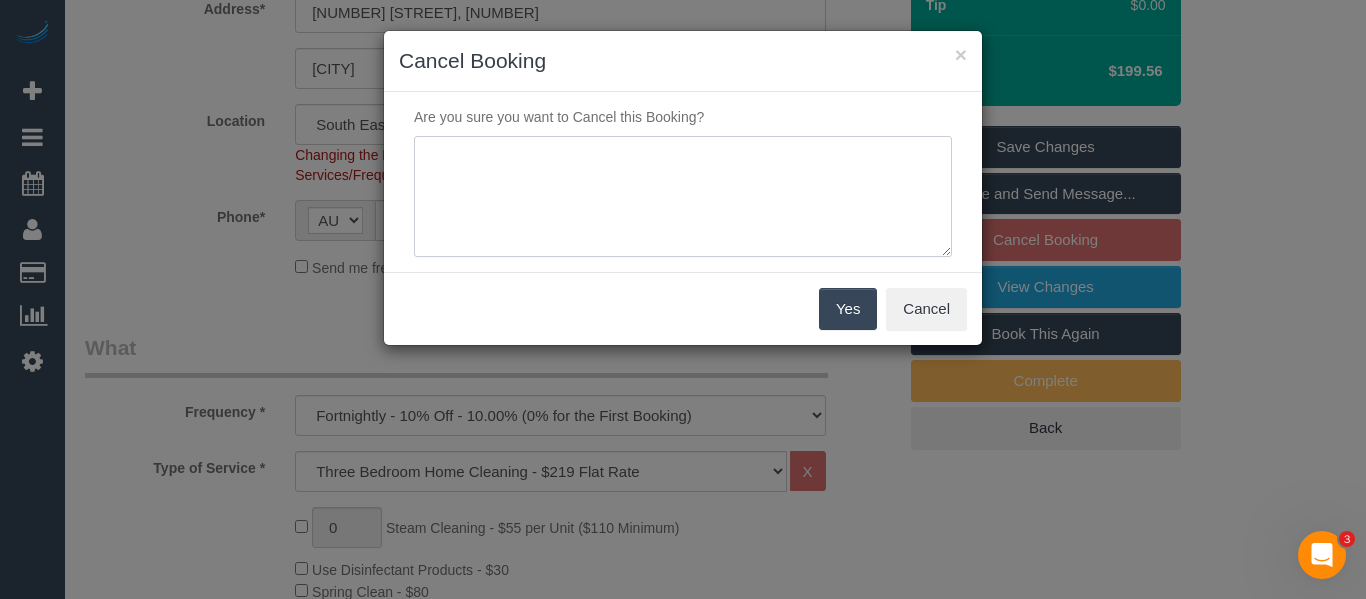 click at bounding box center (683, 197) 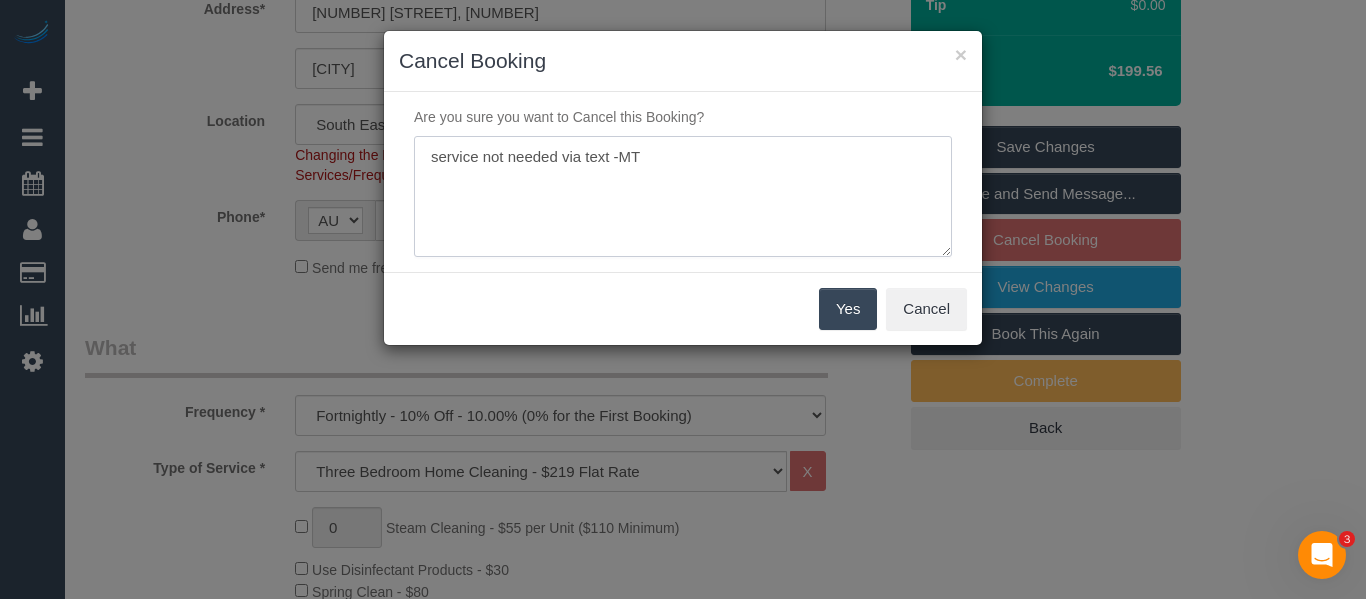 type on "service not needed via text -MT" 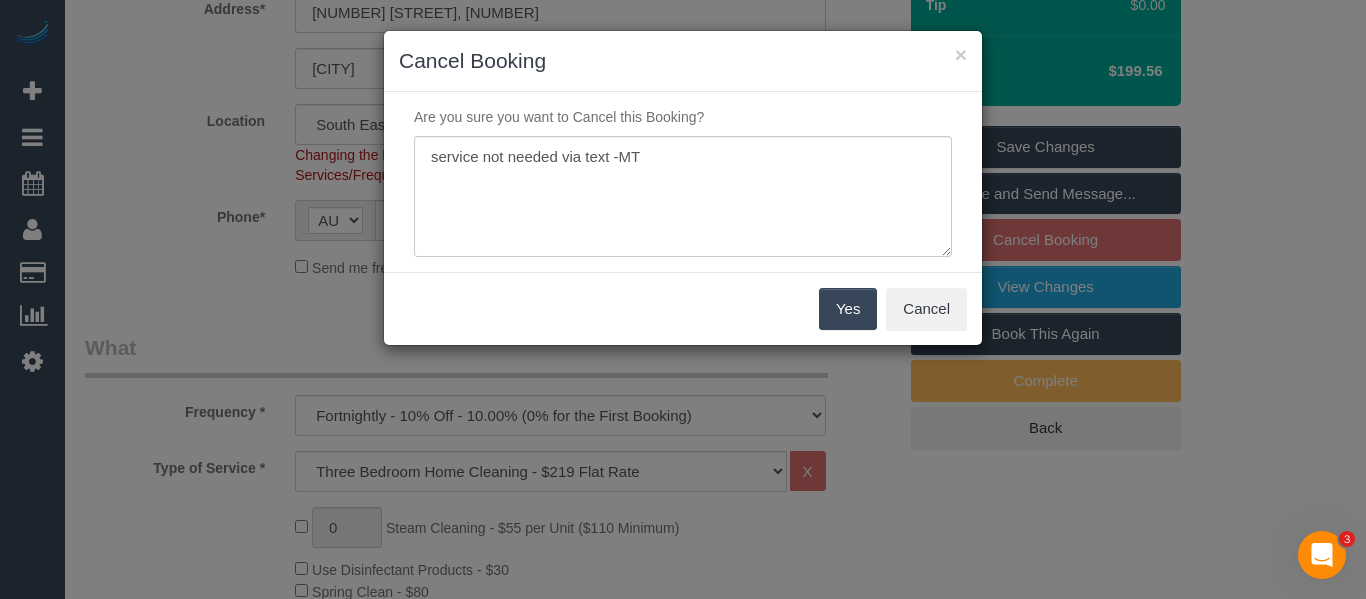 click on "Yes" at bounding box center (848, 309) 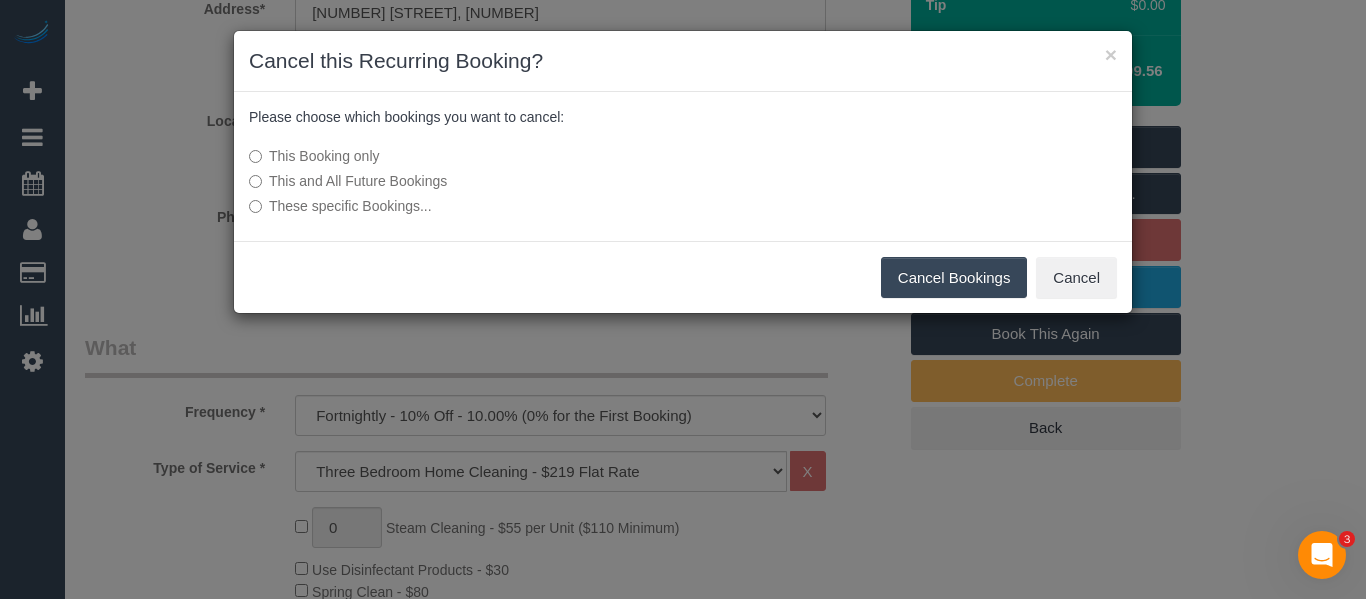 click on "Cancel Bookings" at bounding box center [954, 278] 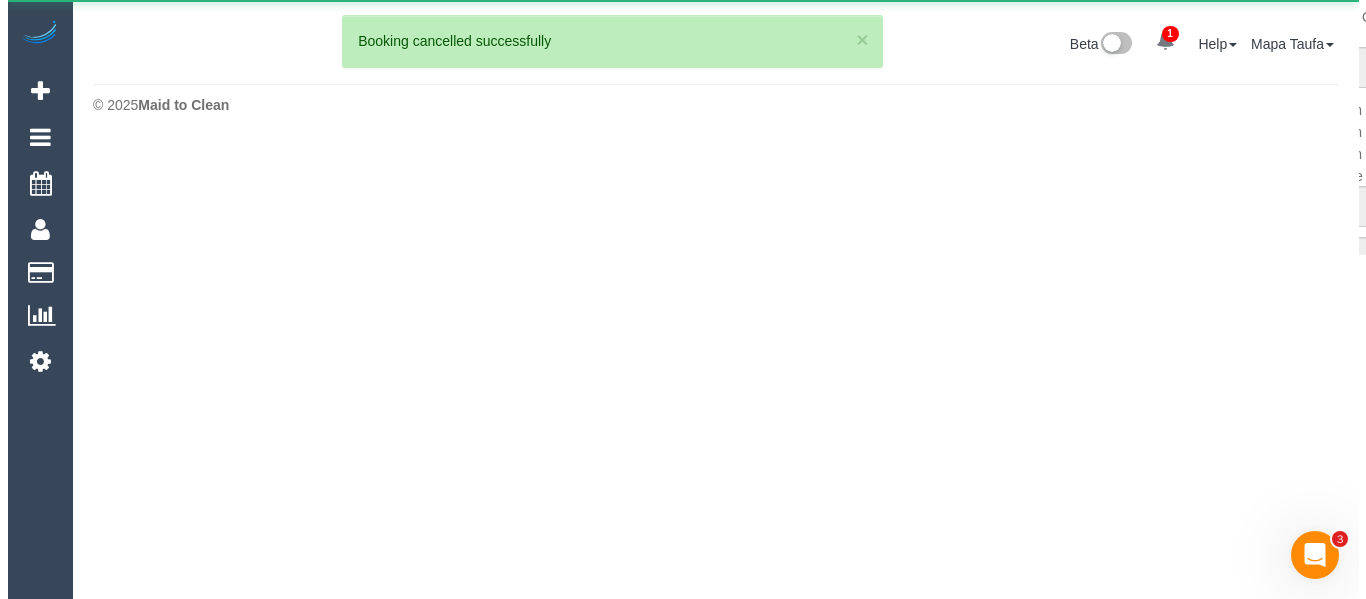 scroll, scrollTop: 0, scrollLeft: 0, axis: both 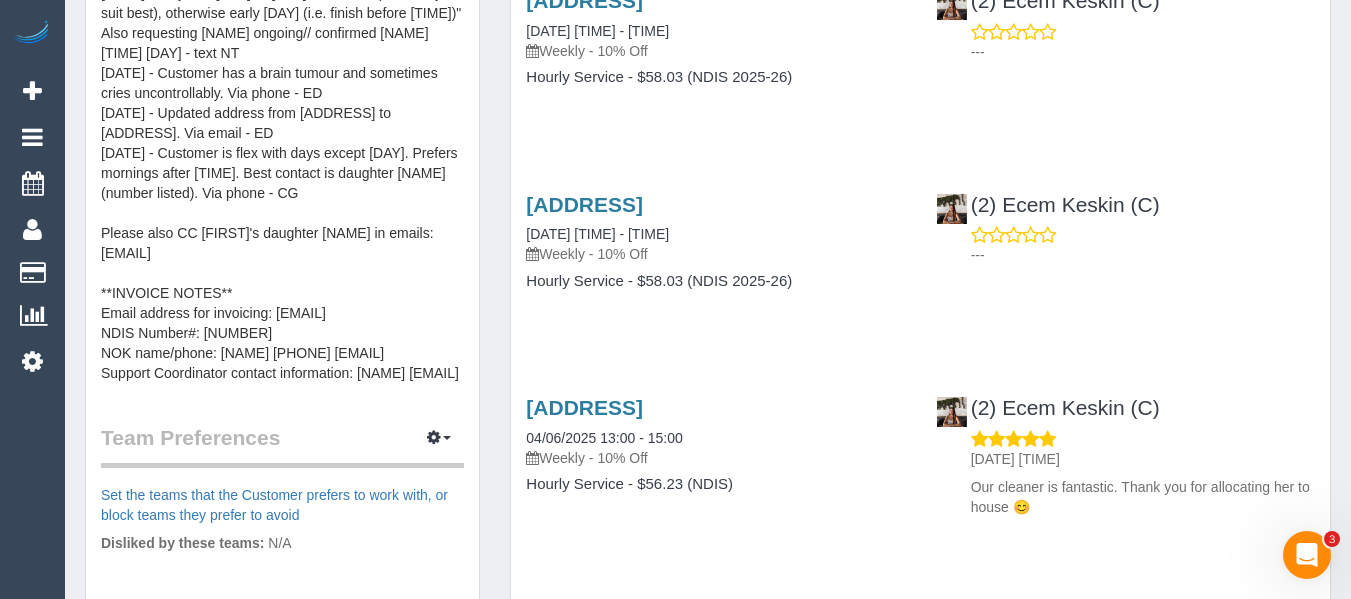 click on "[DATE] - "anytime [DAY] or [DAY] would suit (these days suit best), otherwise early [DAY] (i.e. finish before [TIME])" Also requesting [NAME] ongoing// confirmed [NAME] [TIME] [DAY] - text NT
[DATE] - Customer has a brain tumour and sometimes cries uncontrollably. Via phone - ED
[DATE] - Updated address from [ADDRESS] to [ADDRESS]. Via email - ED
[DATE] - Customer is flex with days except [DAY]. Prefers mornings after [TIME]. Best contact is daughter [NAME] (number listed). Via phone - CG
Please also CC [FIRST]'s daughter [NAME] in emails: [EMAIL]
**INVOICE NOTES**
Email address for invoicing: [EMAIL]
NDIS Number#: [NUMBER]
NOK name/phone: [NAME] [PHONE] [EMAIL]
Support Coordinator contact information: [NAME] [EMAIL] [PHONE]" at bounding box center [282, 183] 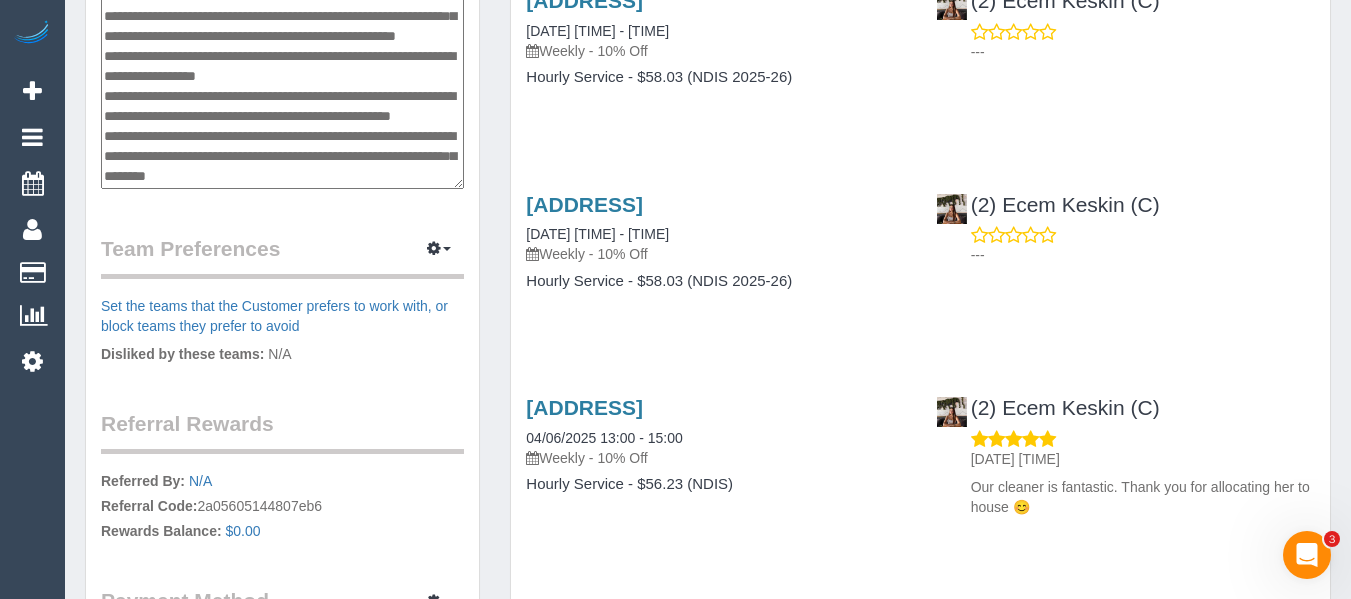 scroll, scrollTop: 300, scrollLeft: 0, axis: vertical 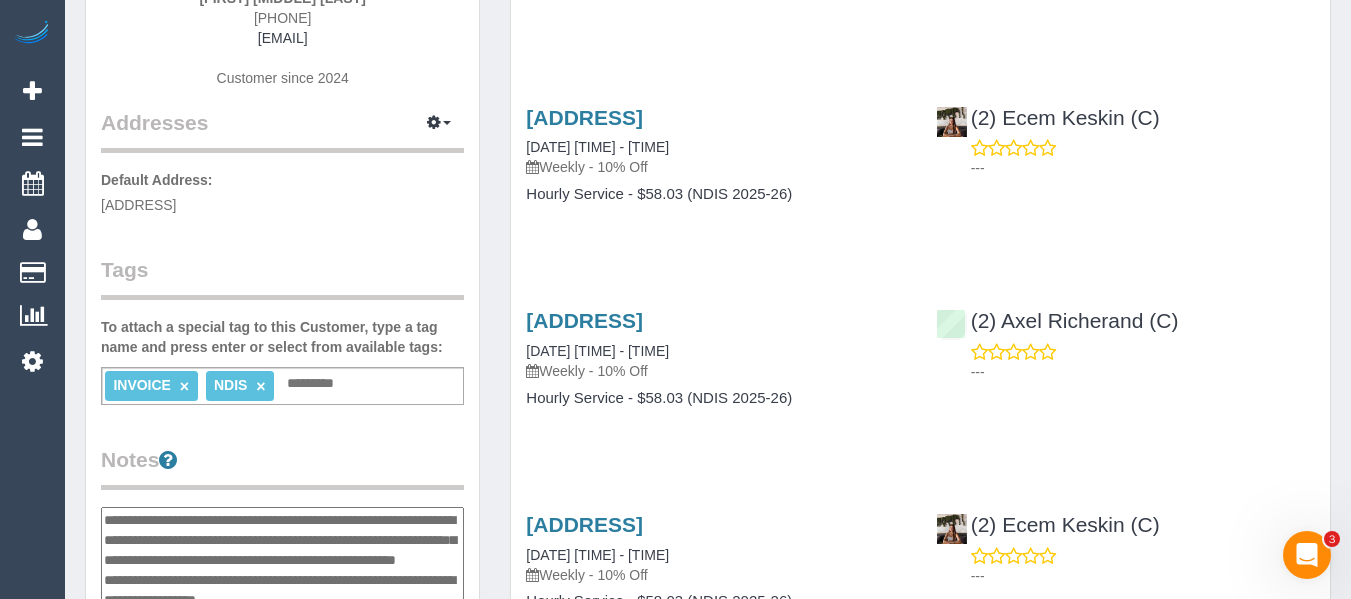 click on "**********" at bounding box center (282, 610) 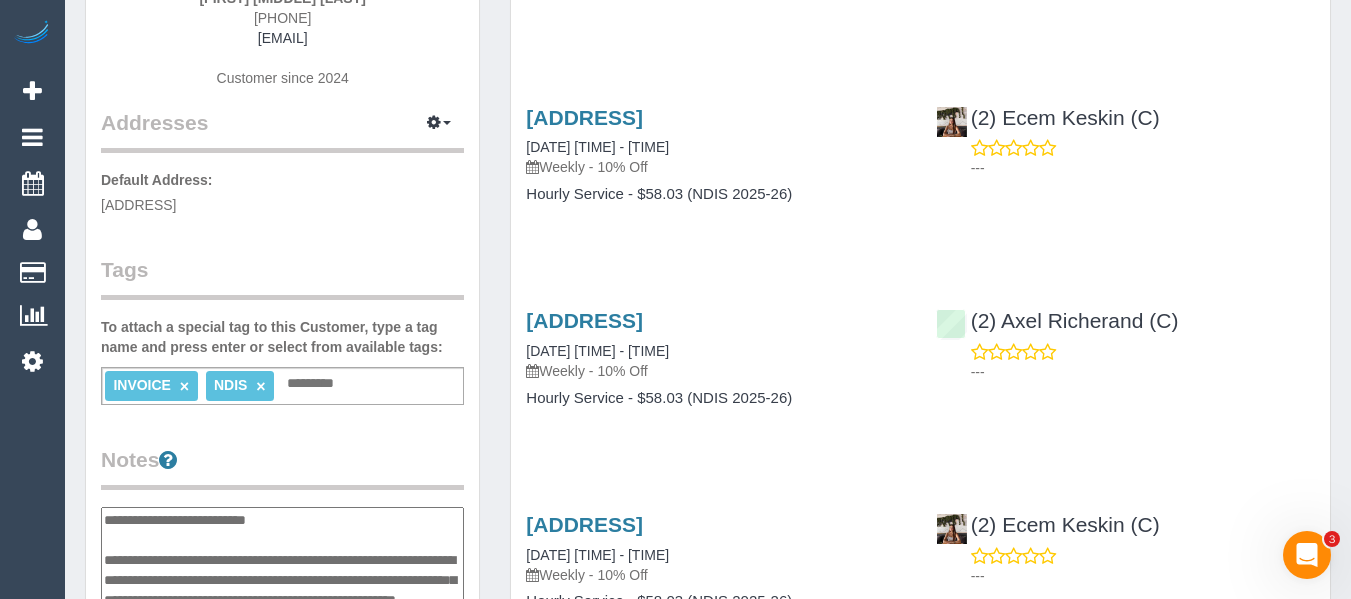 type on "**********" 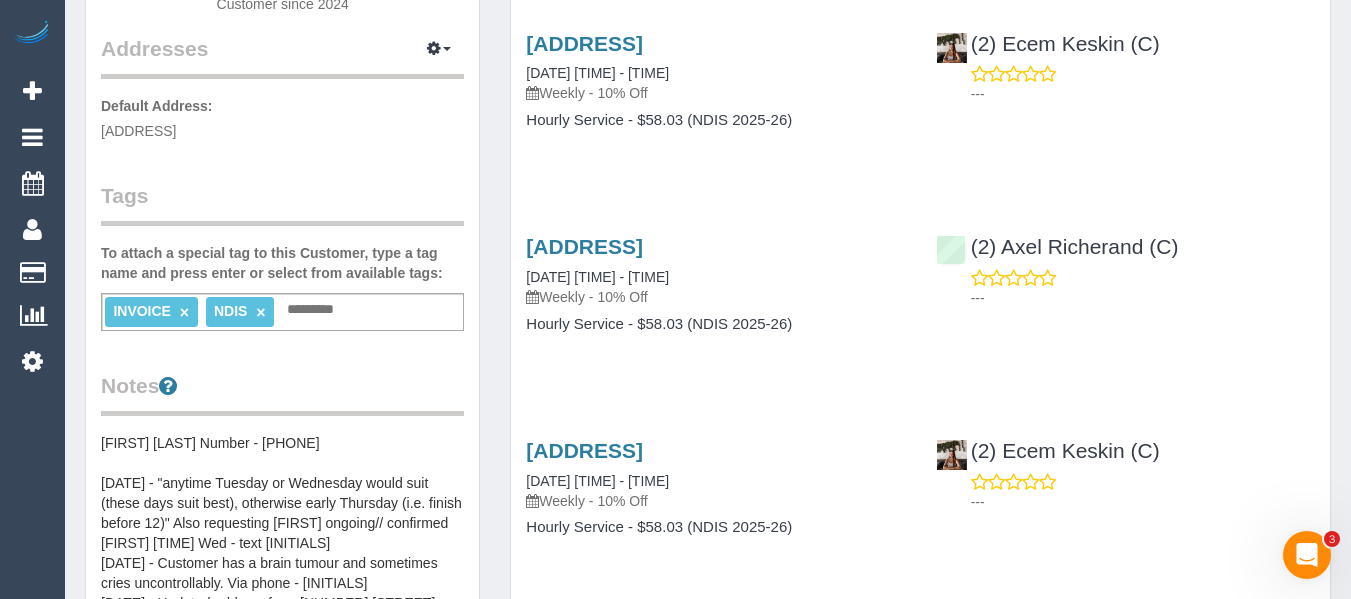 scroll, scrollTop: 377, scrollLeft: 0, axis: vertical 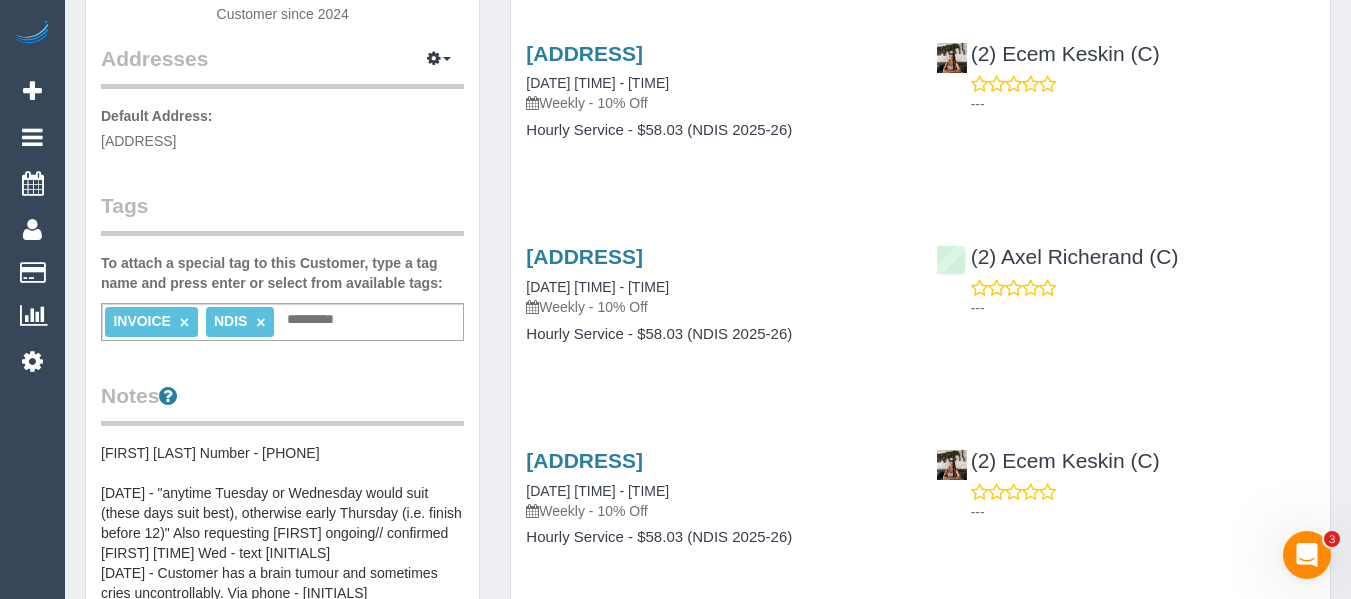 click on "INVOICE   × NDIS   × Add a tag" at bounding box center (282, 322) 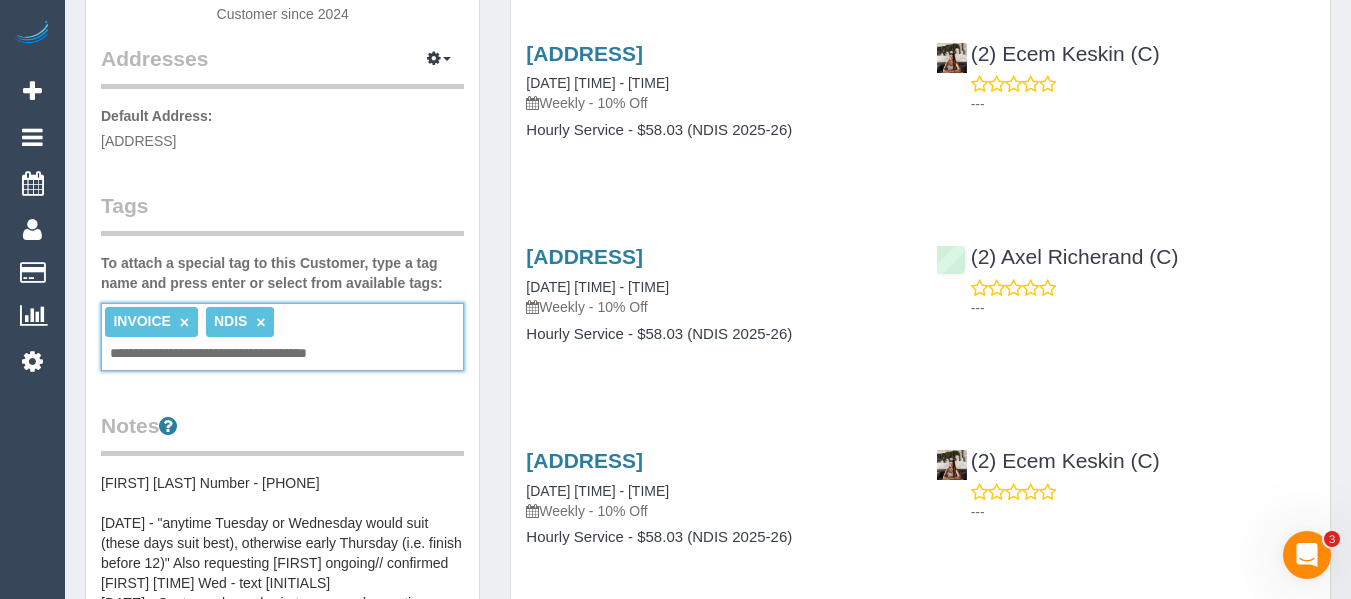 type on "**********" 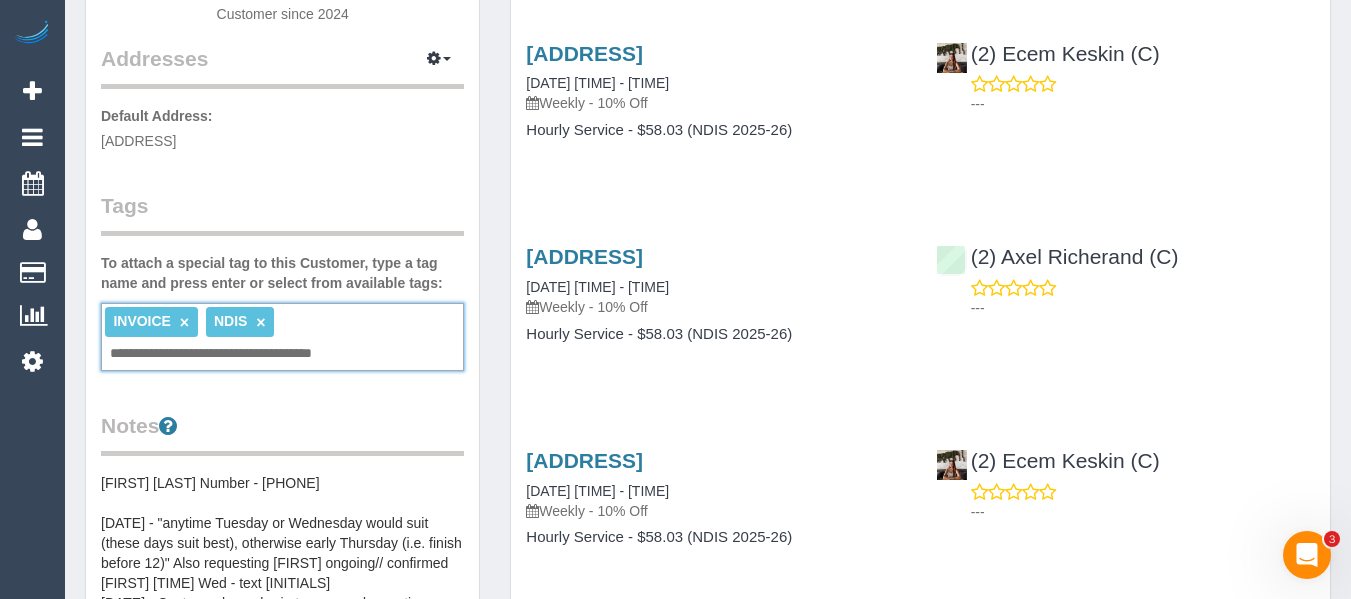 type 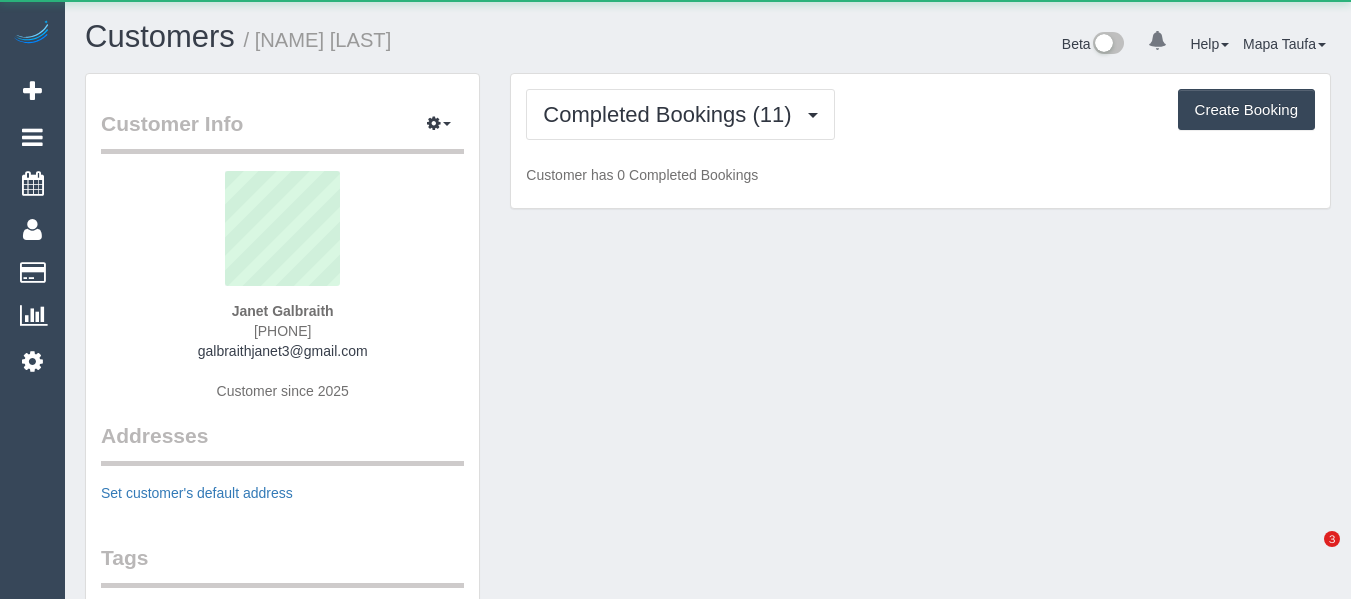 scroll, scrollTop: 0, scrollLeft: 0, axis: both 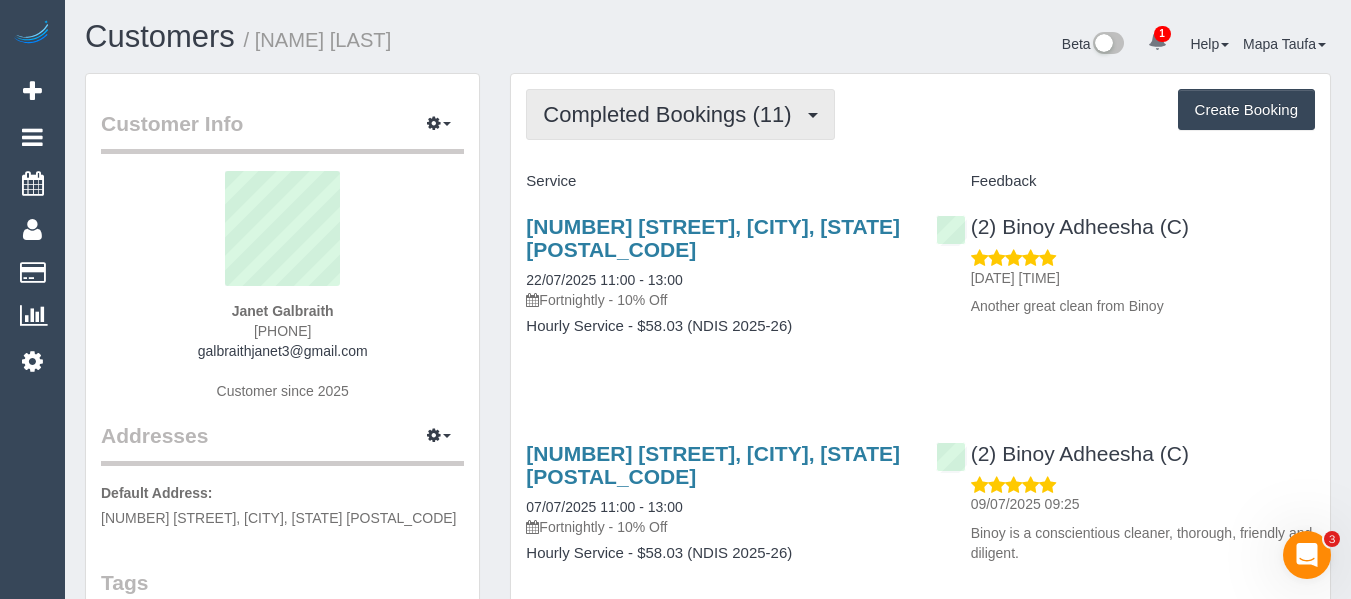 click on "Completed Bookings (11)" at bounding box center (680, 114) 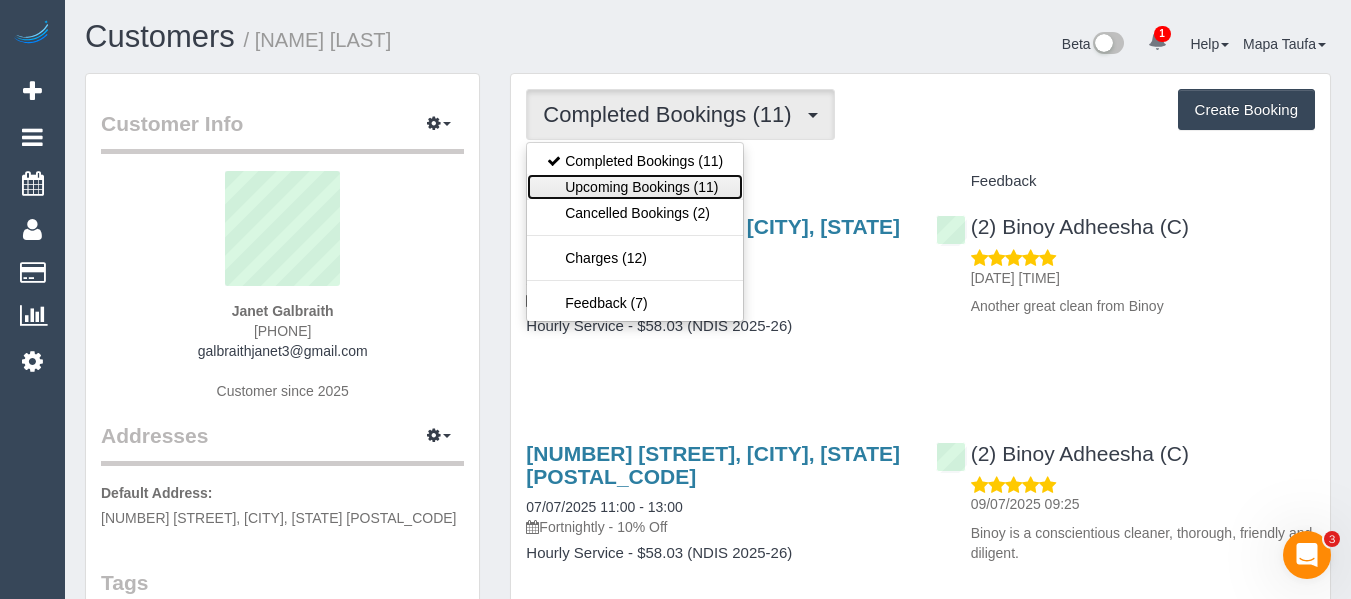 click on "Upcoming Bookings (11)" at bounding box center [635, 187] 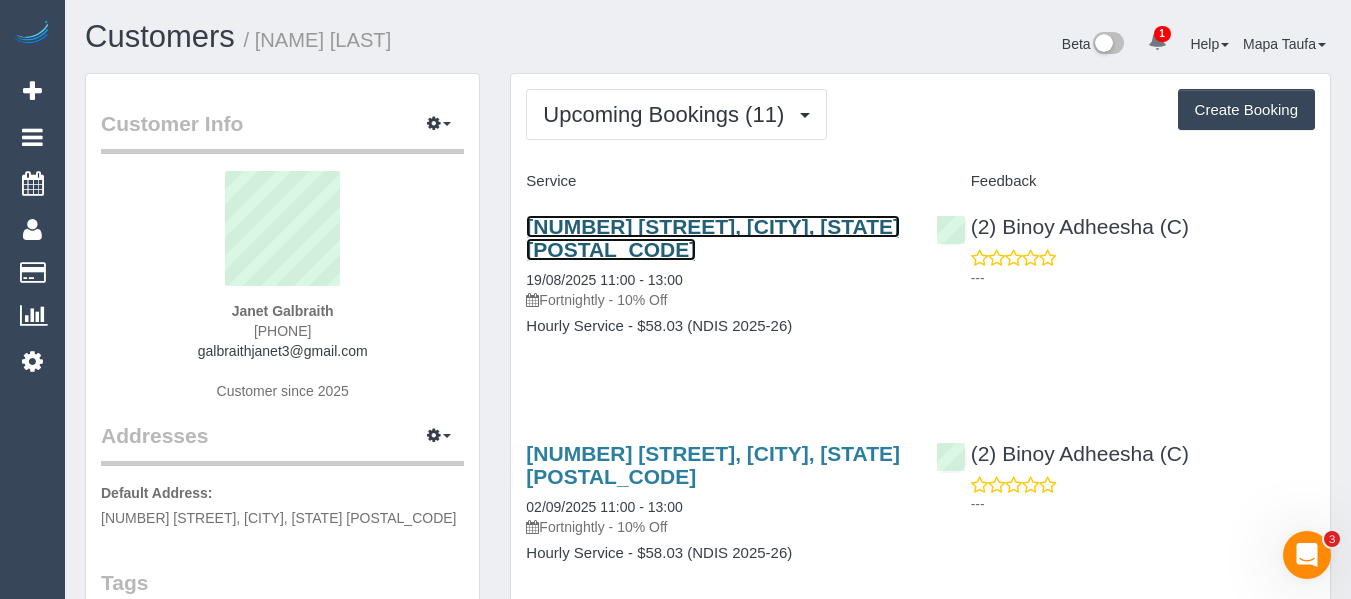 click on "292 Liberty Parade, Heidelberg West,, VIC 3081" at bounding box center [713, 238] 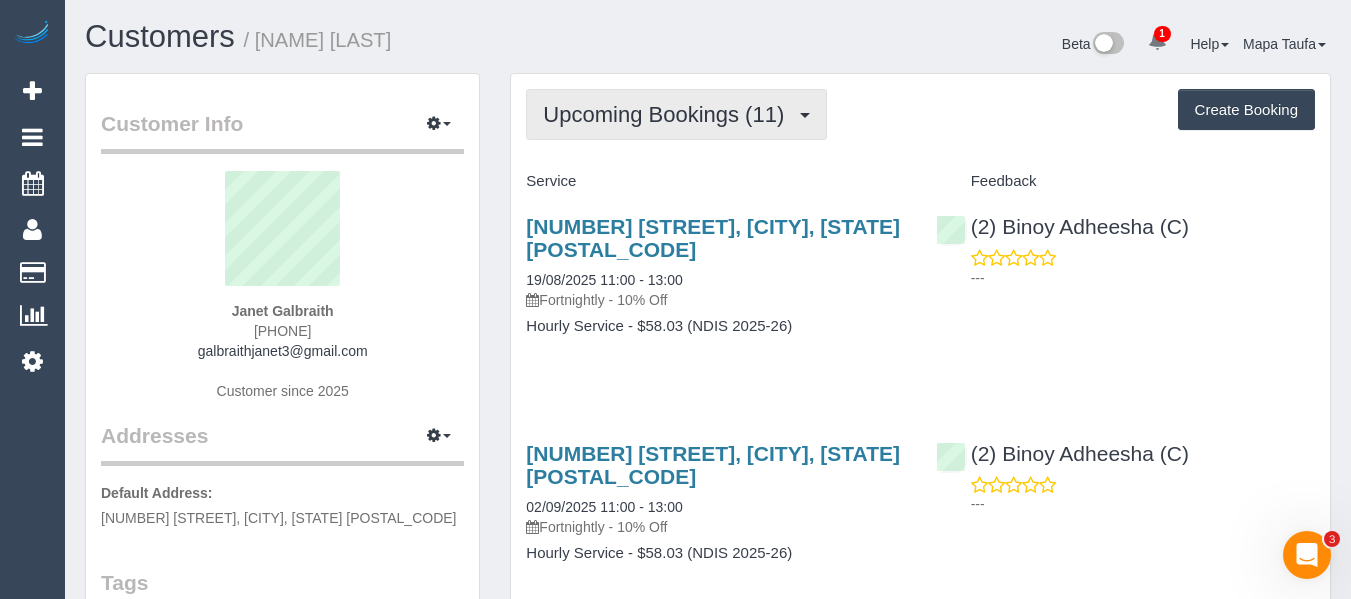 click on "Upcoming Bookings (11)" at bounding box center [668, 114] 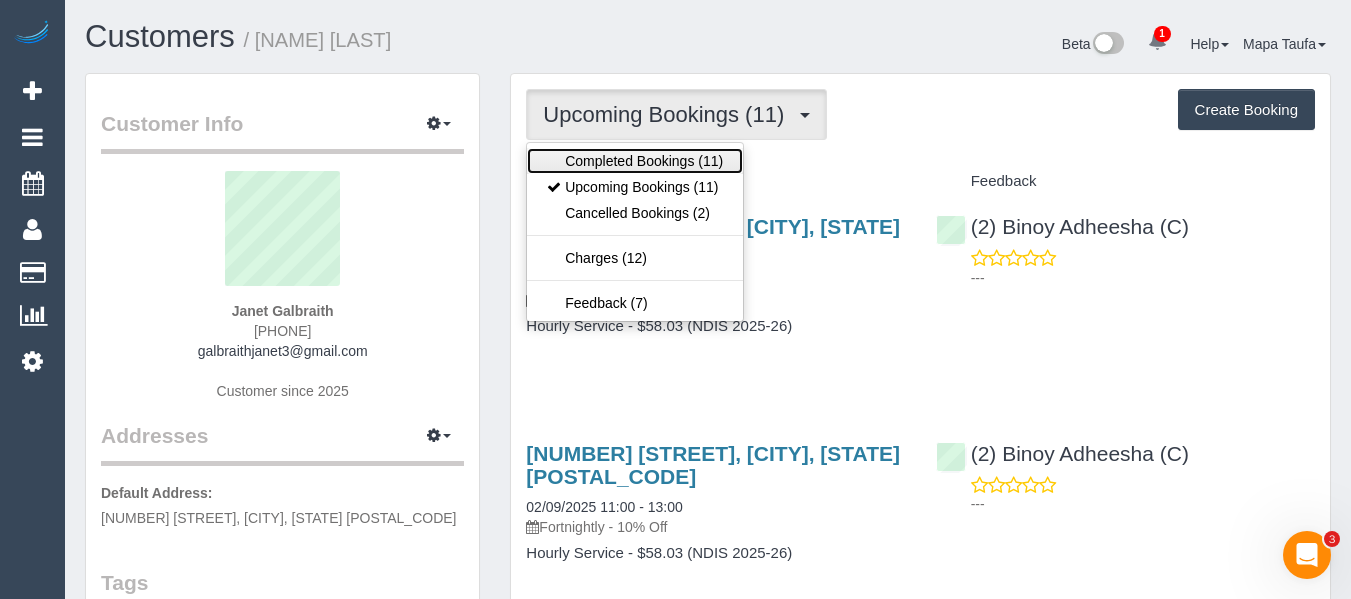click on "Completed Bookings (11)" at bounding box center [635, 161] 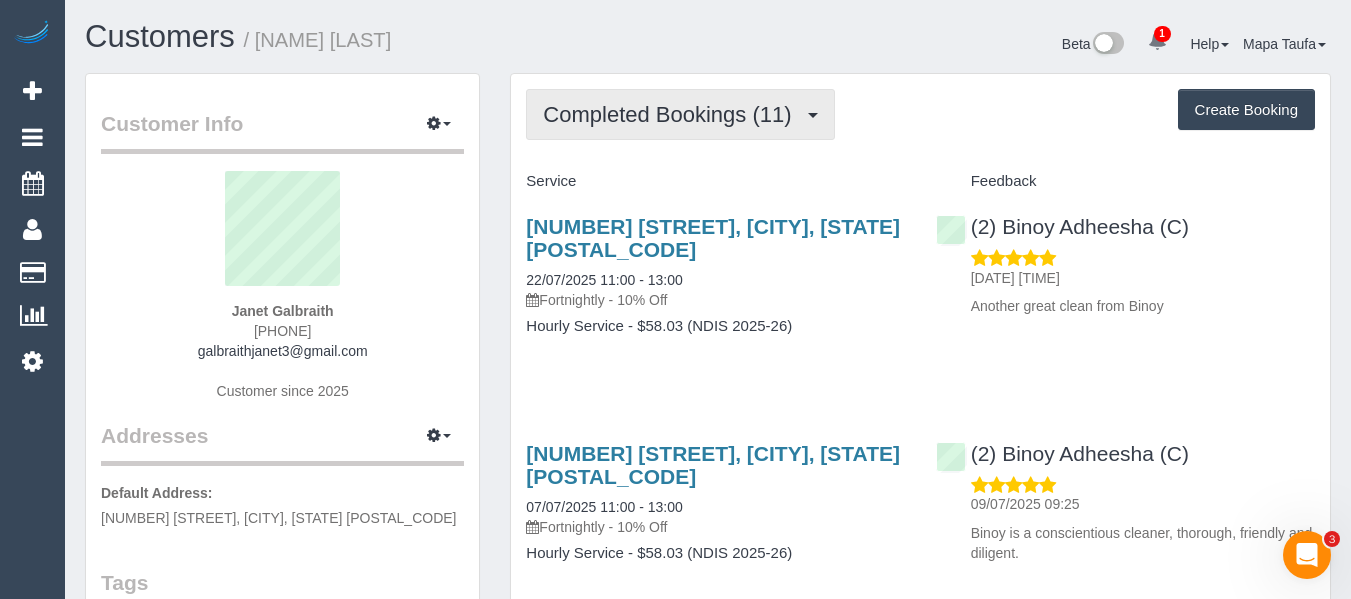 click on "Completed Bookings (11)" at bounding box center [672, 114] 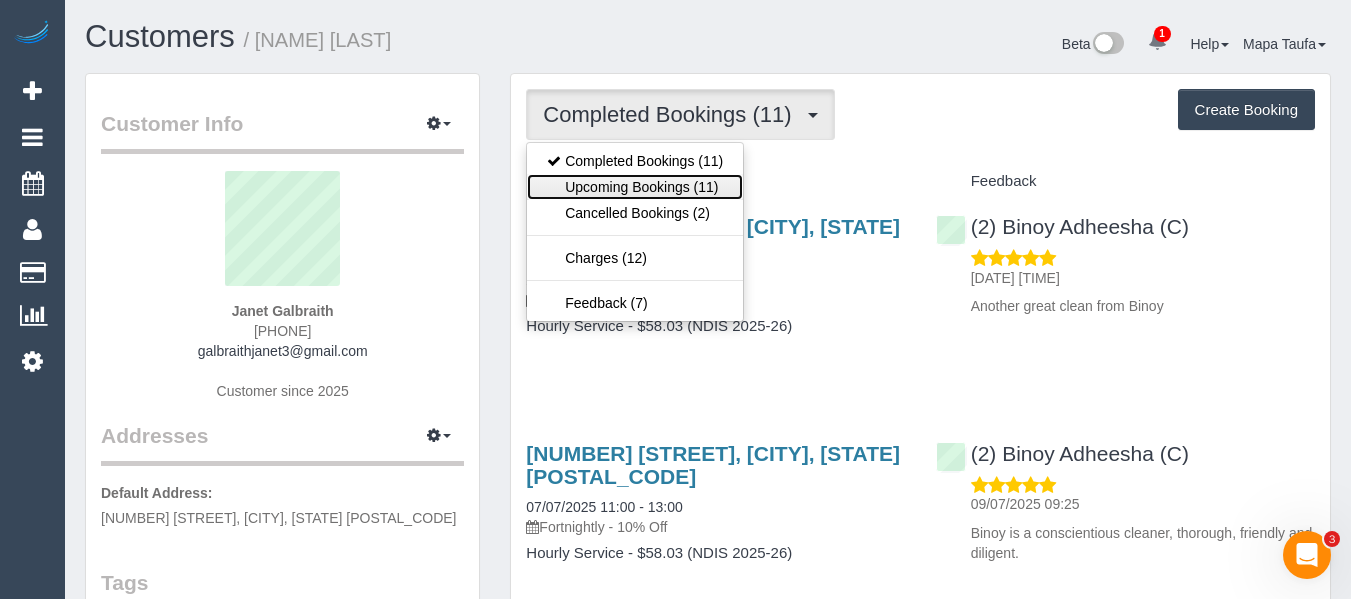 click on "Upcoming Bookings (11)" at bounding box center [635, 187] 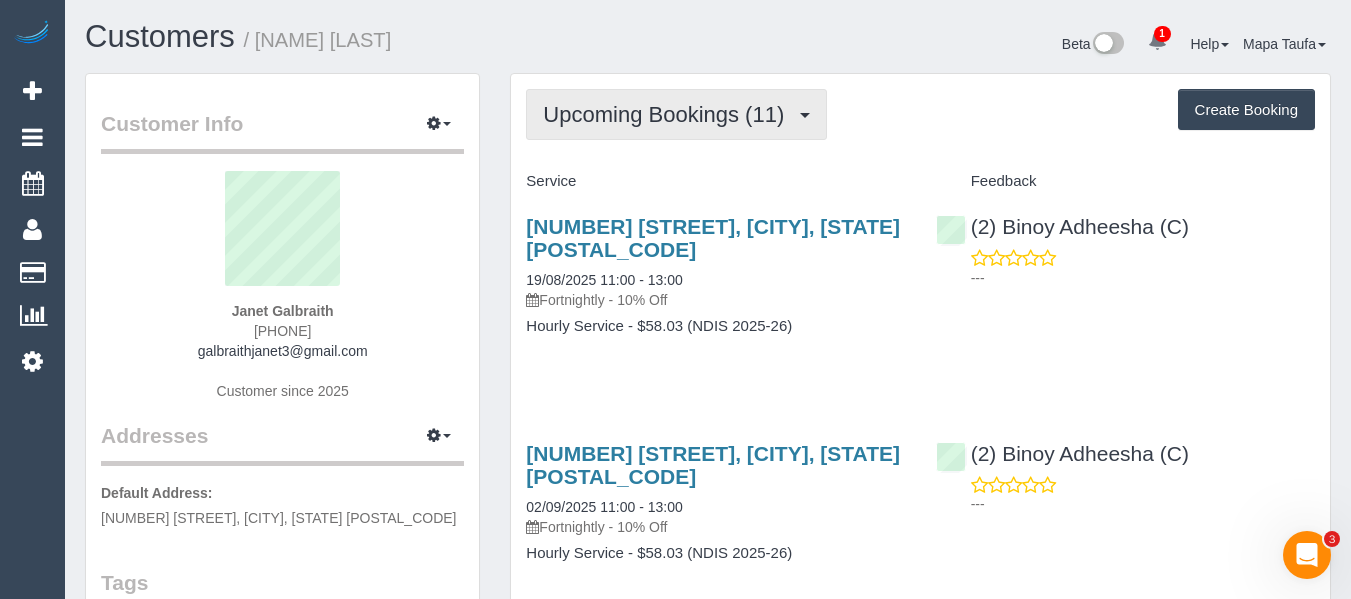 click on "Upcoming Bookings (11)" at bounding box center [676, 114] 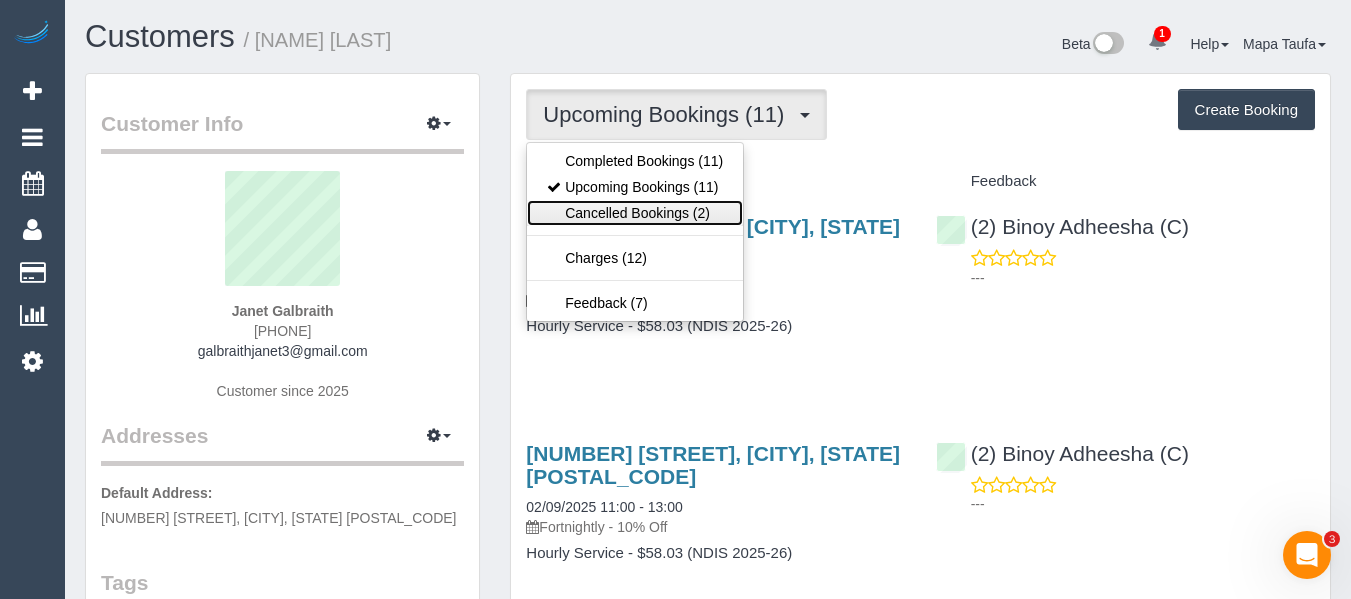 click on "Cancelled Bookings (2)" at bounding box center [635, 213] 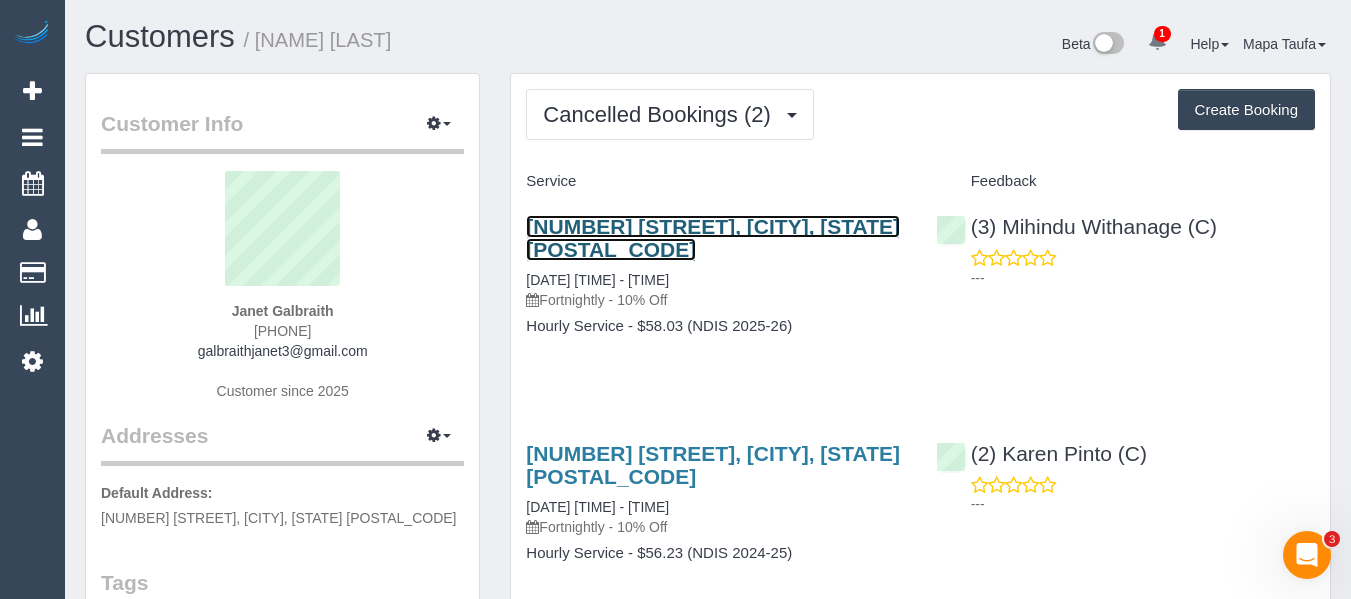click on "292 Liberty Parade, Heidelberg West,, VIC 3081" at bounding box center [713, 238] 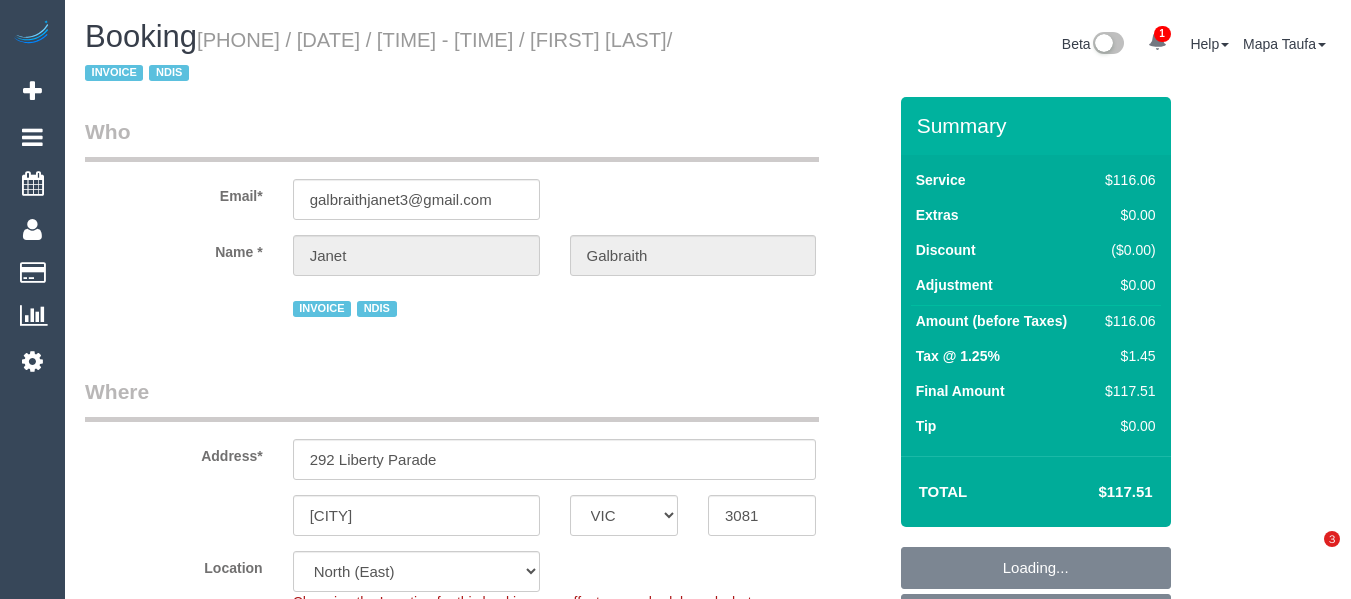 select on "VIC" 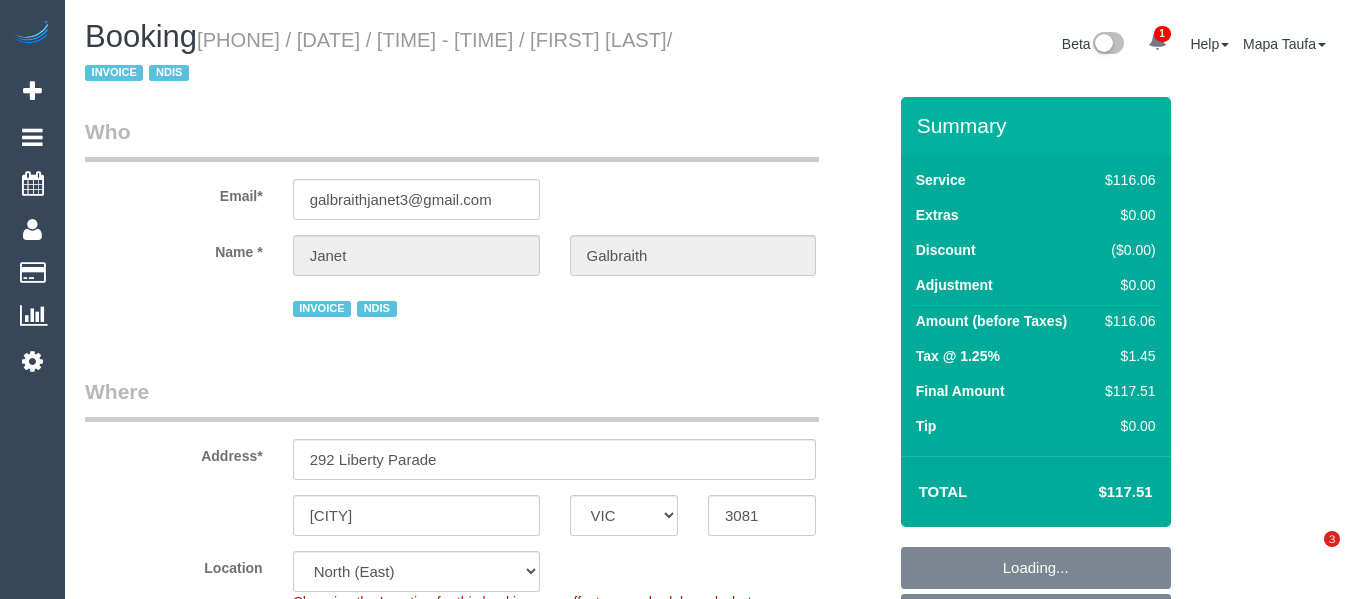 select on "object:687" 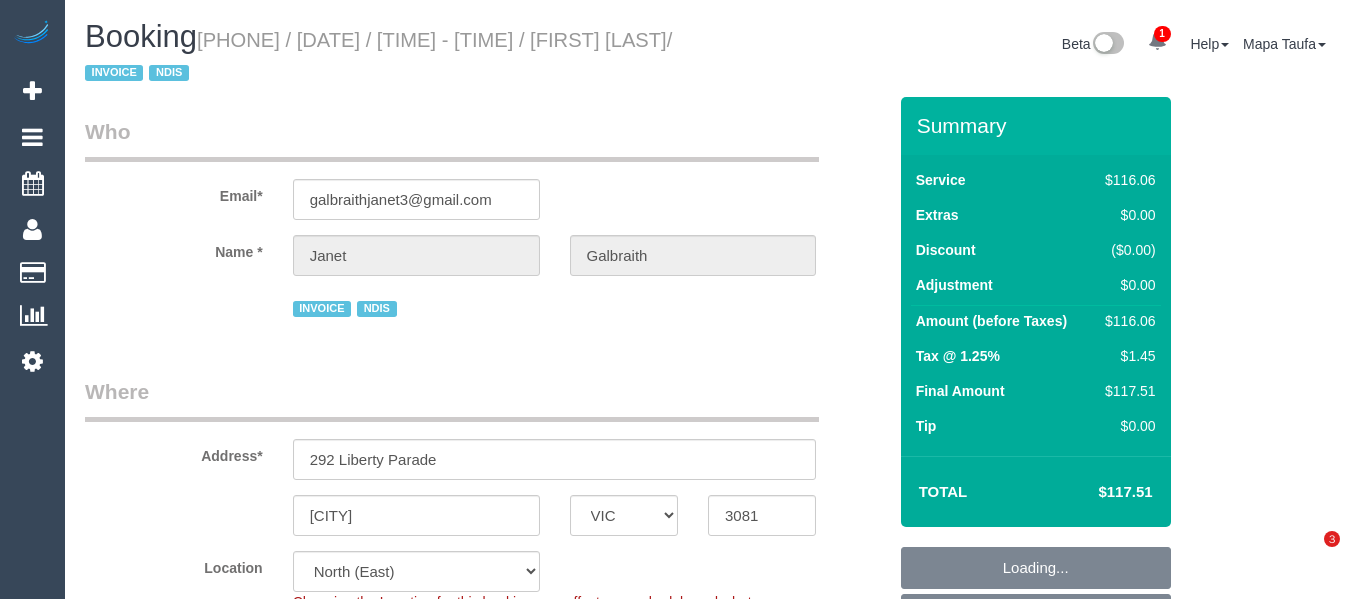select on "number:27" 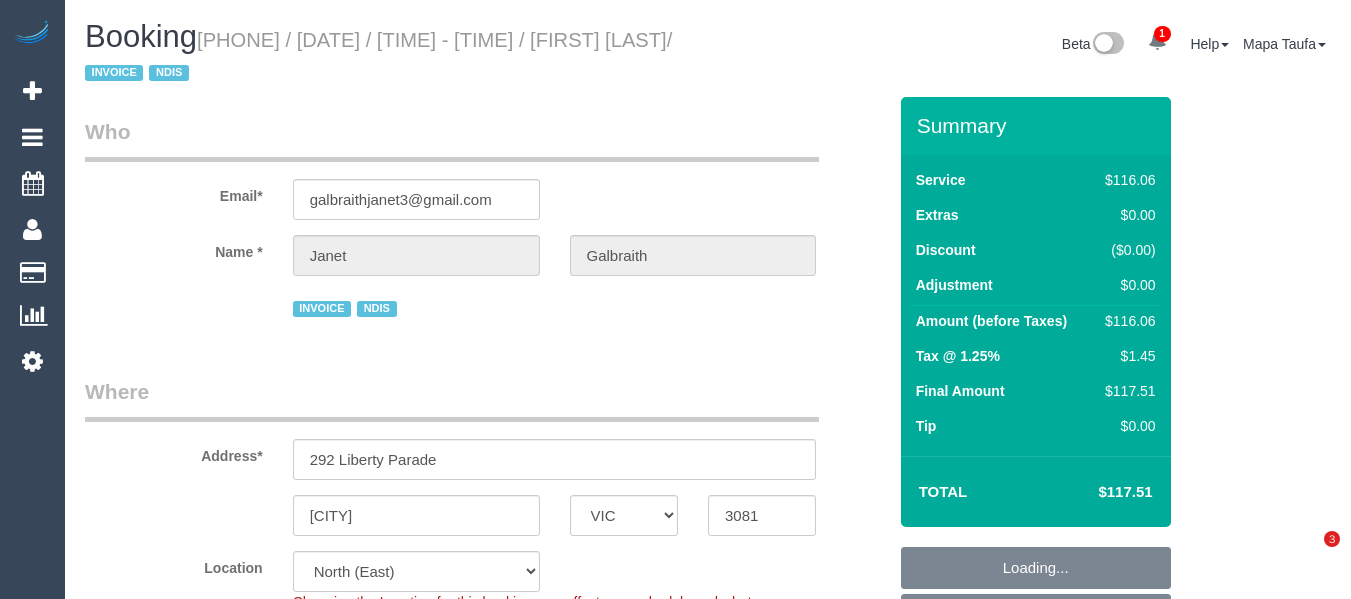select on "number:19" 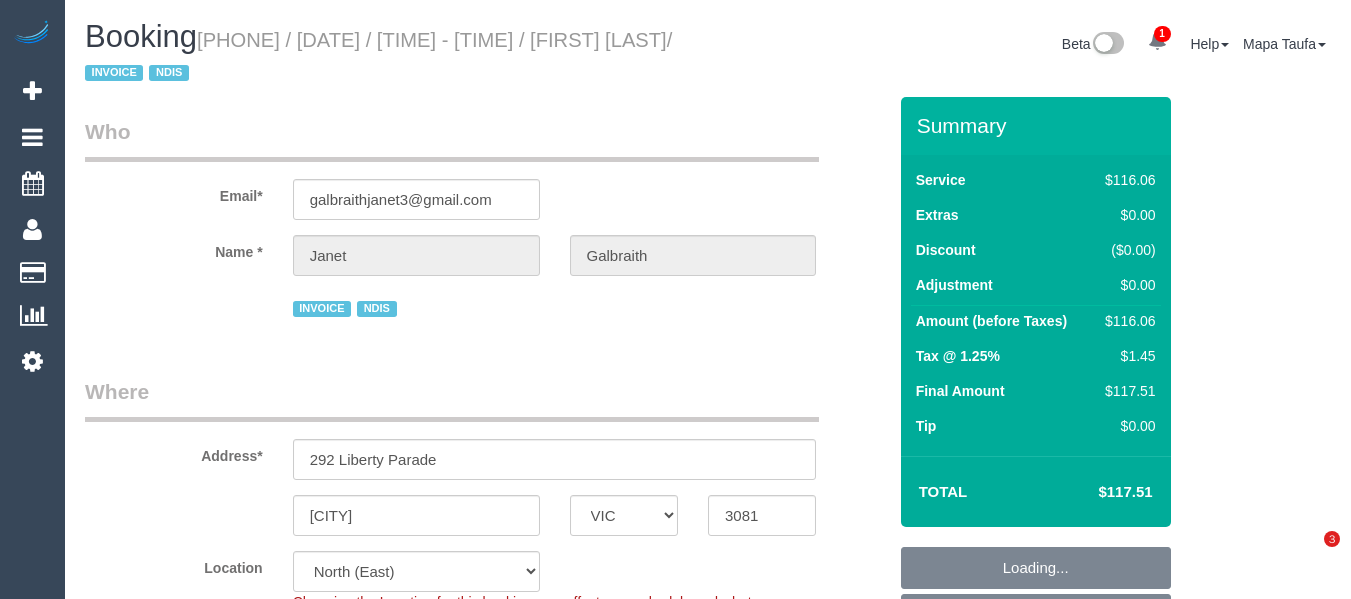 select on "number:36" 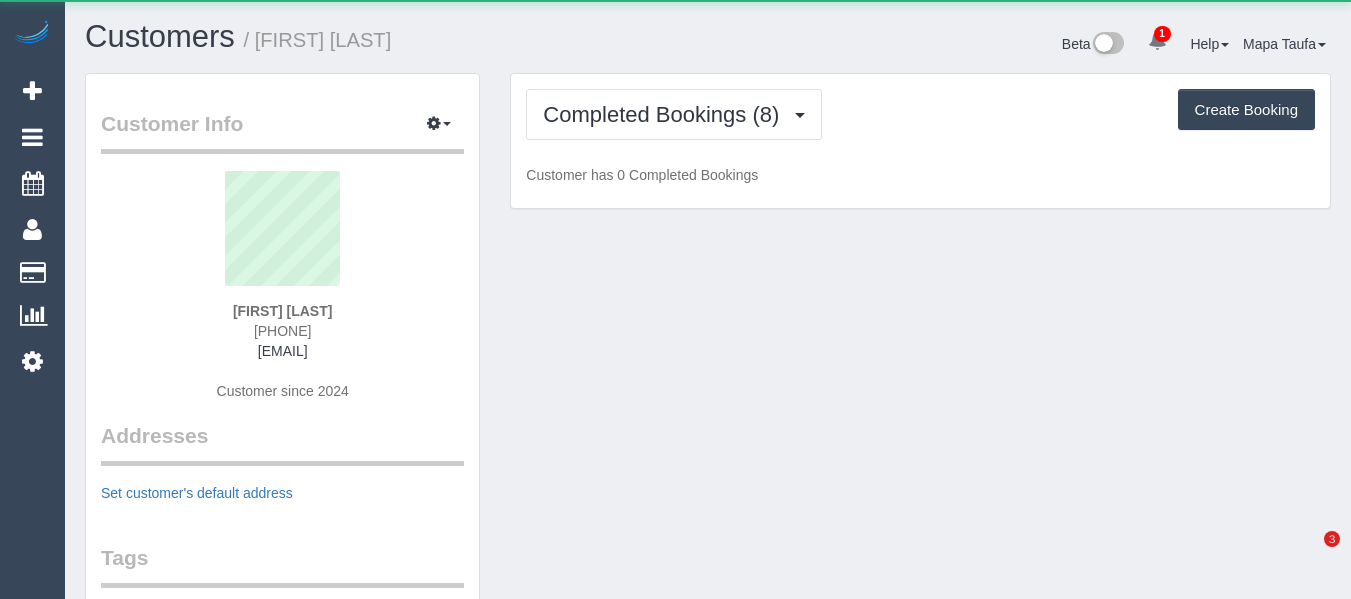 scroll, scrollTop: 0, scrollLeft: 0, axis: both 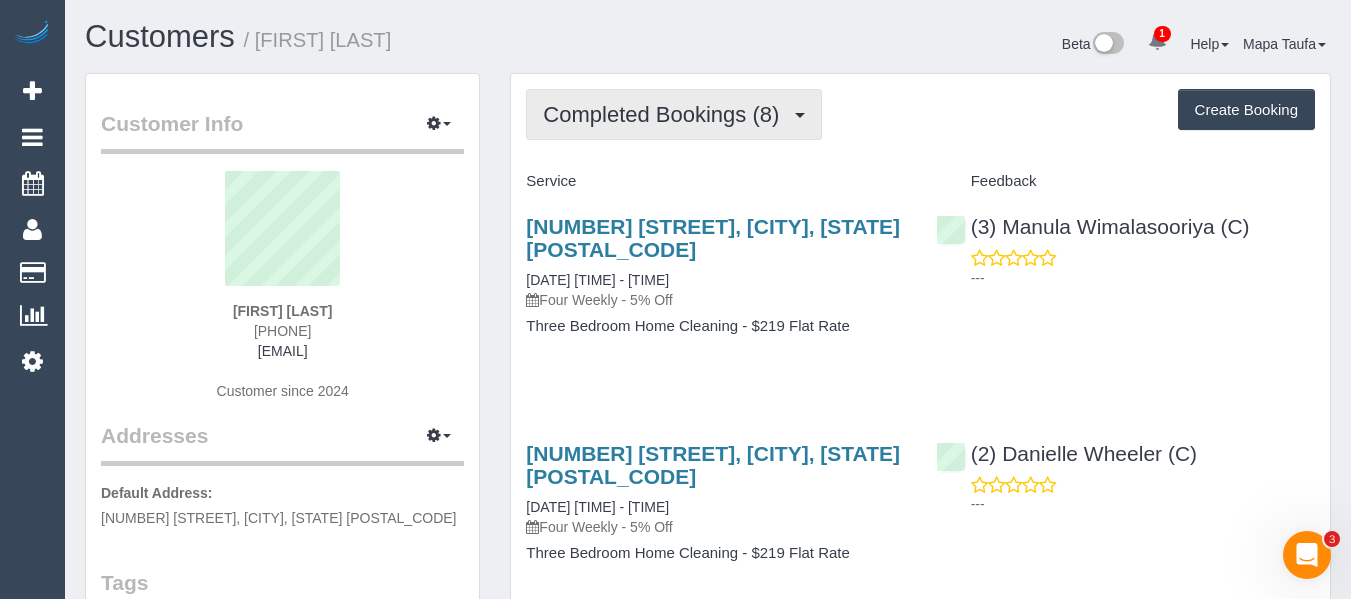 click on "Completed Bookings (8)" at bounding box center (666, 114) 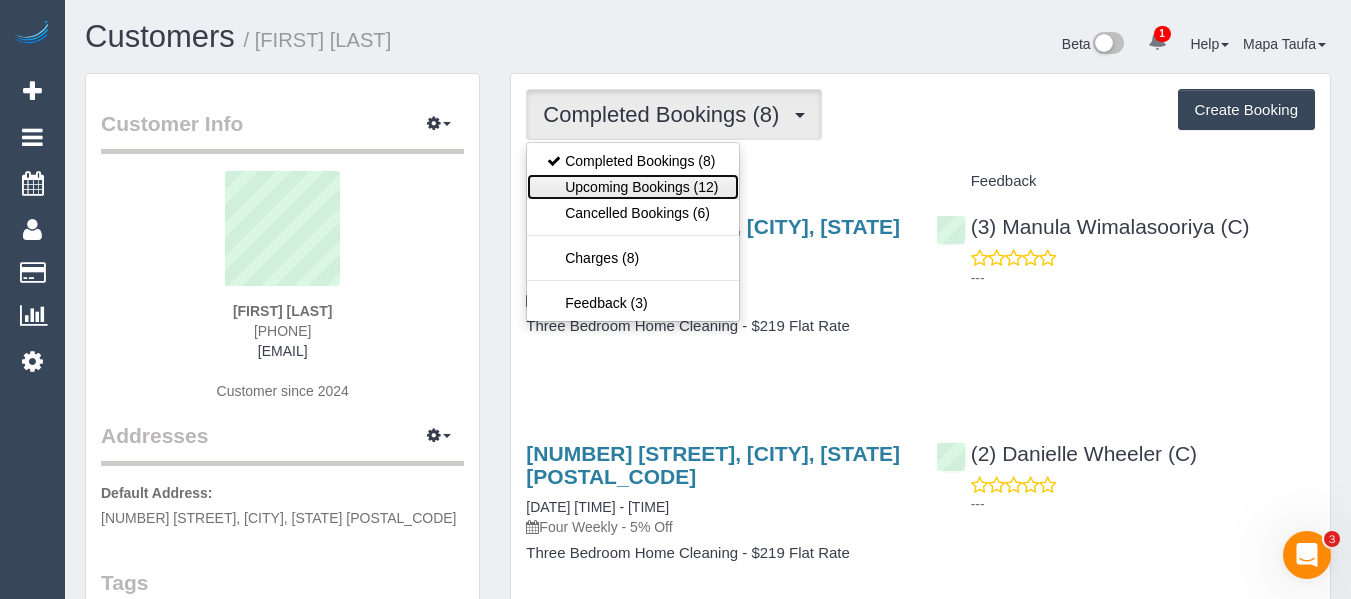 click on "Upcoming Bookings (12)" at bounding box center [632, 187] 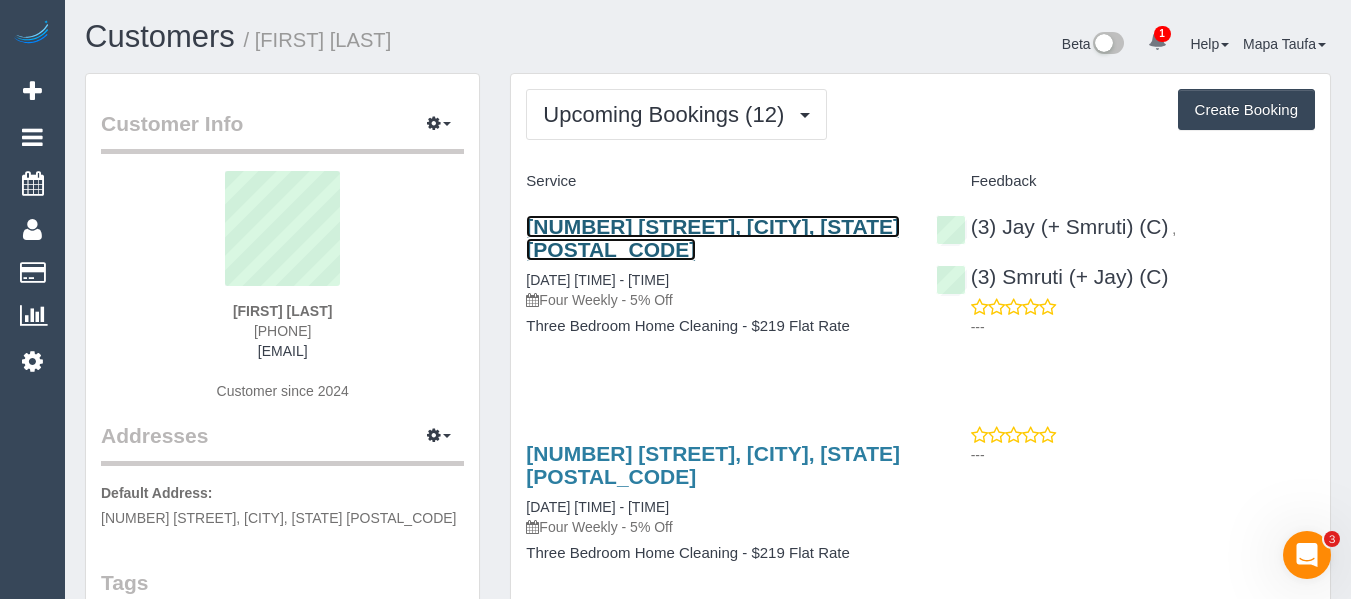 click on "8 Parkland Place, Notting Hill, VIC 3168" at bounding box center [713, 238] 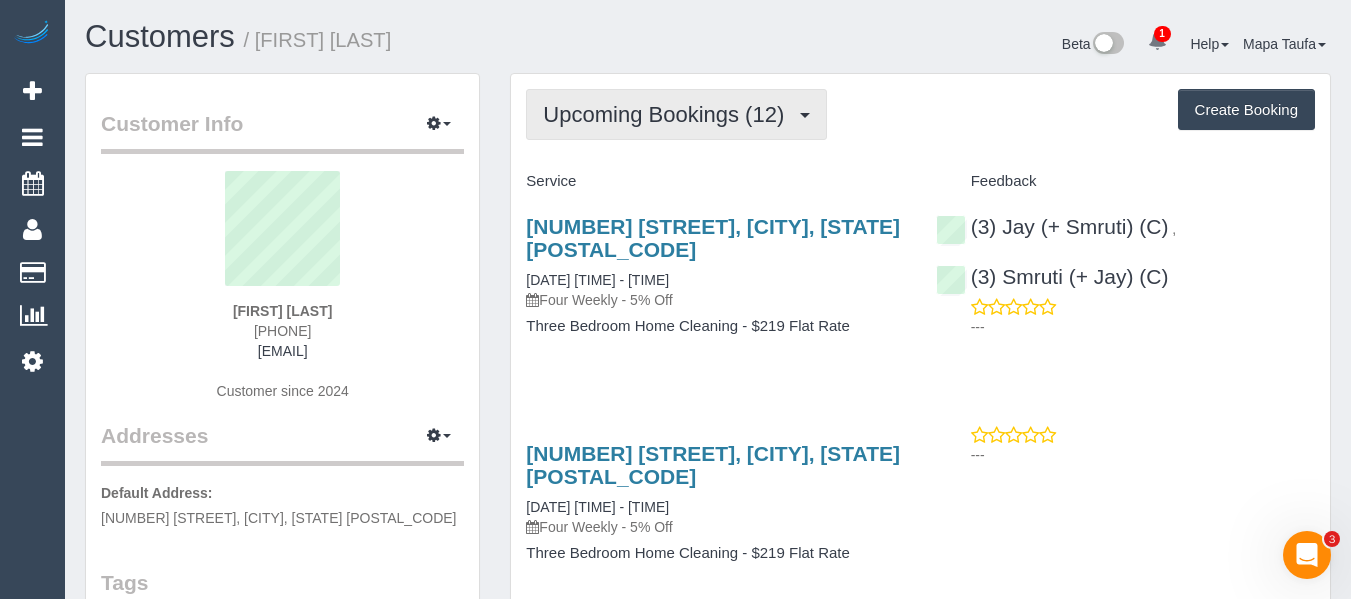 click on "Upcoming Bookings (12)" at bounding box center [668, 114] 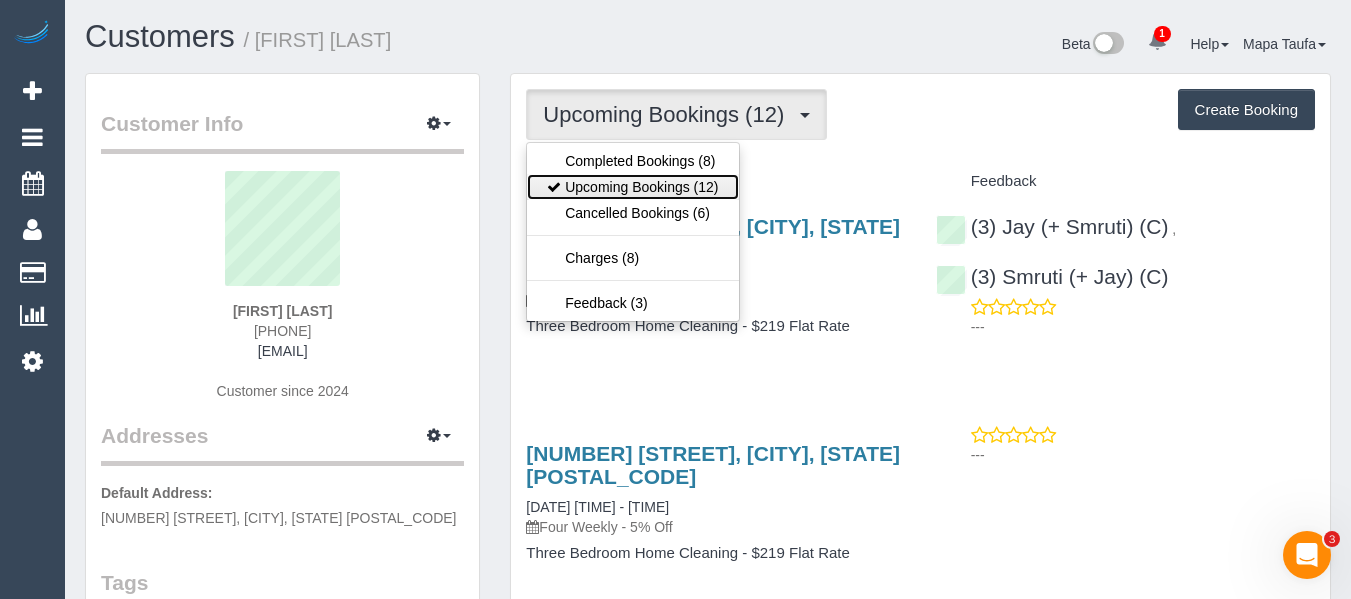 click on "Upcoming Bookings (12)" at bounding box center [632, 187] 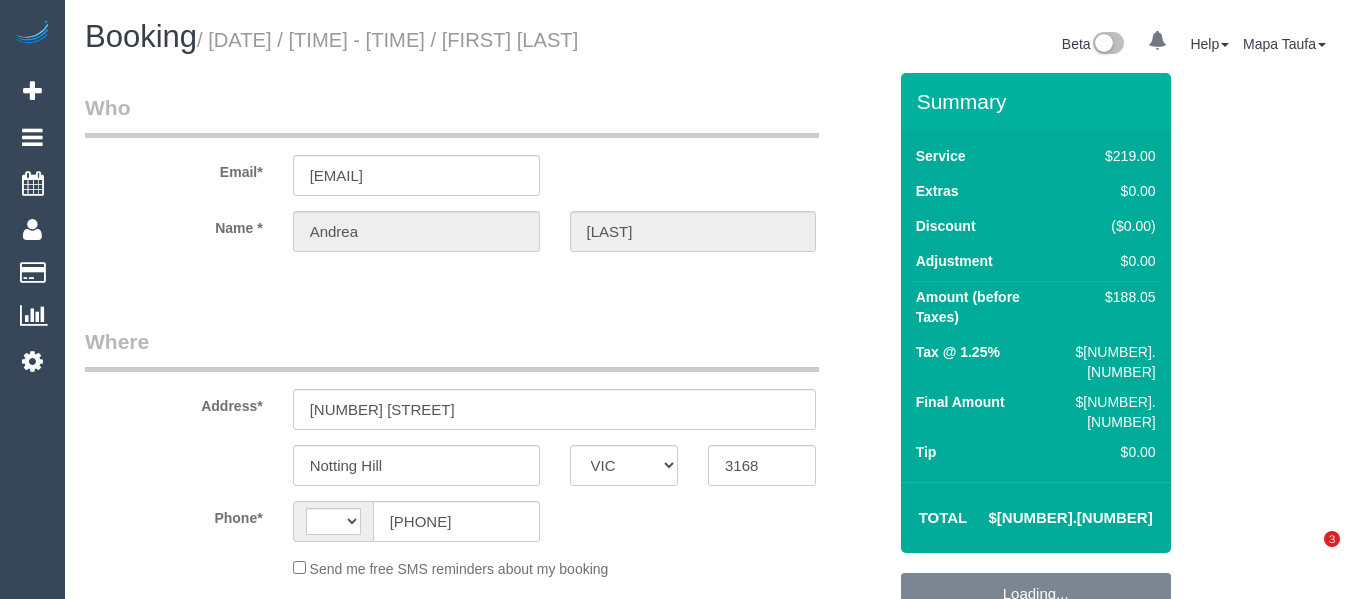 select on "VIC" 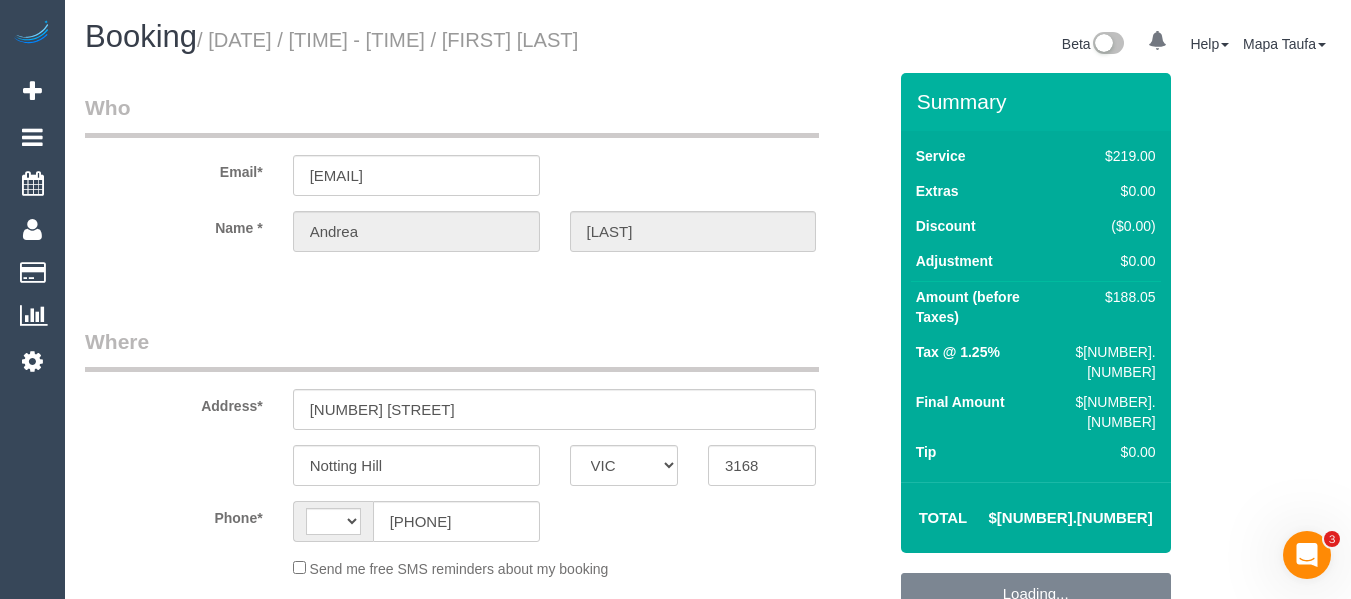 scroll, scrollTop: 0, scrollLeft: 0, axis: both 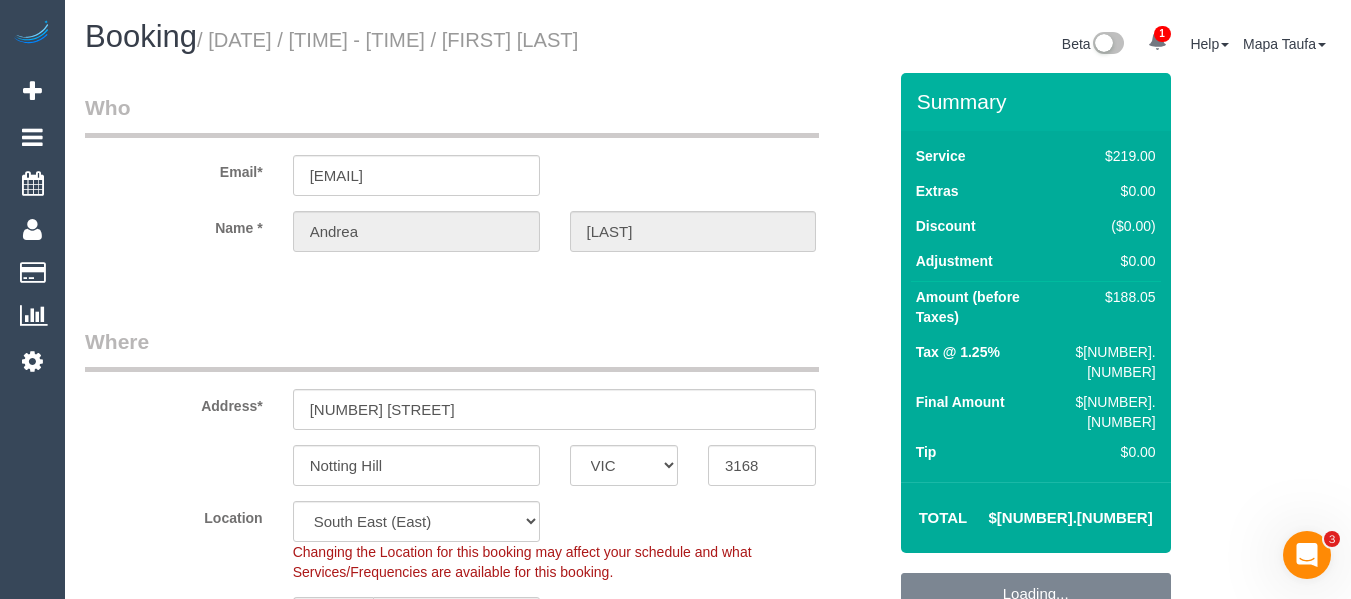 select on "object:1300" 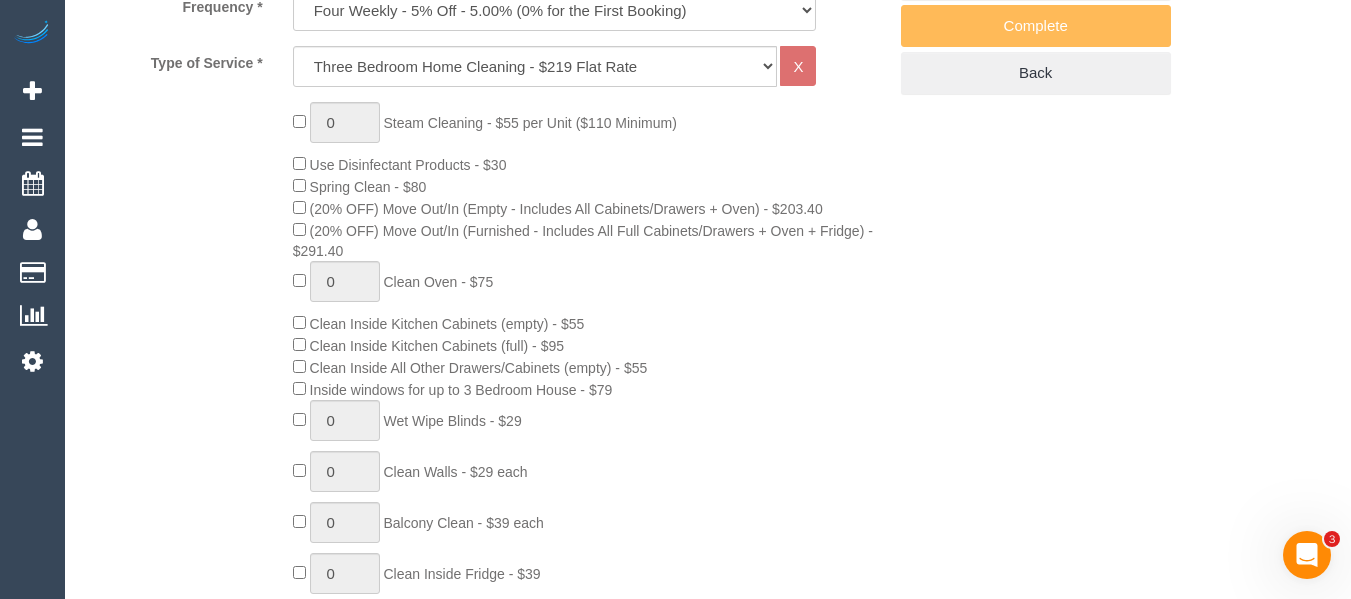 scroll, scrollTop: 817, scrollLeft: 0, axis: vertical 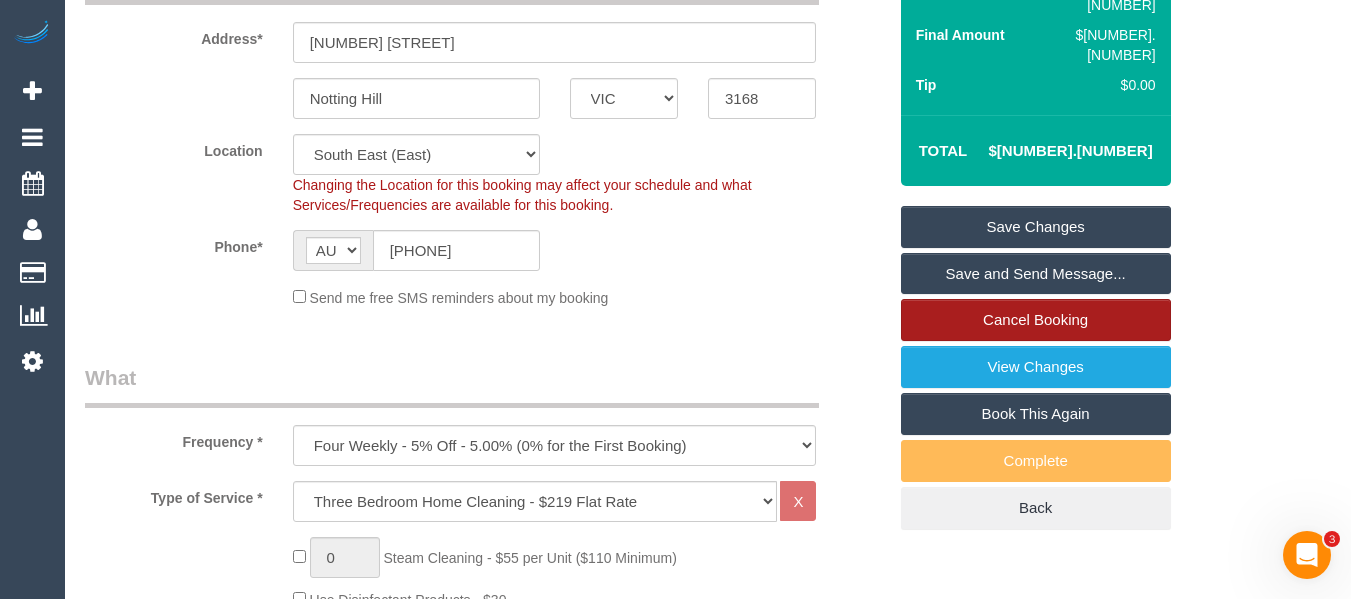 click on "Cancel Booking" at bounding box center [1036, 320] 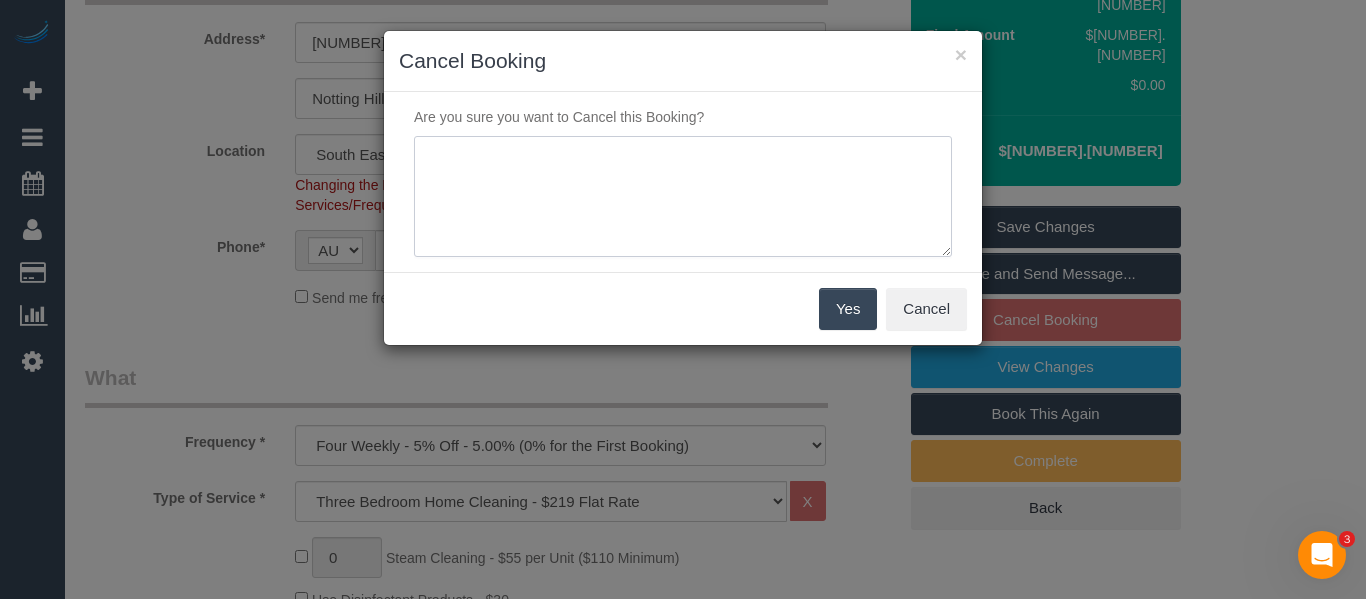 click at bounding box center [683, 197] 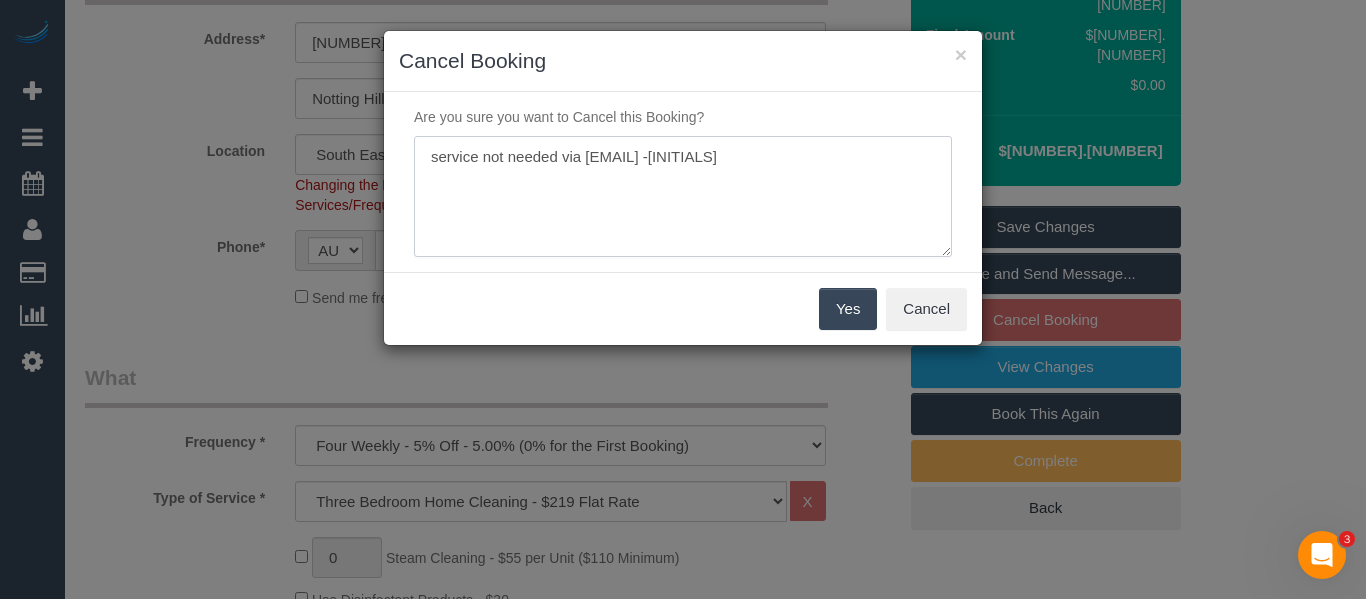 type on "service not needed via email  -mt" 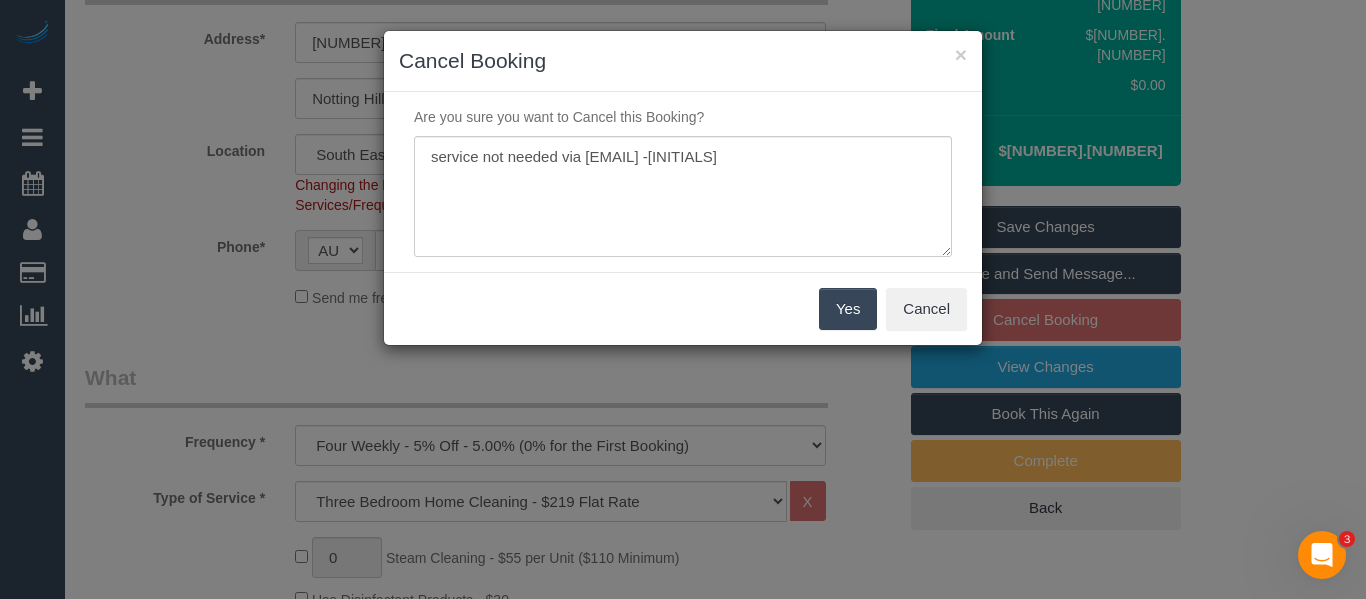 click on "Yes" at bounding box center (848, 309) 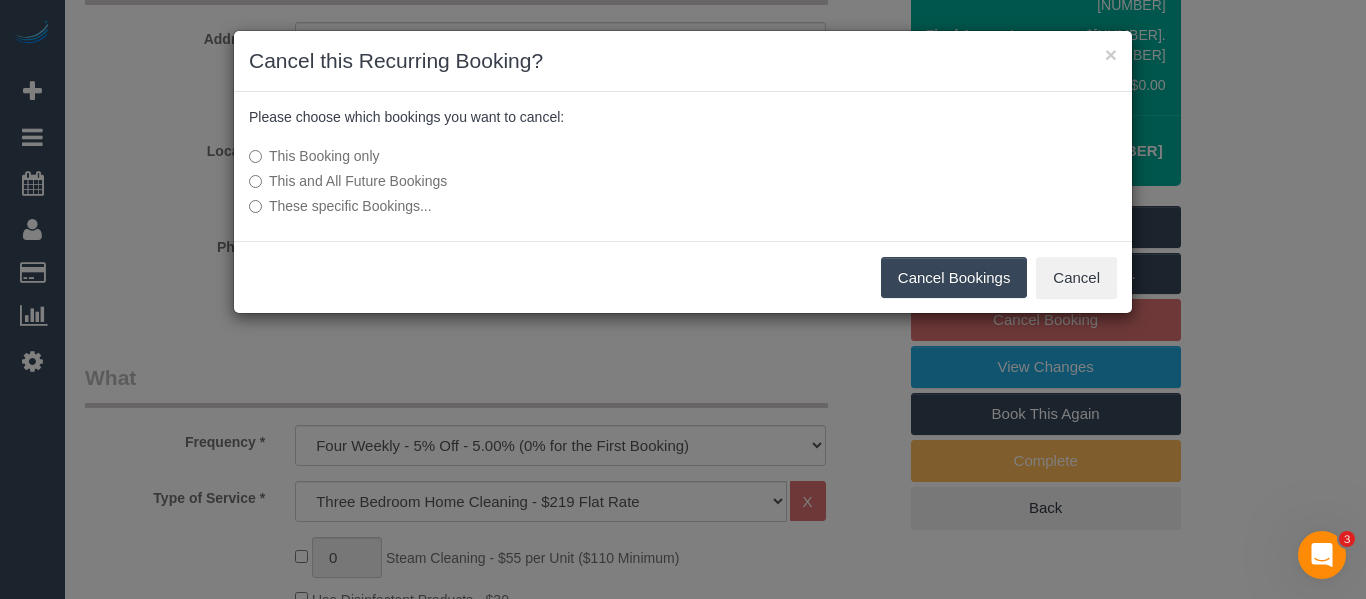 click on "Cancel Bookings" at bounding box center [954, 278] 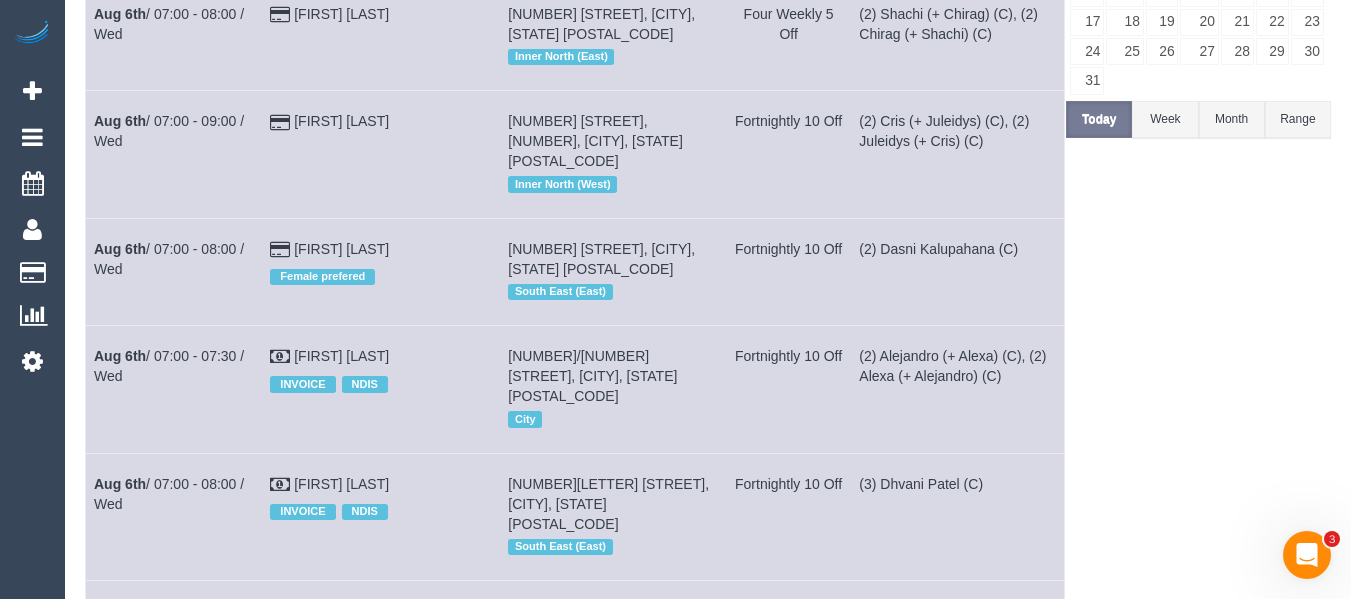scroll, scrollTop: 0, scrollLeft: 0, axis: both 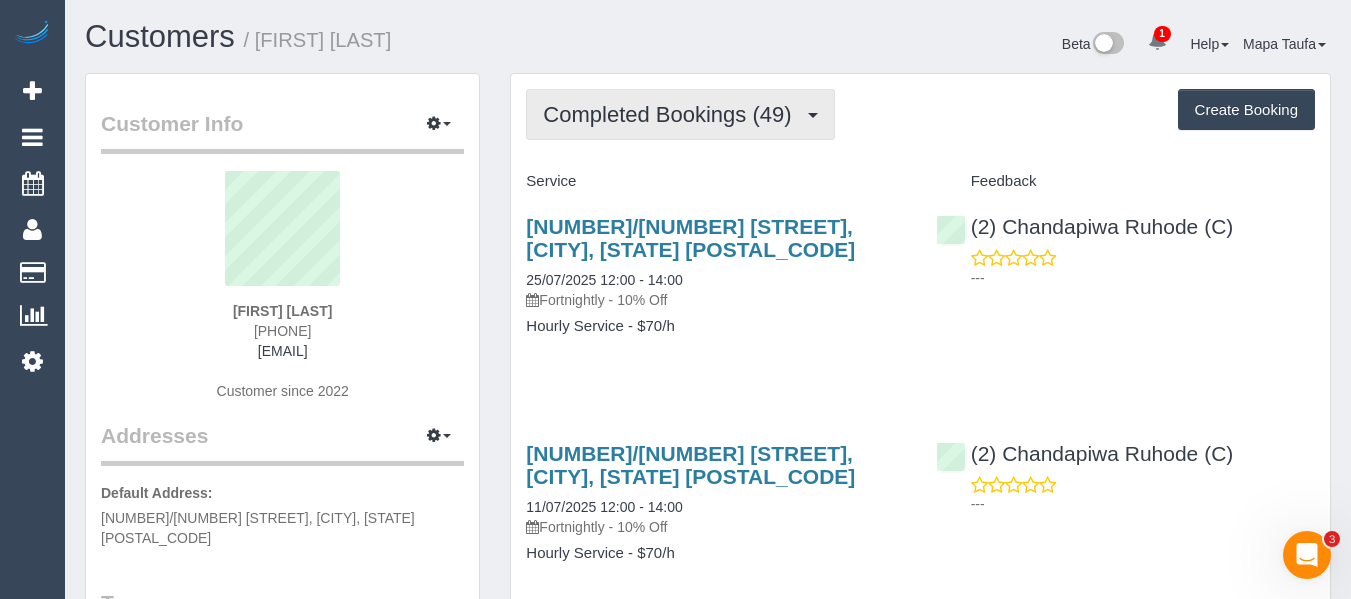 click on "Completed Bookings (49)" at bounding box center [672, 114] 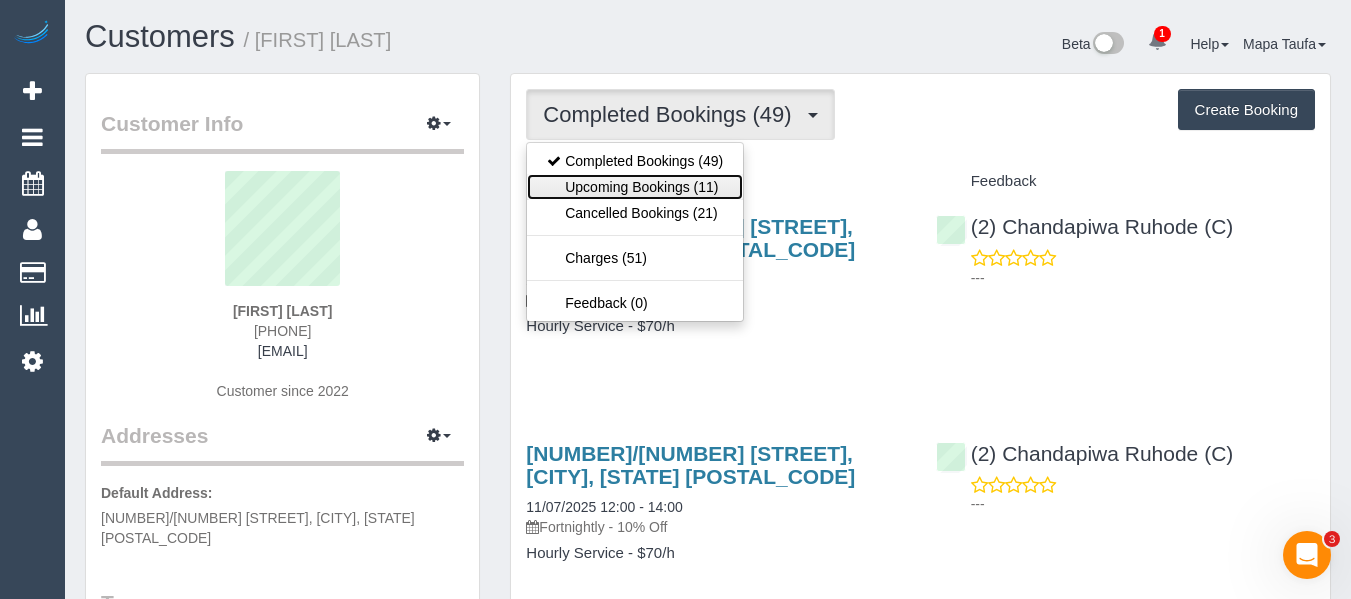 click on "Upcoming Bookings (11)" at bounding box center [635, 187] 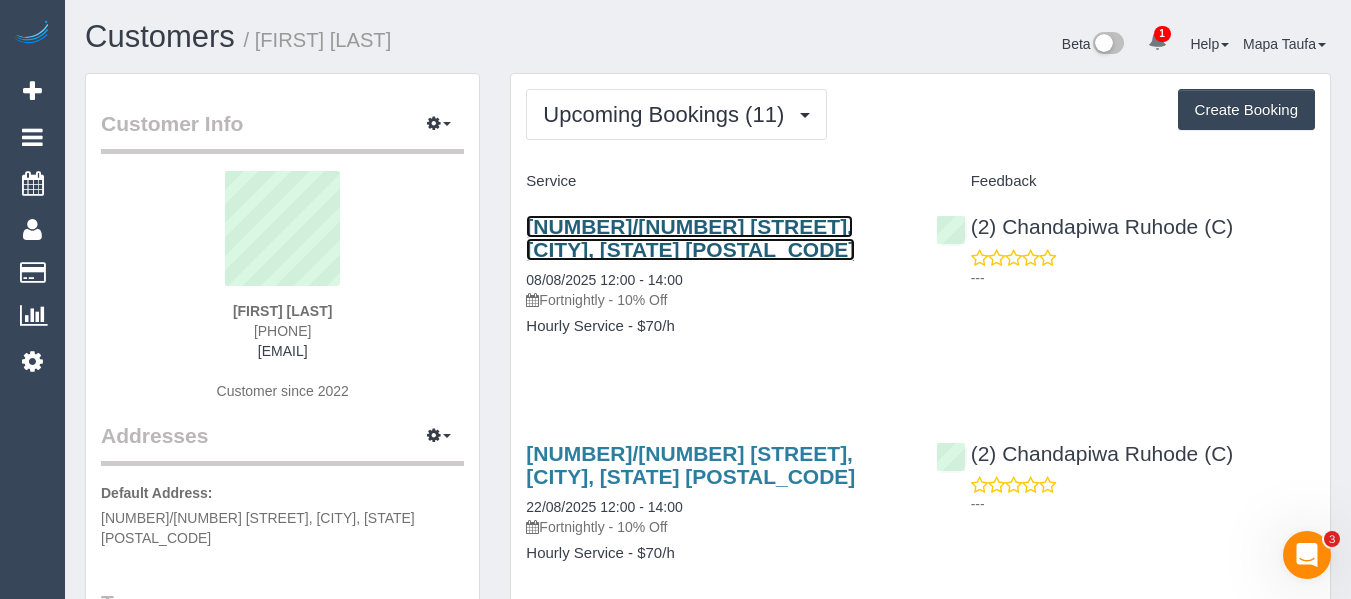 click on "2/10 Marlborough Street, Fawkner, VIC 3060" at bounding box center [690, 238] 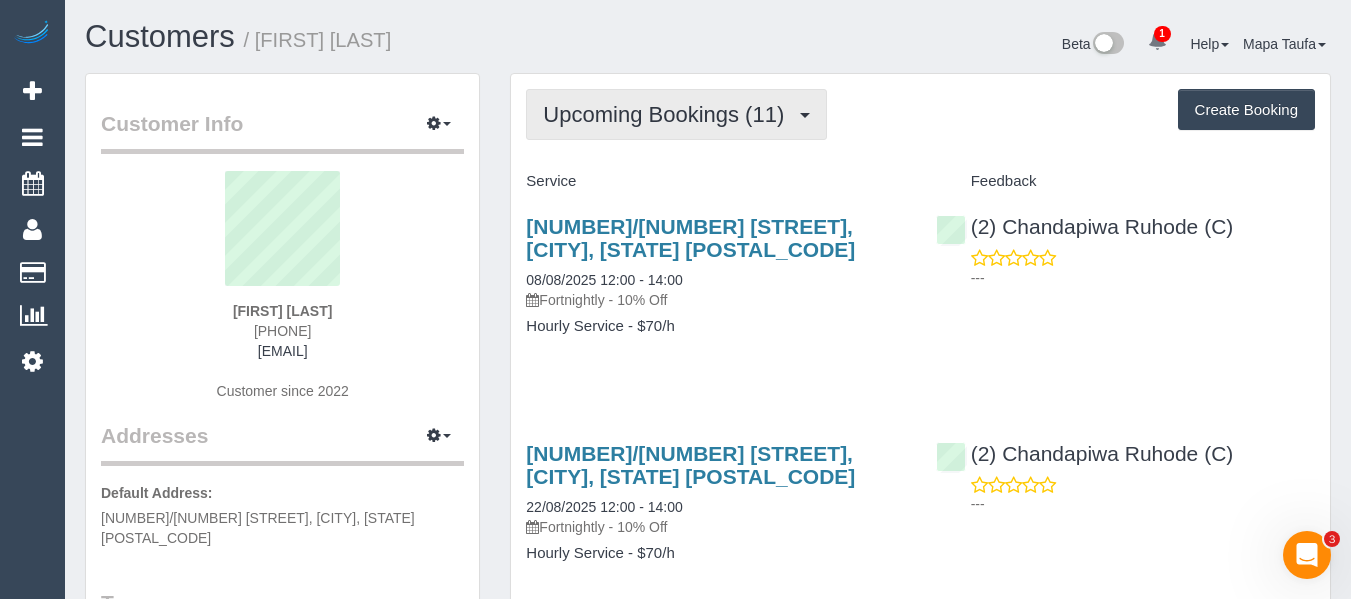click on "Upcoming Bookings (11)" at bounding box center (668, 114) 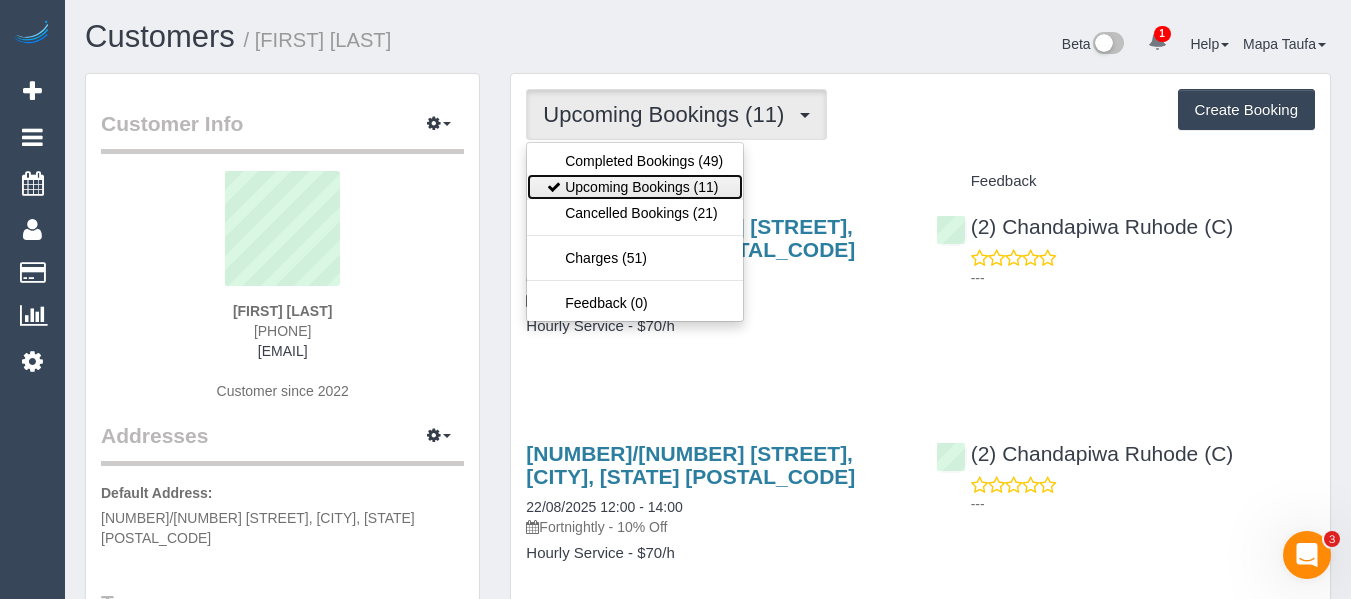 click on "Upcoming Bookings (11)" at bounding box center (635, 187) 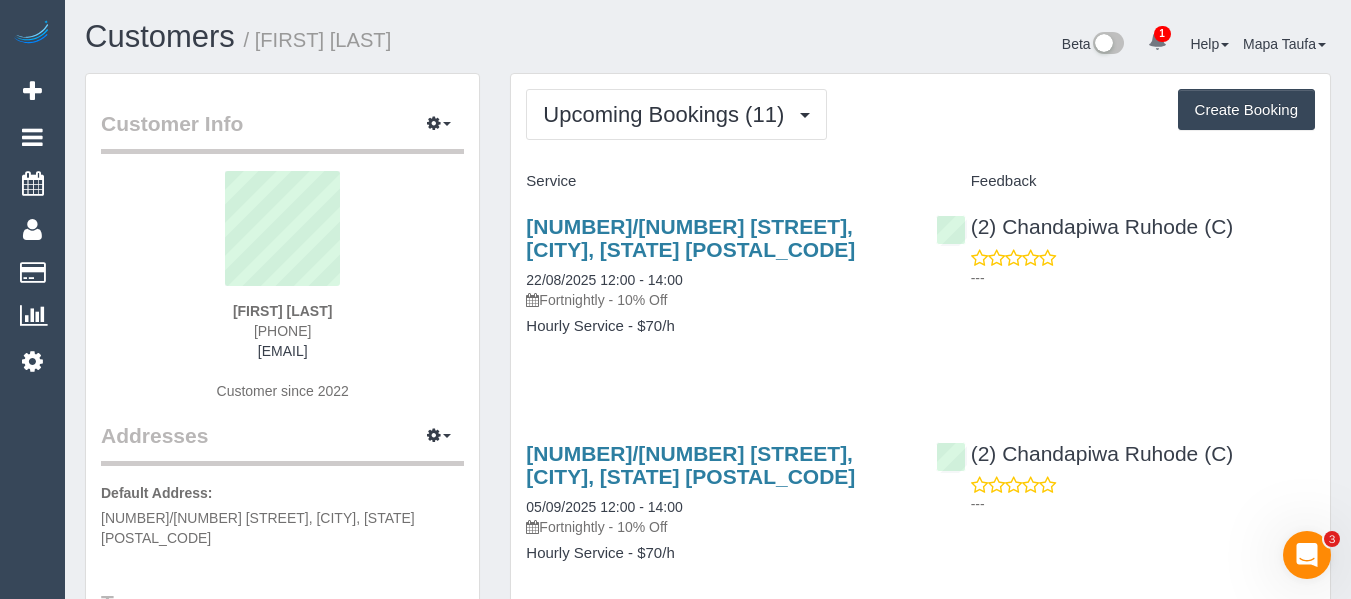 click on "Upcoming Bookings (11)
Completed Bookings (49)
Upcoming Bookings (11)
Cancelled Bookings (21)
Charges (51)
Feedback (0)
Create Booking
Service
Feedback" at bounding box center [920, 1490] 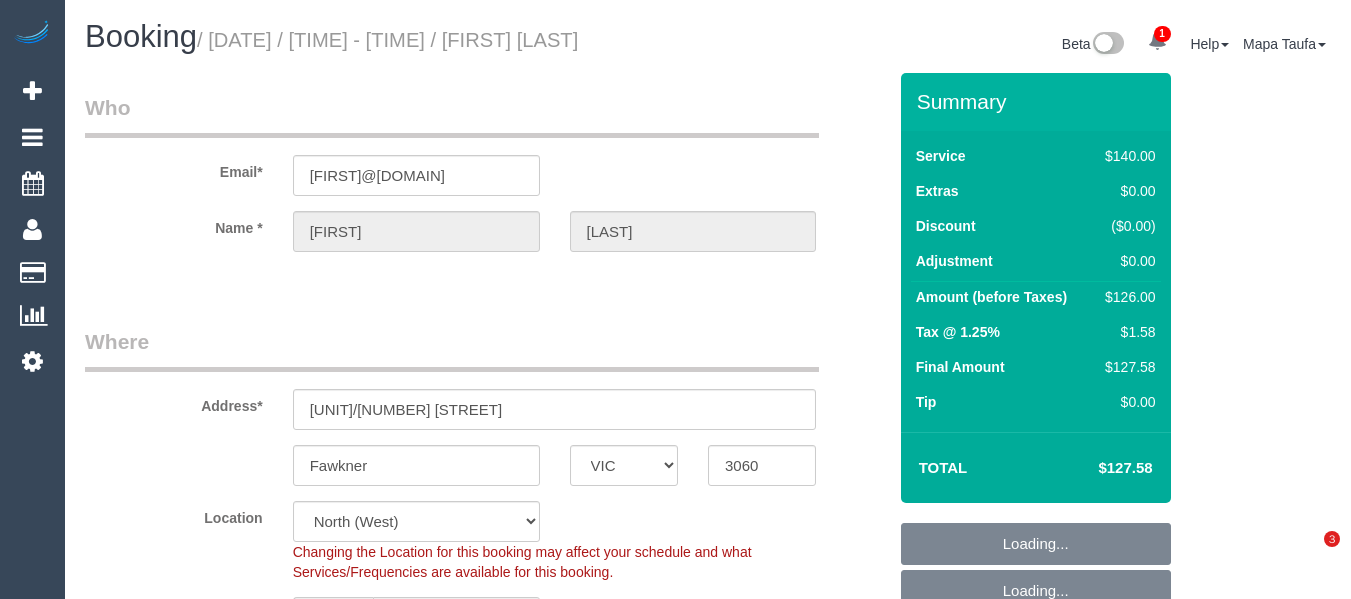 select on "VIC" 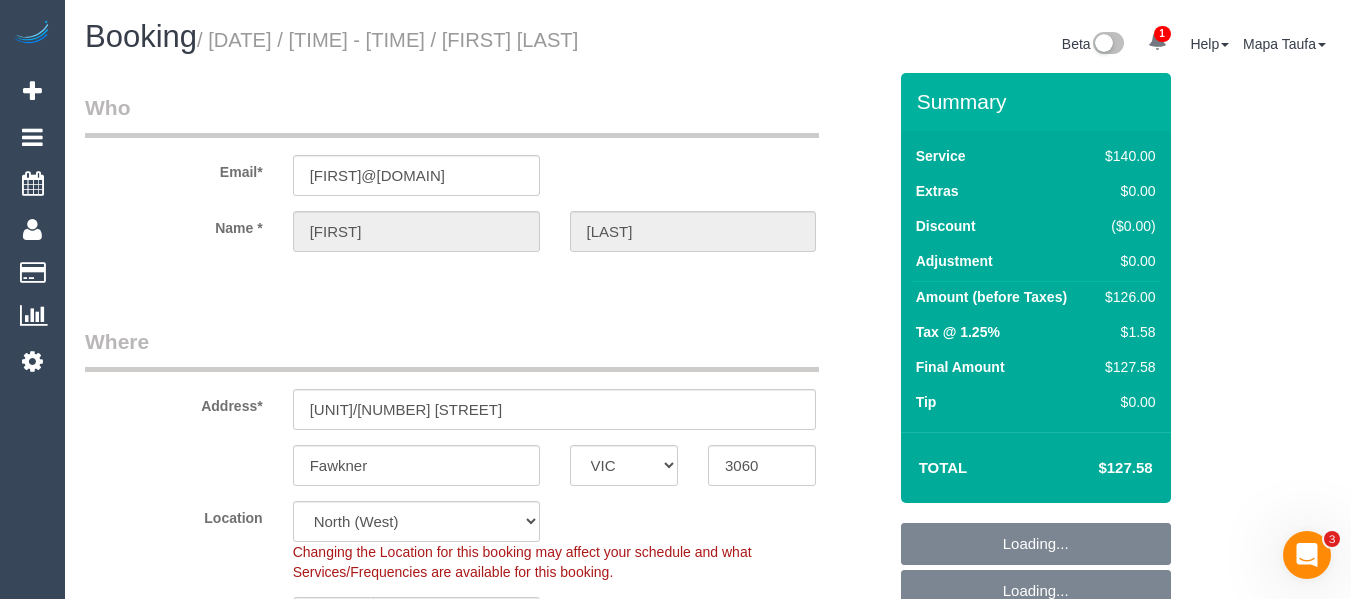 scroll, scrollTop: 0, scrollLeft: 0, axis: both 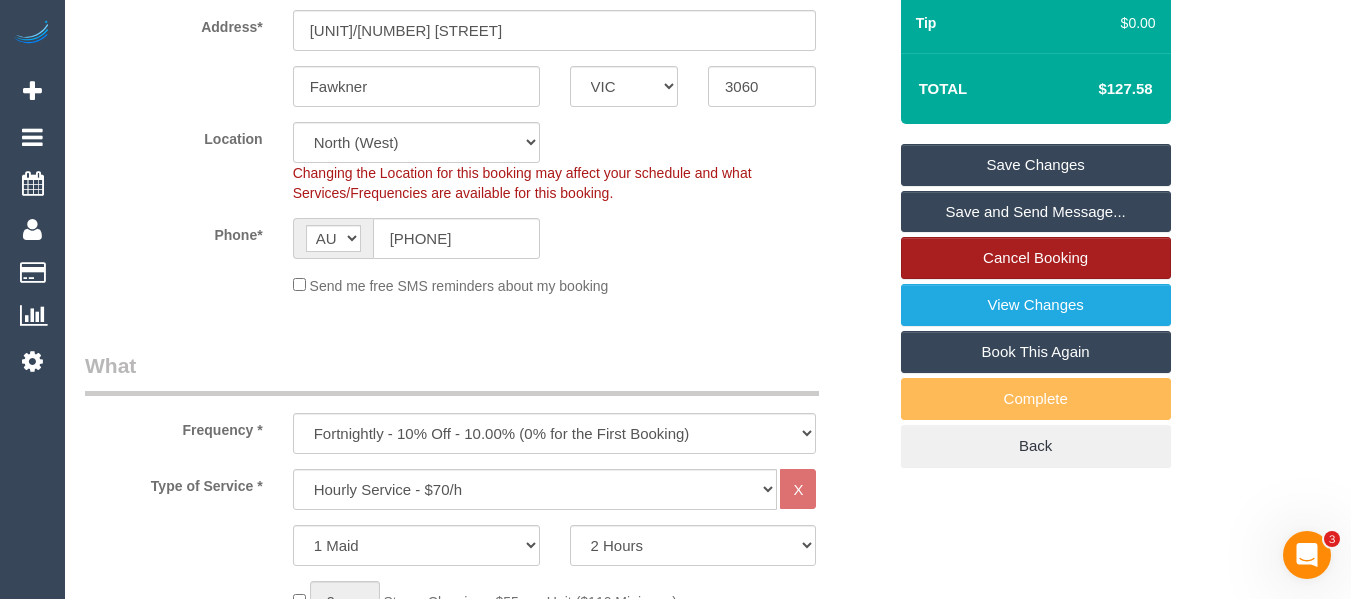 click on "Cancel Booking" at bounding box center [1036, 258] 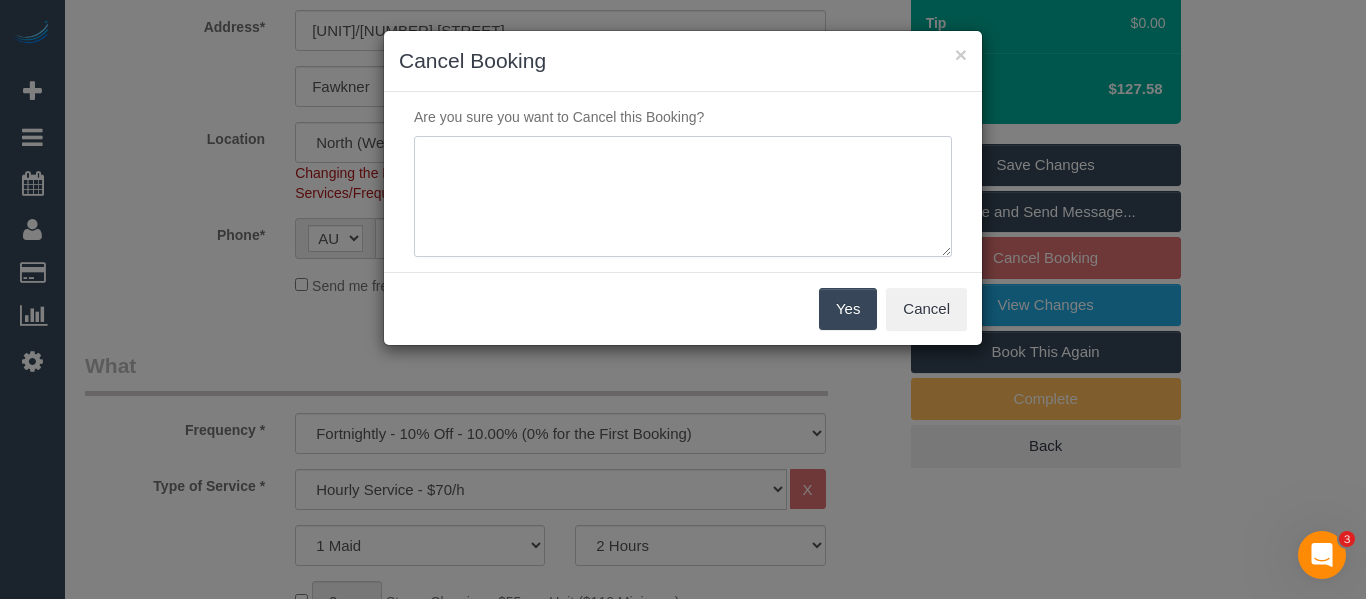 click at bounding box center [683, 197] 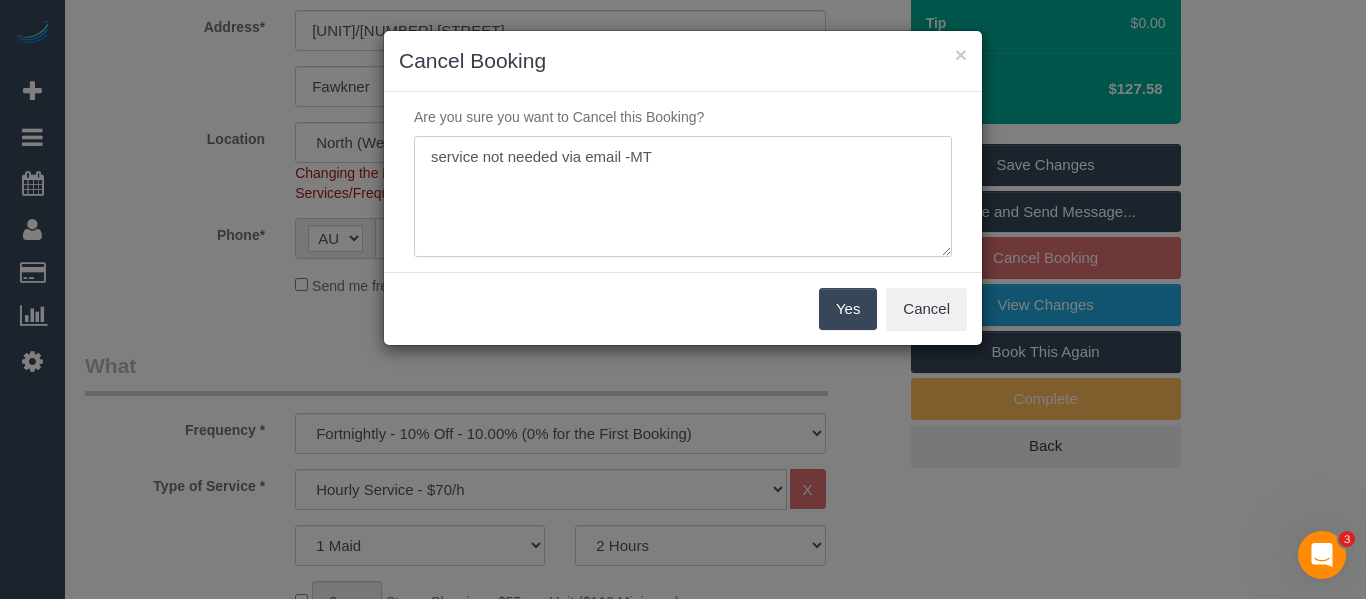 type on "service not needed via email -MT" 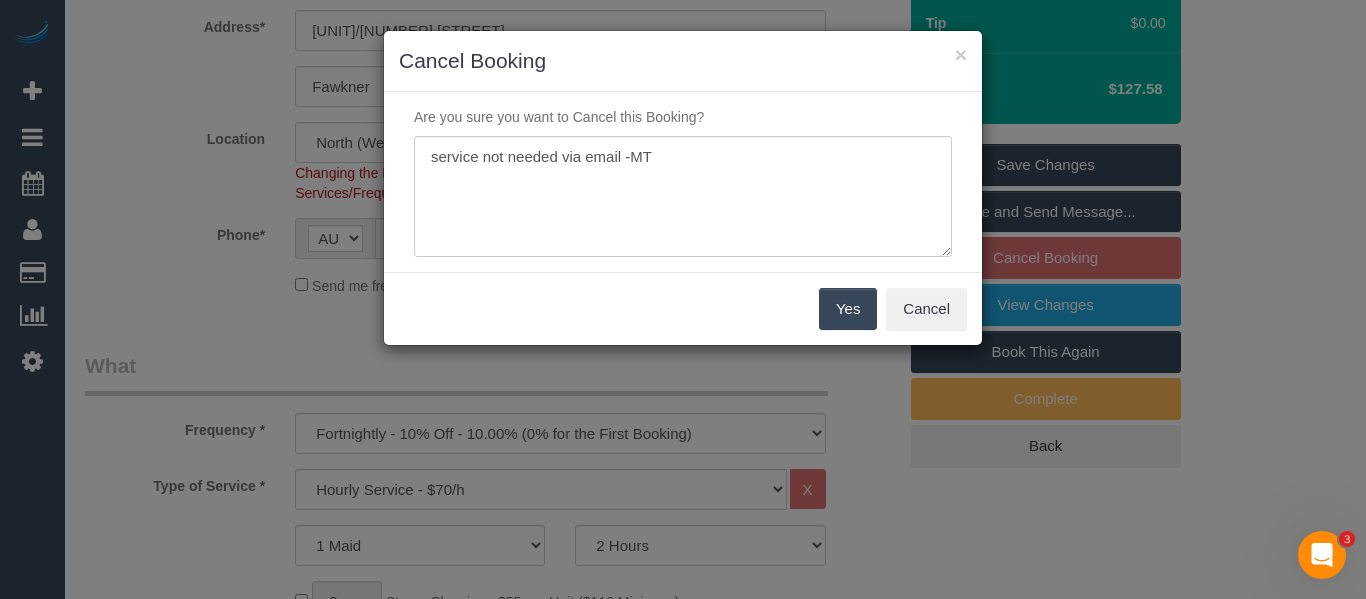 click on "Yes" at bounding box center [848, 309] 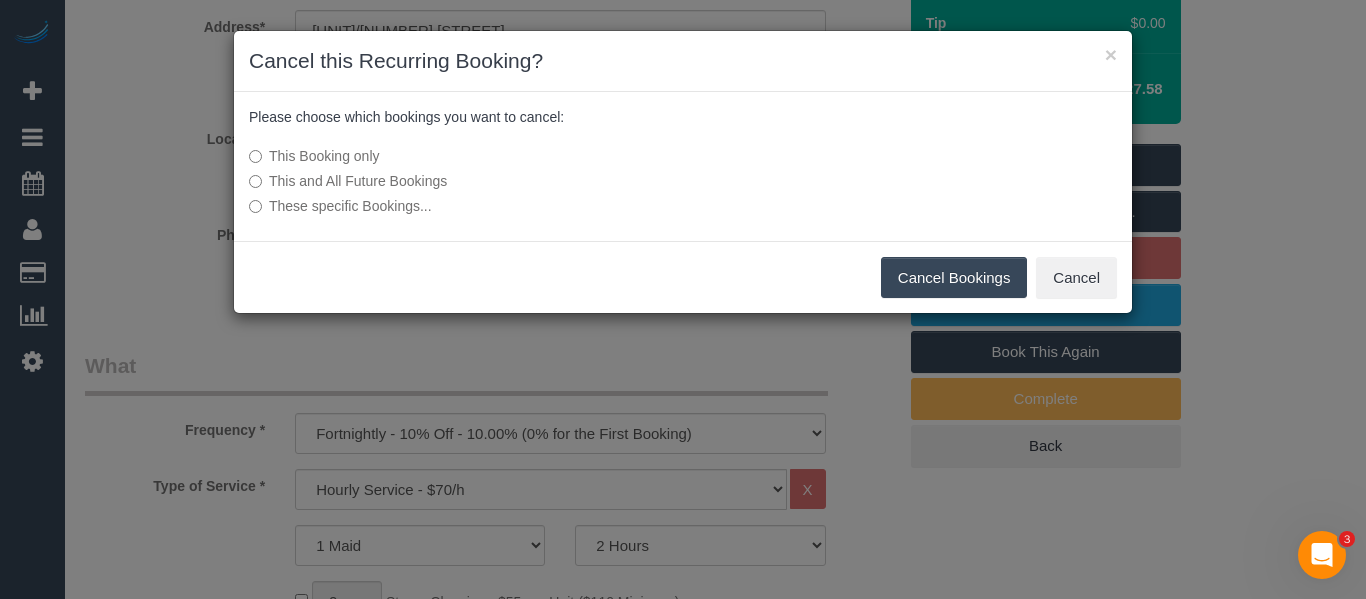 click on "Cancel Bookings" at bounding box center [954, 278] 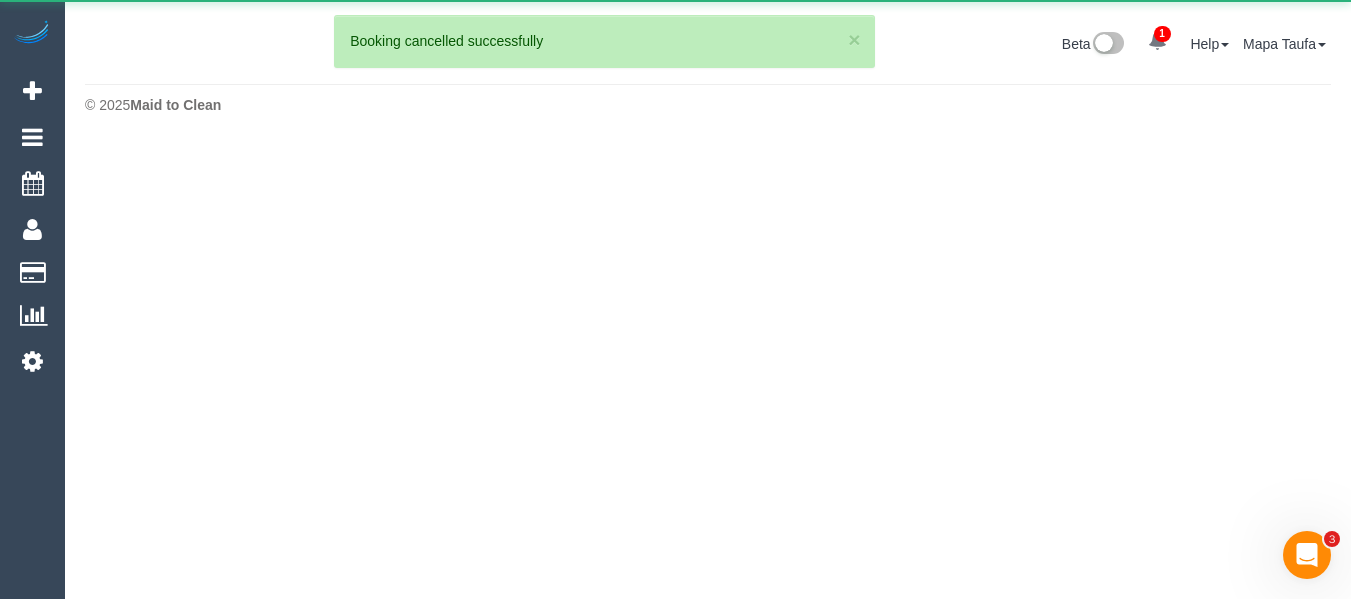 scroll, scrollTop: 0, scrollLeft: 0, axis: both 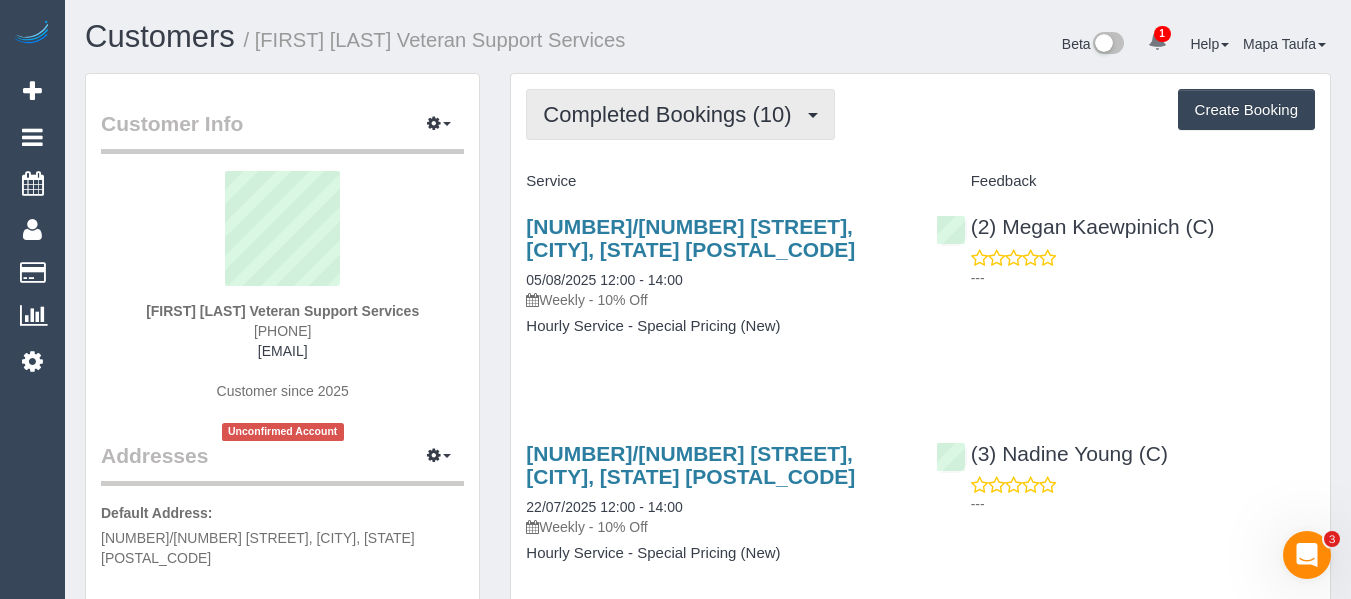 click on "Completed Bookings (10)" at bounding box center (672, 114) 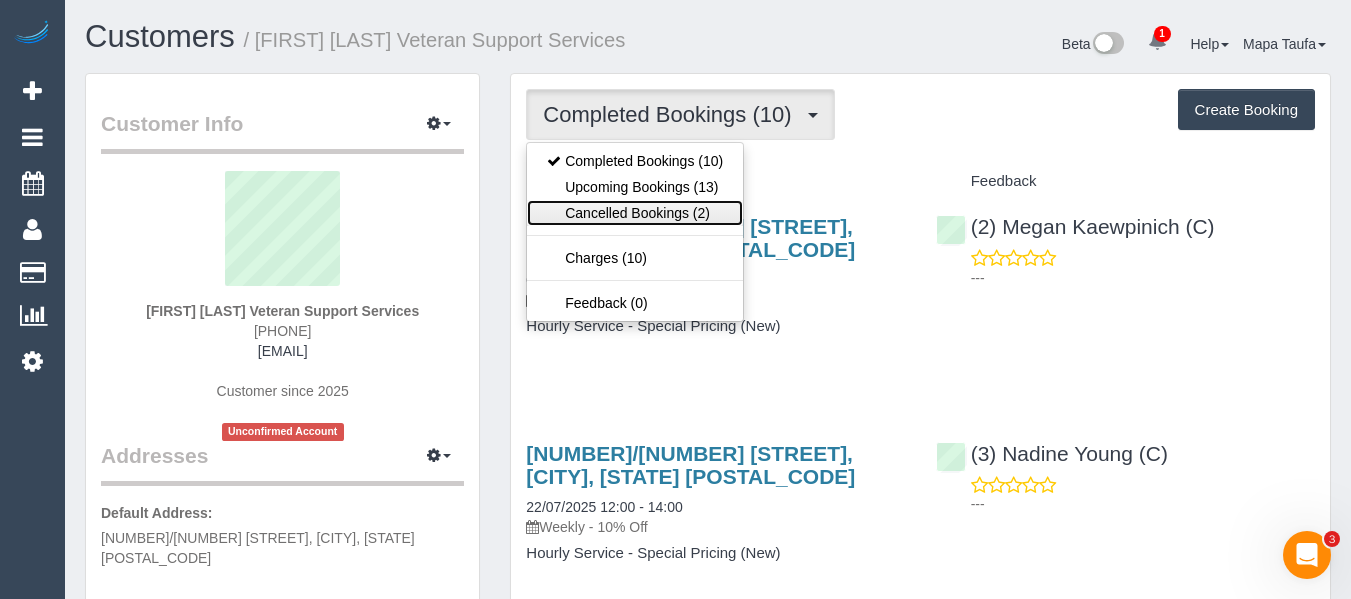 click on "Cancelled Bookings (2)" at bounding box center (635, 213) 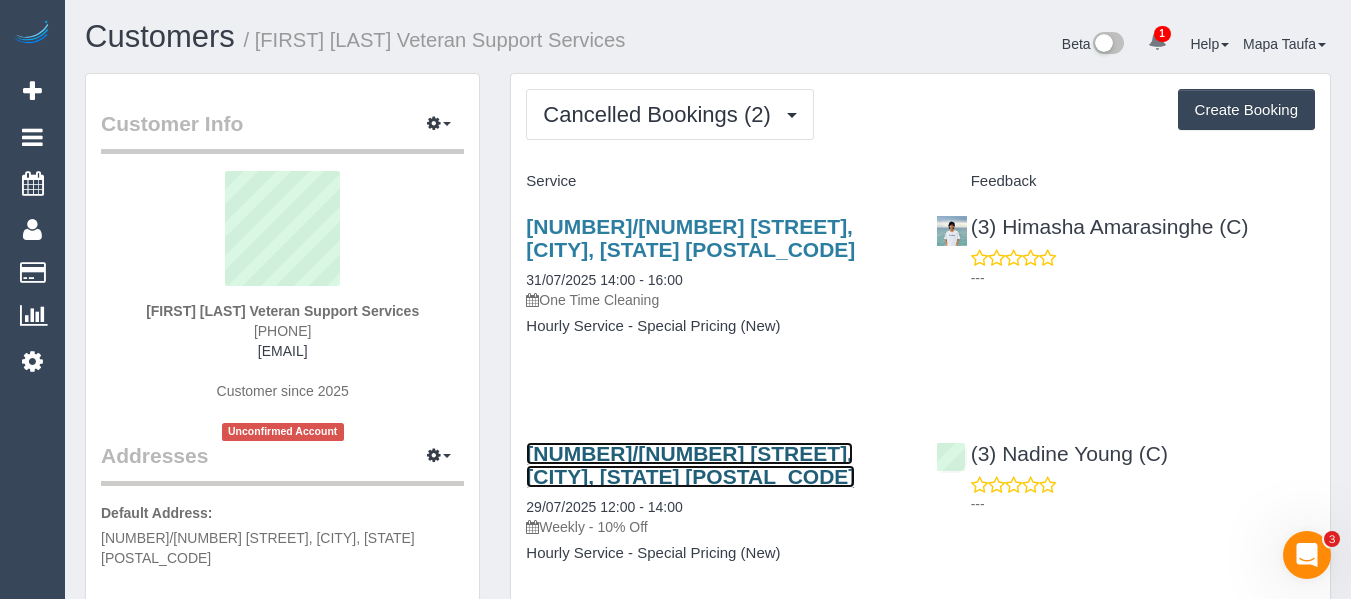 click on "610/259 Normanby Road, South Melbourne, VIC 3205" at bounding box center [690, 465] 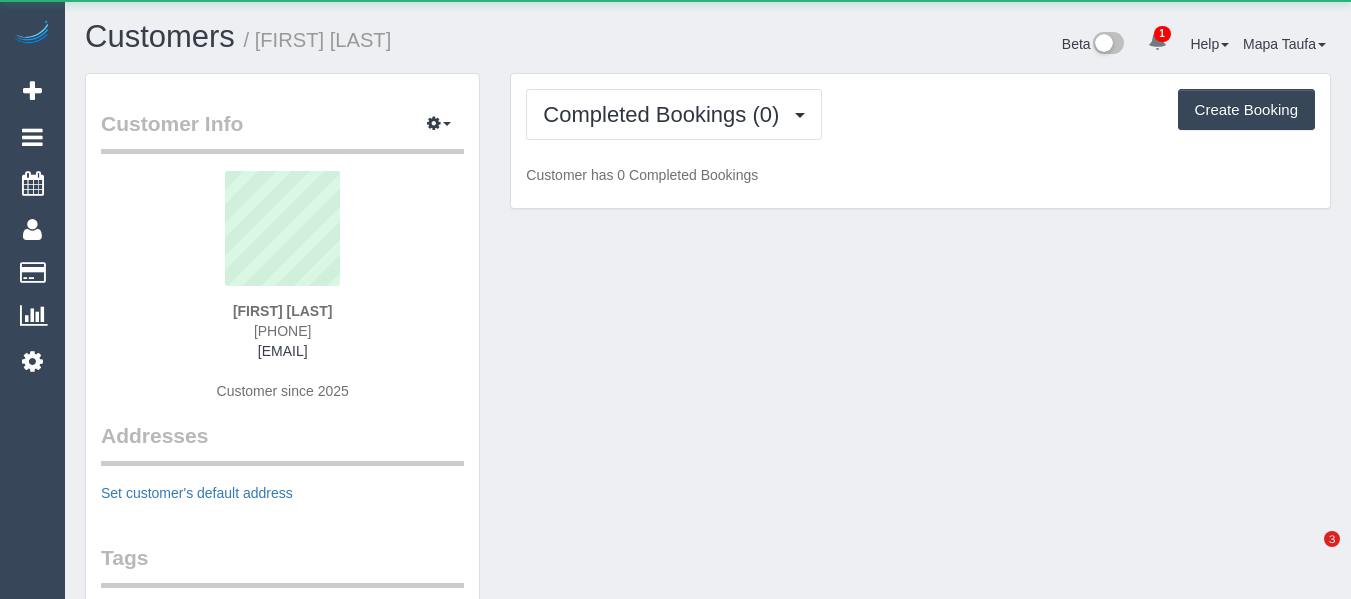 scroll, scrollTop: 0, scrollLeft: 0, axis: both 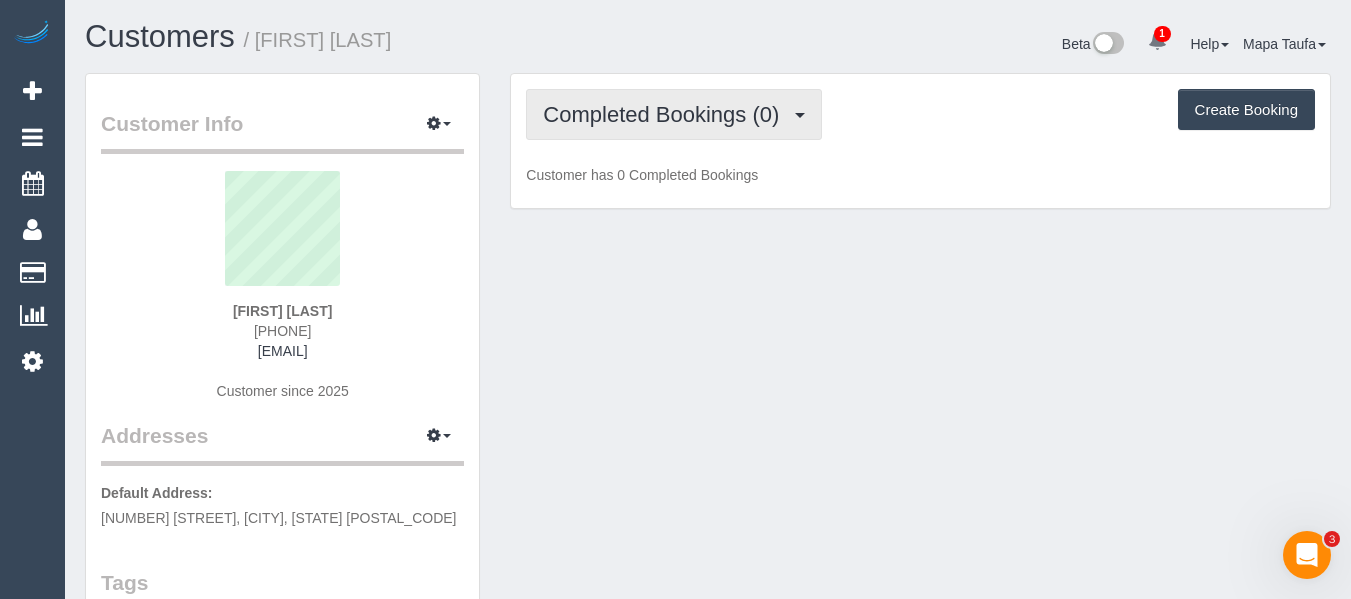 click on "Completed Bookings (0)" at bounding box center (666, 114) 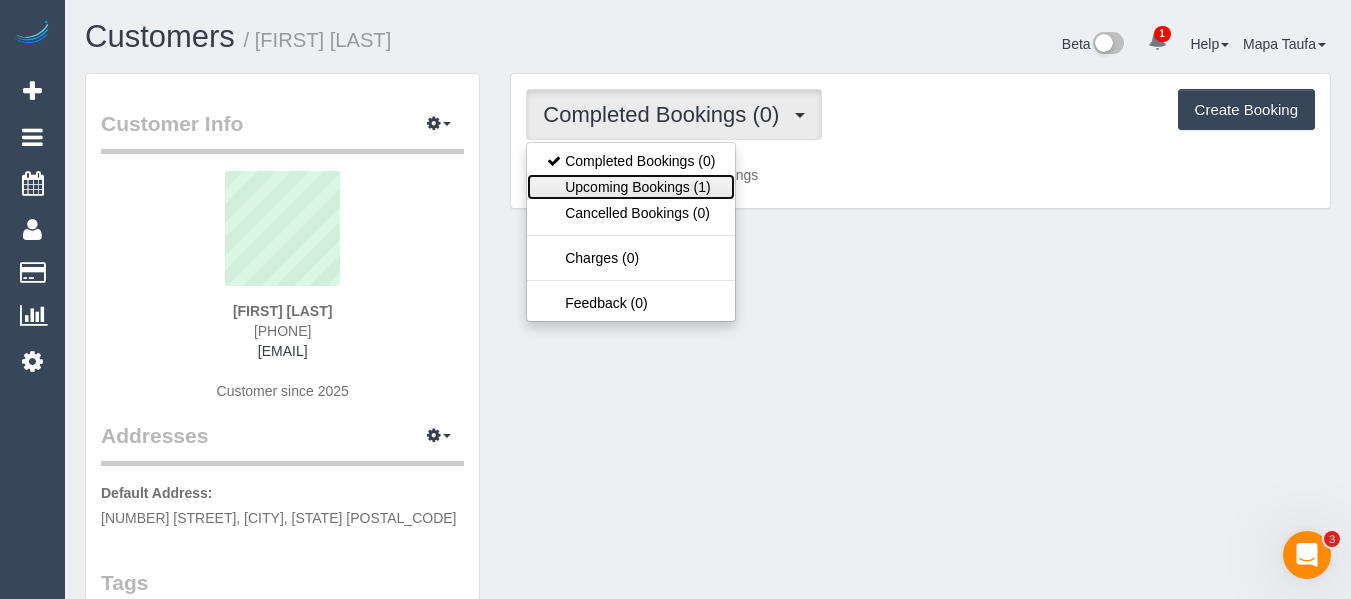 click on "Upcoming Bookings (1)" at bounding box center [631, 187] 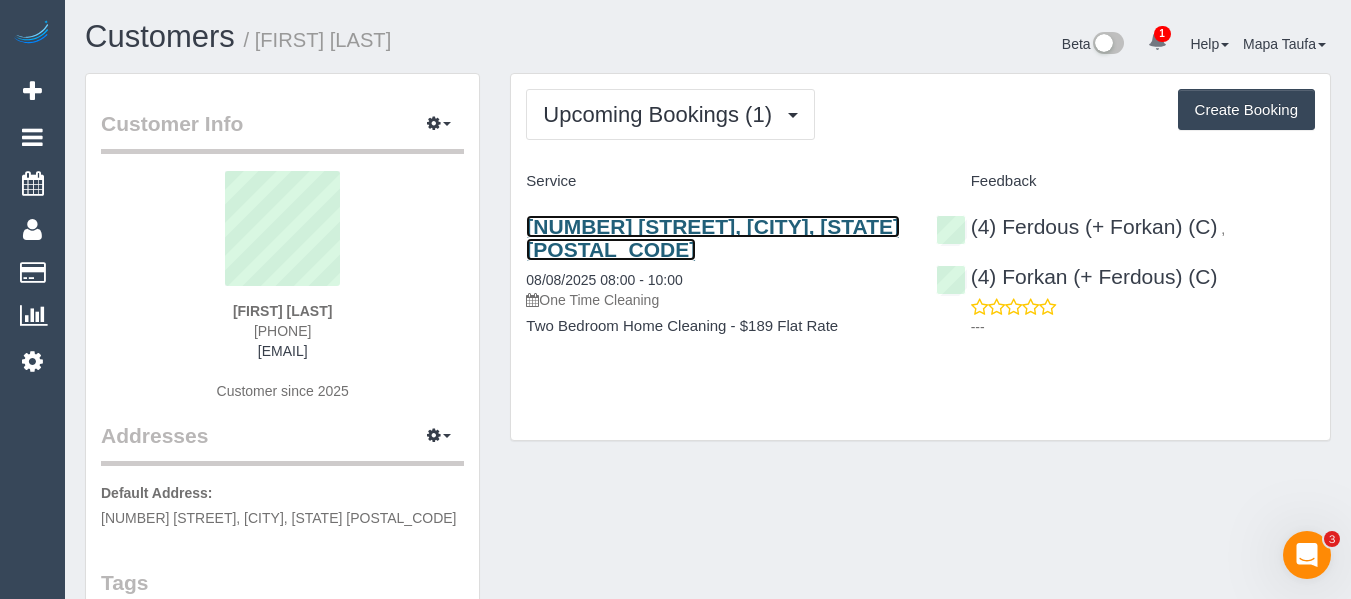 click on "[NUMBER] [STREET], [CITY], [STATE] [POSTAL_CODE]" at bounding box center [713, 238] 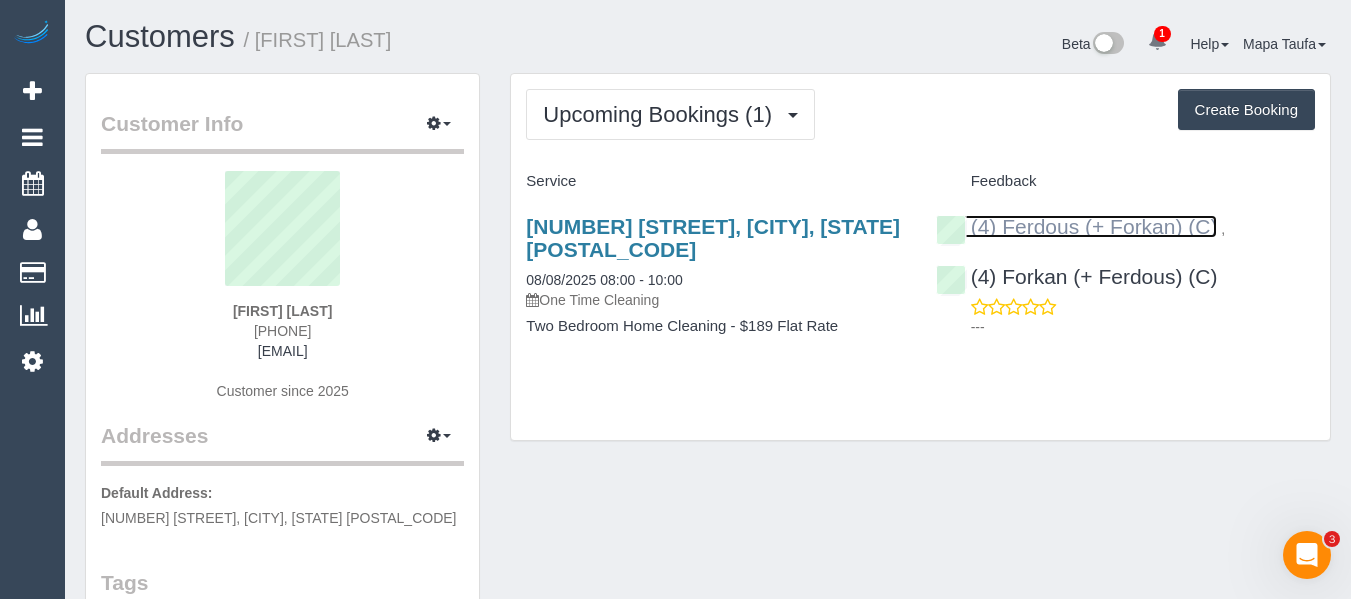 click on "(4) Ferdous (+ Forkan) (C)" at bounding box center (1077, 226) 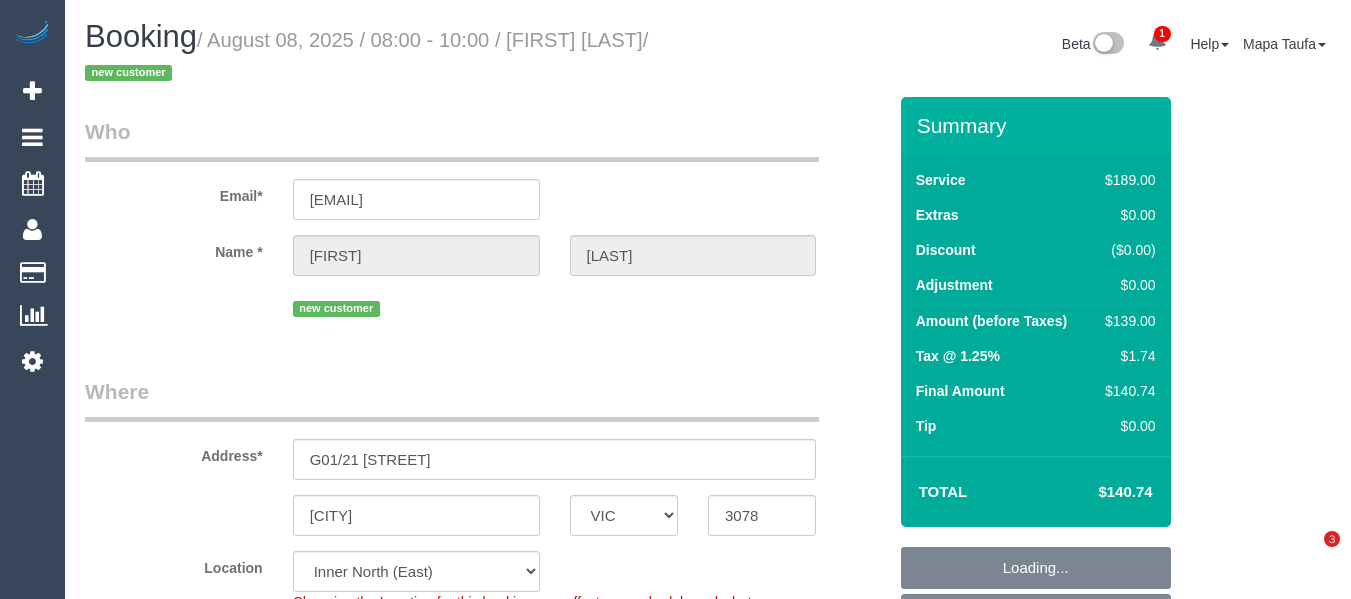 select on "VIC" 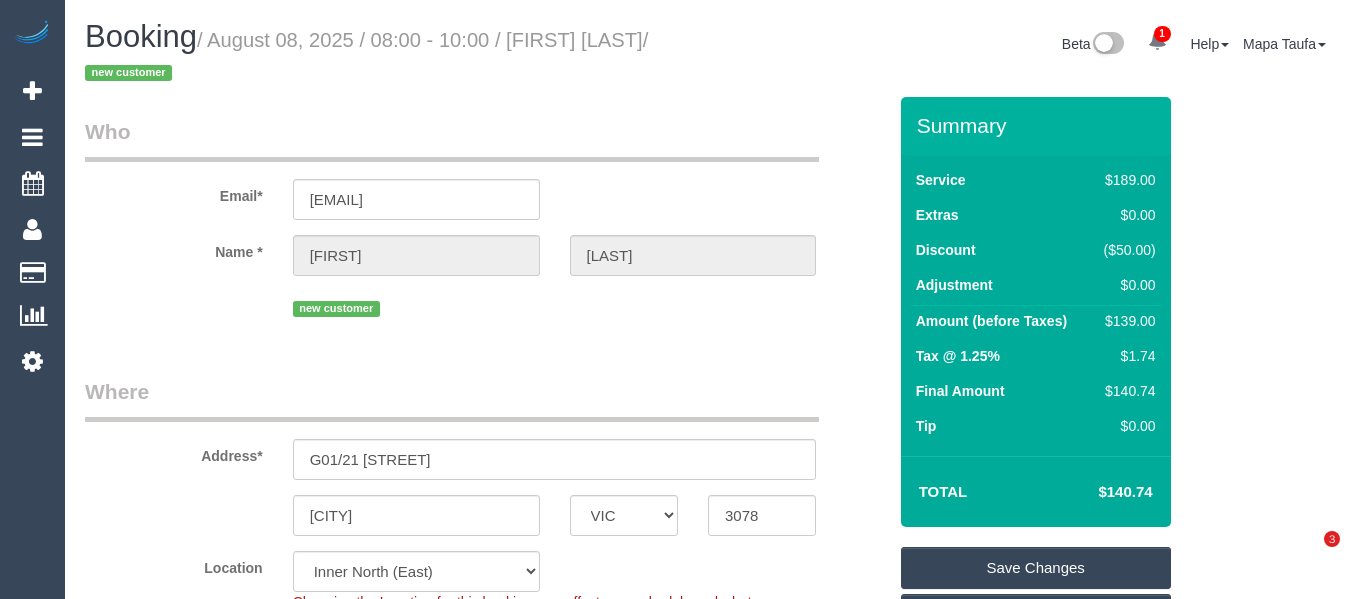 scroll, scrollTop: 0, scrollLeft: 0, axis: both 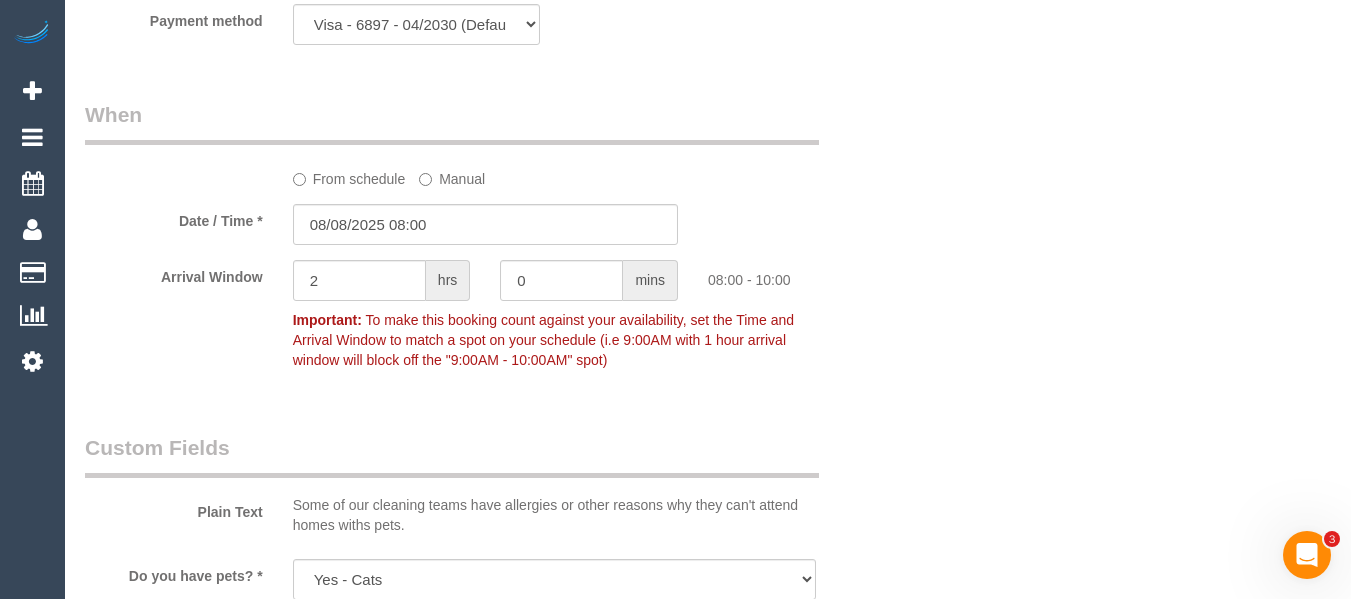 click on "From schedule" 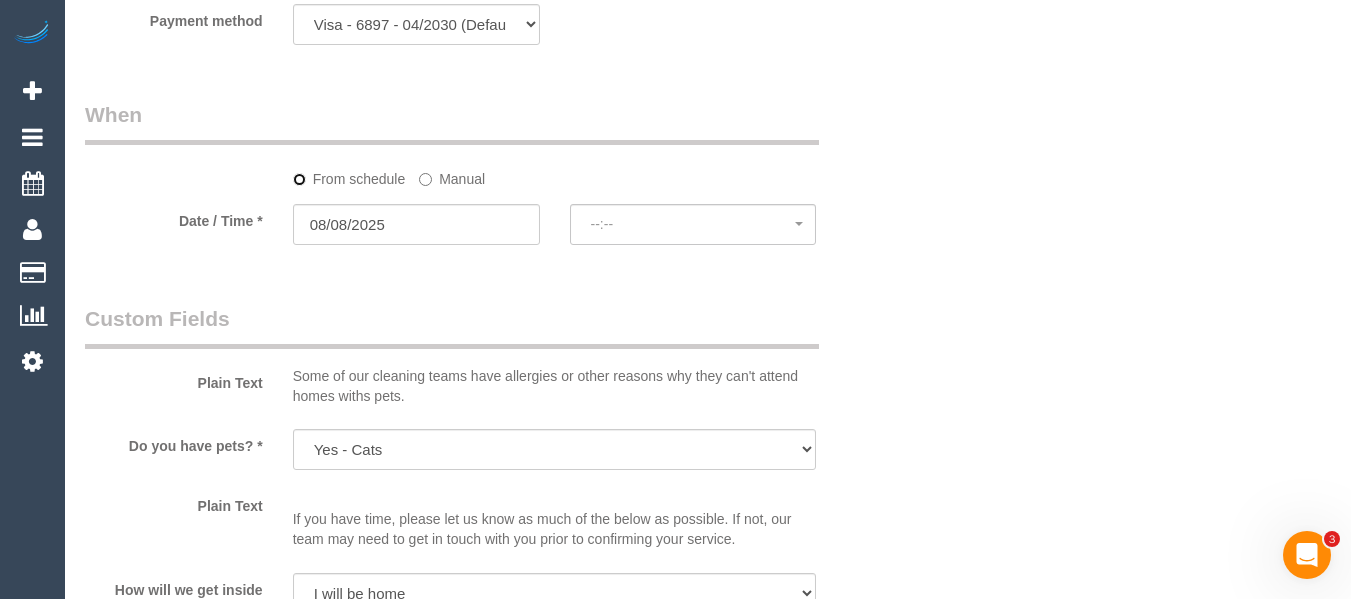 select on "spot14" 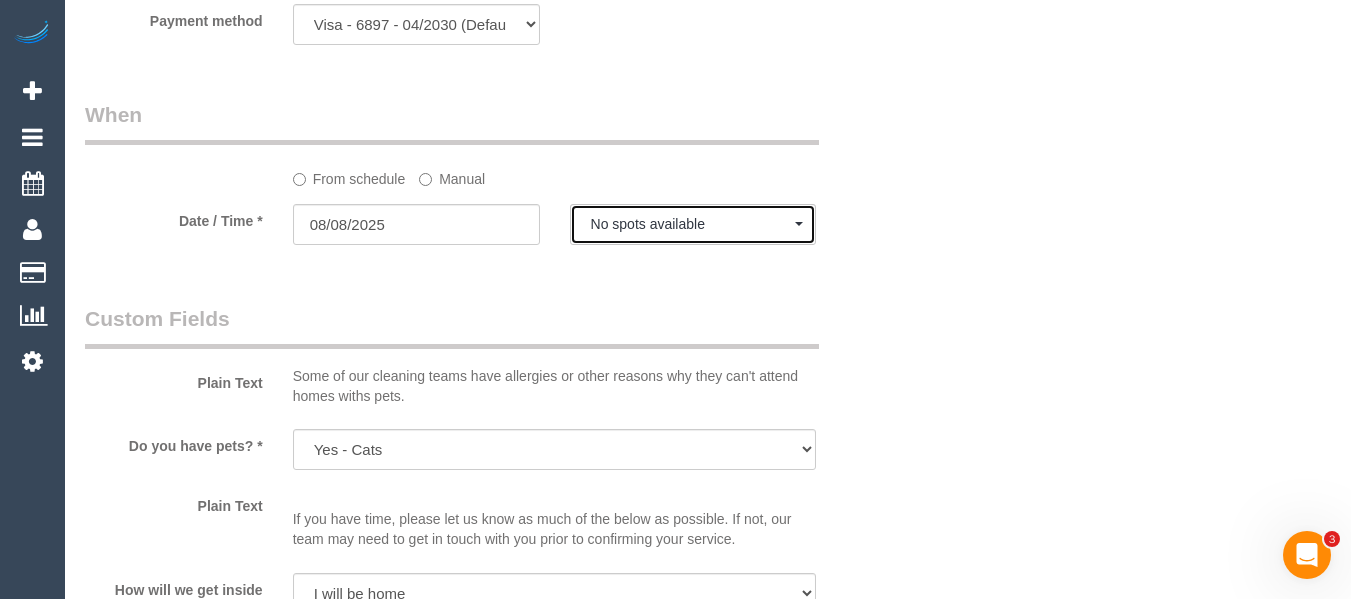 click on "No spots available" 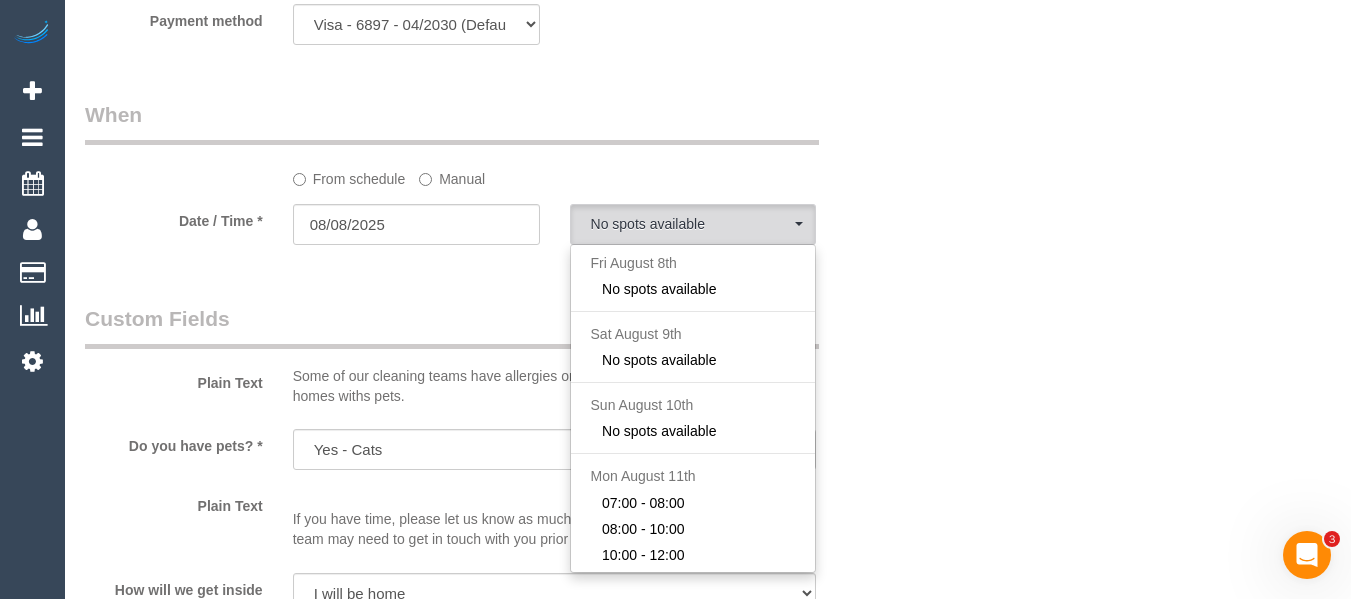drag, startPoint x: 923, startPoint y: 211, endPoint x: 1332, endPoint y: 344, distance: 430.0814 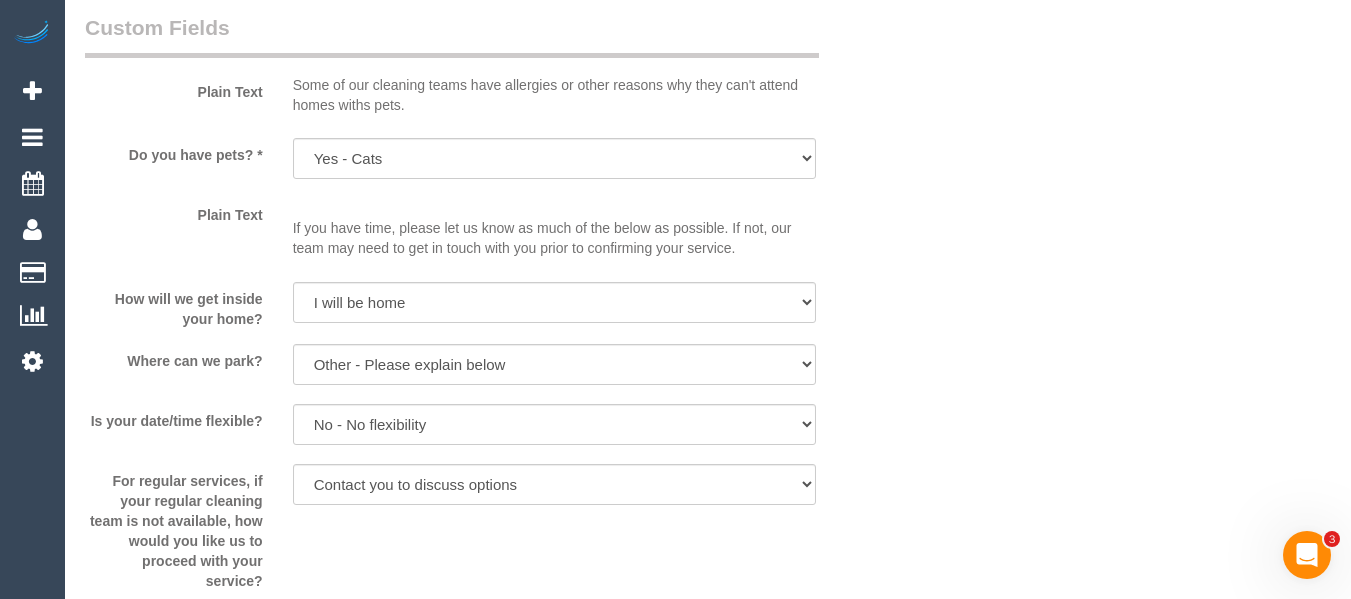 scroll, scrollTop: 2456, scrollLeft: 0, axis: vertical 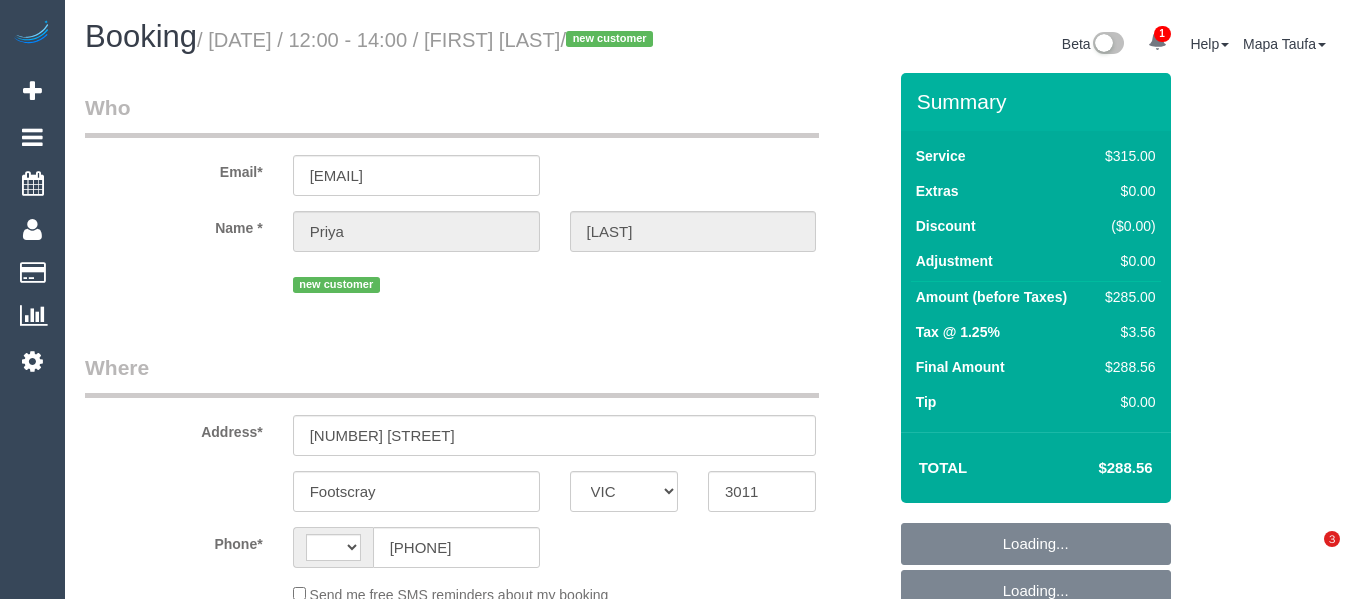 select on "VIC" 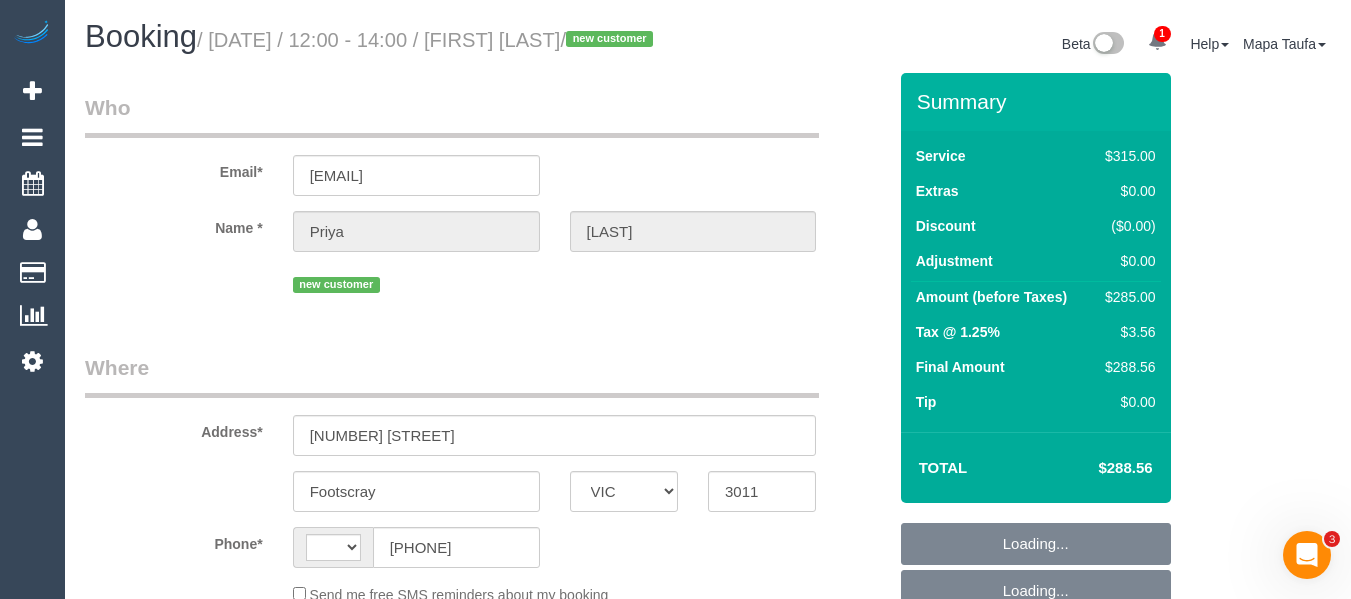 scroll, scrollTop: 0, scrollLeft: 0, axis: both 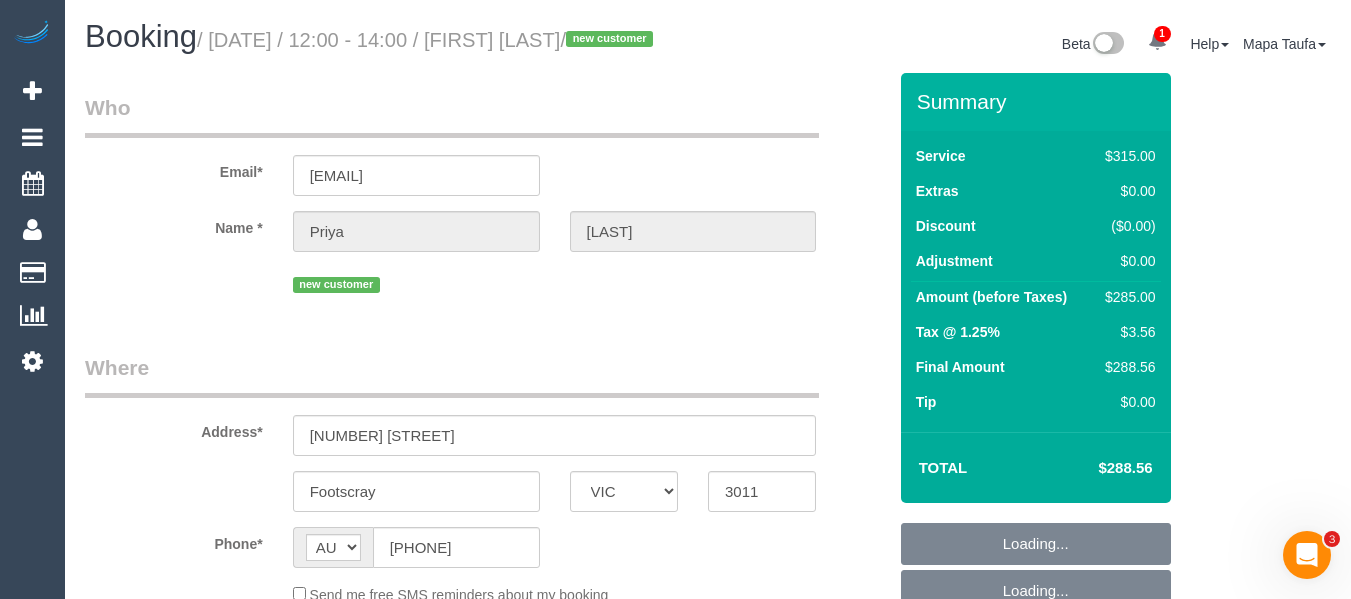 select on "string:stripe-pm_1Rse2P2GScqysDRV0Vf8YtA3" 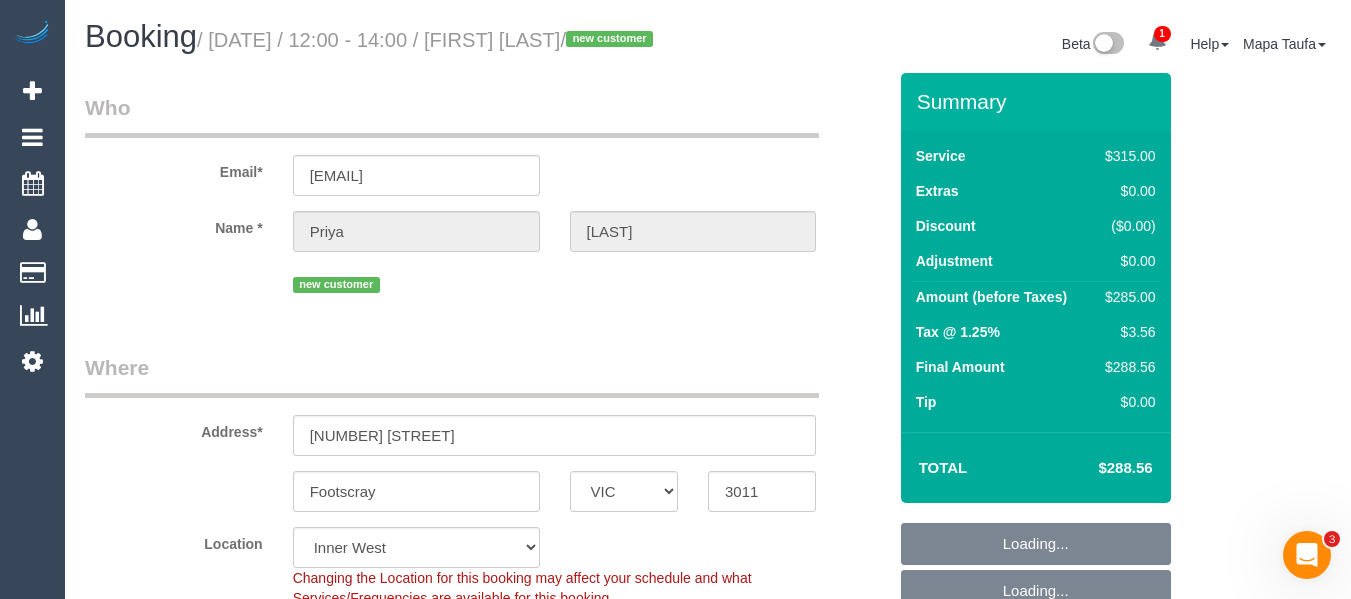 select on "object:3001" 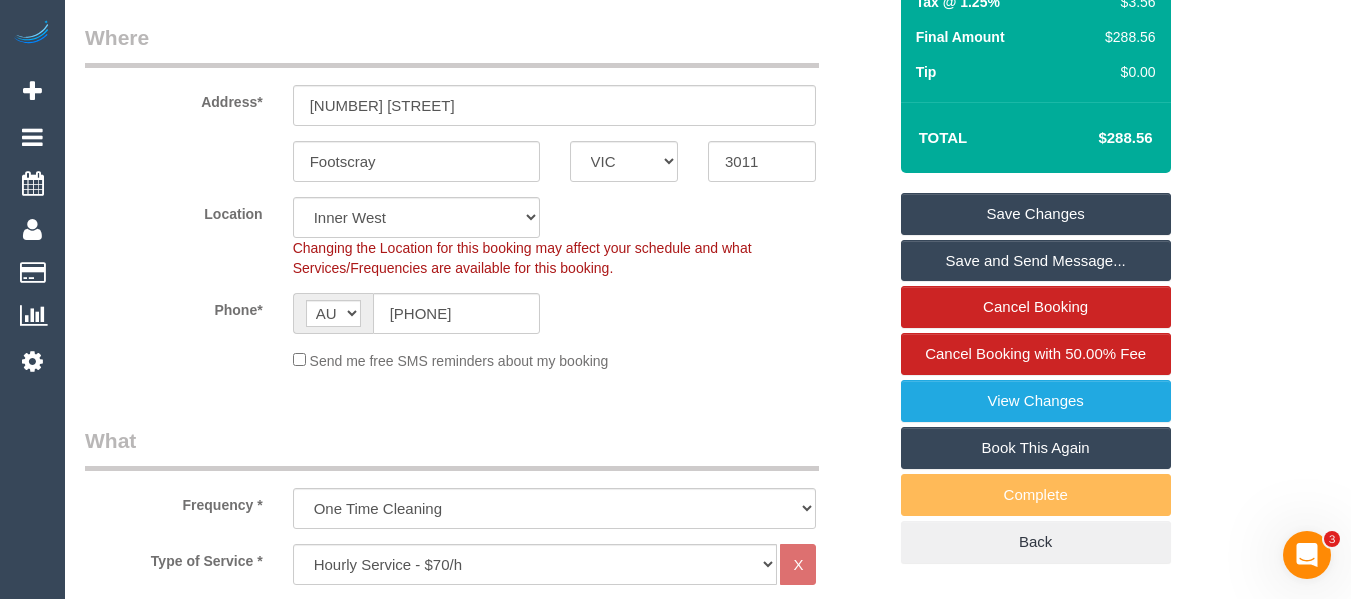 scroll, scrollTop: 376, scrollLeft: 0, axis: vertical 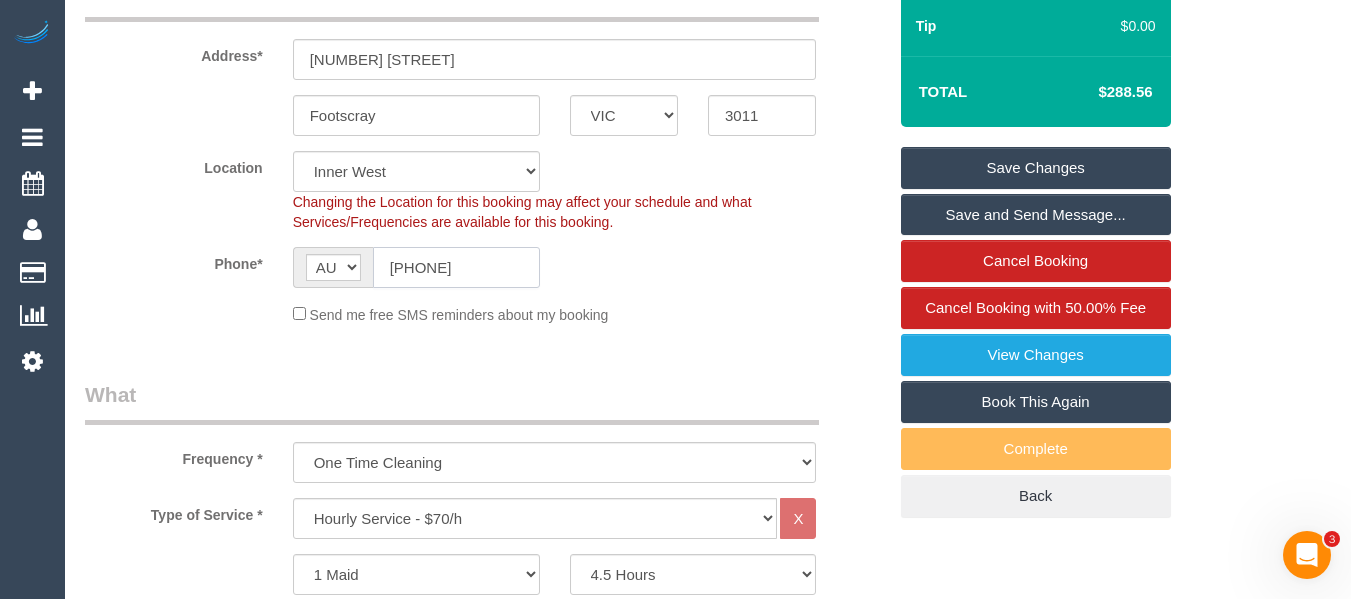 click on "[PHONE]" 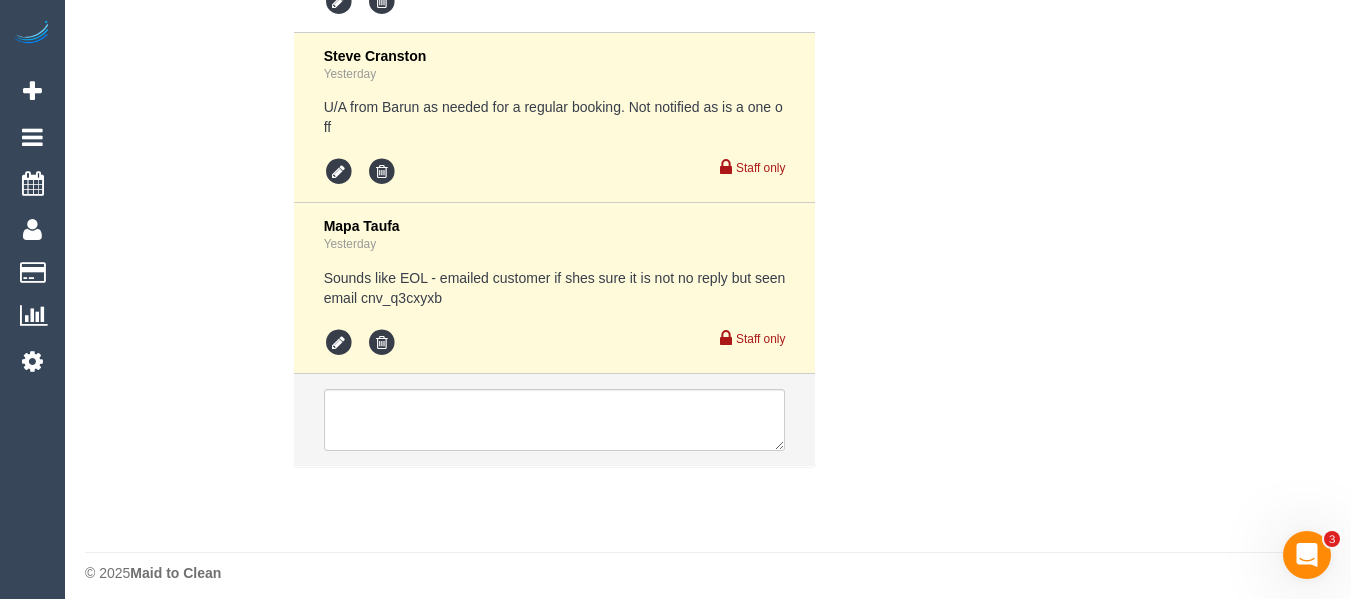 scroll, scrollTop: 4542, scrollLeft: 0, axis: vertical 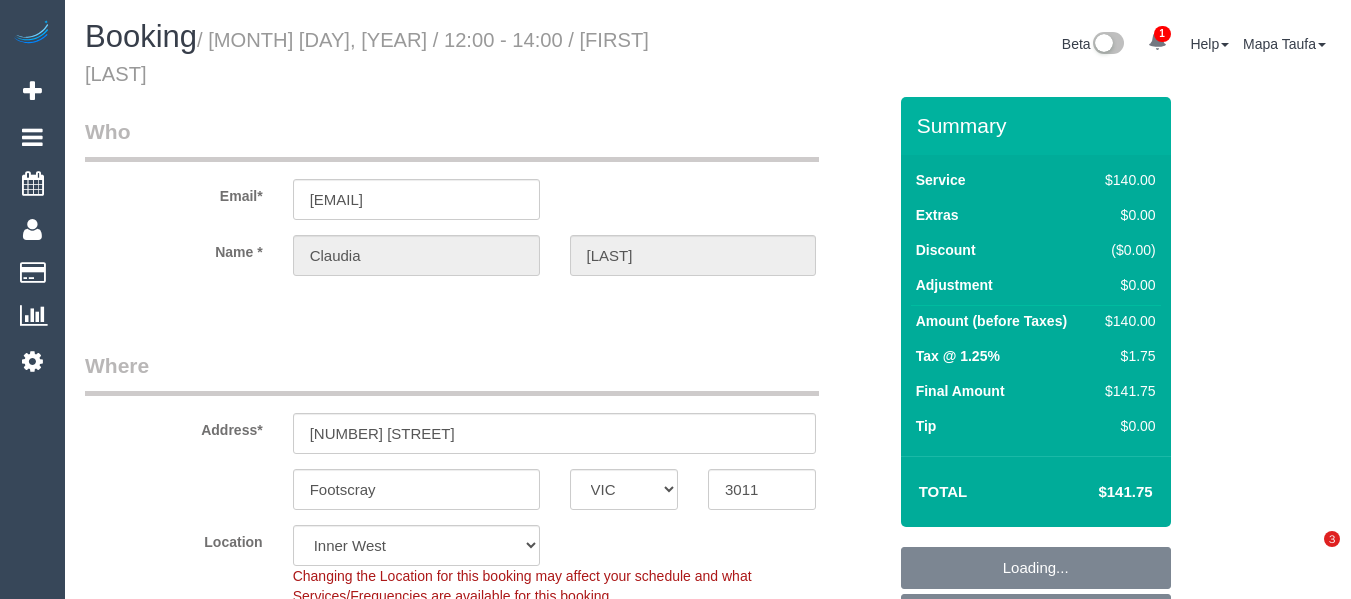 select on "VIC" 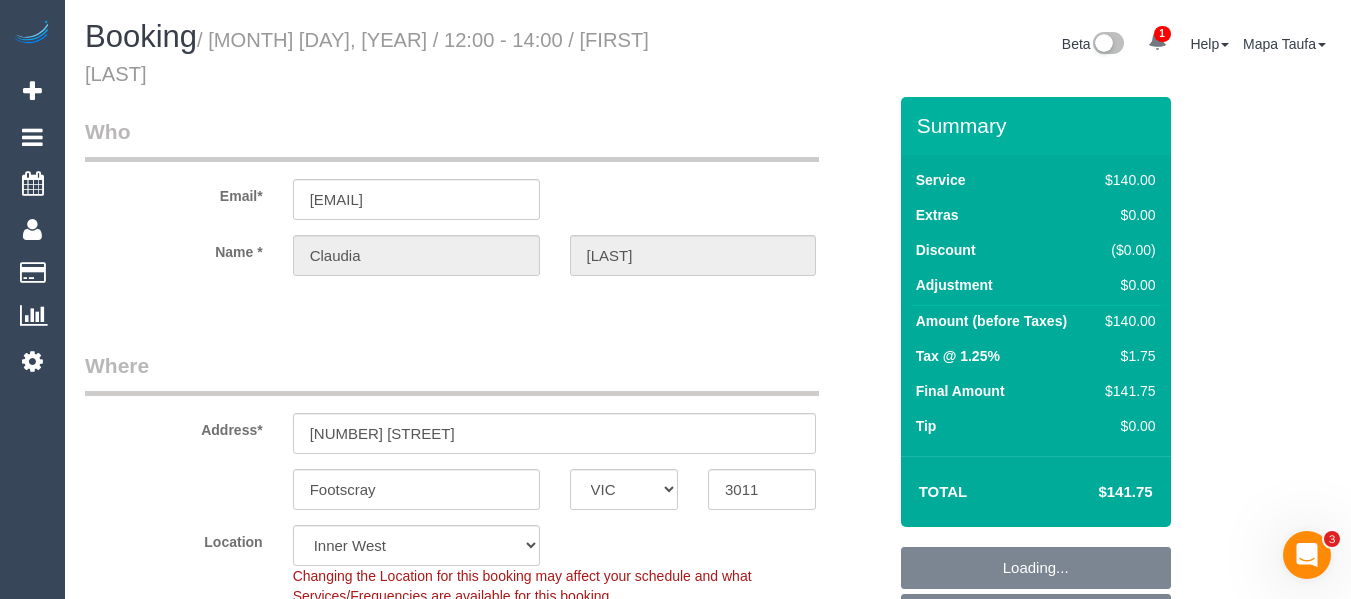 scroll, scrollTop: 0, scrollLeft: 0, axis: both 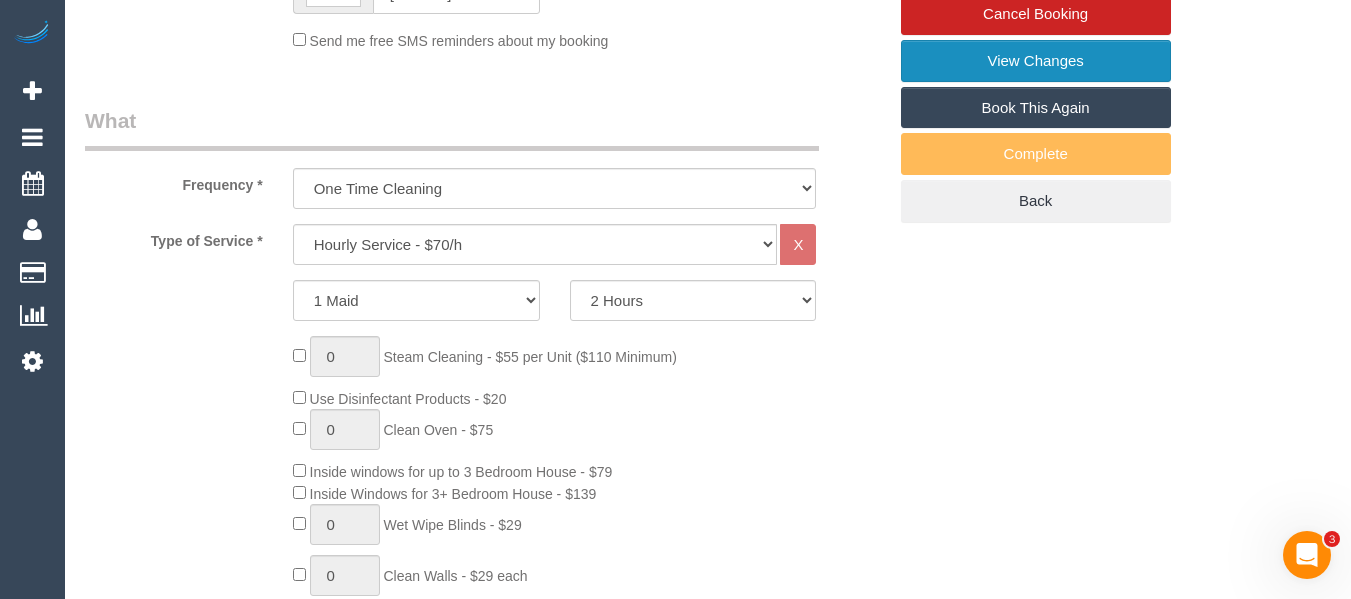 click on "View Changes" at bounding box center (1036, 61) 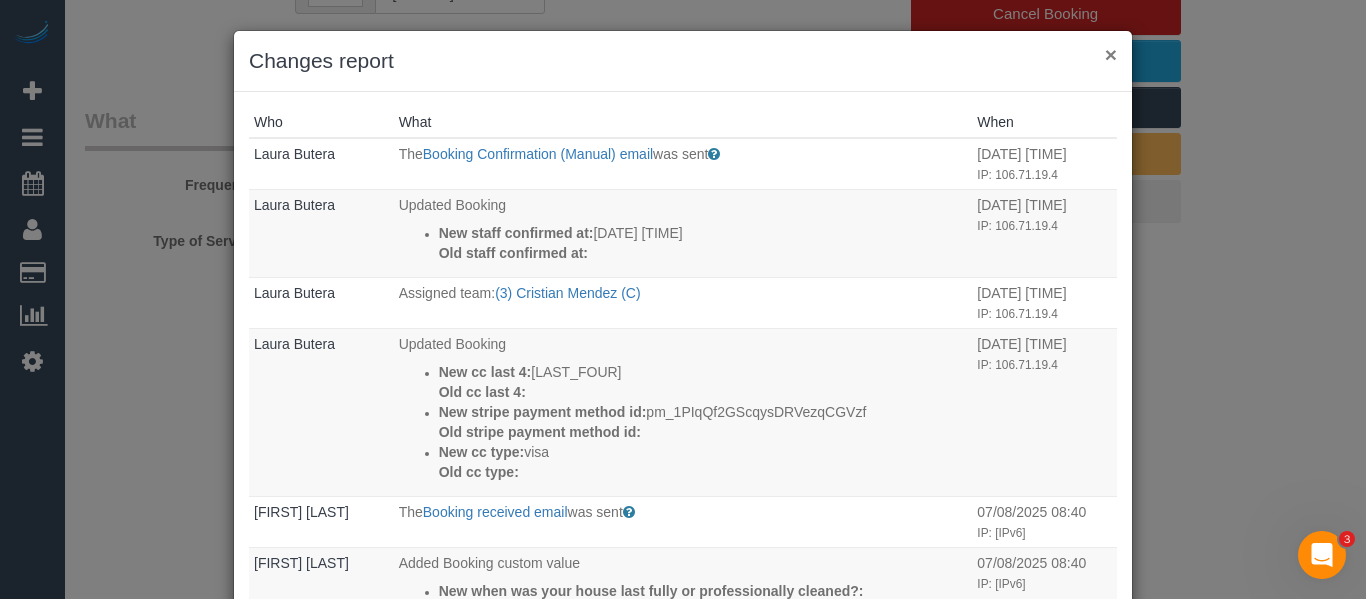 click on "×" at bounding box center [1111, 54] 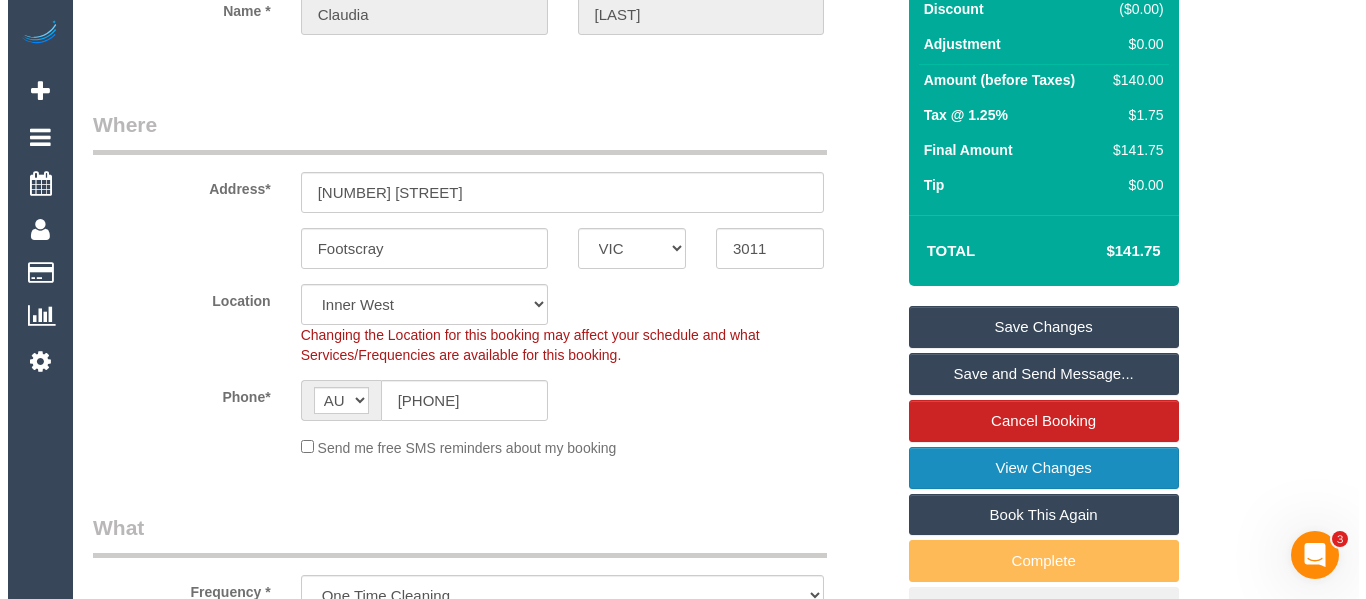 scroll, scrollTop: 211, scrollLeft: 0, axis: vertical 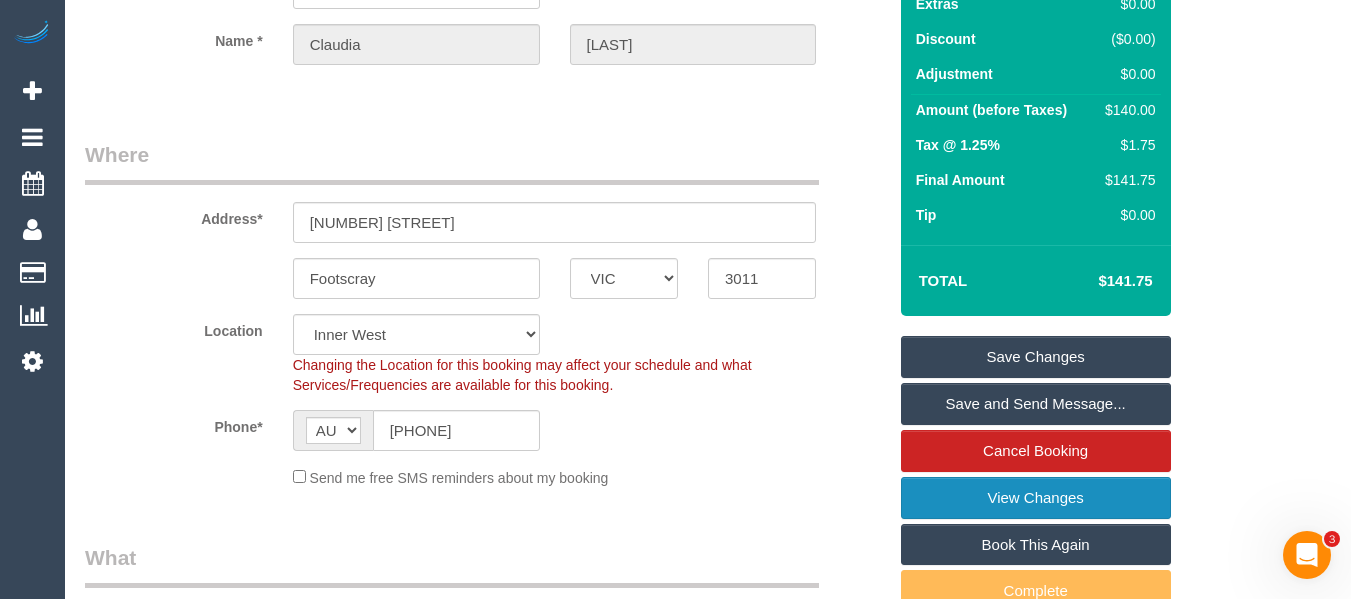 click on "View Changes" at bounding box center (1036, 498) 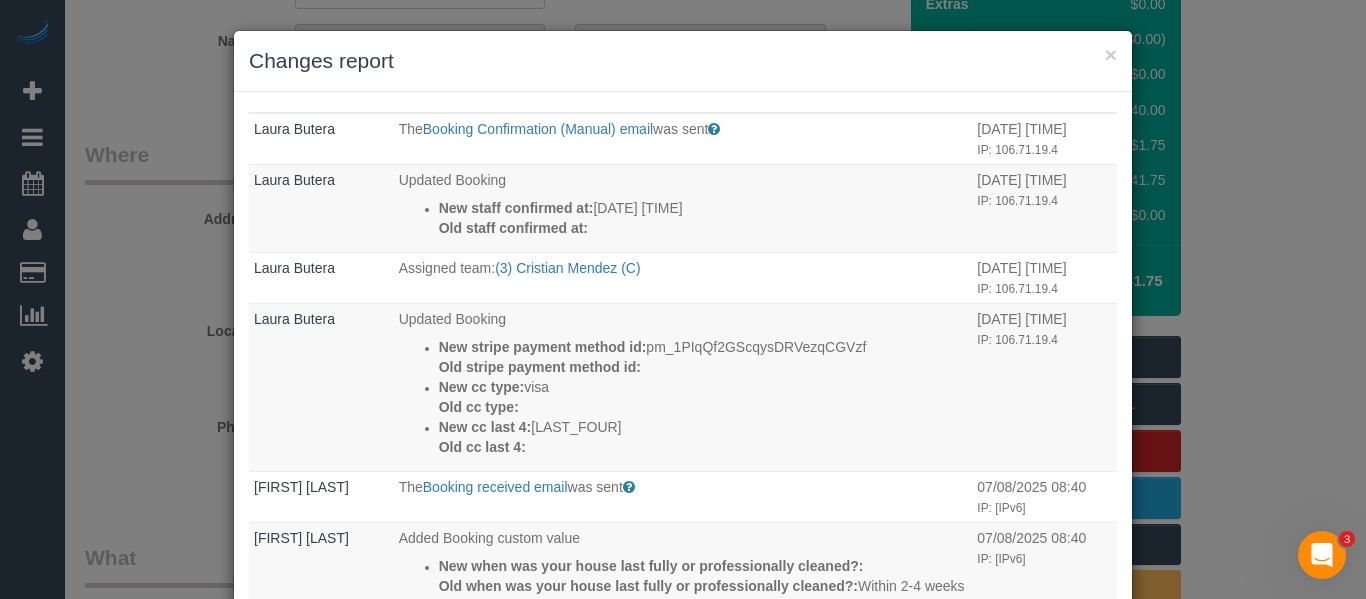 scroll, scrollTop: 0, scrollLeft: 0, axis: both 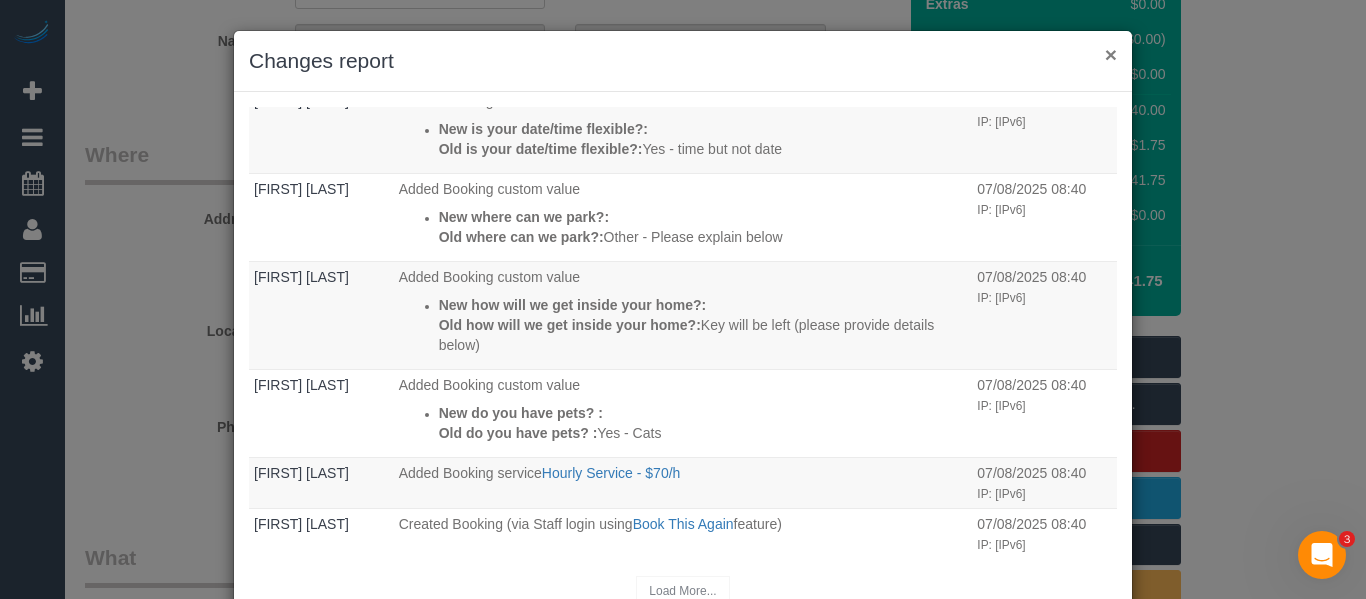 click on "×" at bounding box center (1111, 54) 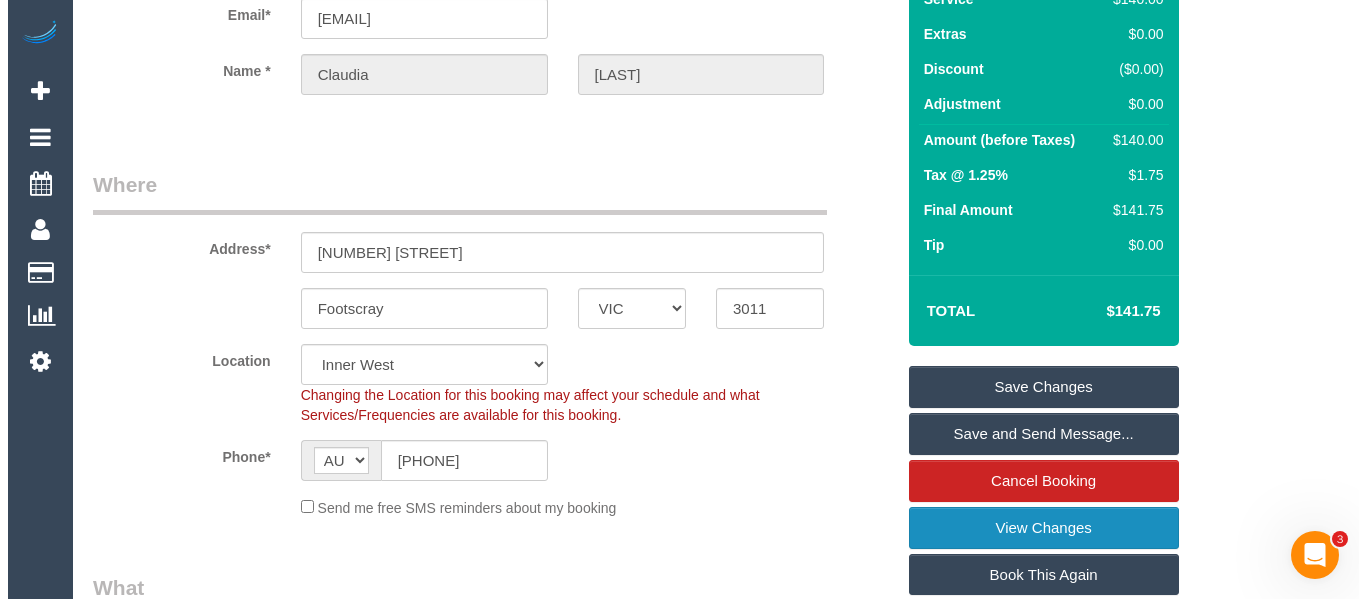 scroll, scrollTop: 166, scrollLeft: 0, axis: vertical 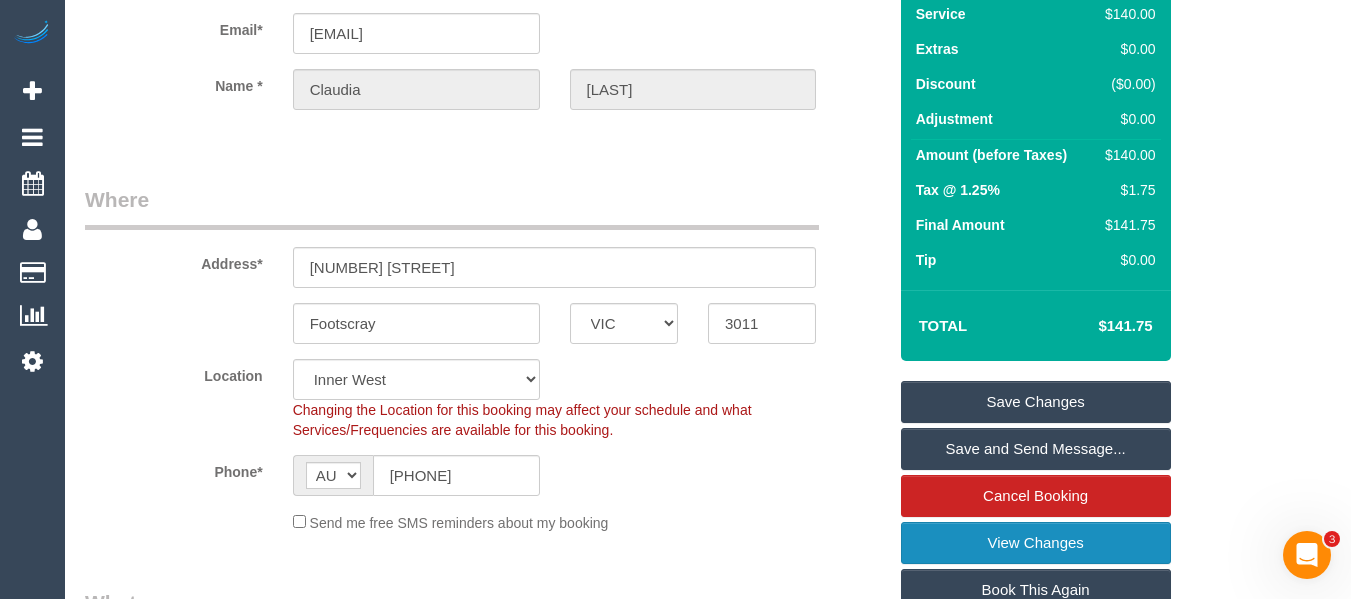 click on "View Changes" at bounding box center (1036, 543) 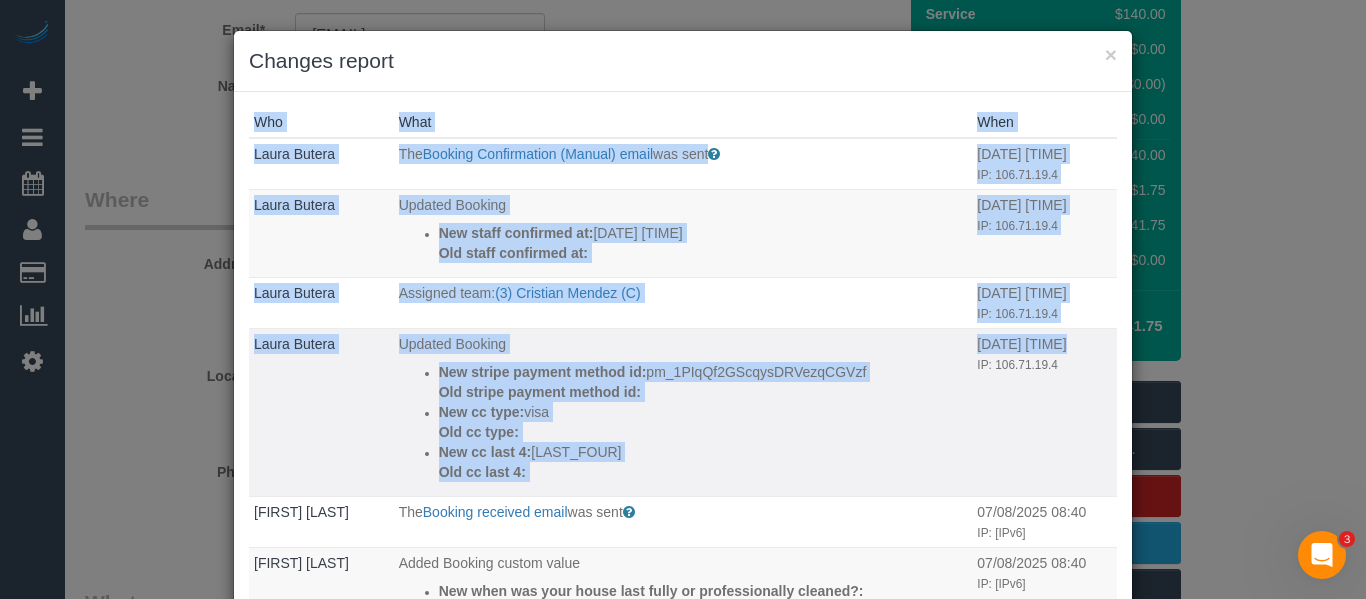 drag, startPoint x: 1110, startPoint y: 197, endPoint x: 1064, endPoint y: 340, distance: 150.2165 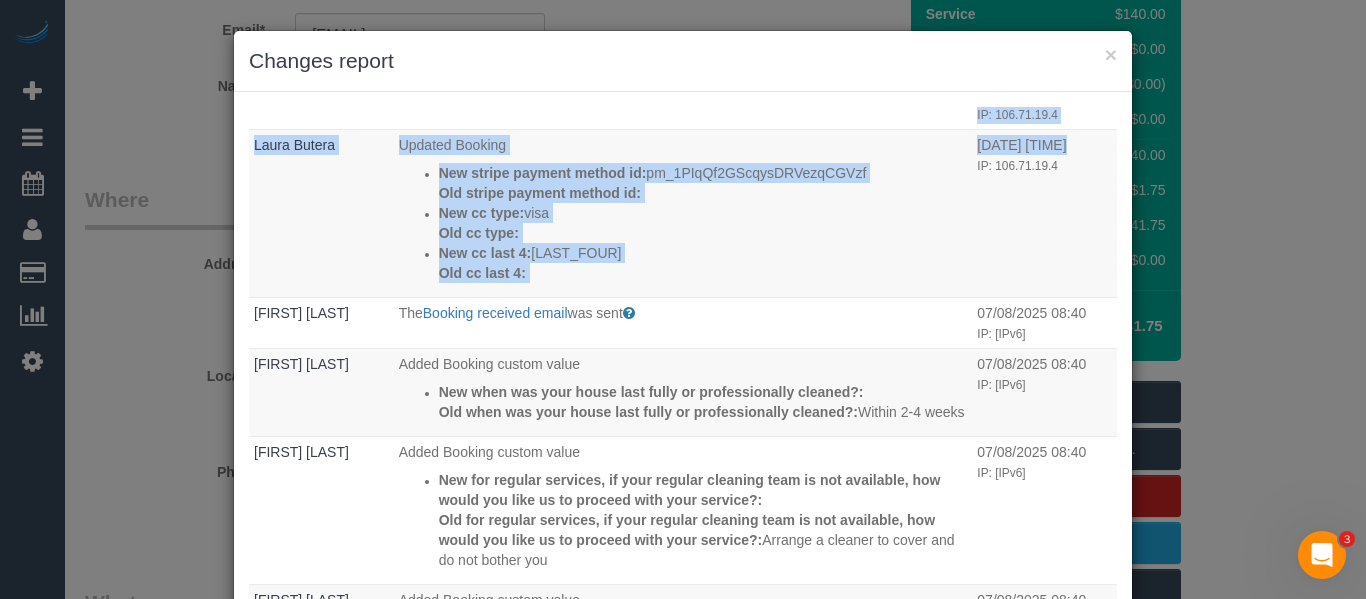 scroll, scrollTop: 108, scrollLeft: 0, axis: vertical 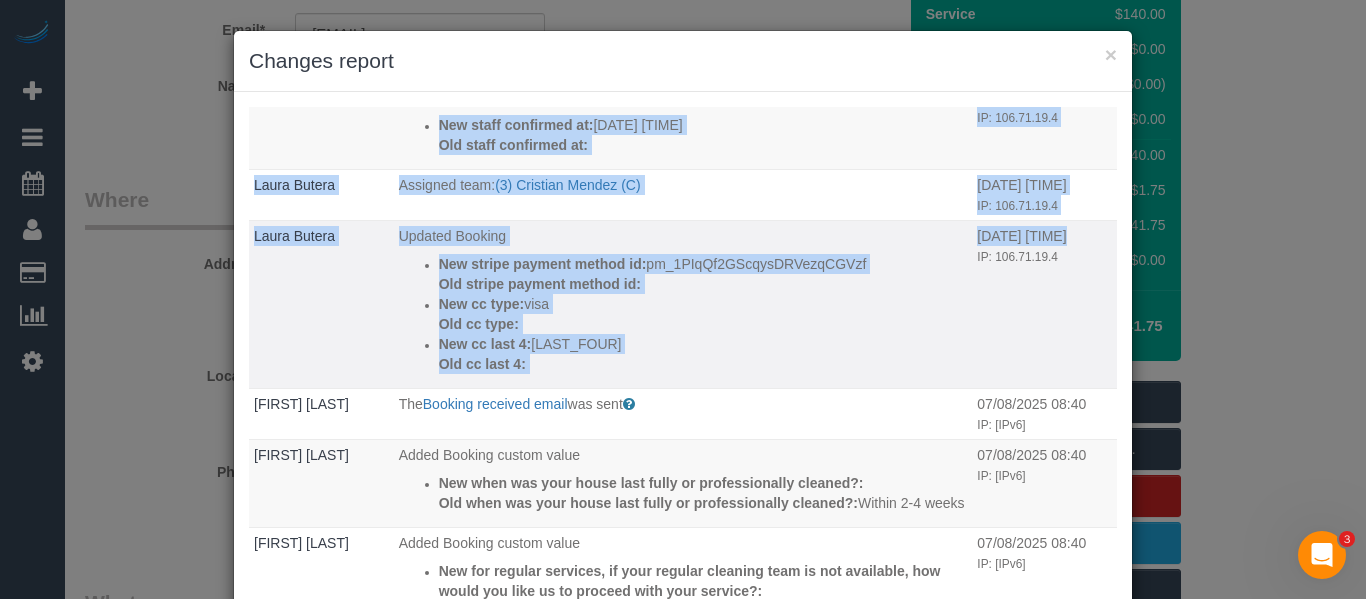 click on "07/08/2025 08:50
IP: 106.71.19.4" at bounding box center (1044, 304) 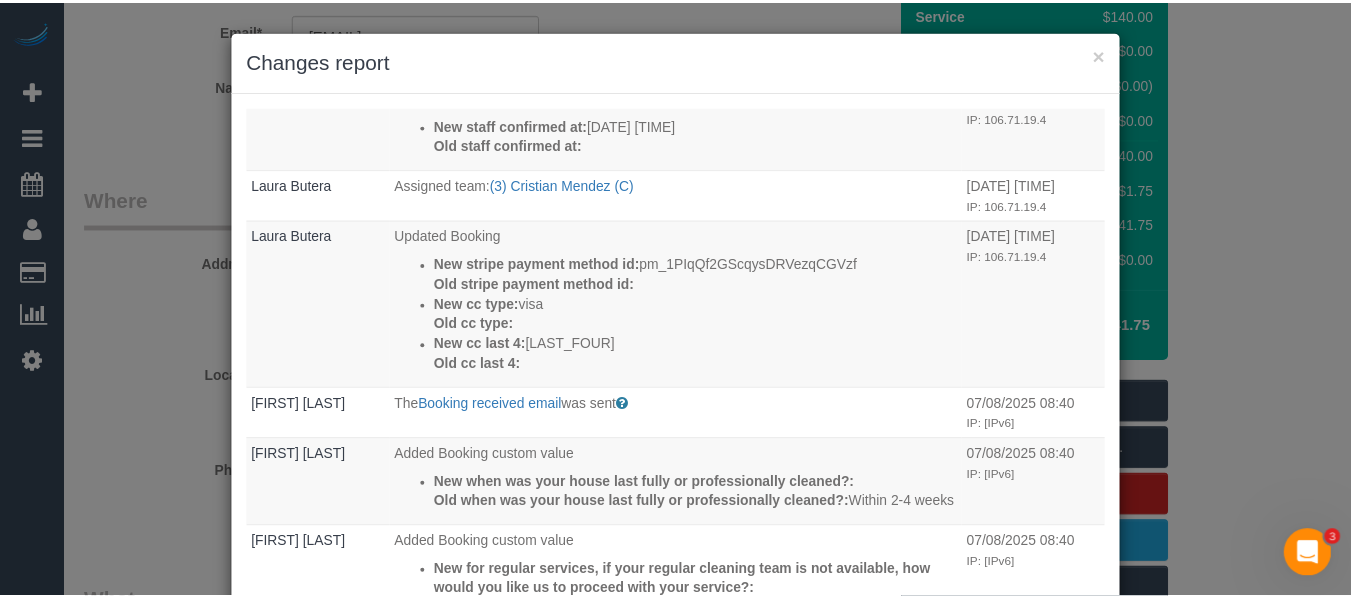 scroll, scrollTop: 0, scrollLeft: 0, axis: both 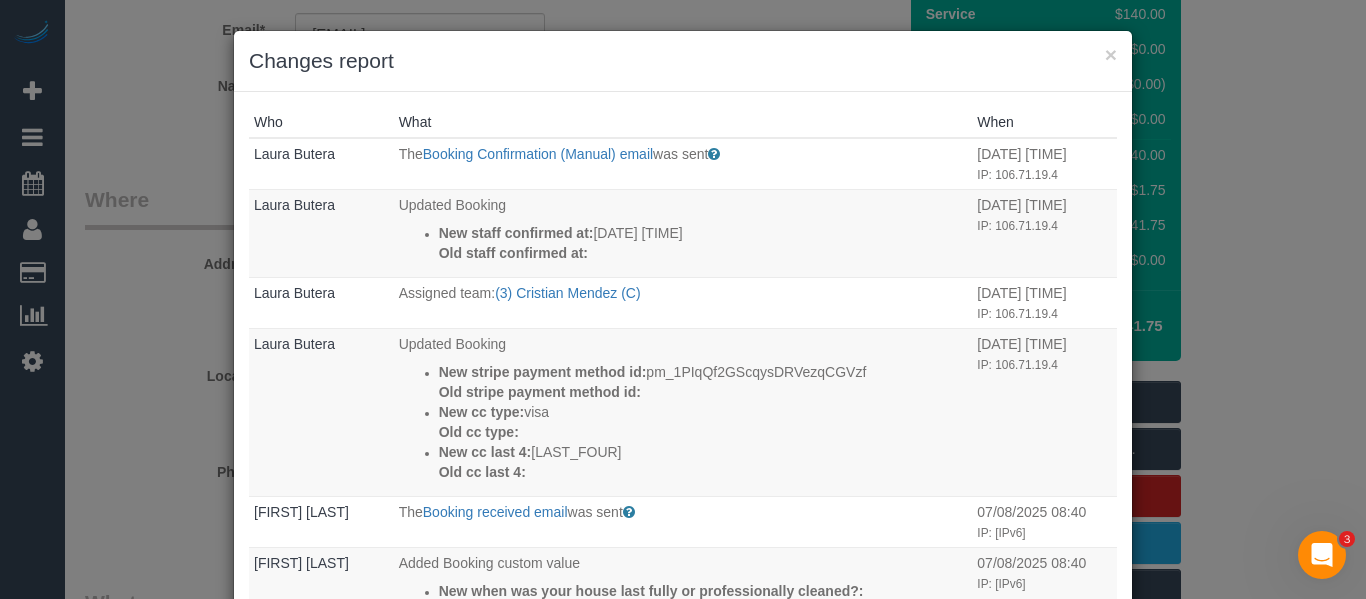 click on "×
Changes report" at bounding box center (683, 61) 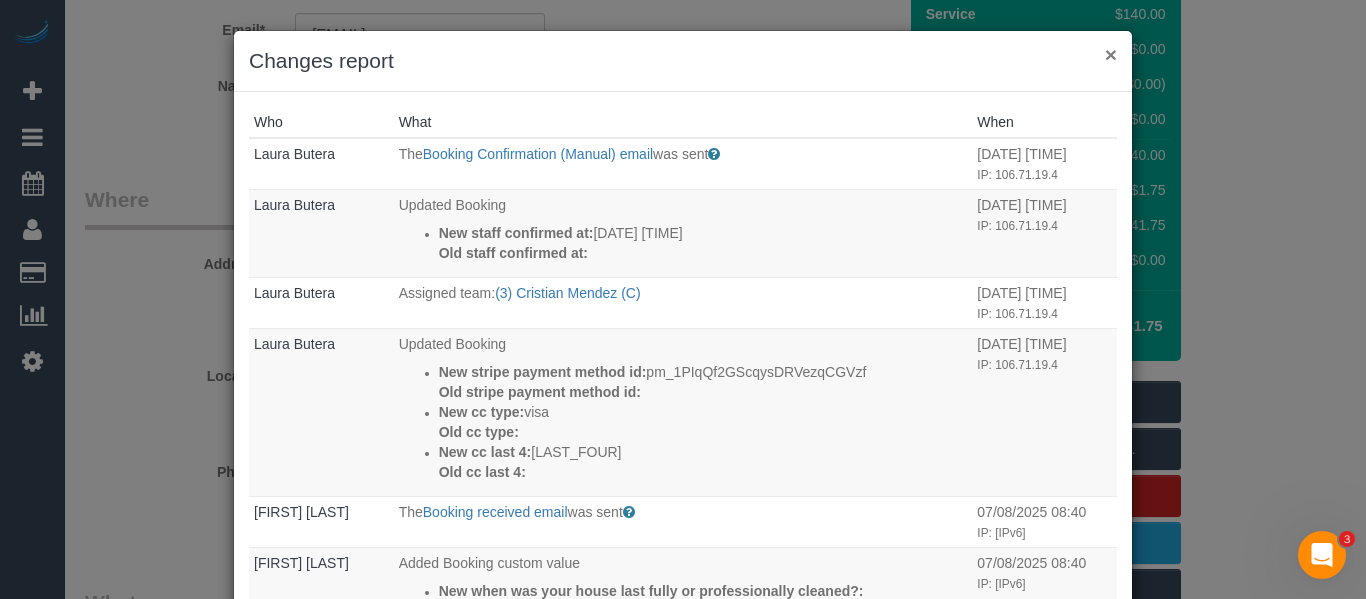 click on "×" at bounding box center [1111, 54] 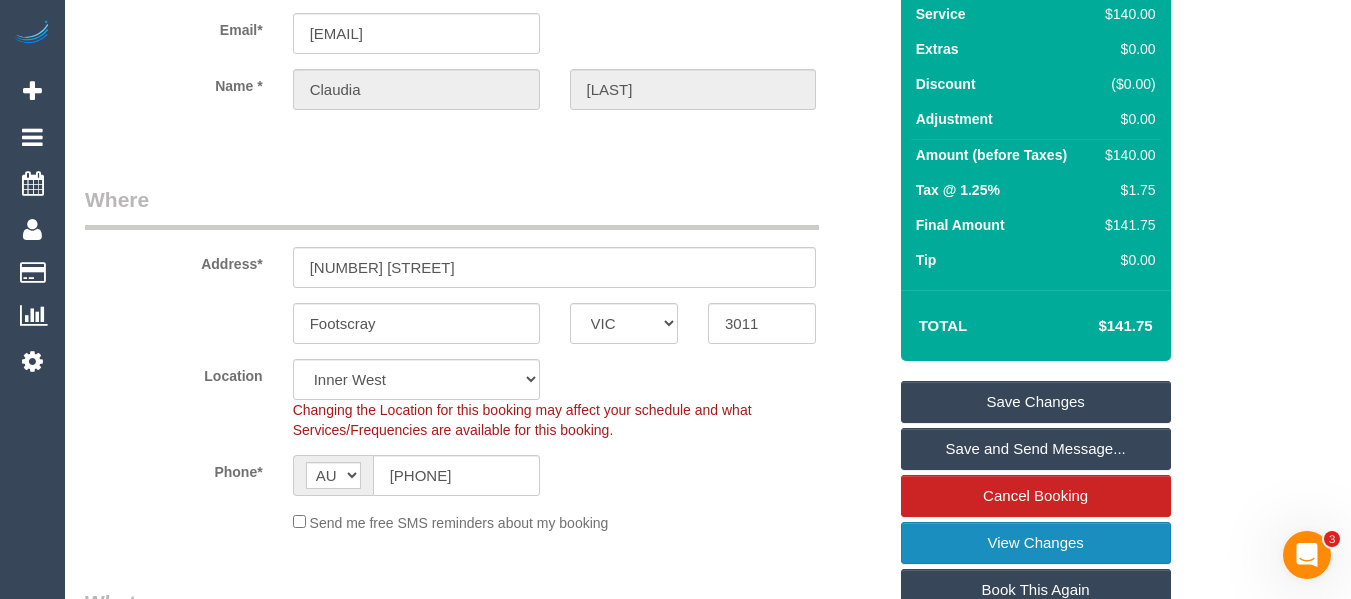 scroll, scrollTop: 0, scrollLeft: 0, axis: both 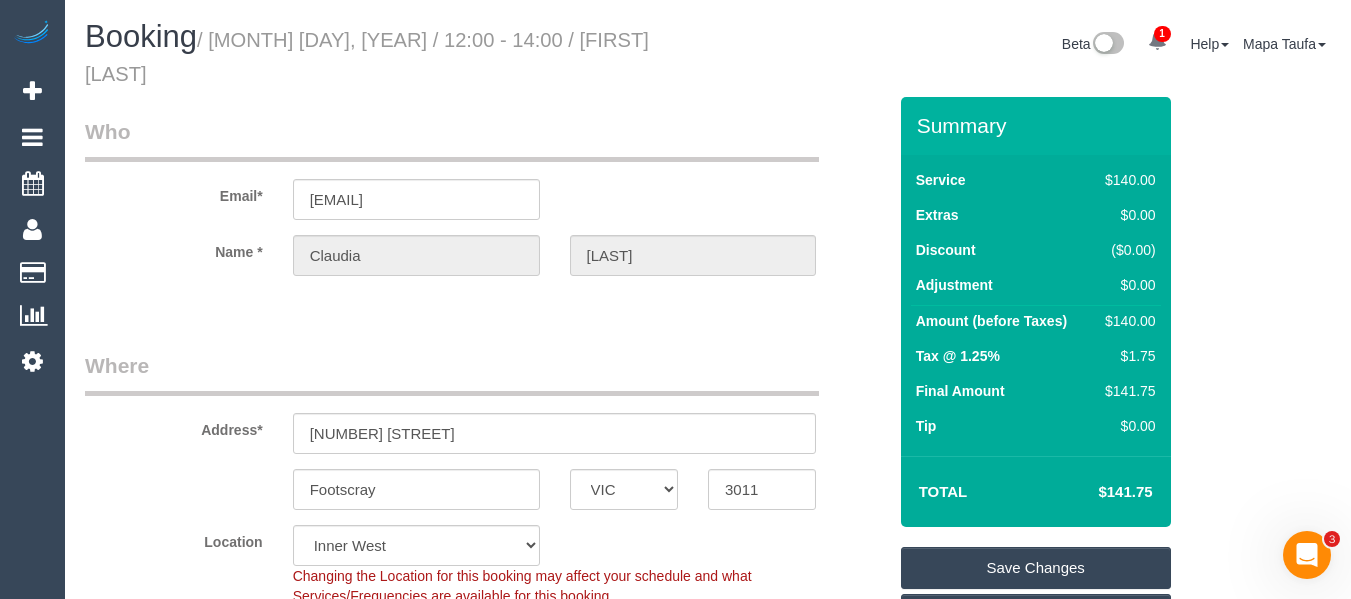 click on "/ August 09, 2025 / 12:00 - 14:00 / Claudia Saxton" at bounding box center (367, 57) 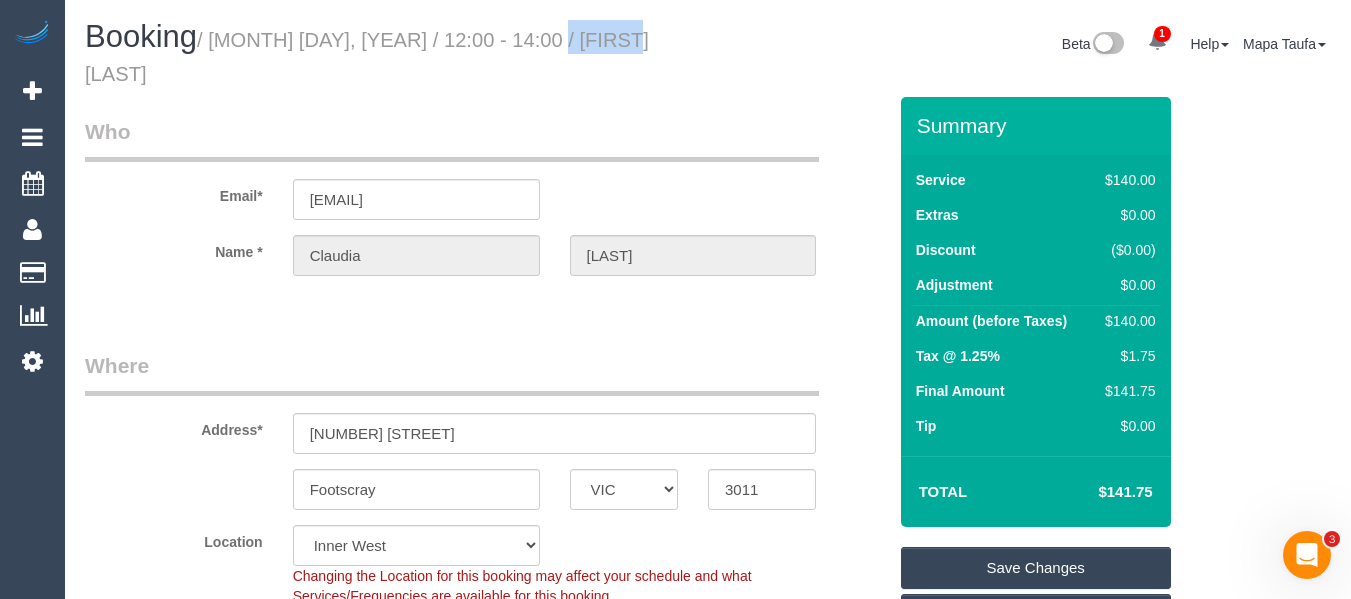 click on "/ August 09, 2025 / 12:00 - 14:00 / Claudia Saxton" at bounding box center [367, 57] 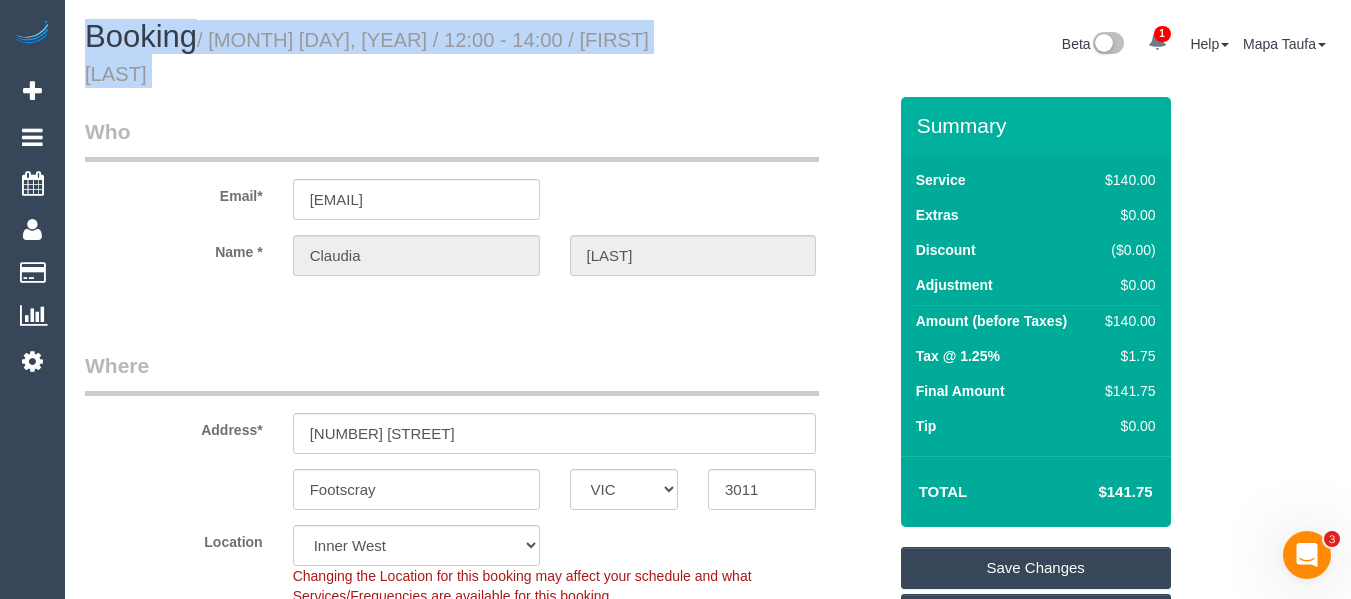 click on "/ August 09, 2025 / 12:00 - 14:00 / Claudia Saxton" at bounding box center (367, 57) 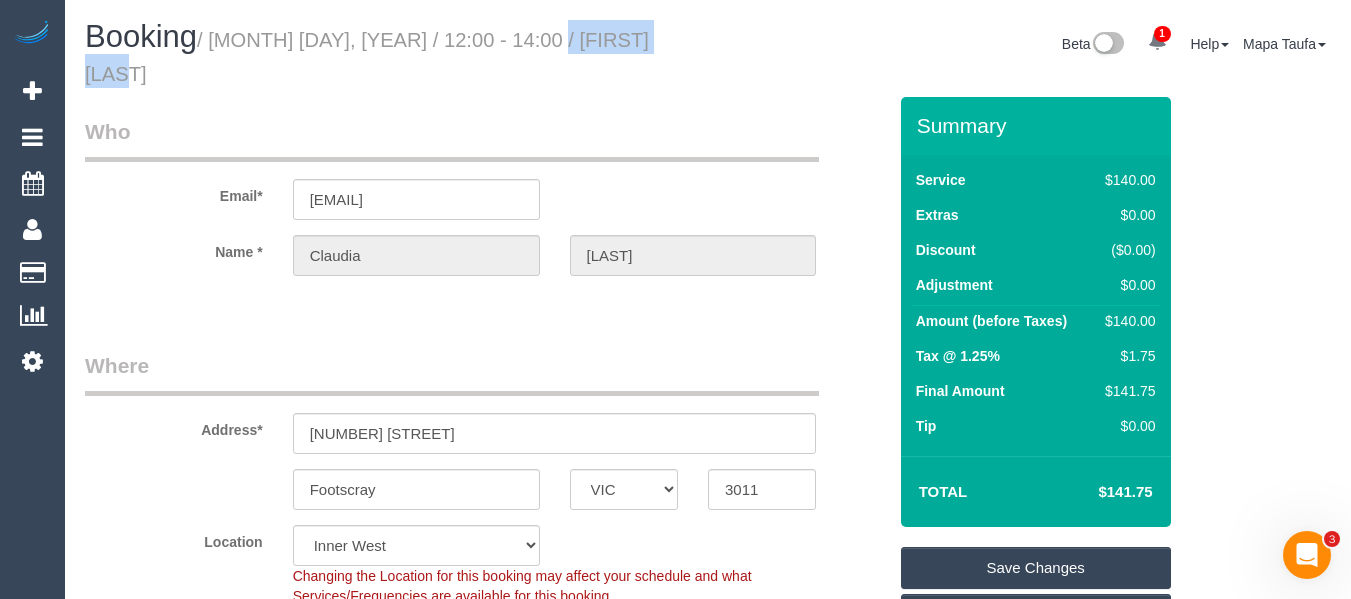 drag, startPoint x: 656, startPoint y: 40, endPoint x: 517, endPoint y: 50, distance: 139.35925 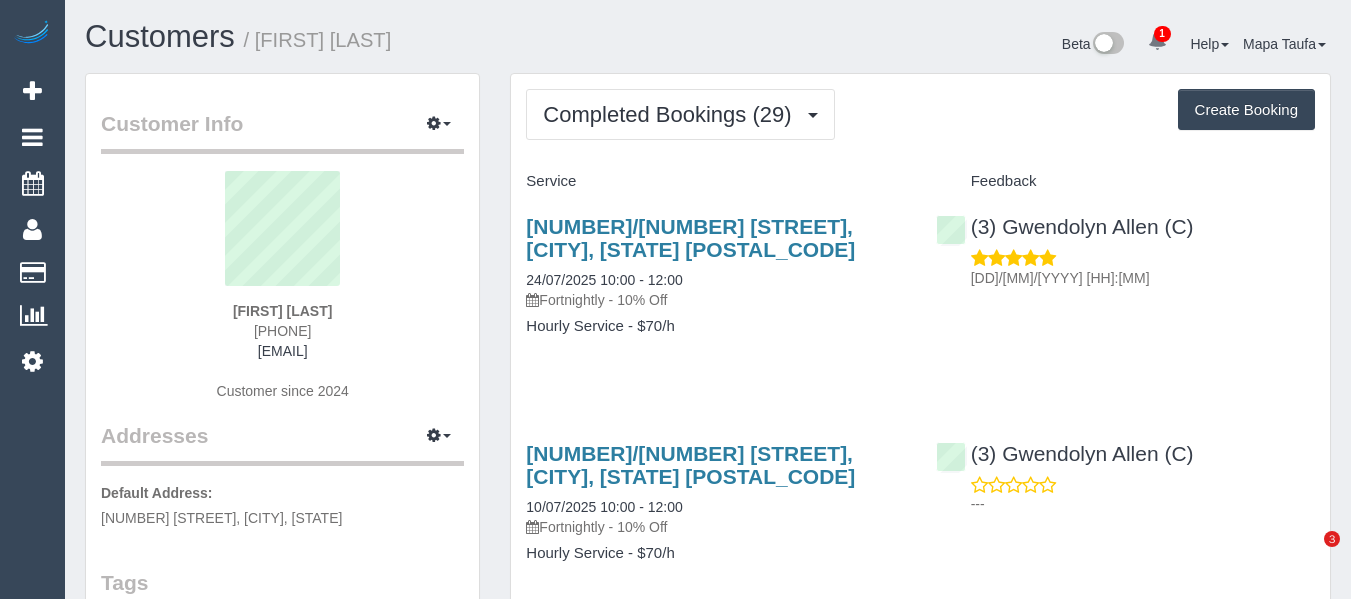 scroll, scrollTop: 0, scrollLeft: 0, axis: both 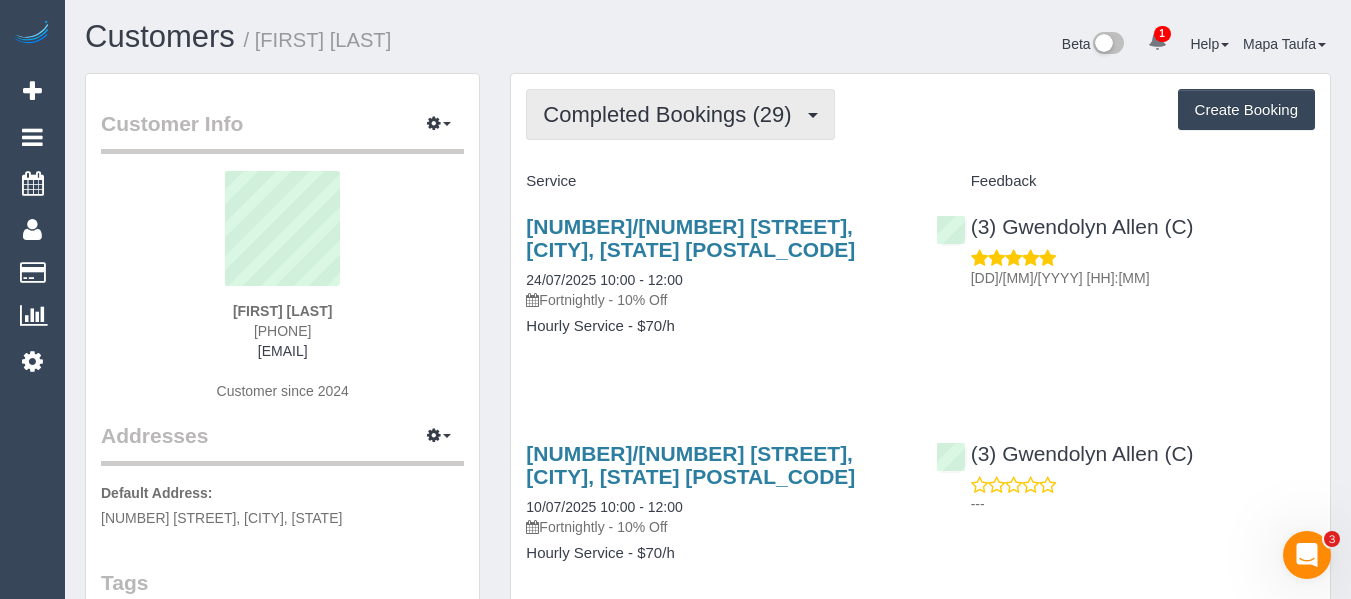 click on "Completed Bookings (29)" at bounding box center [672, 114] 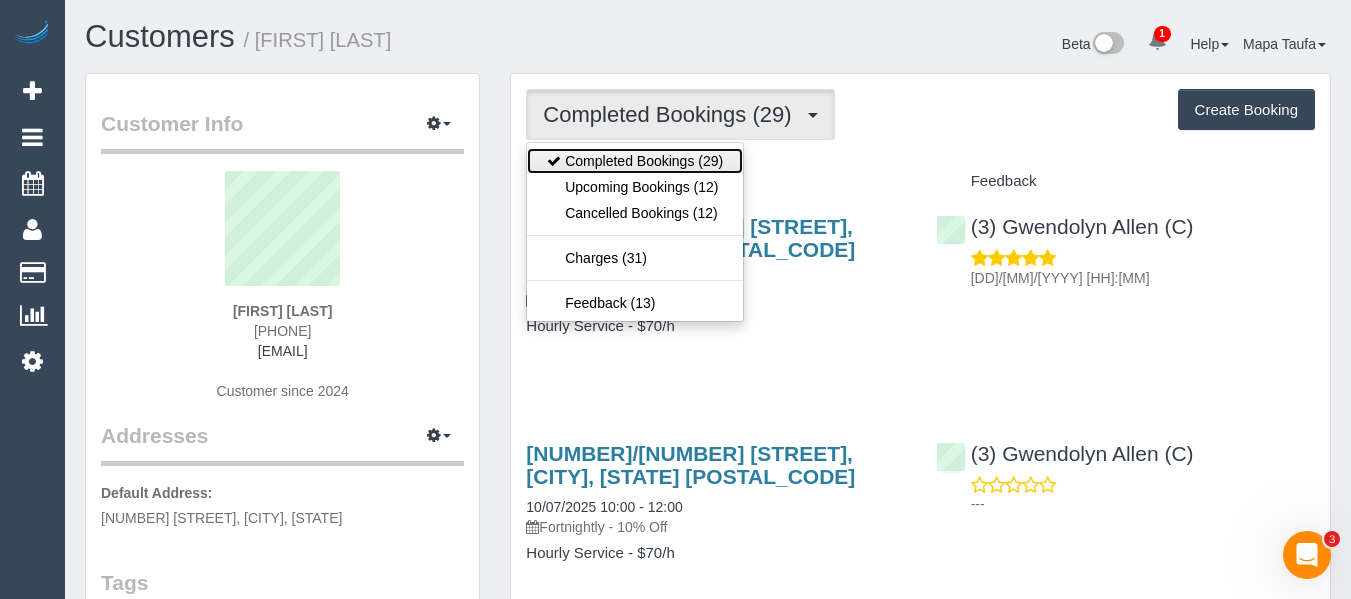 click on "Completed Bookings (29)" at bounding box center (635, 161) 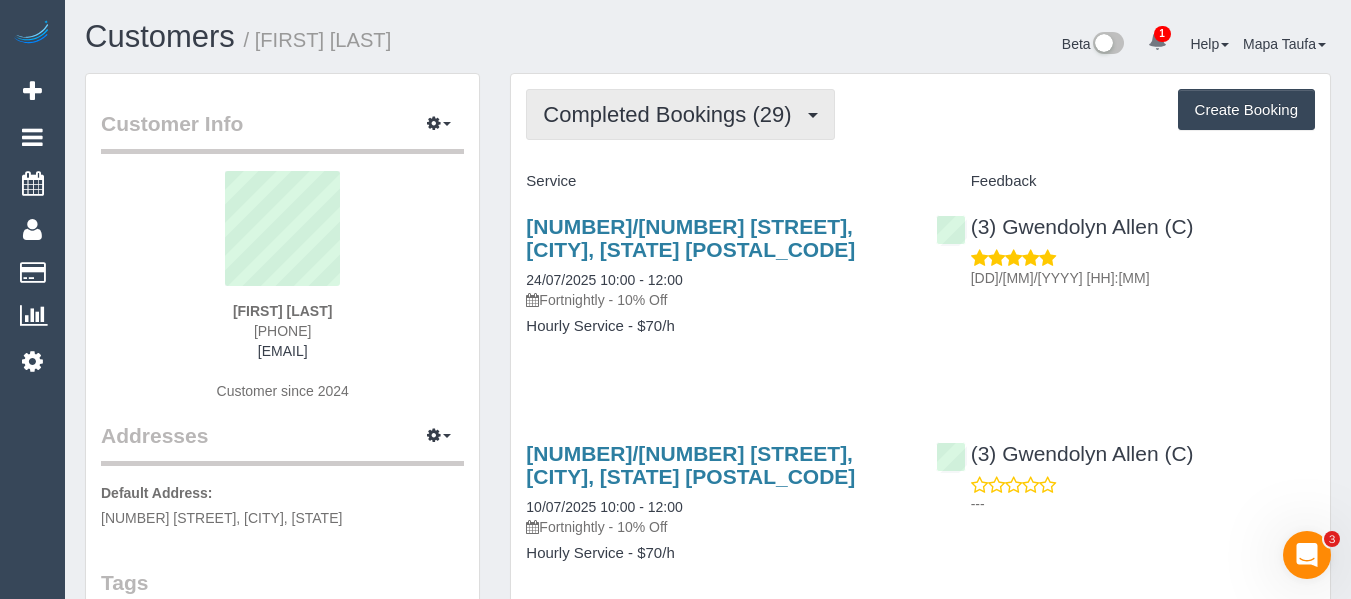 click on "Completed Bookings (29)" at bounding box center (672, 114) 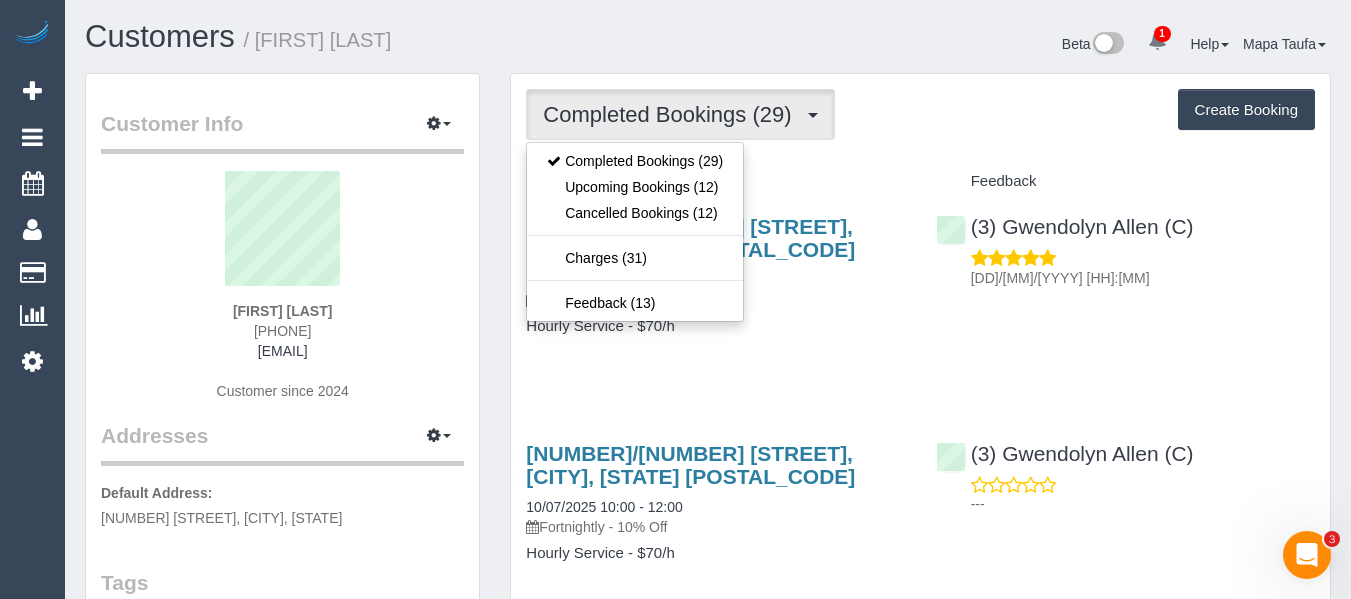 click on "Completed Bookings (29)" at bounding box center (672, 114) 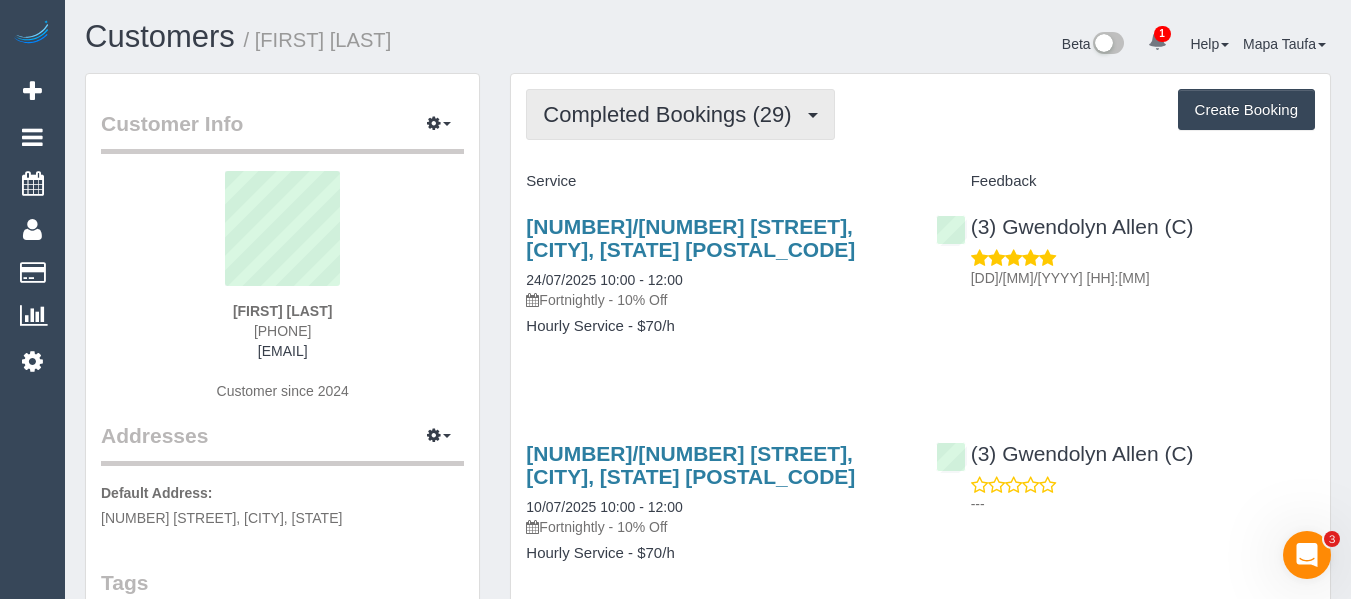 click on "Completed Bookings (29)" at bounding box center (672, 114) 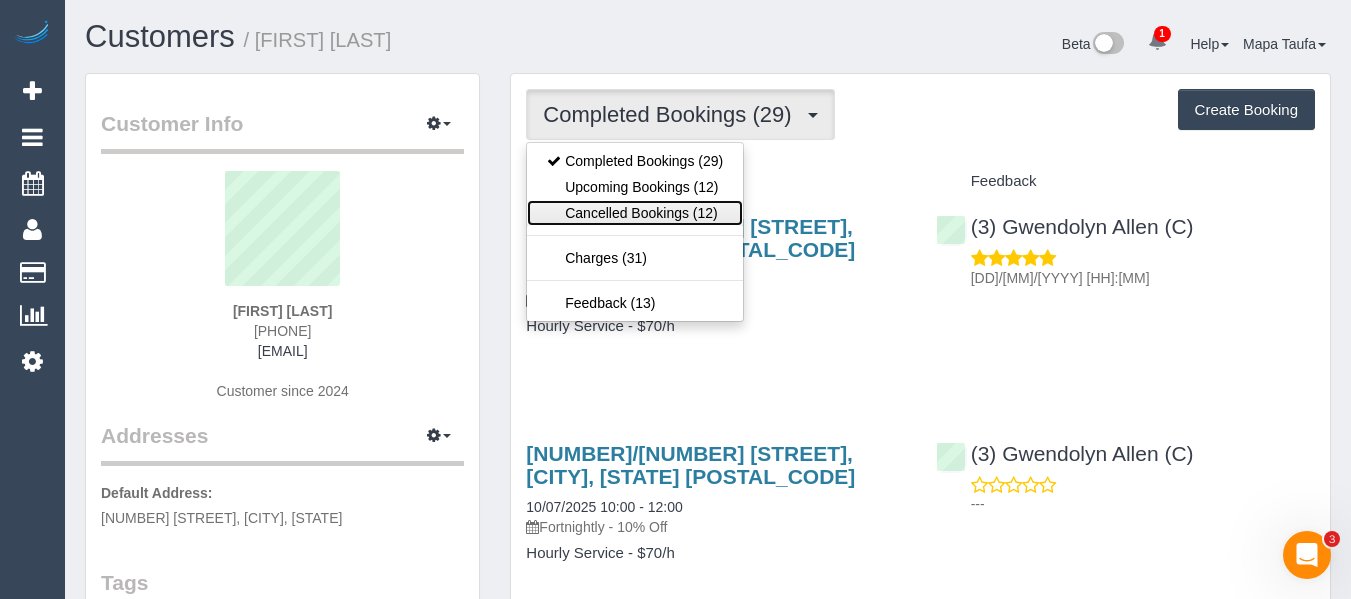 click on "Cancelled Bookings (12)" at bounding box center (635, 213) 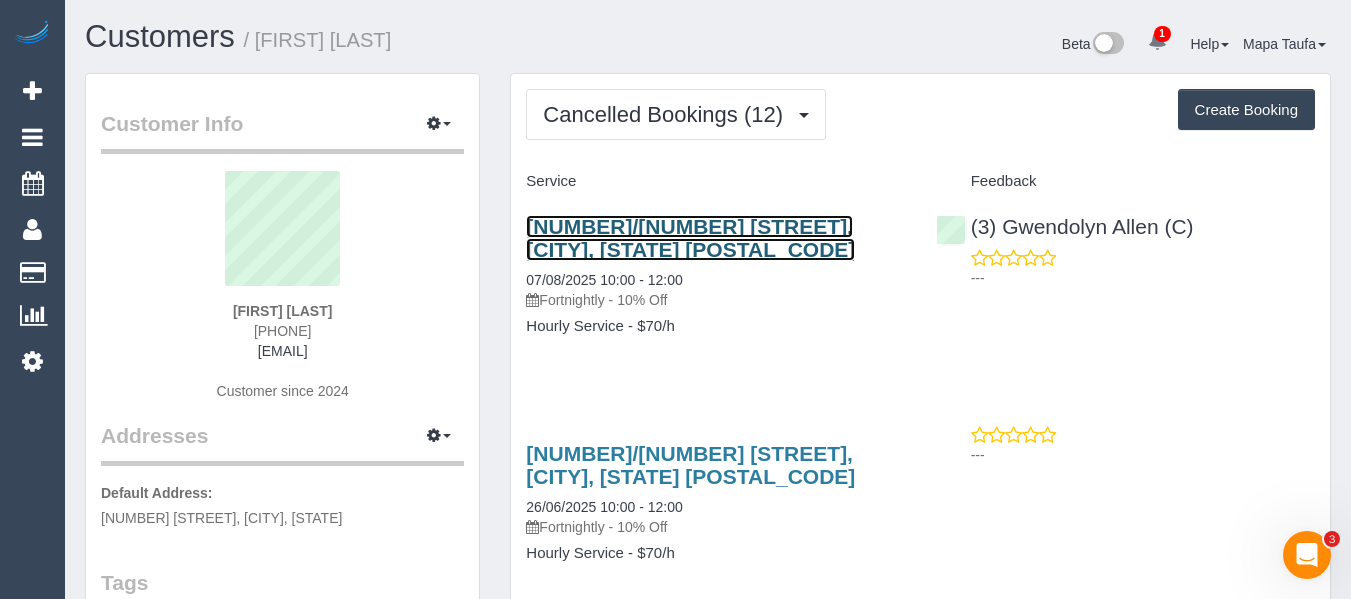 click on "2/48 Swan Street, Footscray, VIC 3011" at bounding box center [690, 238] 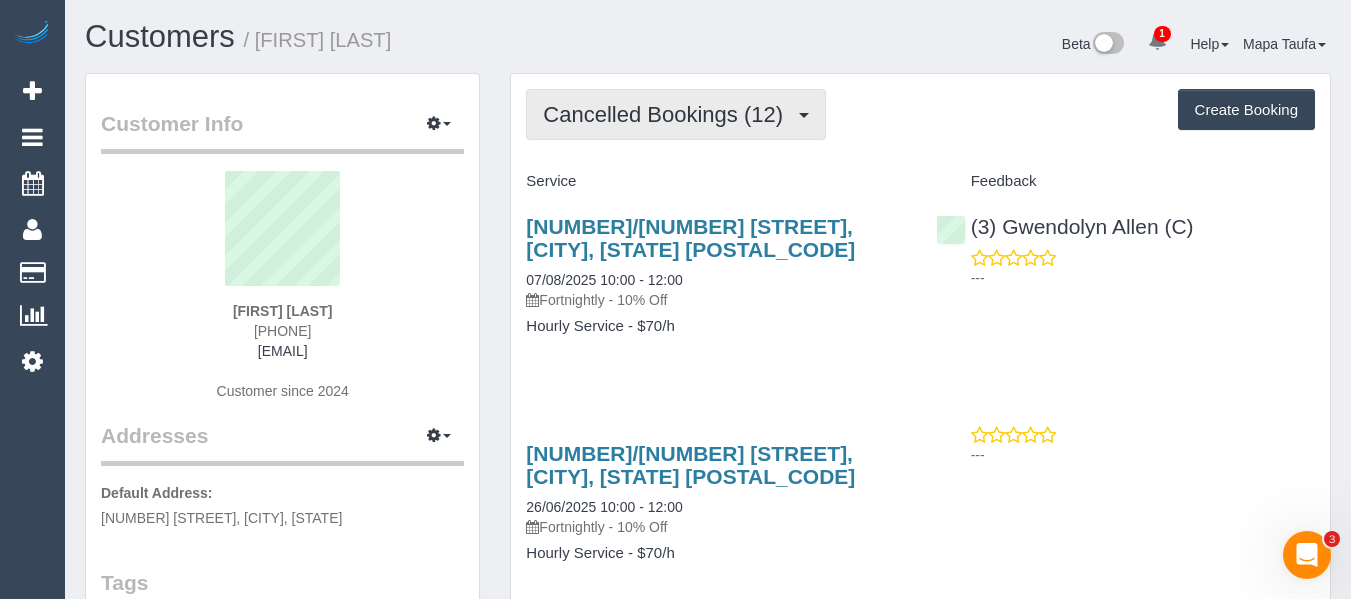 click on "Cancelled Bookings (12)" at bounding box center (676, 114) 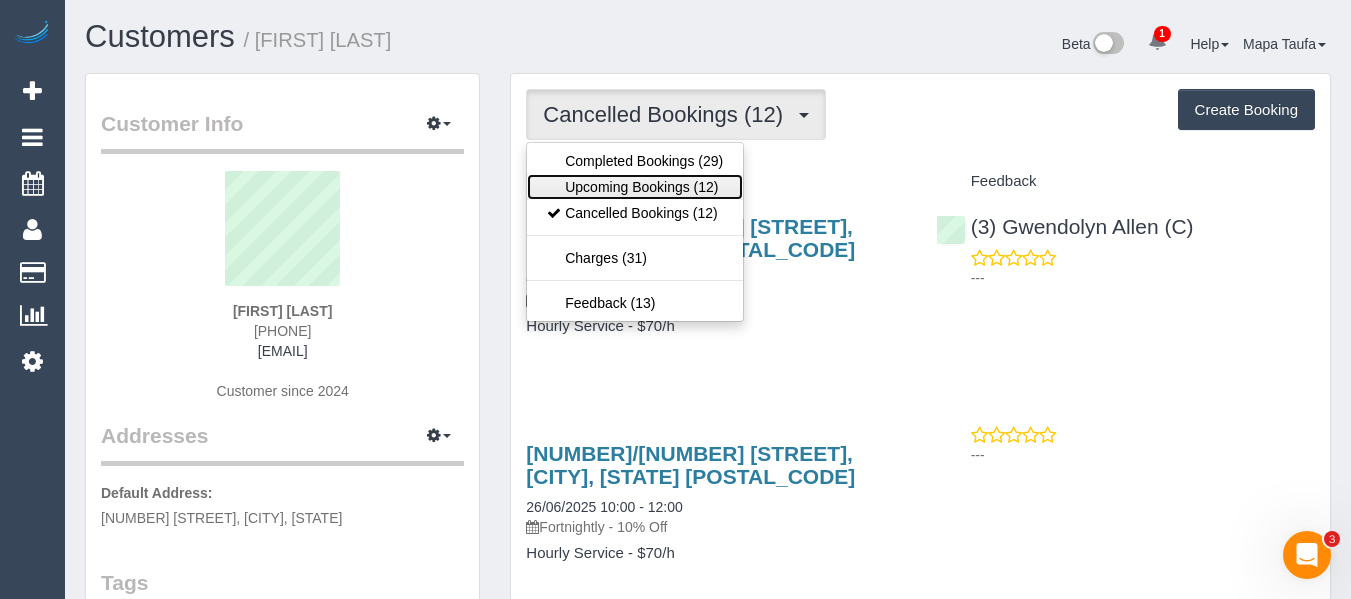 click on "Upcoming Bookings (12)" at bounding box center [635, 187] 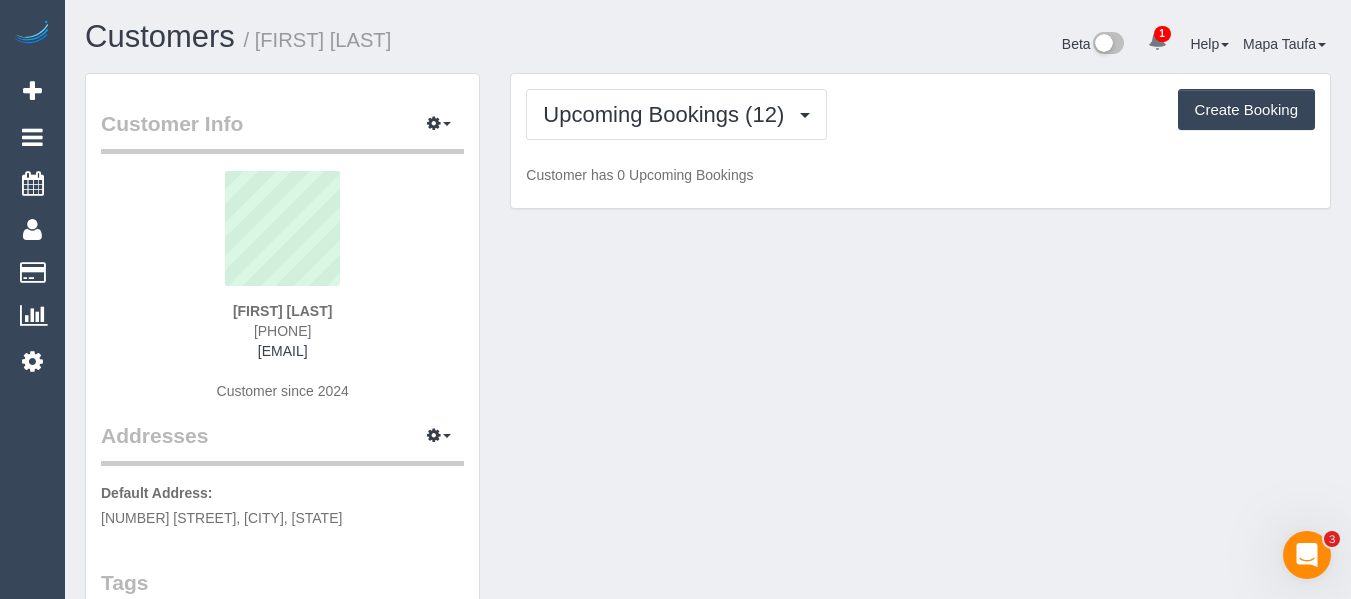 click on "Upcoming Bookings (12)
Completed Bookings (29)
Upcoming Bookings (12)
Cancelled Bookings (12)
Charges (31)
Feedback (13)
Create Booking" at bounding box center (920, 114) 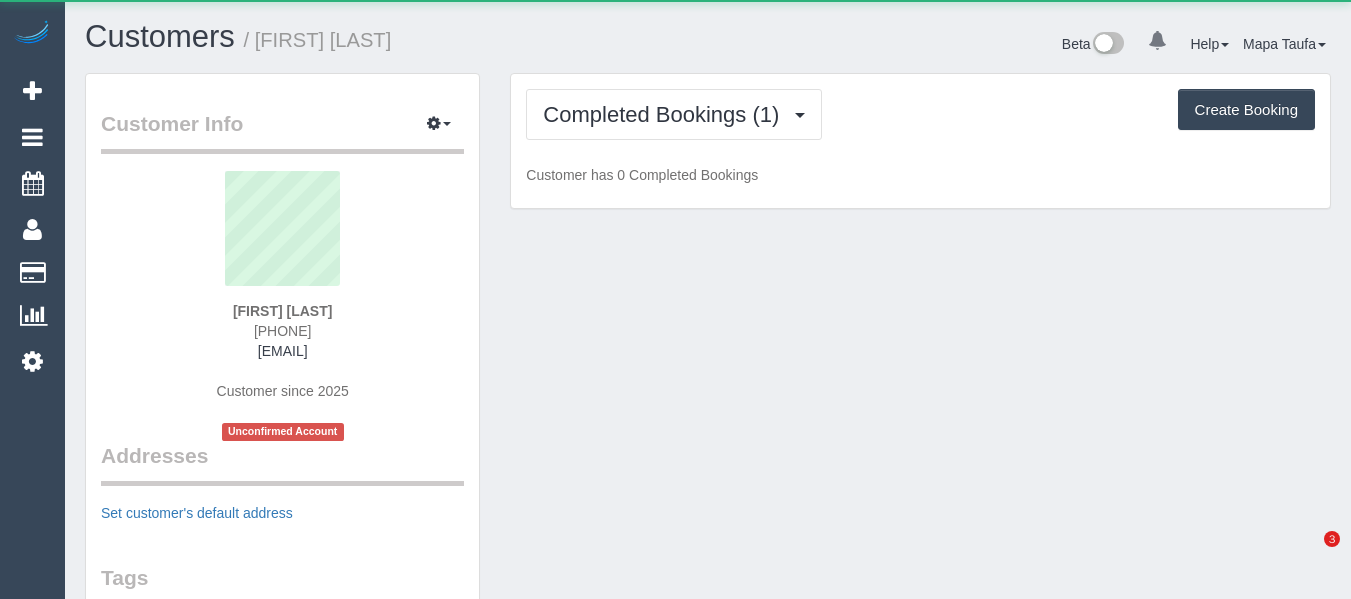 scroll, scrollTop: 0, scrollLeft: 0, axis: both 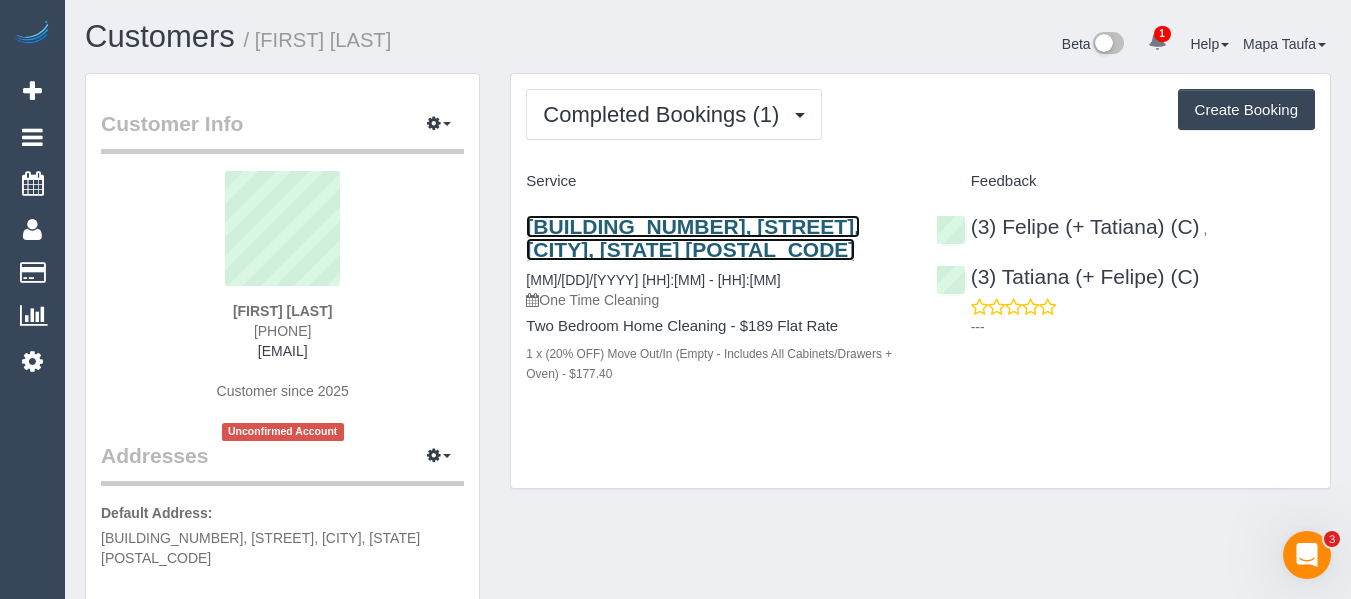 click on "[BUILDING_NUMBER], [STREET], [CITY], [STATE] [POSTAL_CODE]" at bounding box center [693, 238] 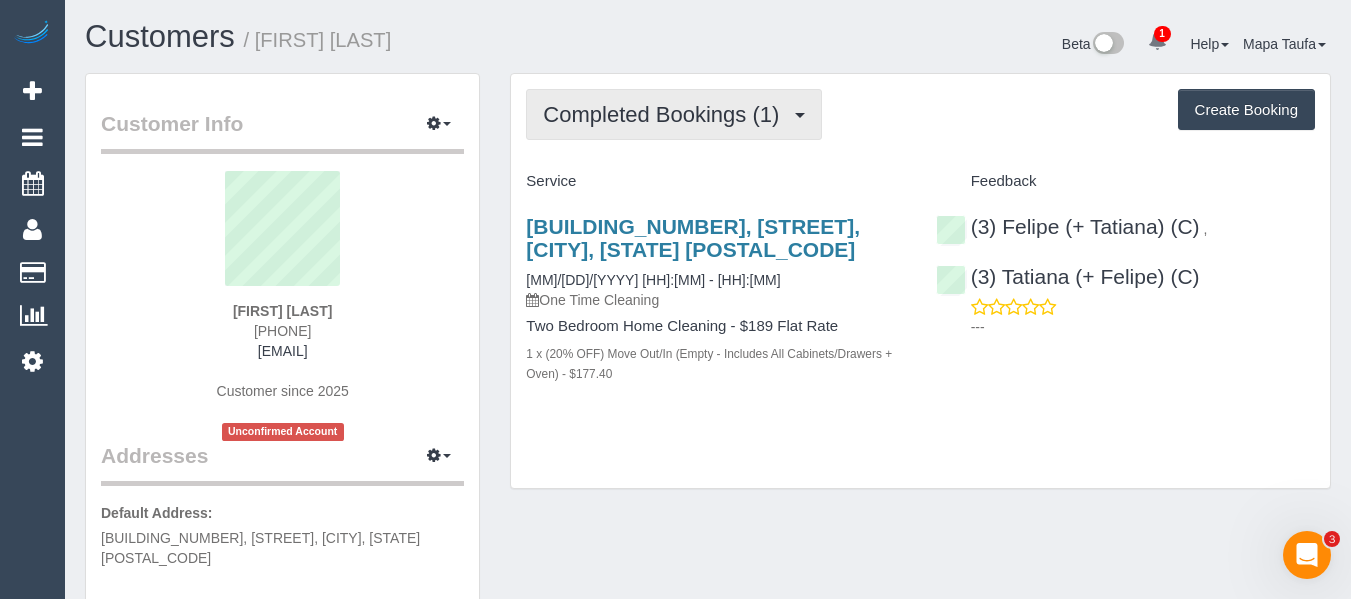 click on "Completed Bookings (1)" at bounding box center [674, 114] 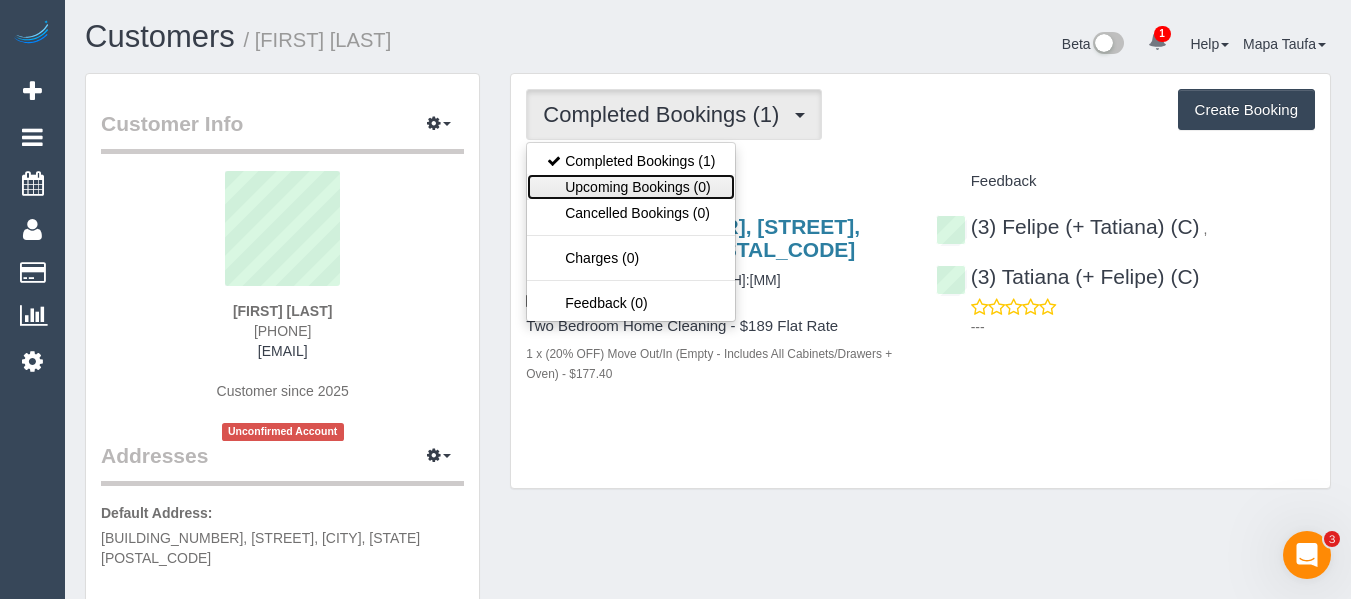 click on "Upcoming Bookings (0)" at bounding box center (631, 187) 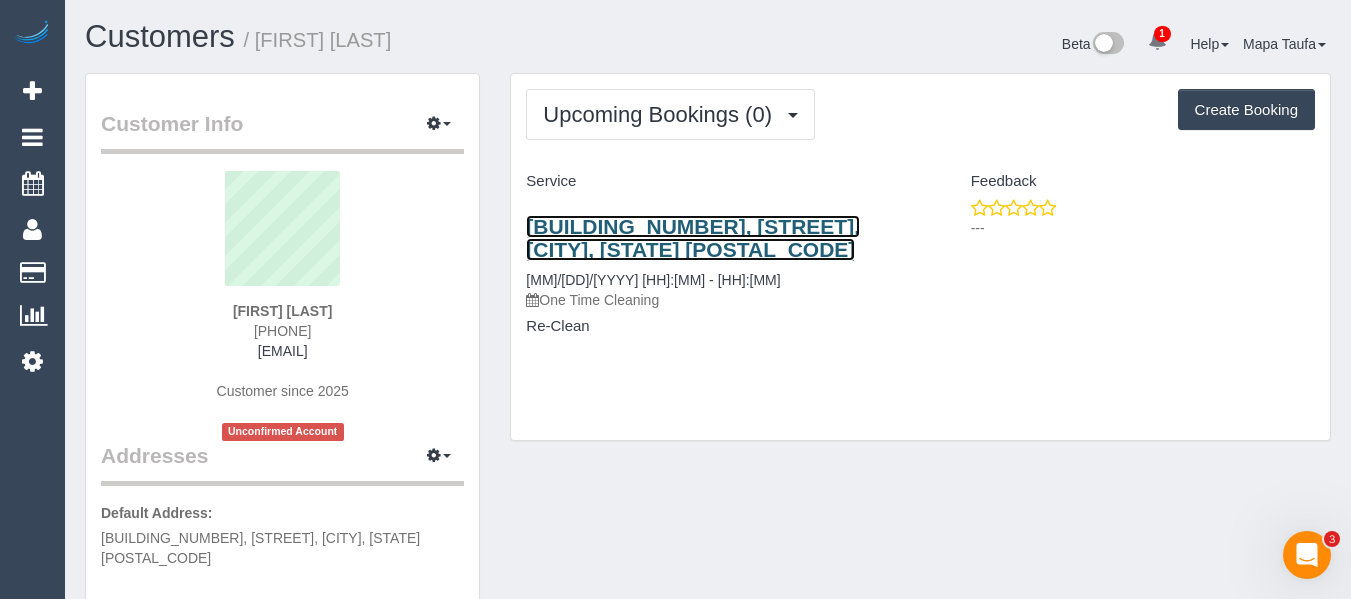 click on "D303, 609 Victoria St, Abbotsford, VIC 3067" at bounding box center [693, 238] 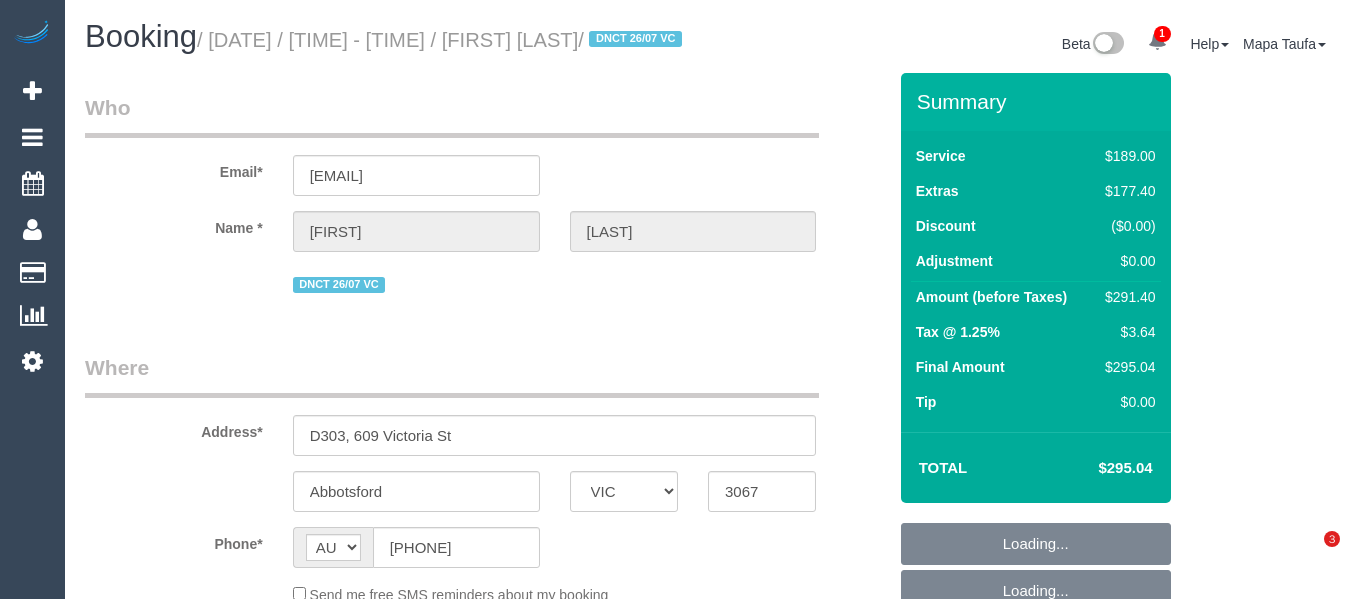 select on "VIC" 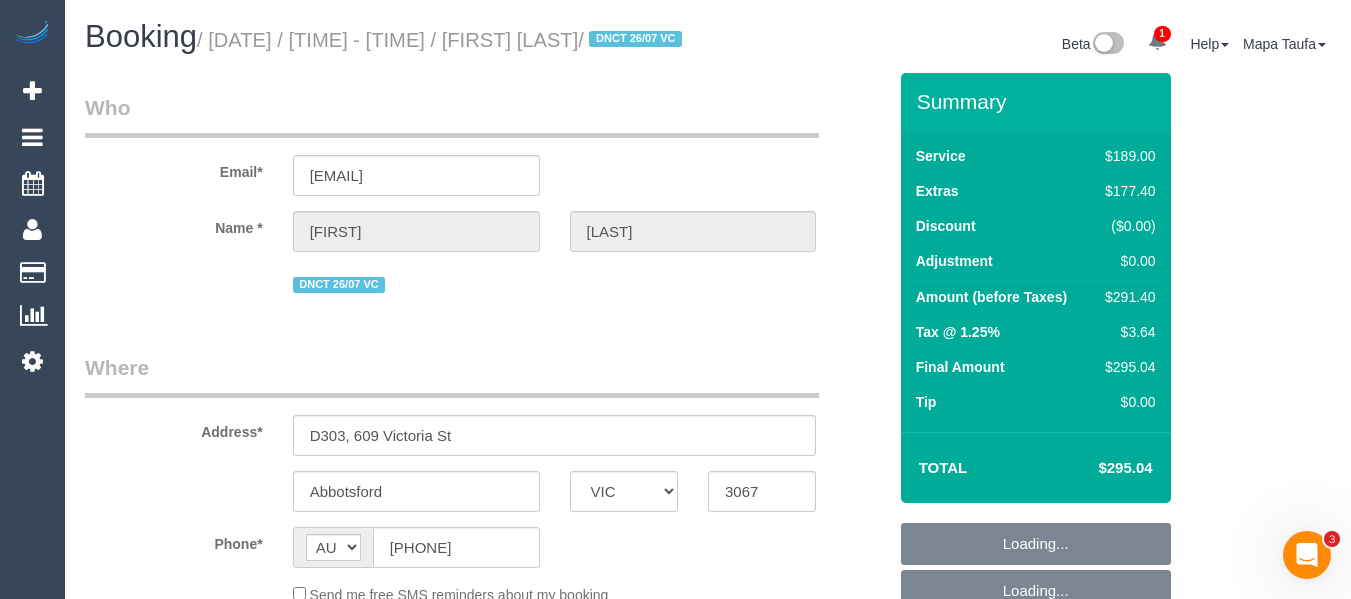 scroll, scrollTop: 0, scrollLeft: 0, axis: both 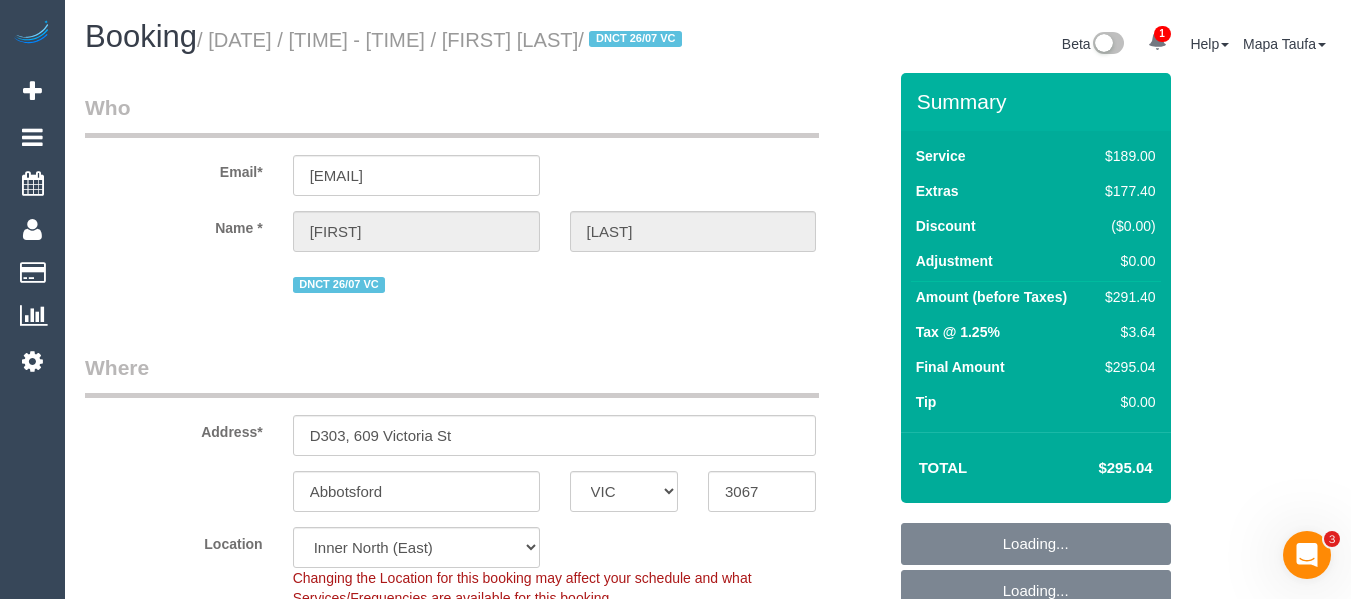 select on "object:743" 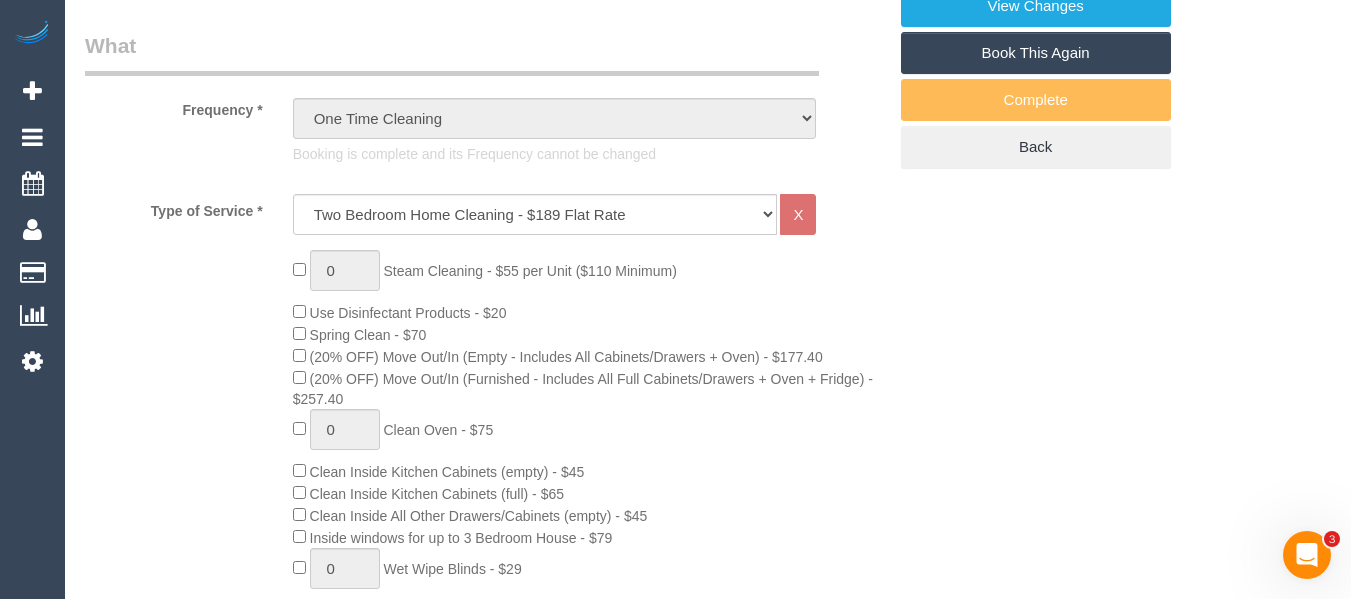 scroll, scrollTop: 527, scrollLeft: 0, axis: vertical 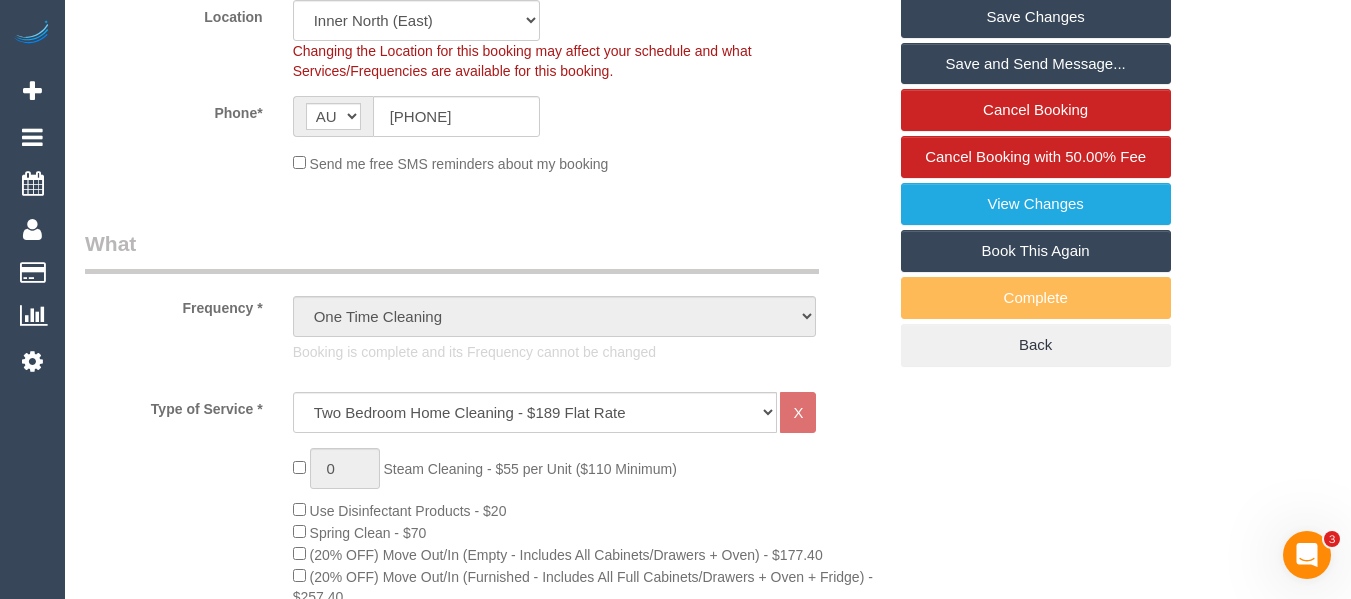 click on "Book This Again" at bounding box center [1036, 251] 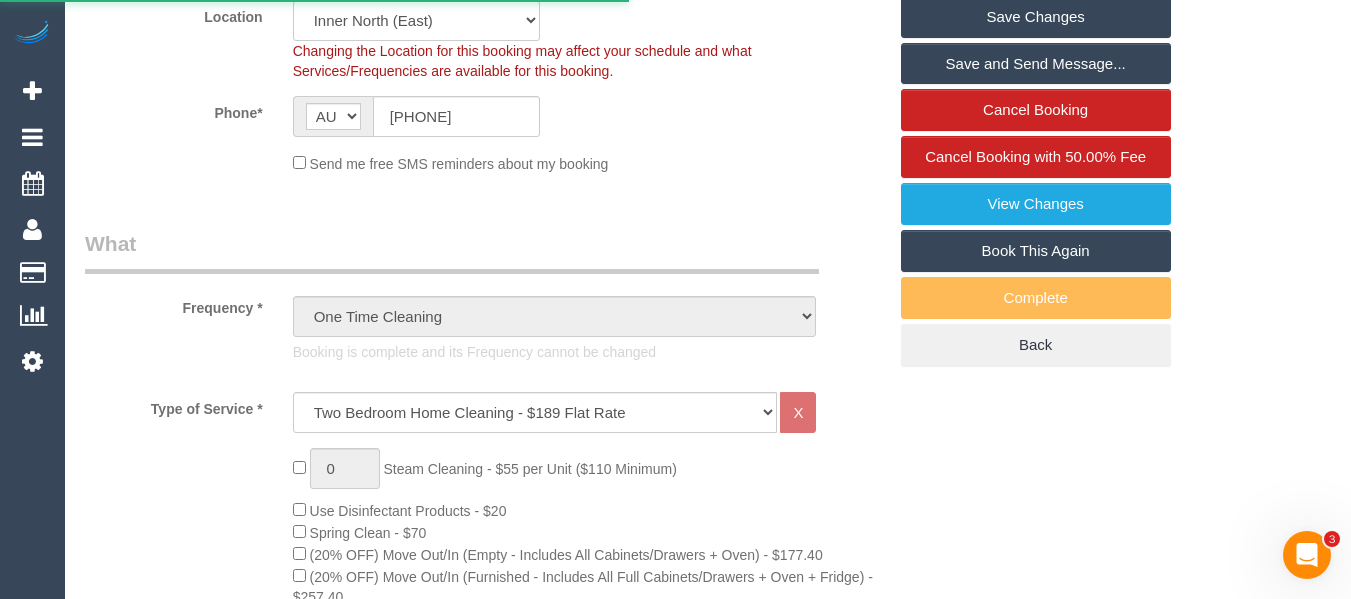 select on "VIC" 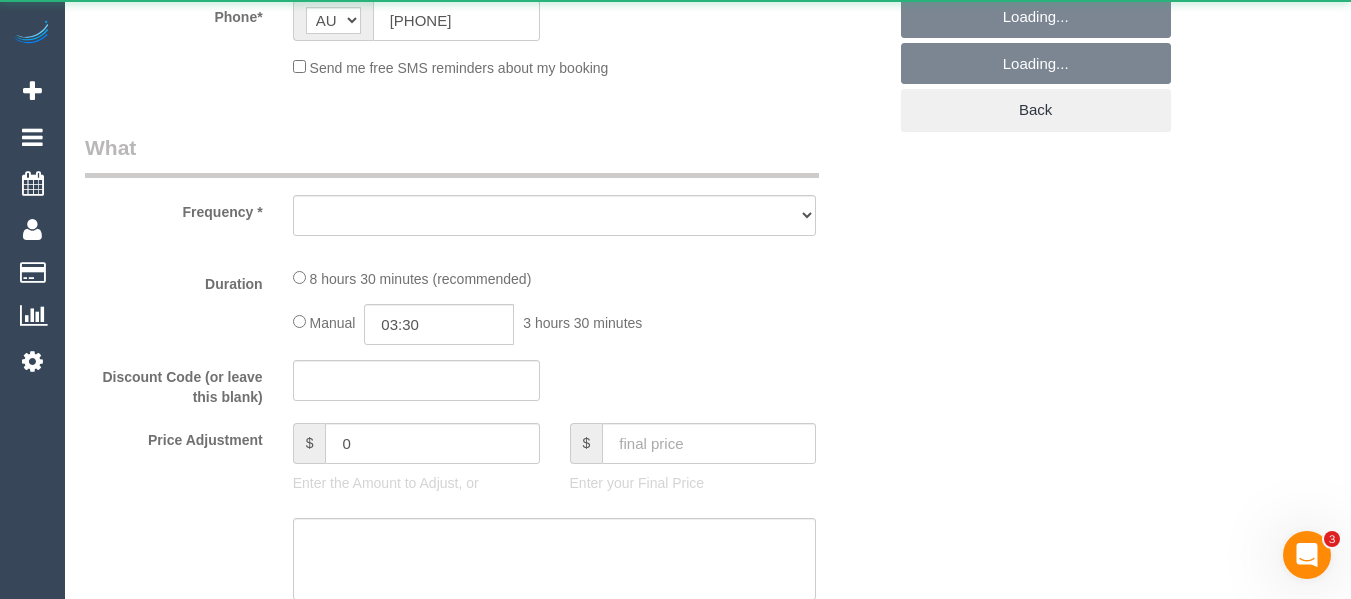 scroll, scrollTop: 0, scrollLeft: 0, axis: both 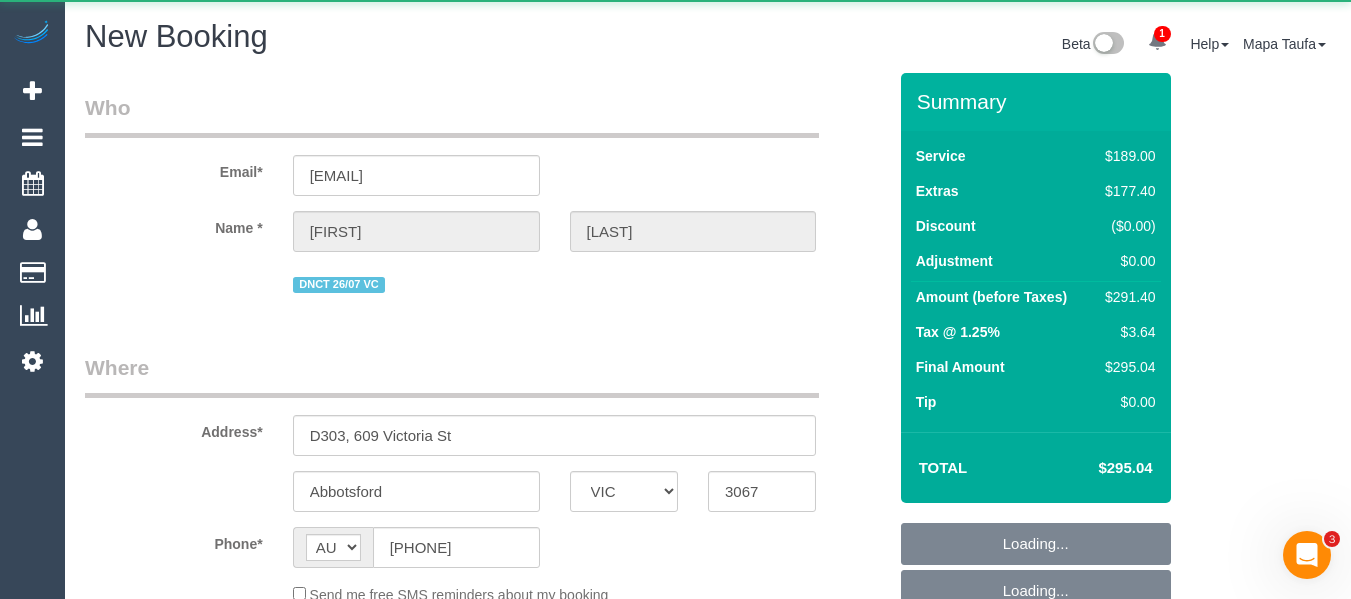 select on "object:3512" 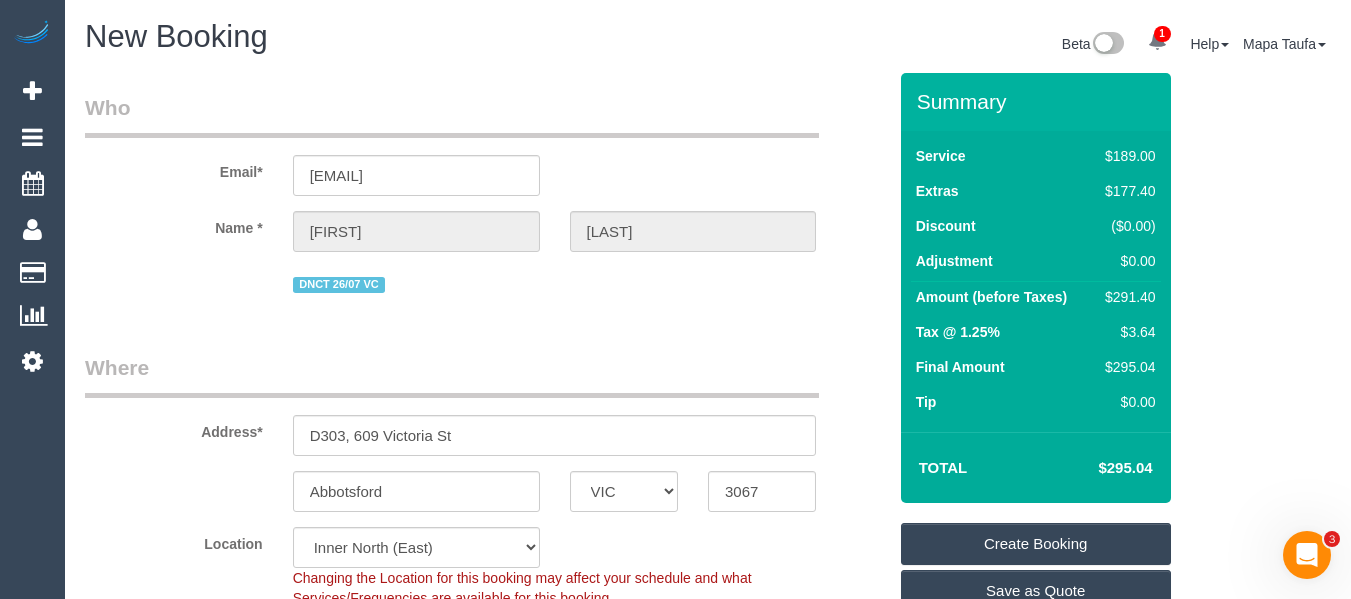 select on "object:3517" 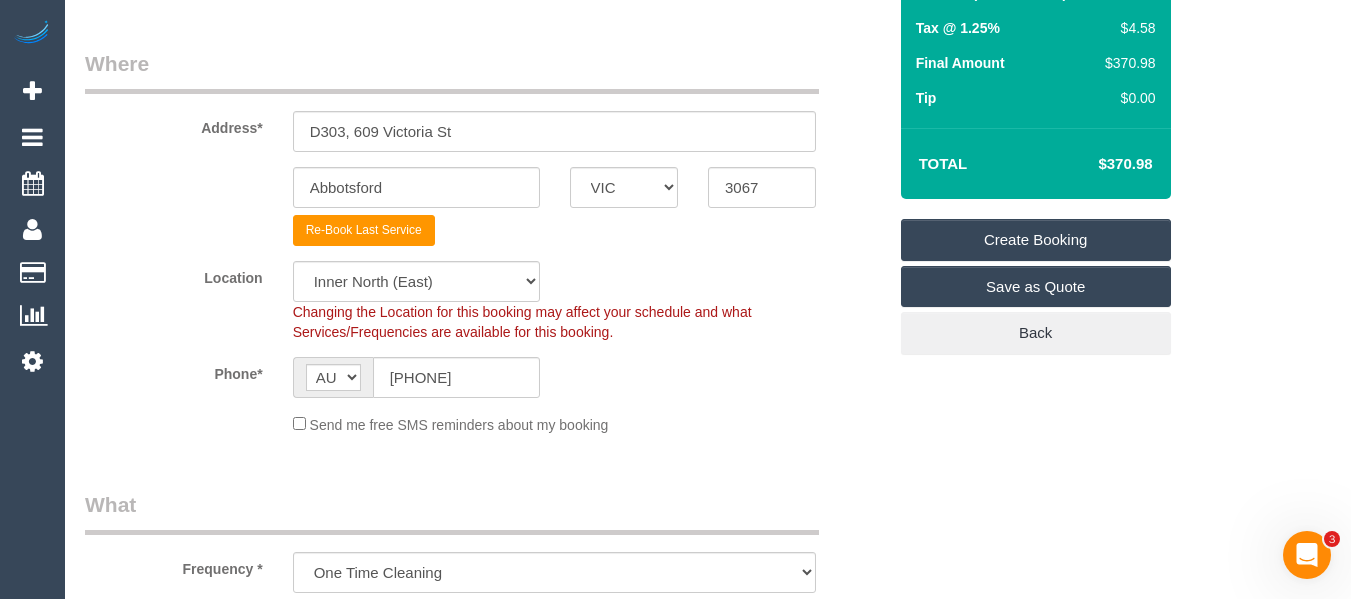 scroll, scrollTop: 324, scrollLeft: 0, axis: vertical 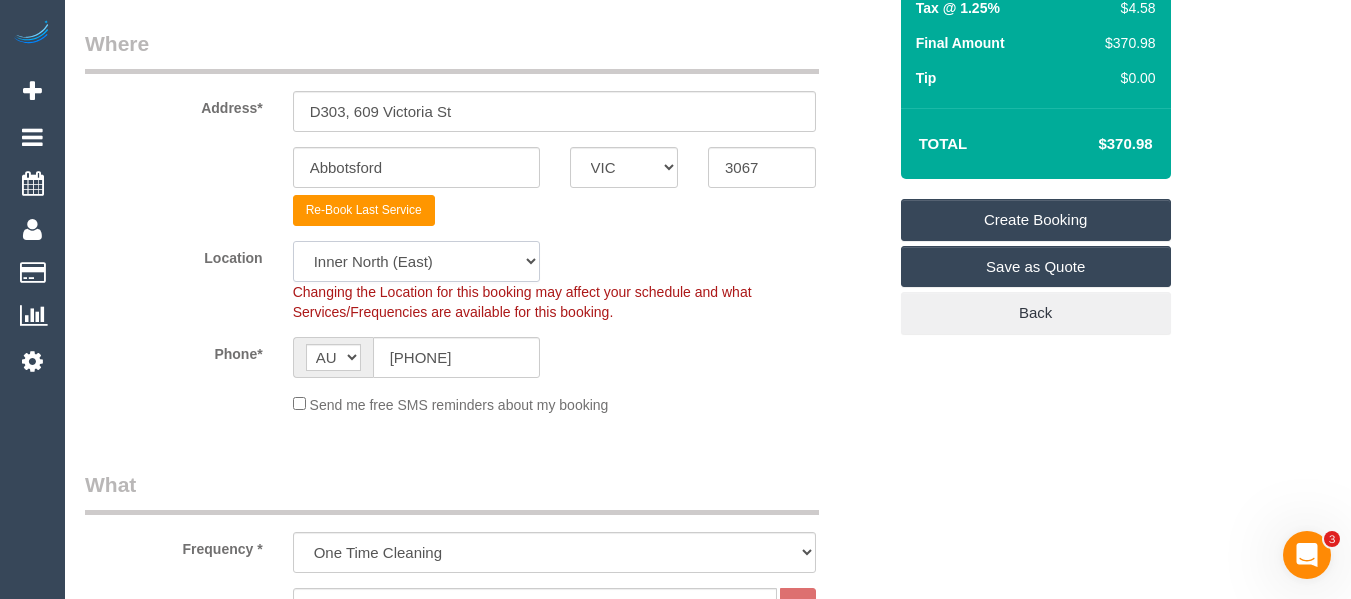 click on "Office City East (North) East (South) Inner East Inner North (East) Inner North (West) Inner South East Inner West North (East) North (West) Outer East Outer North (East) Outer North (West) Outer South East Outer West South East (East) South East (West) West (North) West (South) ZG - Central ZG - East ZG - North ZG - South" 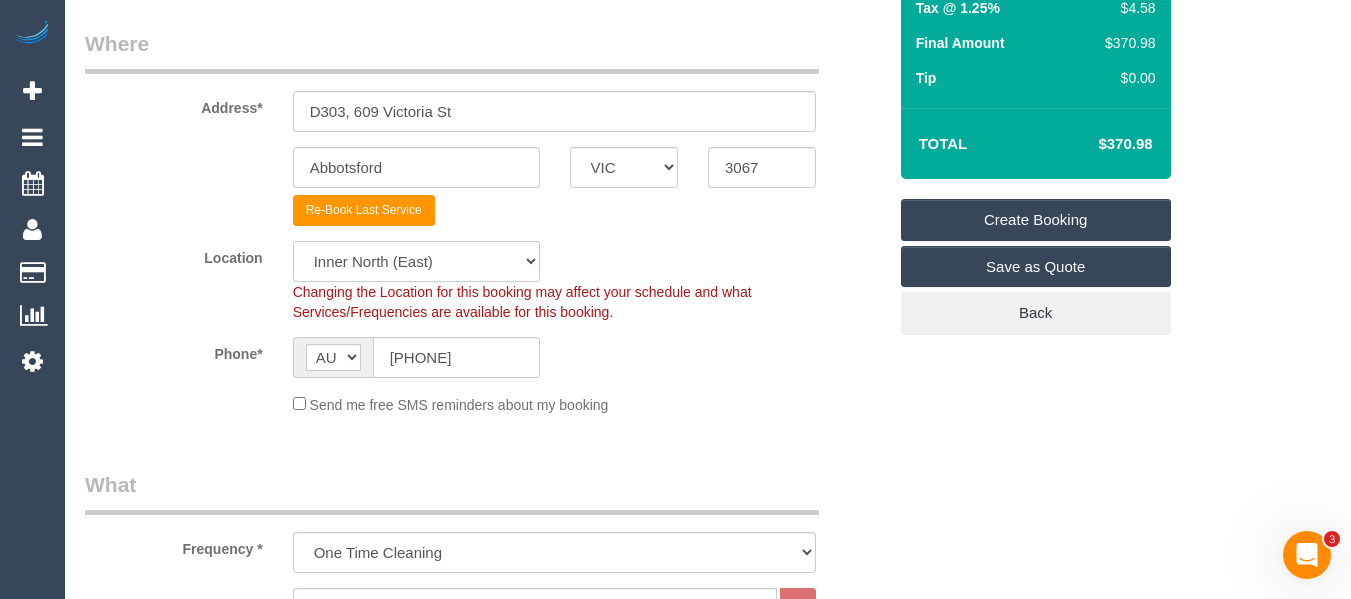 select on "50" 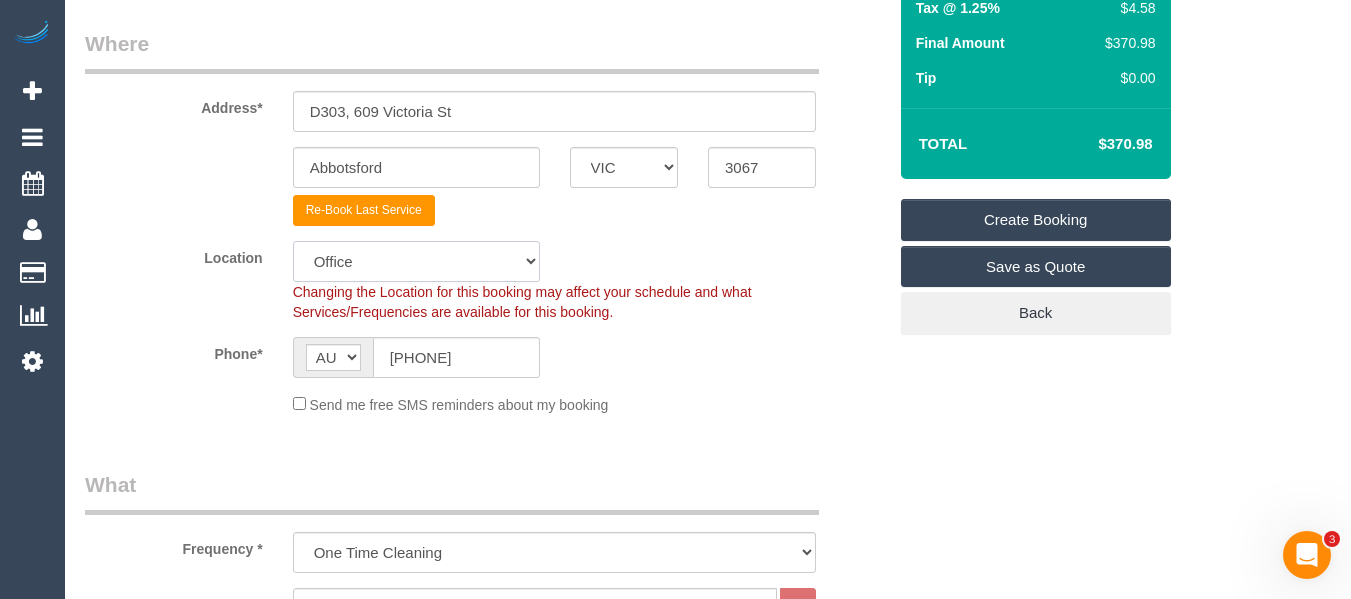 click on "Office City East (North) East (South) Inner East Inner North (East) Inner North (West) Inner South East Inner West North (East) North (West) Outer East Outer North (East) Outer North (West) Outer South East Outer West South East (East) South East (West) West (North) West (South) ZG - Central ZG - East ZG - North ZG - South" 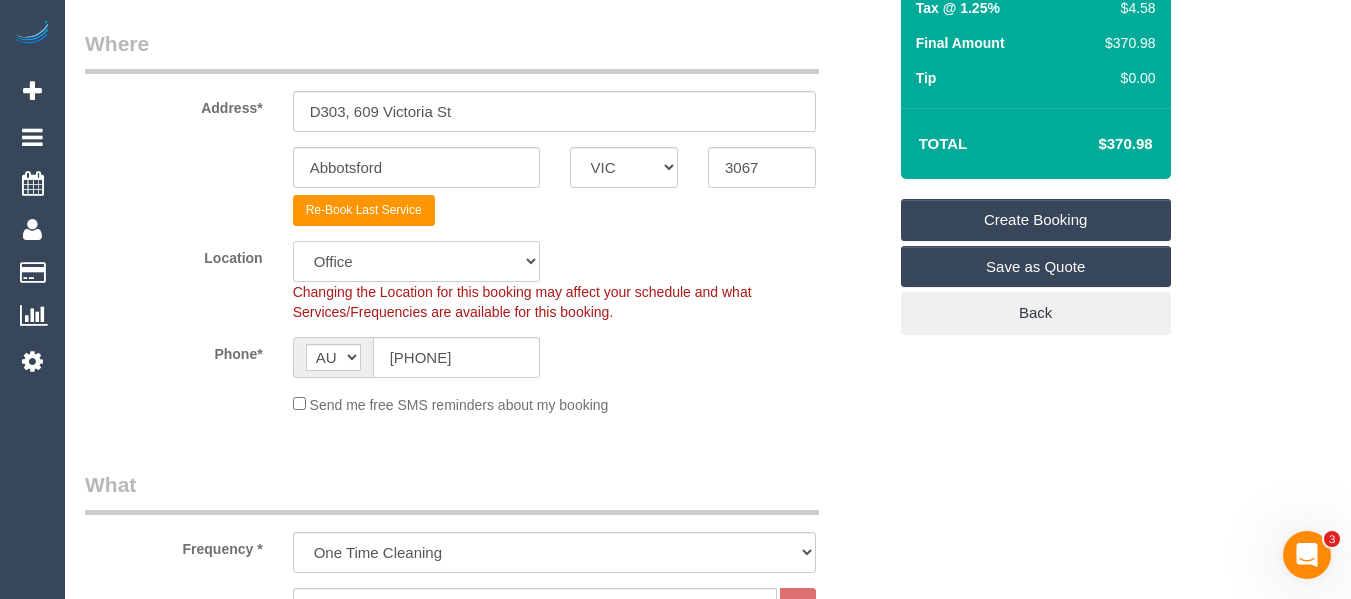 select on "object:3529" 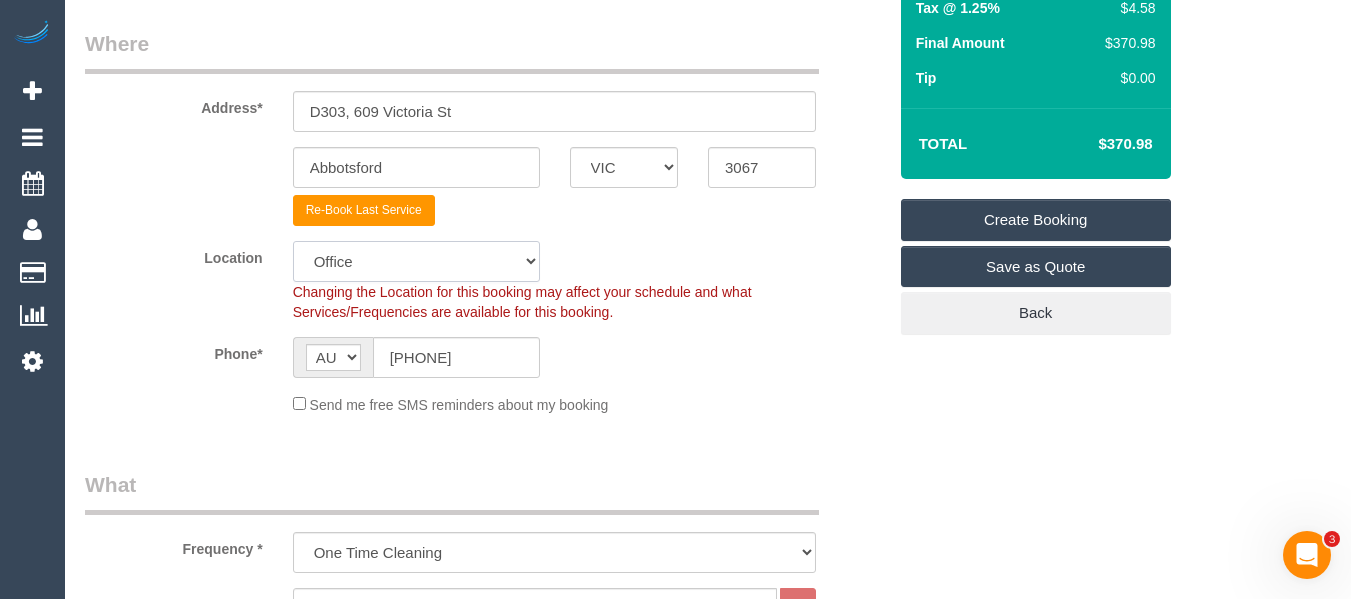 scroll, scrollTop: 897, scrollLeft: 0, axis: vertical 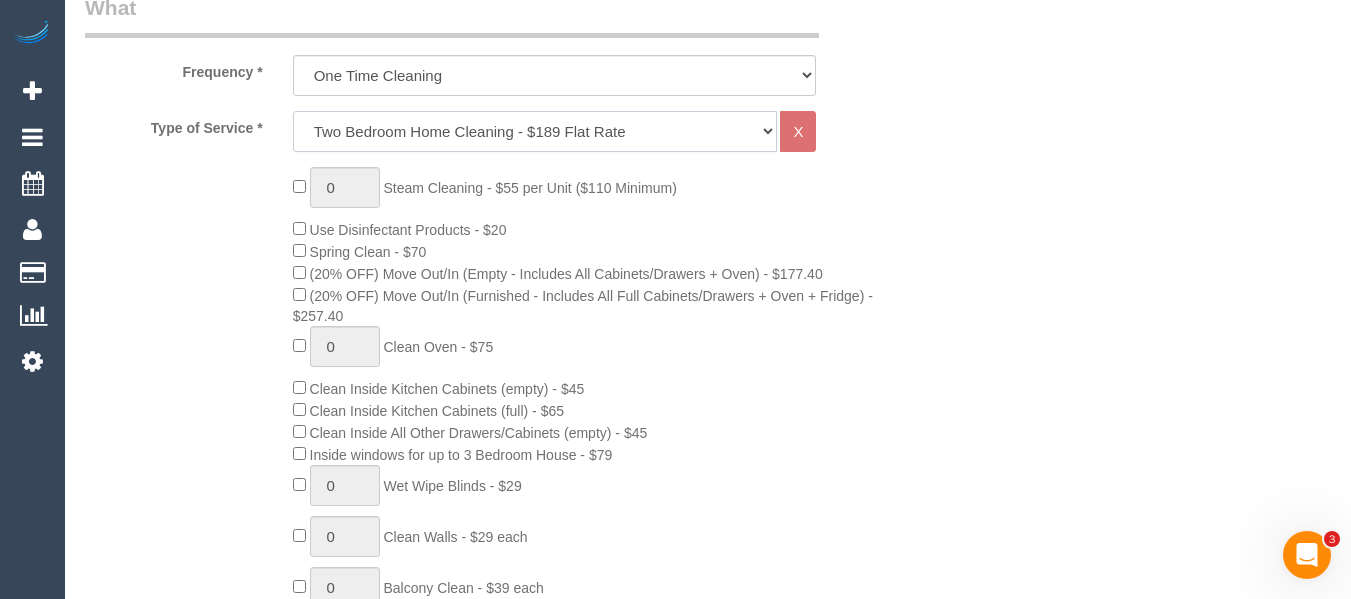 click on "Hourly Service - $70/h Hourly Service - $65/h Hourly Service - $60/h Hourly Service - $58.03 (NDIS 2025-26) Hourly Service - $57.27+GST (HCP/SaH 2025-26) Hourly Service - Special Pricing (New) Hourly Service - Special Pricing Hourly Service (OnTime) $50/hr + GST One Bedroom Apt/Home Cleaning - $169 Flat Rate Two Bedroom Home Cleaning - $189 Flat Rate Three Bedroom Home Cleaning - $219 Flat Rate Four Bedroom Home Cleaning  - $259 Flat Rate Five Bedroom Home Cleaning  - $309 Flat Rate Six Bedroom Home Cleaning  - $339 Flat Rate Window Cleaning - Quoted Full home clean - Quoted Quote Re-Clean Steam Cleaning / Unit Key Pick up/Drop off Meeting Commercial Clean - Quoted Workshop Lunch Break PENDING BOOKING Inspection Gift Card/Discount Code" 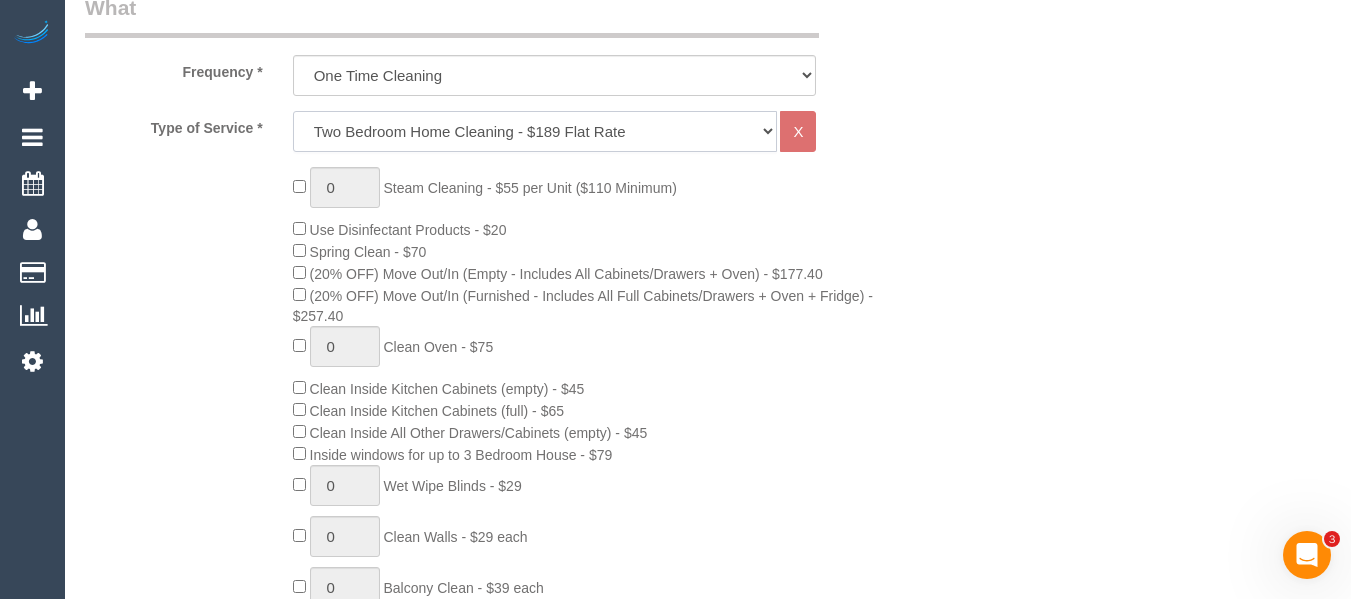 select on "28" 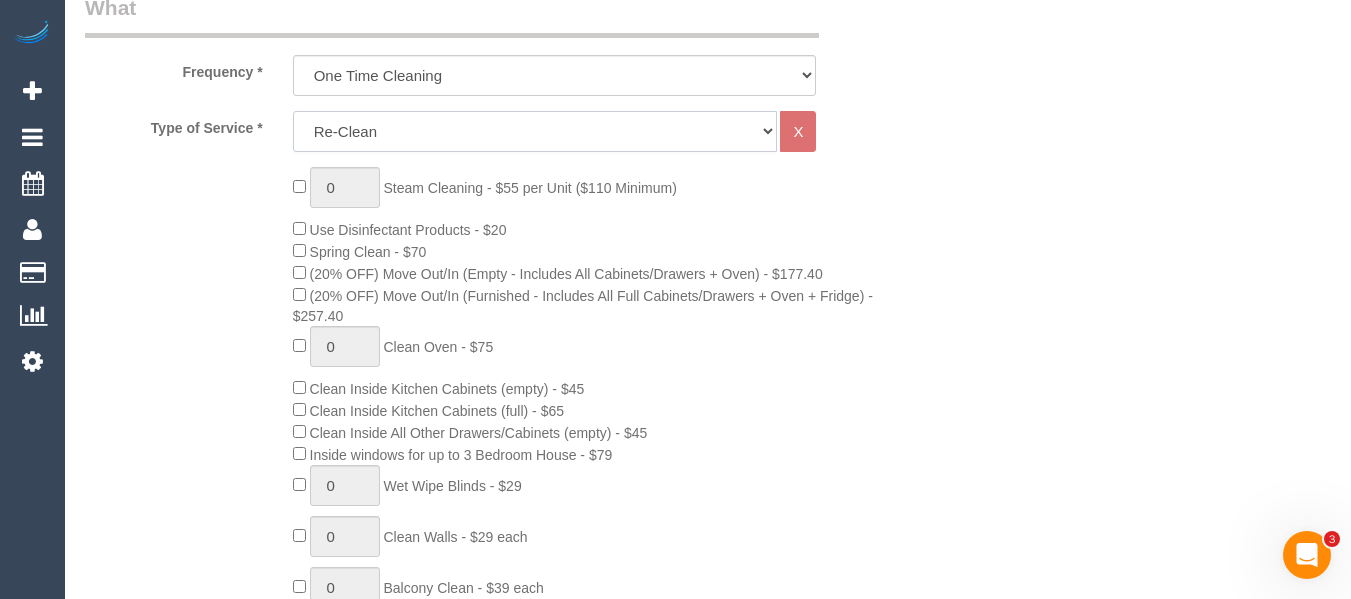 click on "Hourly Service - $70/h Hourly Service - $65/h Hourly Service - $60/h Hourly Service - $58.03 (NDIS 2025-26) Hourly Service - $57.27+GST (HCP/SaH 2025-26) Hourly Service - Special Pricing (New) Hourly Service - Special Pricing Hourly Service (OnTime) $50/hr + GST One Bedroom Apt/Home Cleaning - $169 Flat Rate Two Bedroom Home Cleaning - $189 Flat Rate Three Bedroom Home Cleaning - $219 Flat Rate Four Bedroom Home Cleaning  - $259 Flat Rate Five Bedroom Home Cleaning  - $309 Flat Rate Six Bedroom Home Cleaning  - $339 Flat Rate Window Cleaning - Quoted Full home clean - Quoted Quote Re-Clean Steam Cleaning / Unit Key Pick up/Drop off Meeting Commercial Clean - Quoted Workshop Lunch Break PENDING BOOKING Inspection Gift Card/Discount Code" 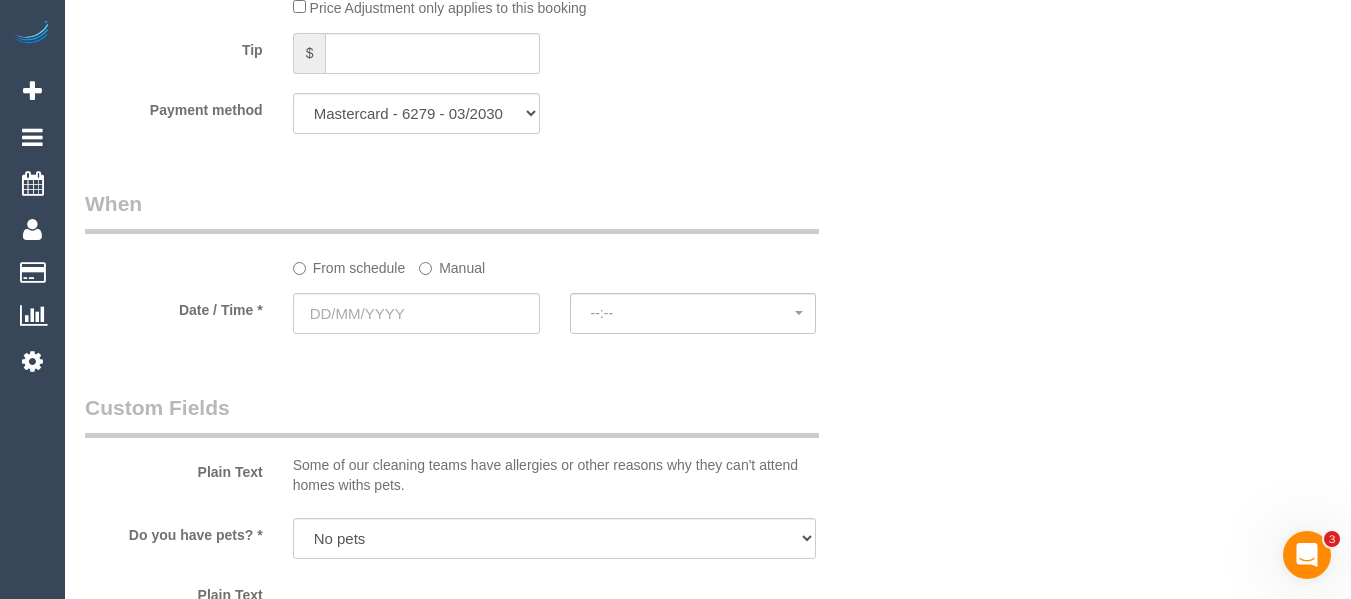 scroll, scrollTop: 1918, scrollLeft: 0, axis: vertical 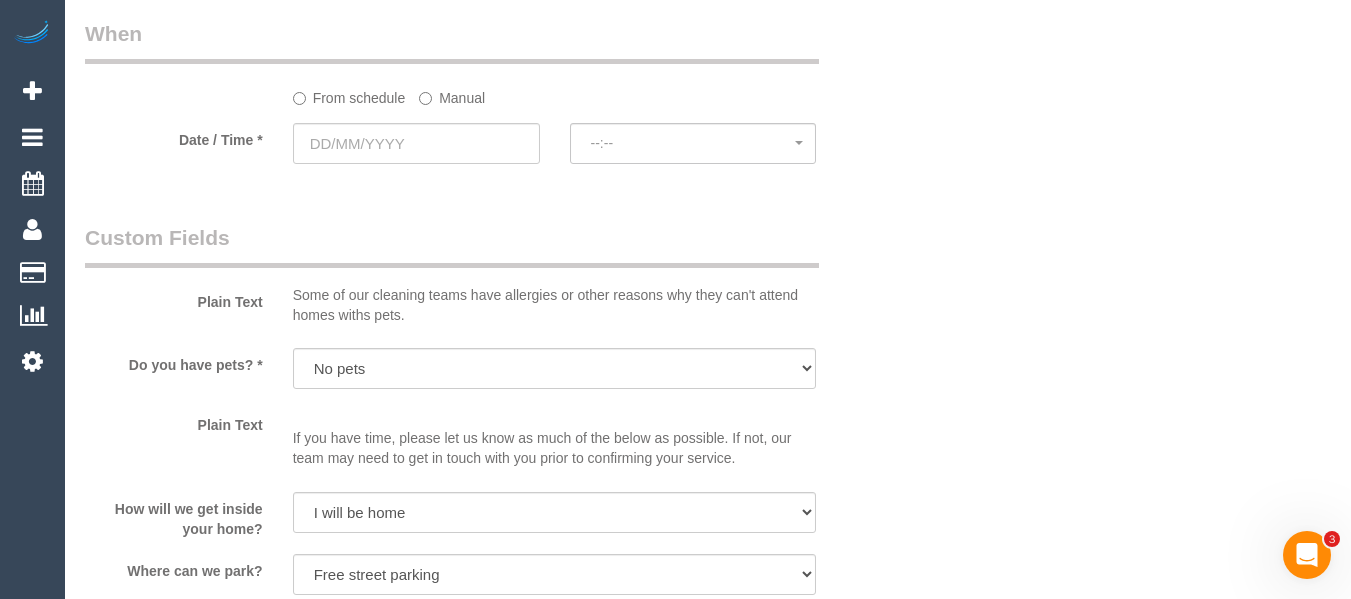 click on "Manual" 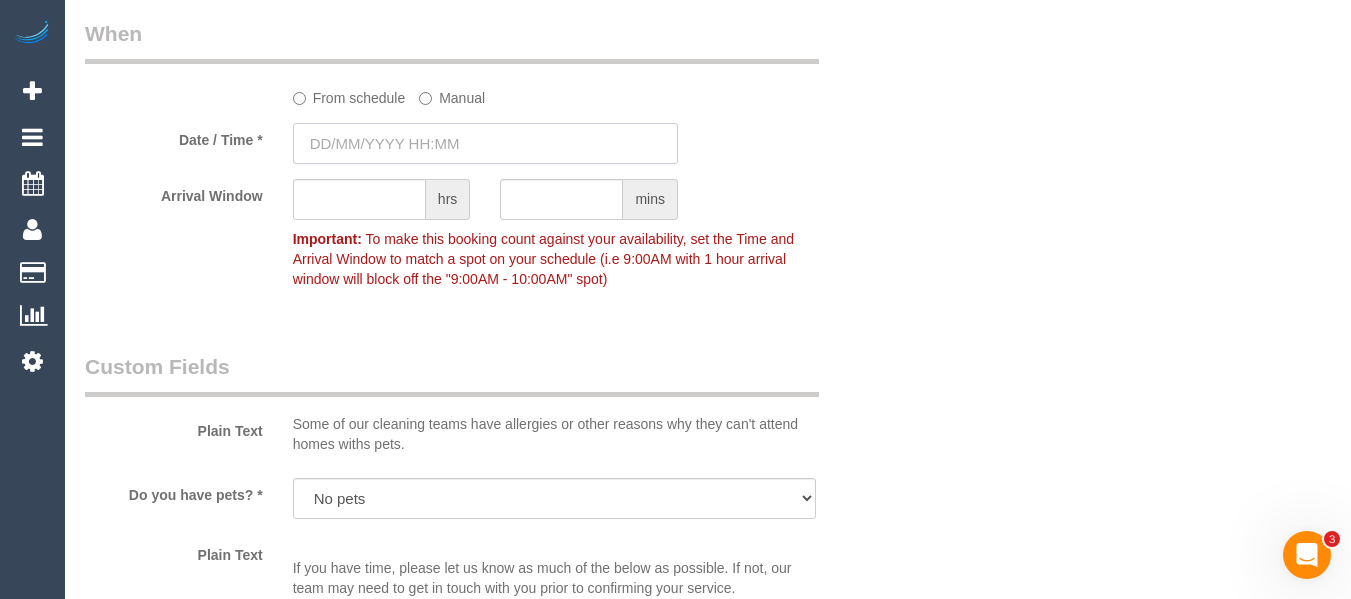 click at bounding box center (485, 143) 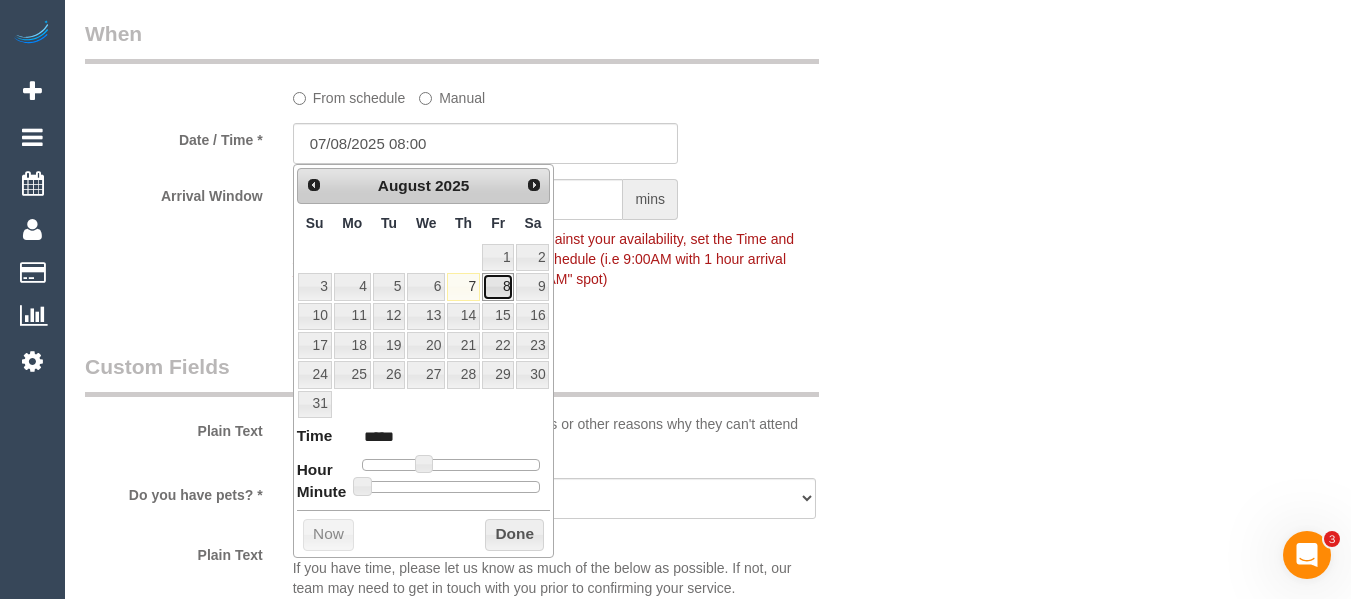 click on "8" at bounding box center [498, 286] 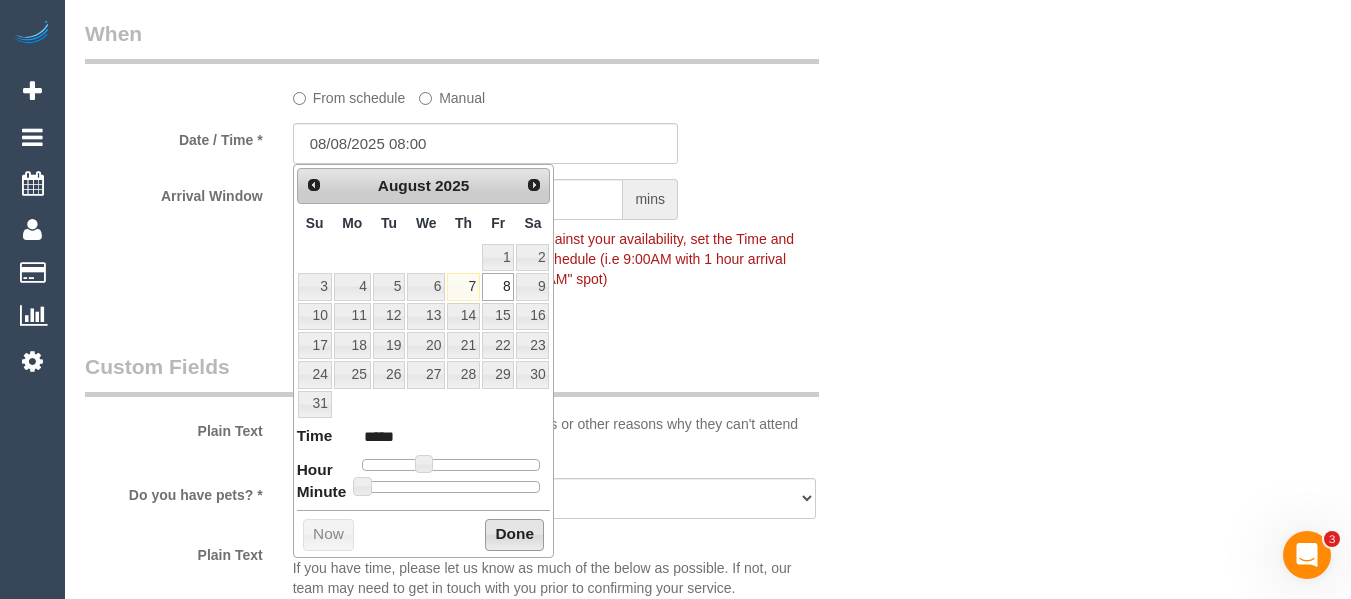click on "Done" at bounding box center [514, 535] 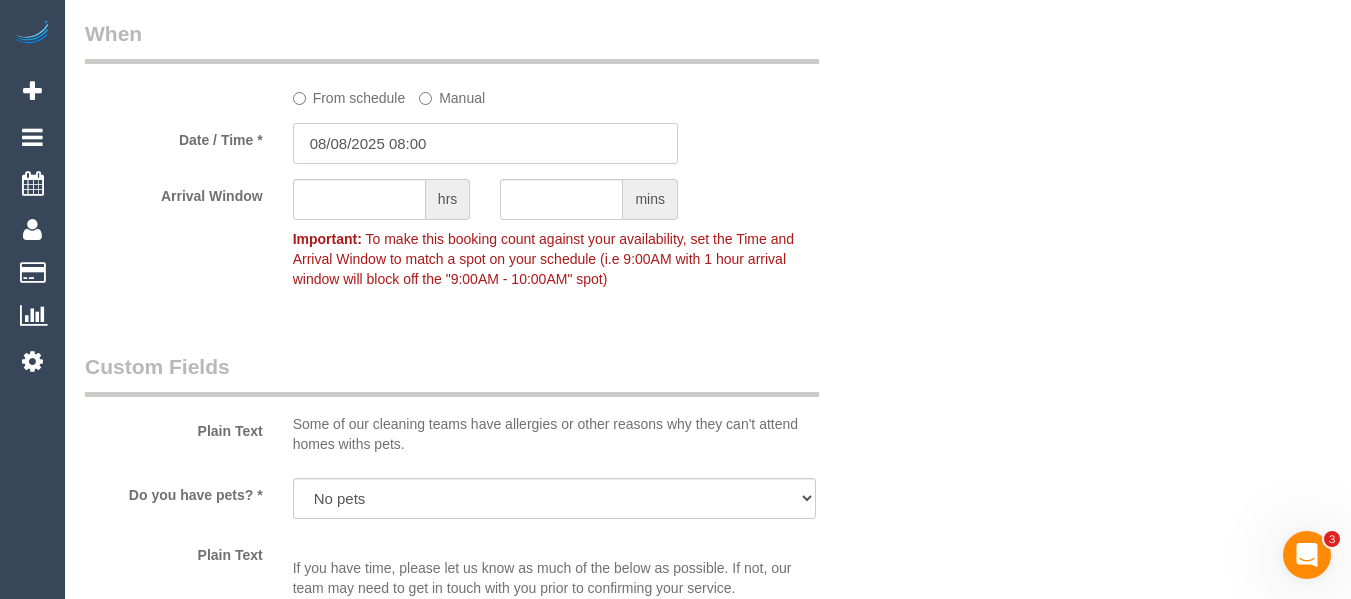 click on "08/08/2025 08:00" at bounding box center (485, 143) 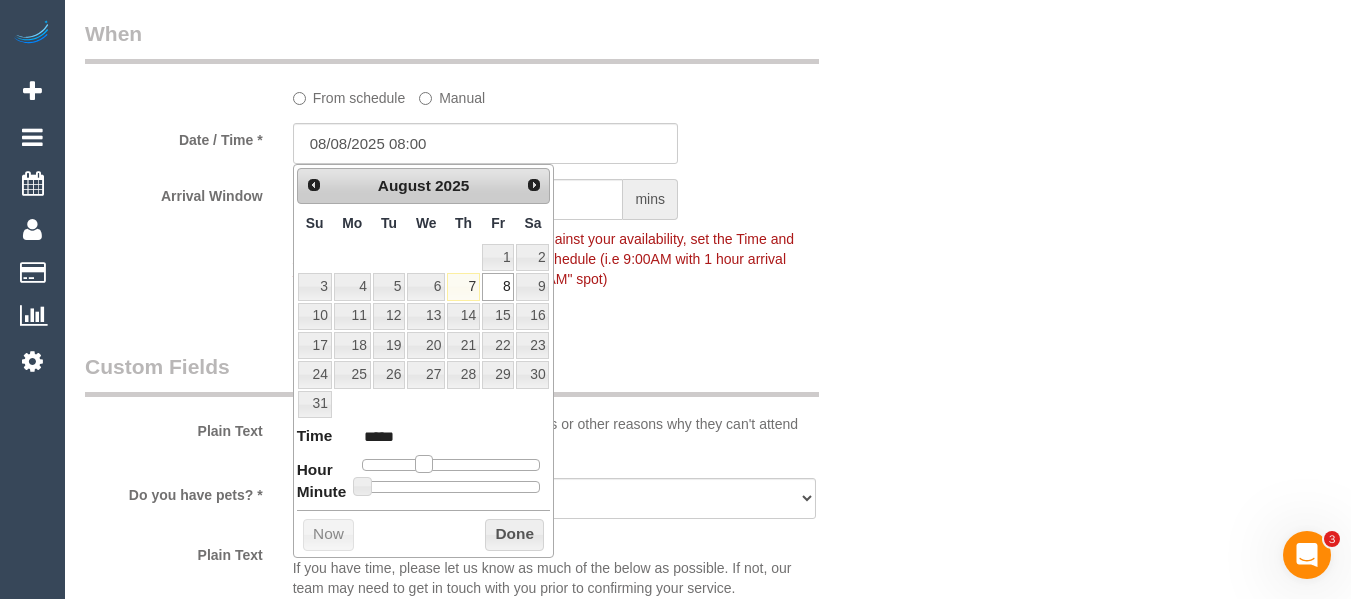 type on "08/08/2025 09:00" 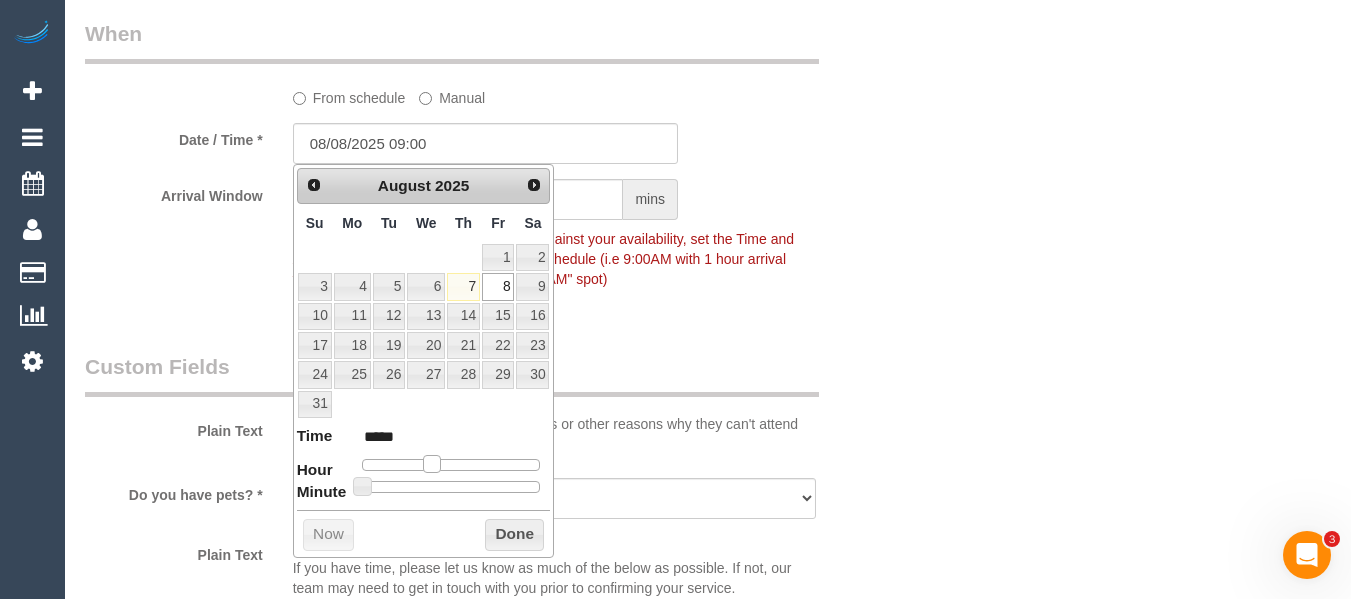 click at bounding box center [432, 464] 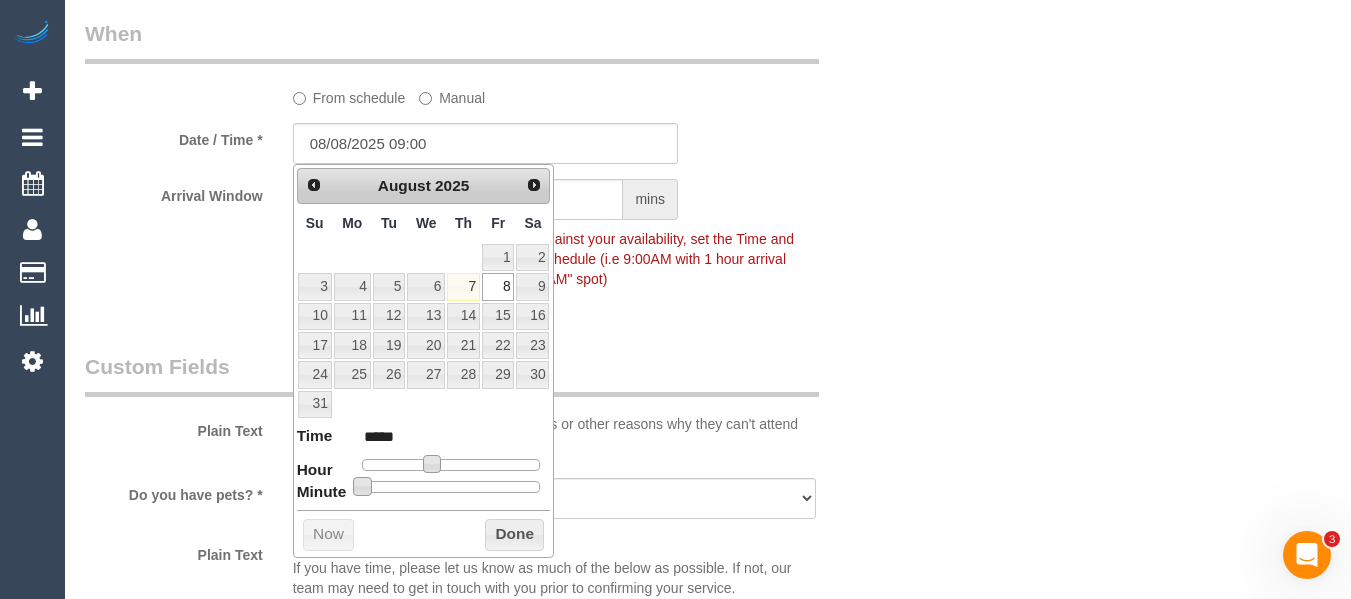 click at bounding box center [362, 486] 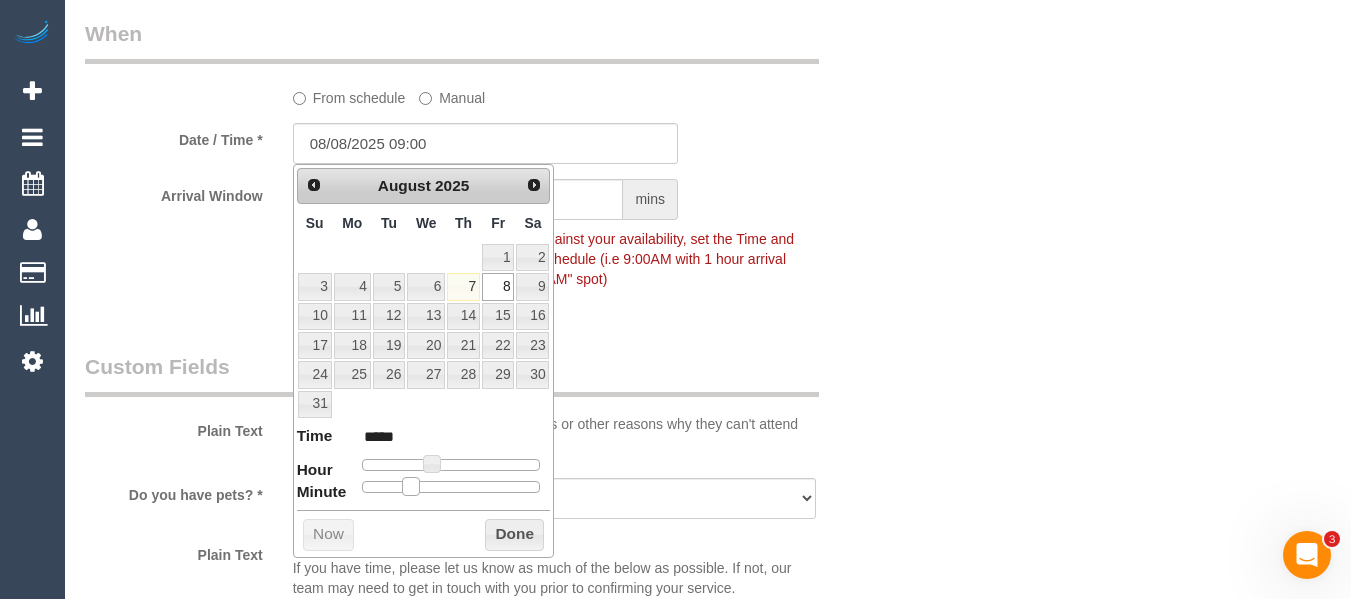 type on "08/08/2025 09:15" 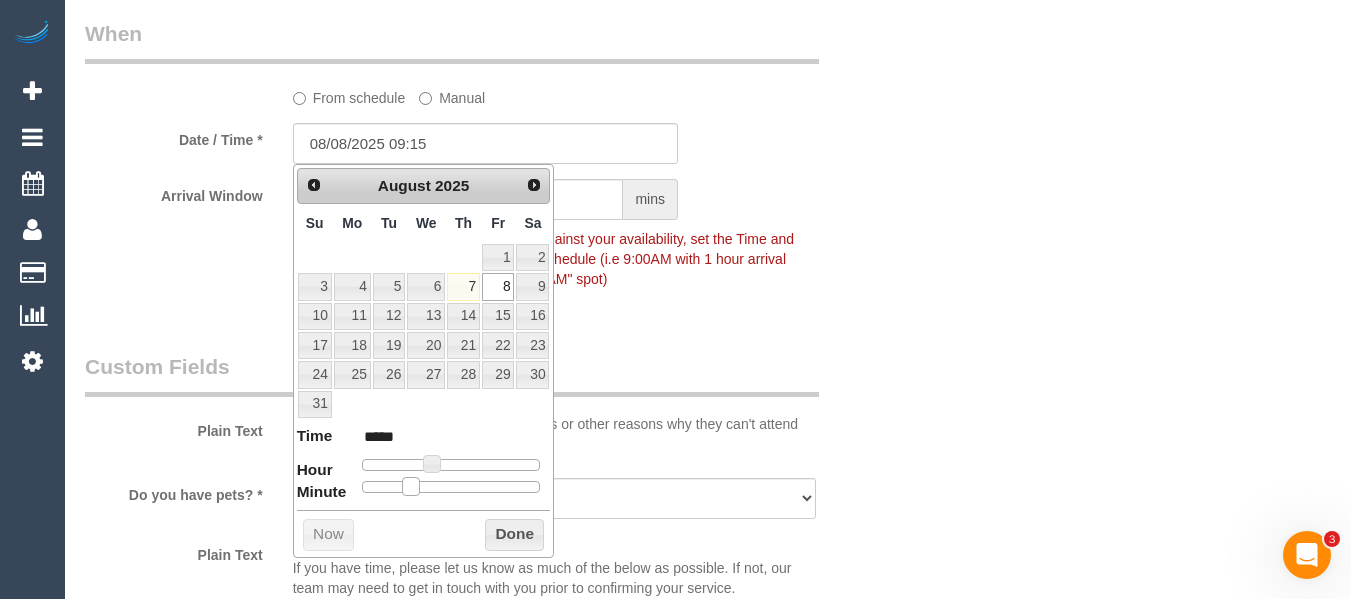 click at bounding box center [411, 486] 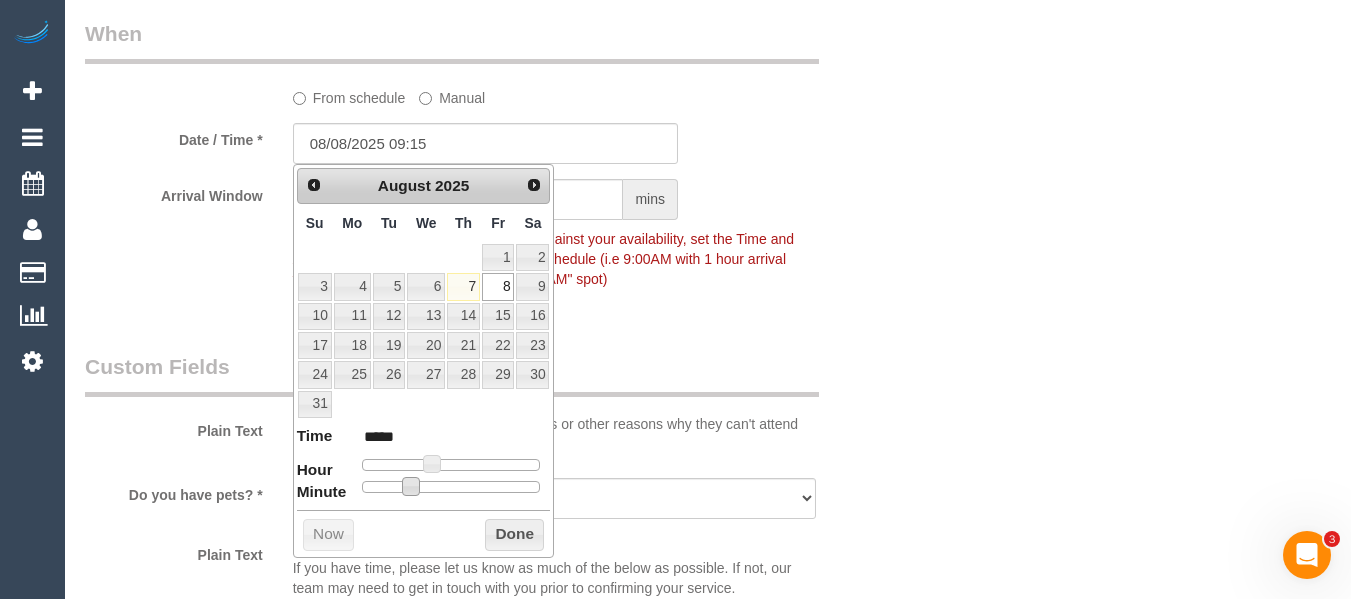 type on "08/08/2025 09:20" 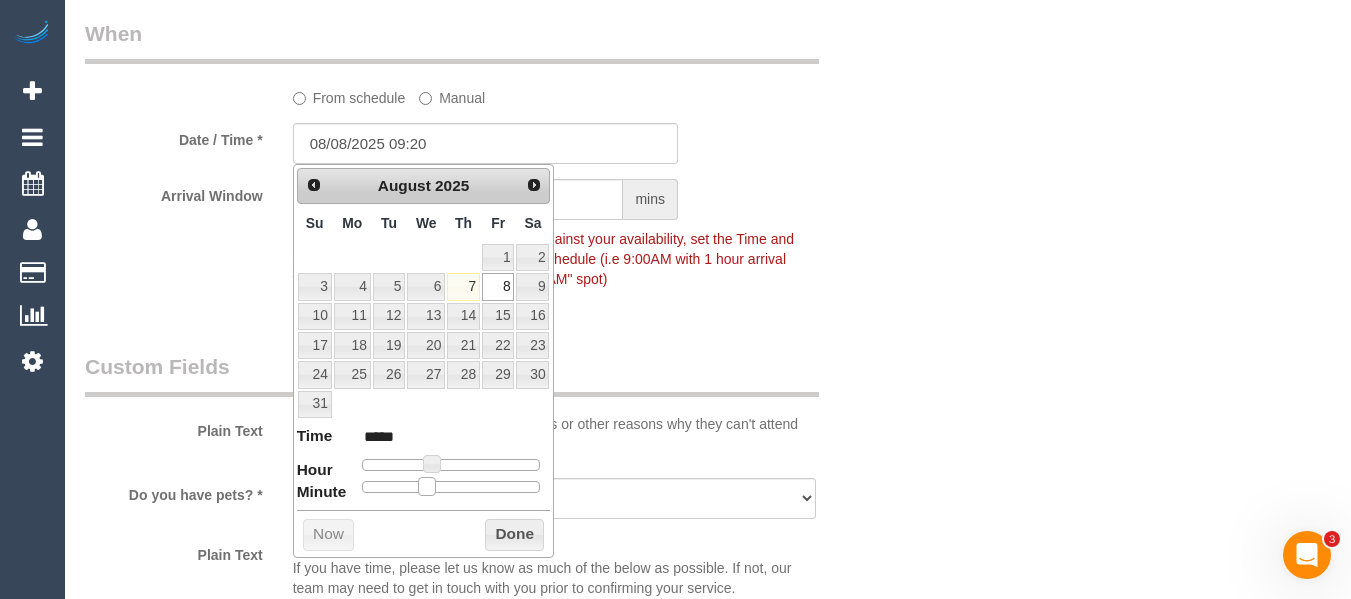 click at bounding box center (451, 487) 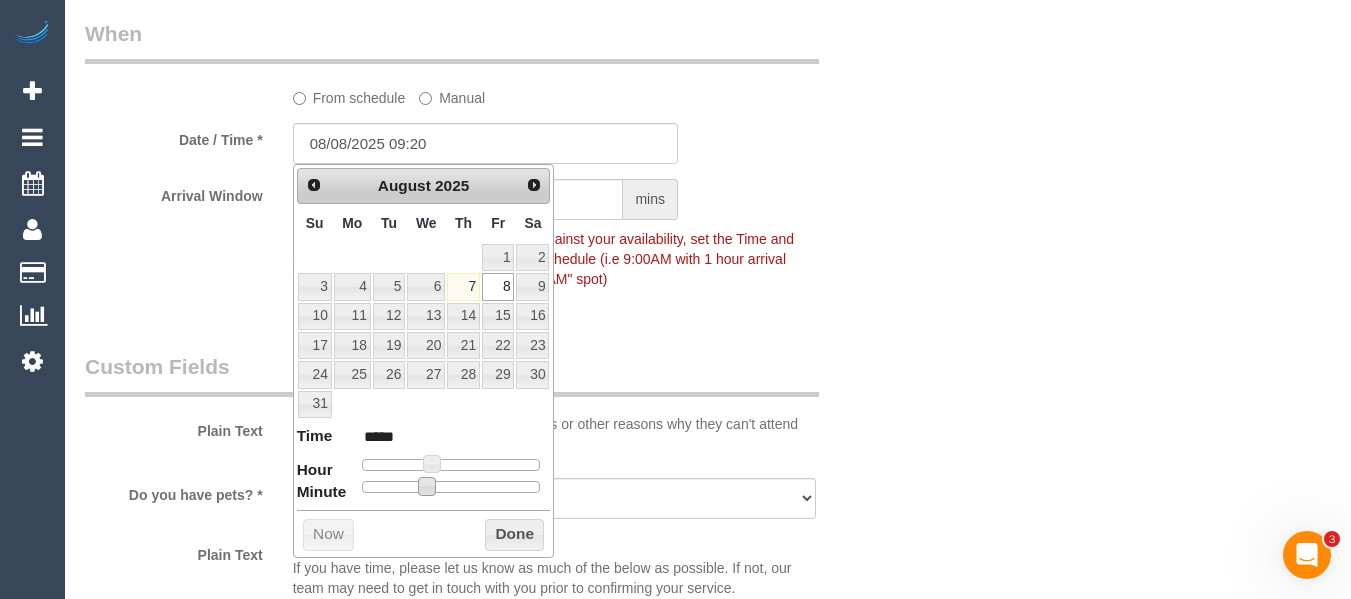 drag, startPoint x: 428, startPoint y: 488, endPoint x: 443, endPoint y: 488, distance: 15 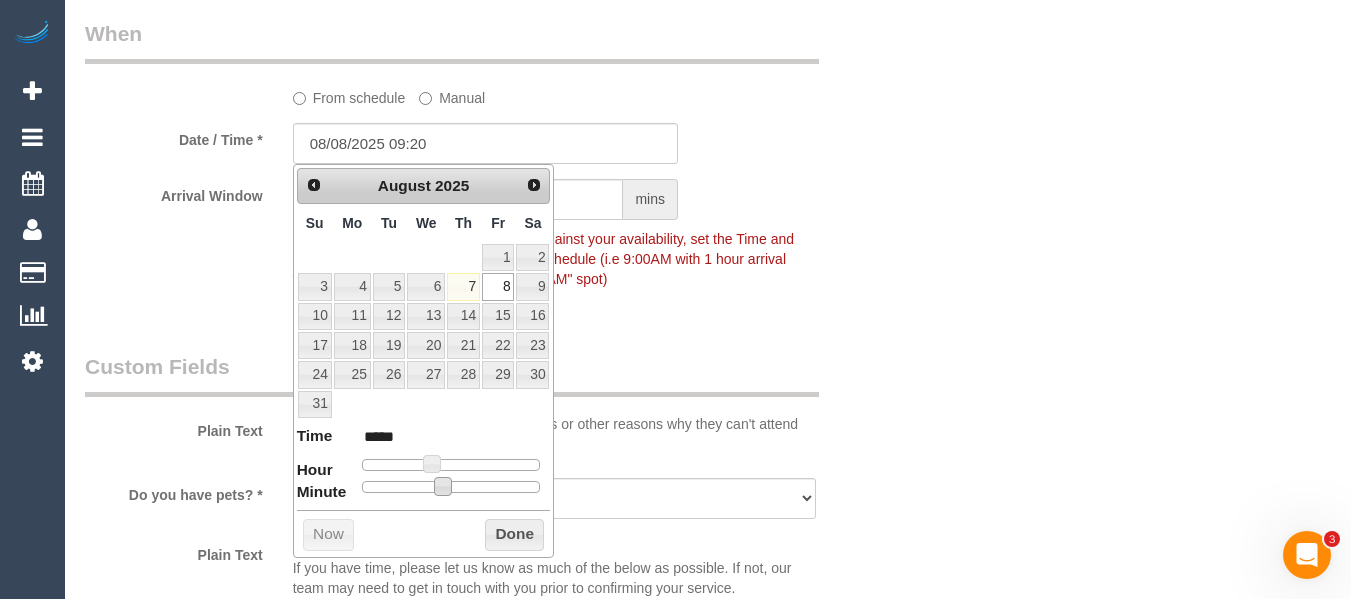 type on "08/08/2025 09:25" 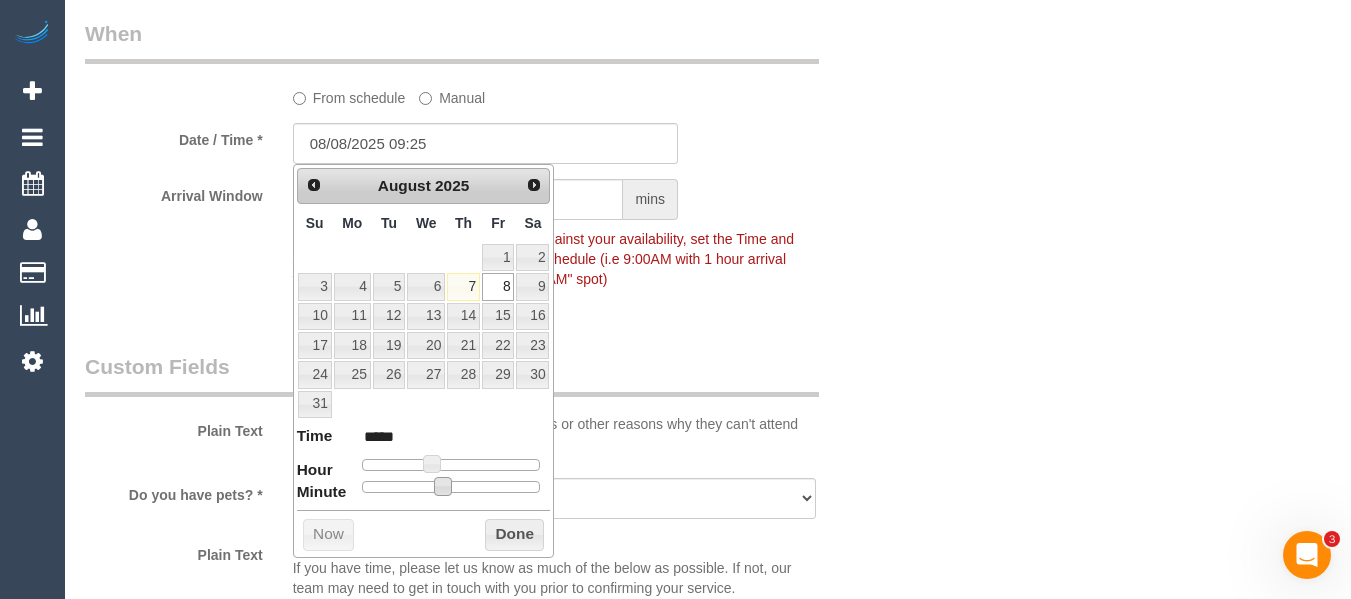 type on "08/08/2025 09:30" 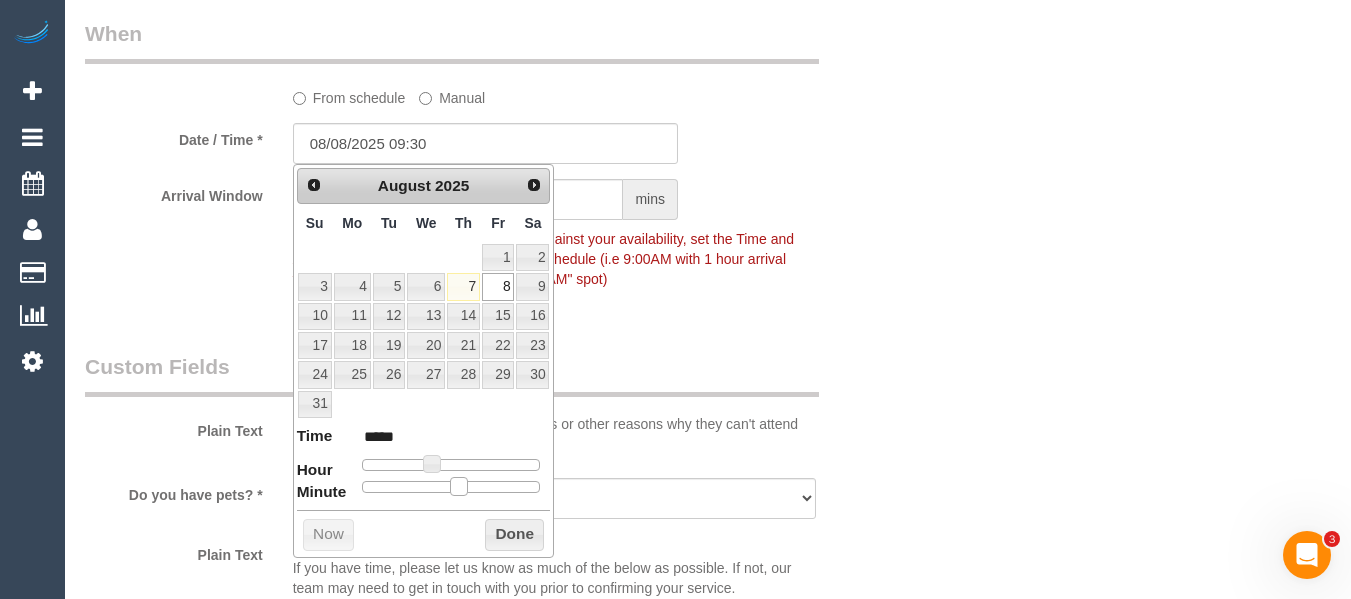 click at bounding box center (451, 487) 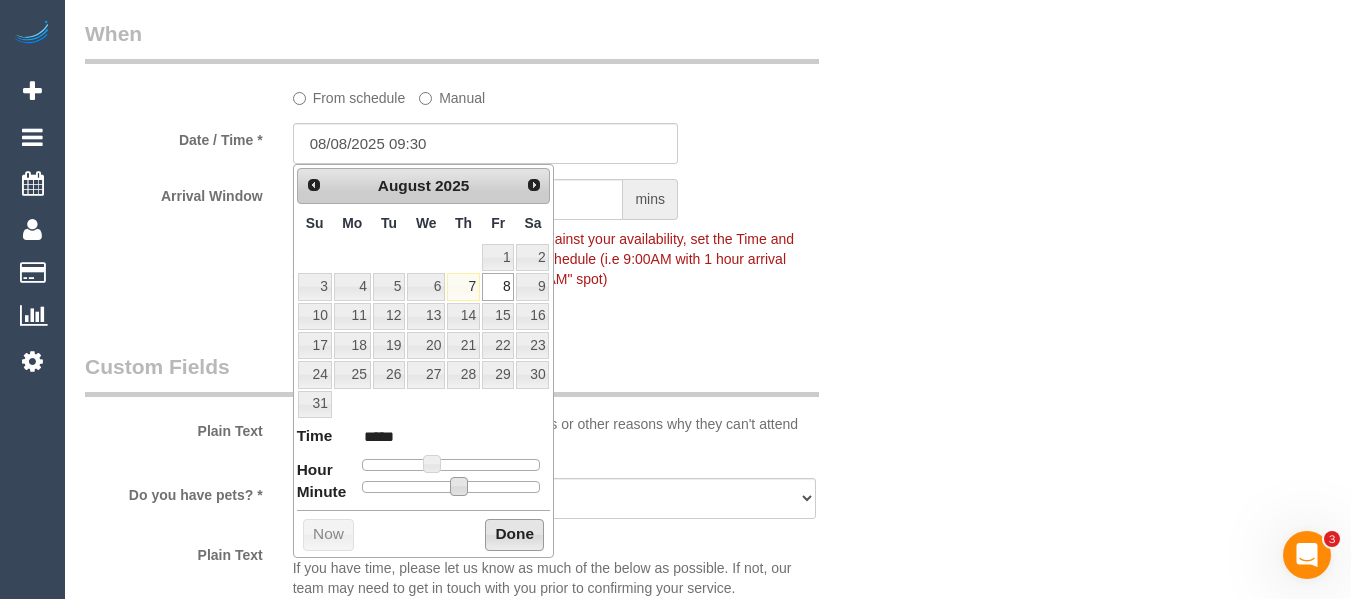 click on "Done" at bounding box center (514, 535) 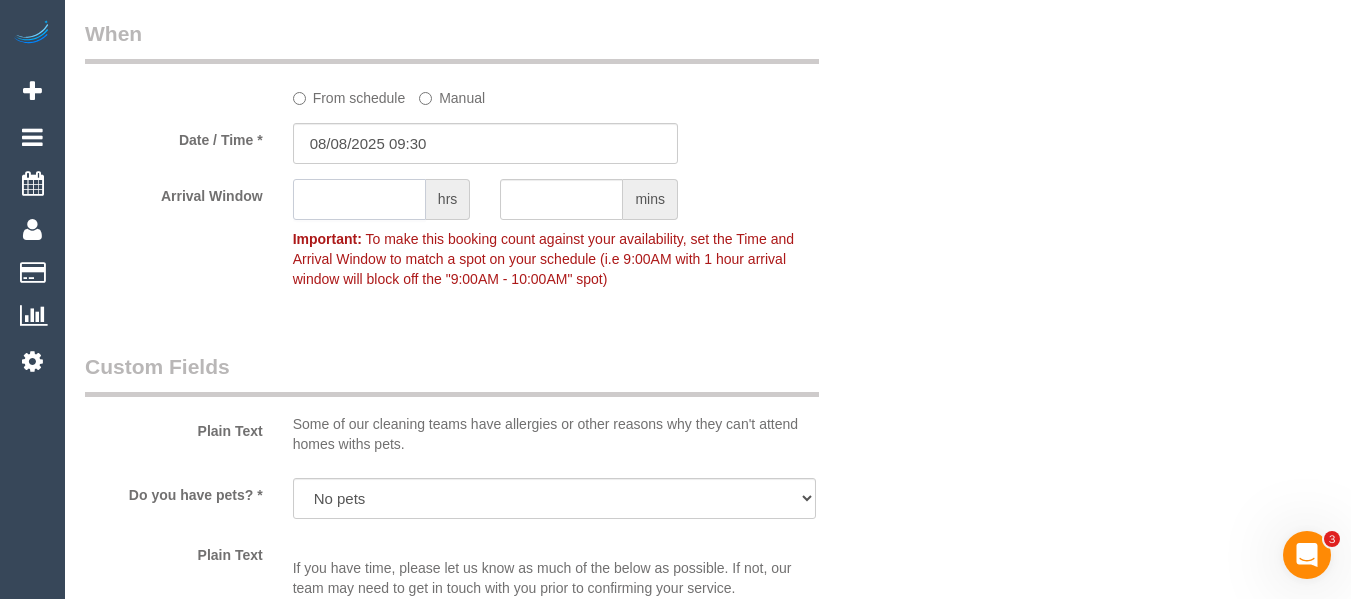click 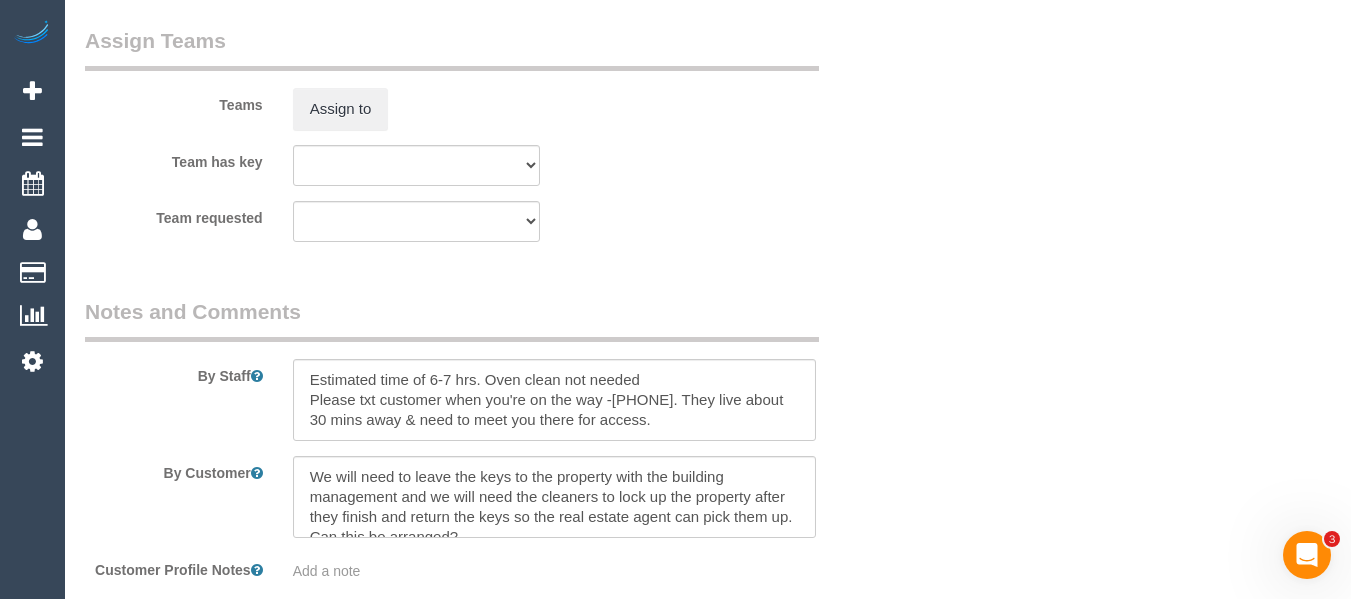 scroll, scrollTop: 3066, scrollLeft: 0, axis: vertical 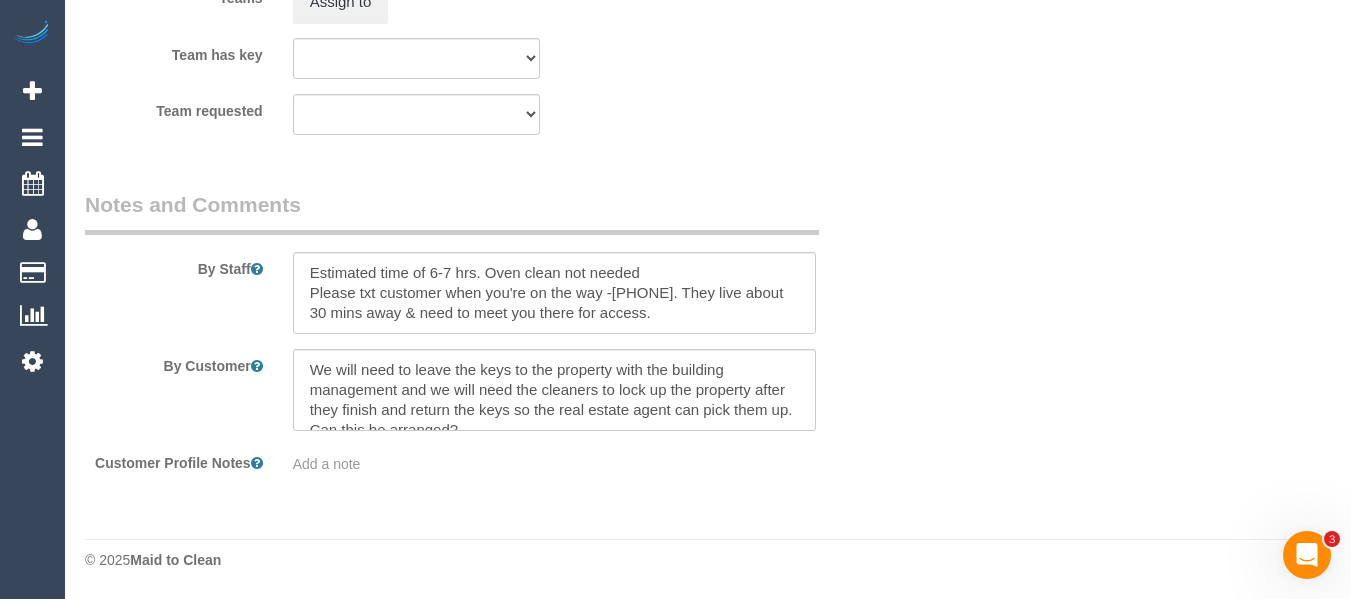 type on "1" 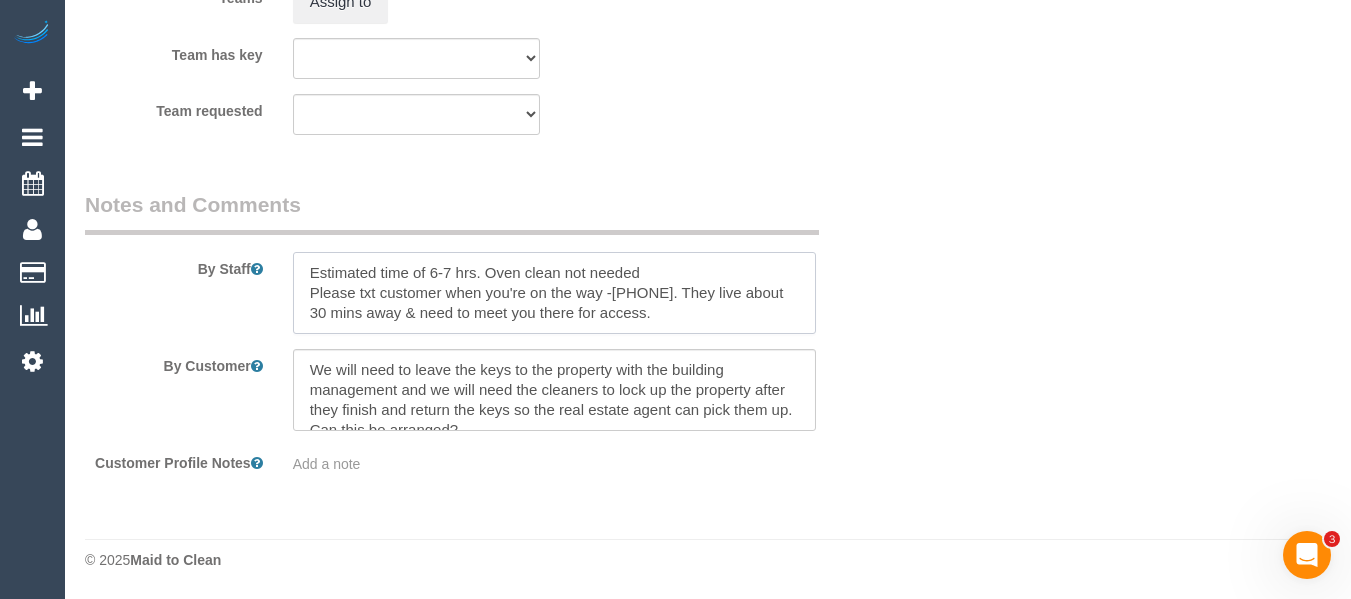 click at bounding box center (555, 293) 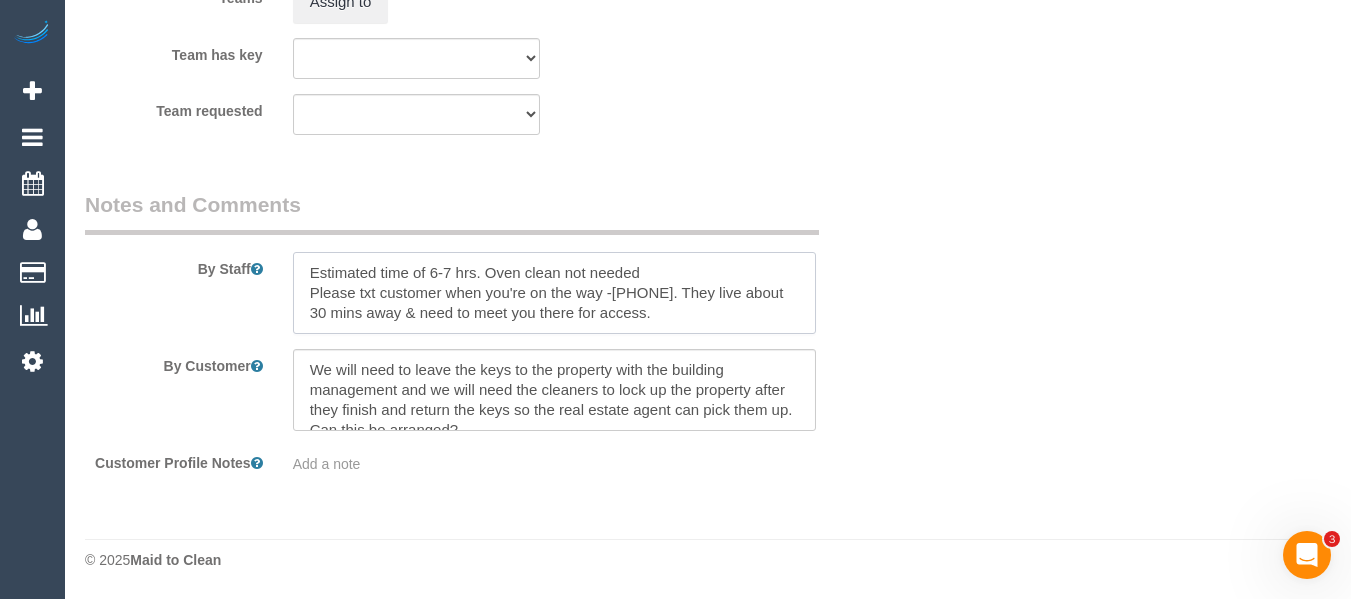 drag, startPoint x: 710, startPoint y: 304, endPoint x: 248, endPoint y: 247, distance: 465.50296 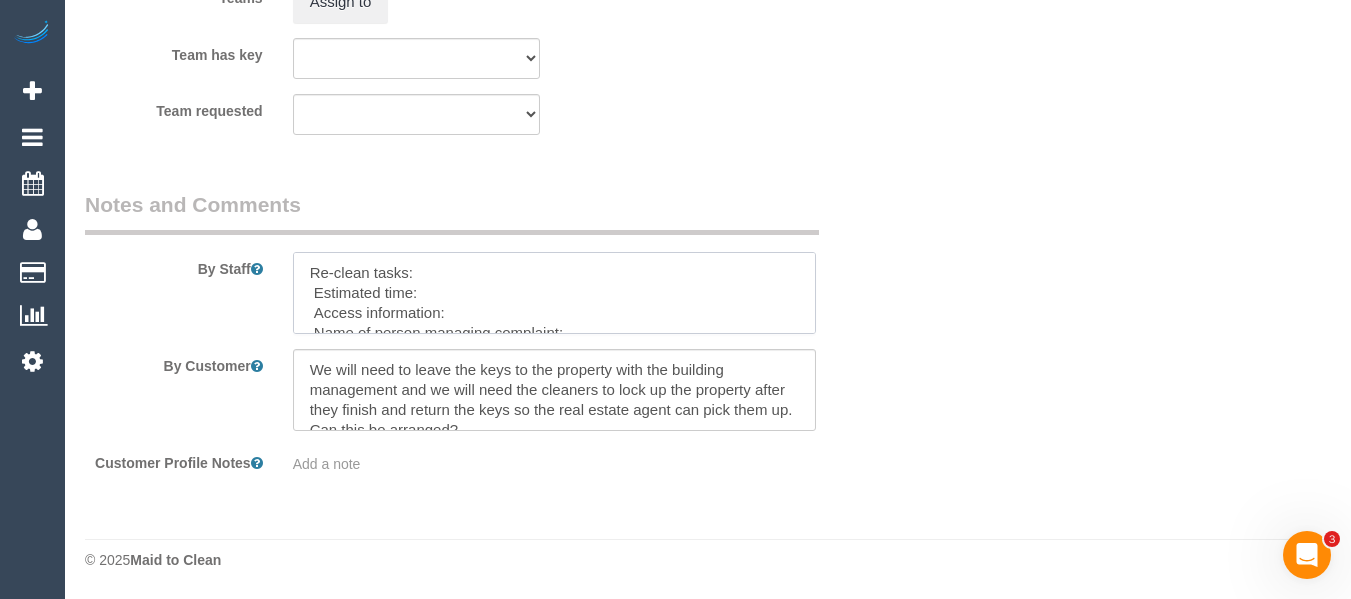 click at bounding box center (555, 293) 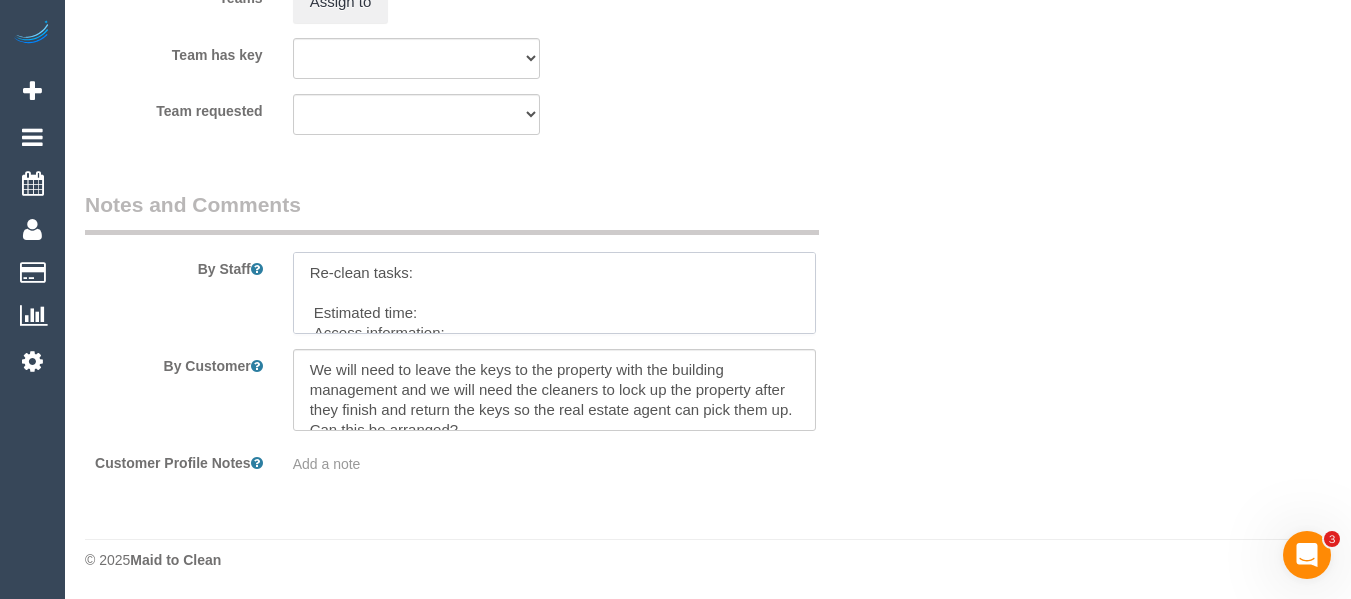 paste on "Kitchen Oven
Kitchen cupboards
Bedroom 2 wall stains
Lounge room wall long black mark
Ensuite wall" 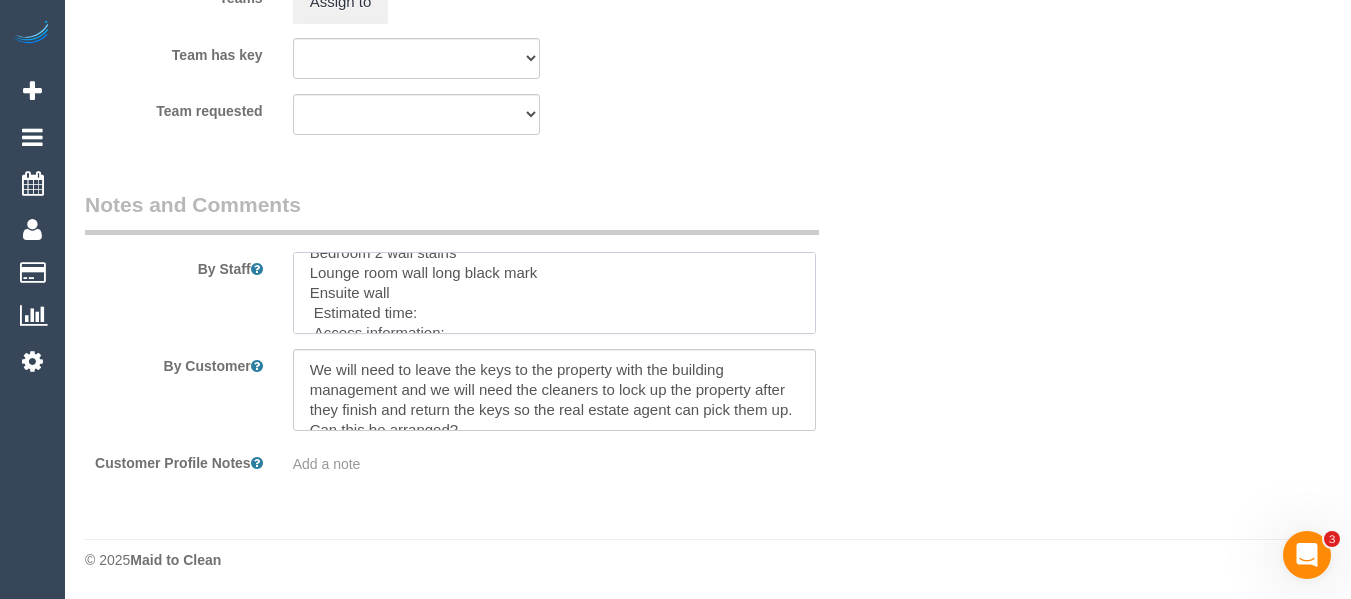 scroll, scrollTop: 120, scrollLeft: 0, axis: vertical 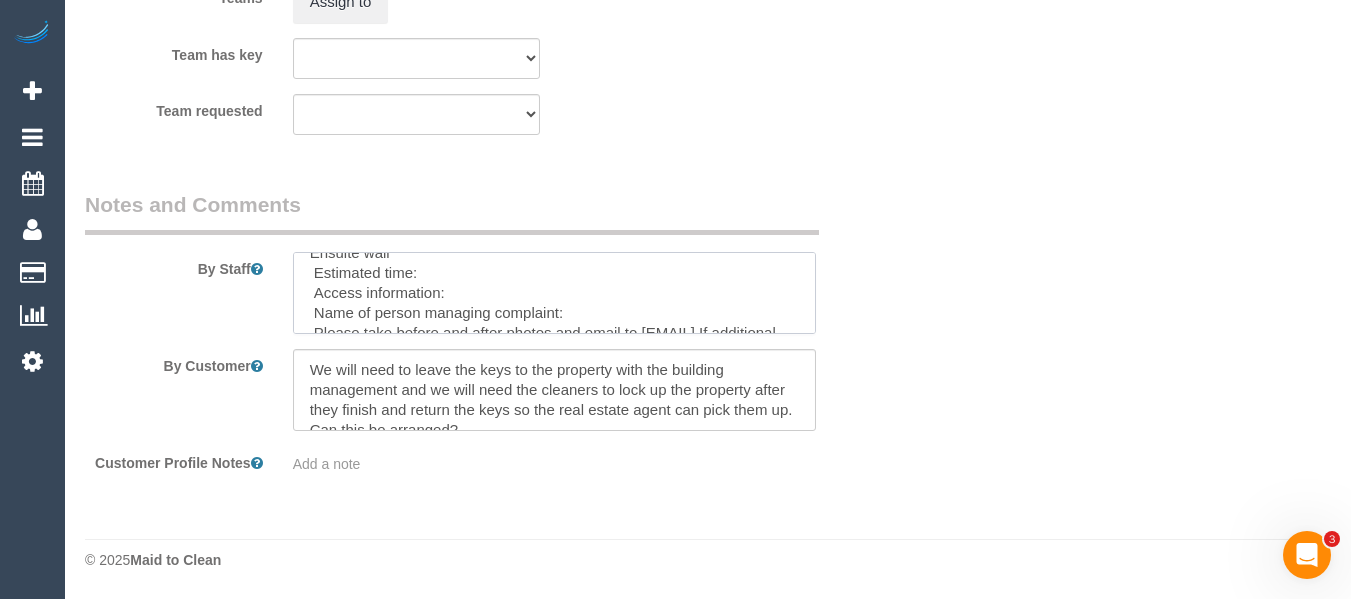 click at bounding box center (555, 293) 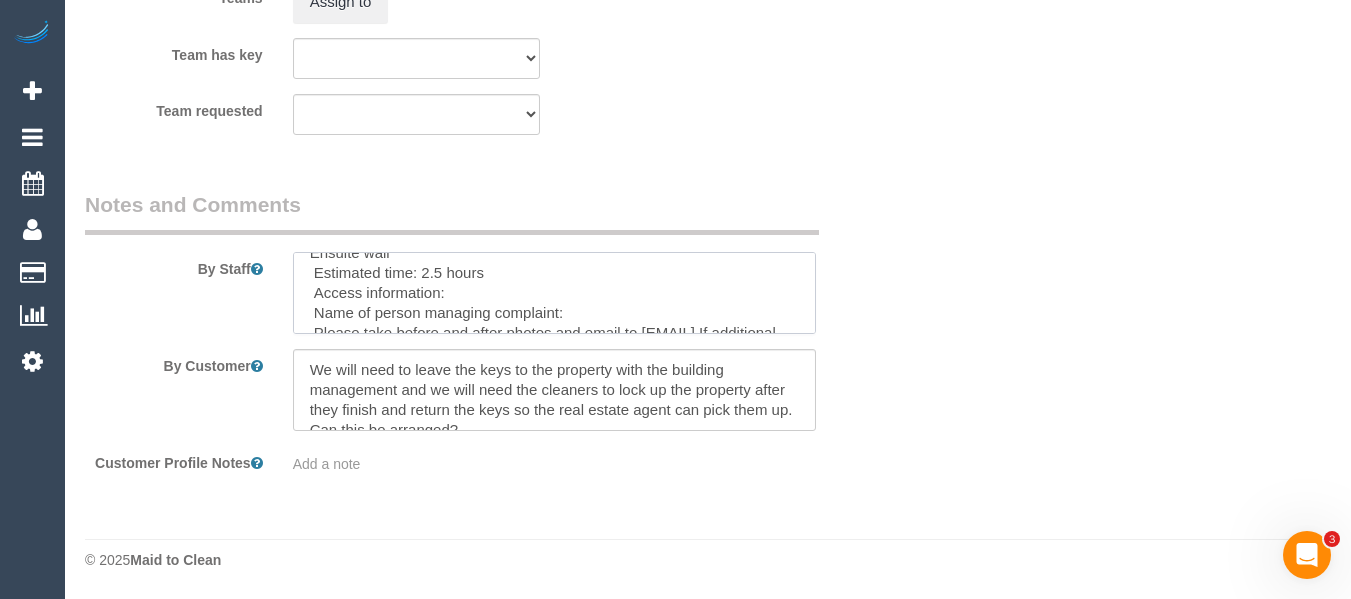 click at bounding box center (555, 293) 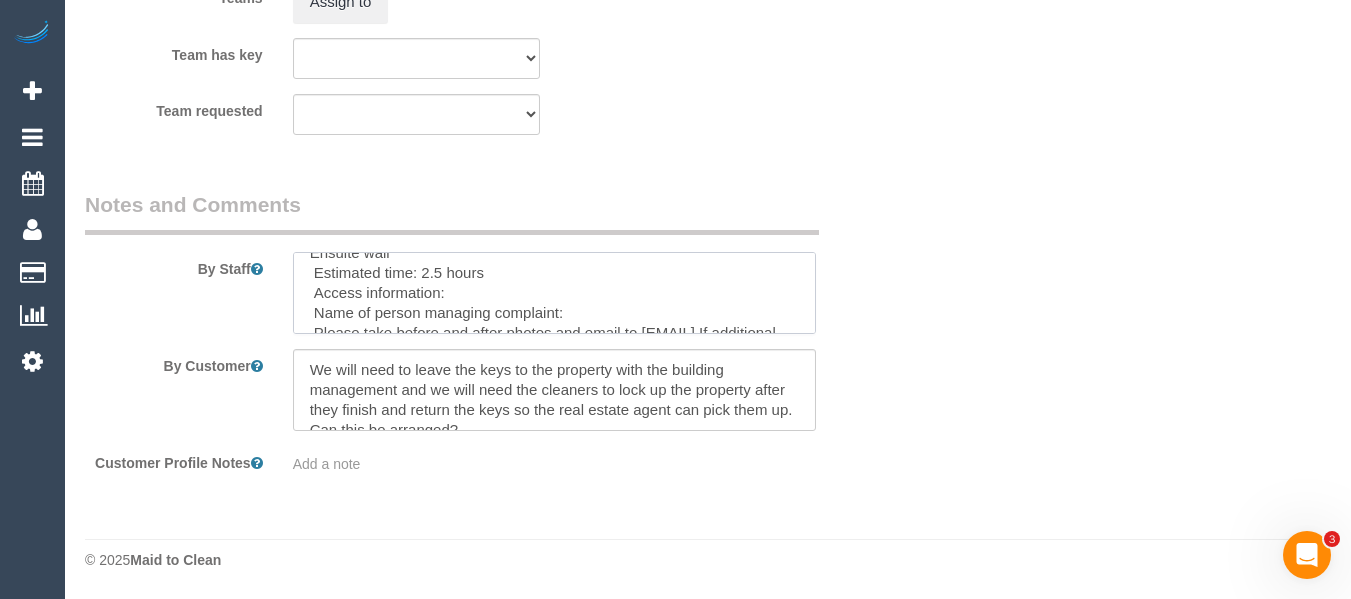 click at bounding box center (555, 293) 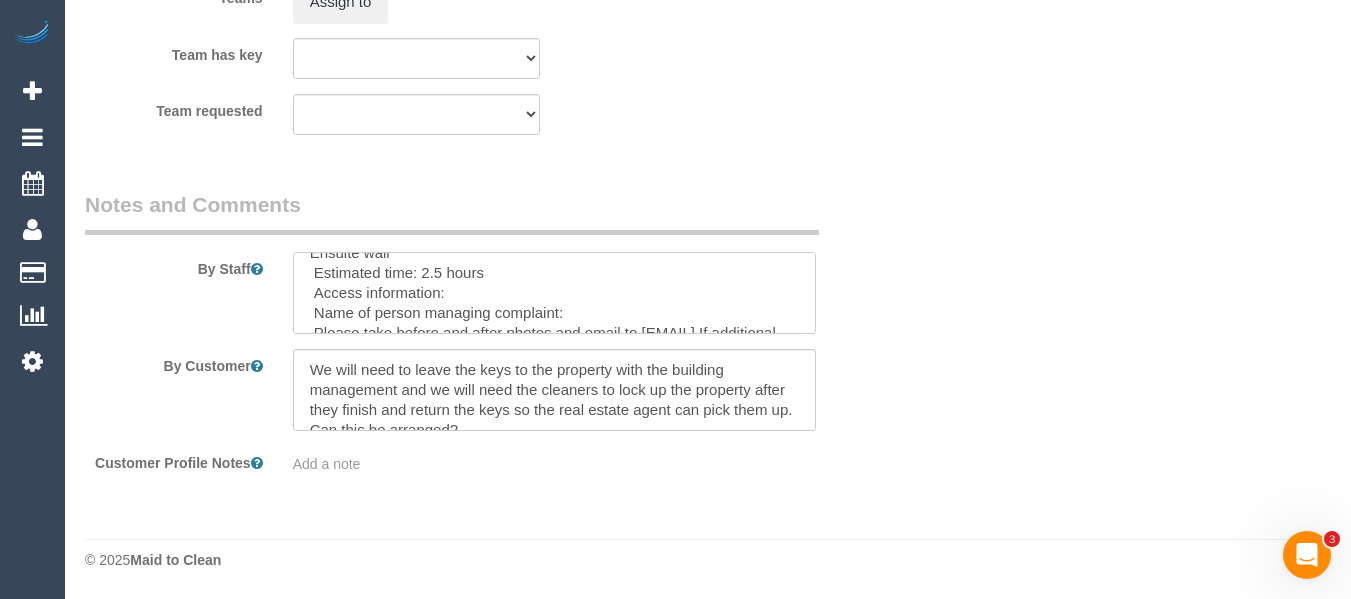 paste on "pick up/ drop off the keys from our office. Address 25 Malcolm St, South Yarra VIC 3141" 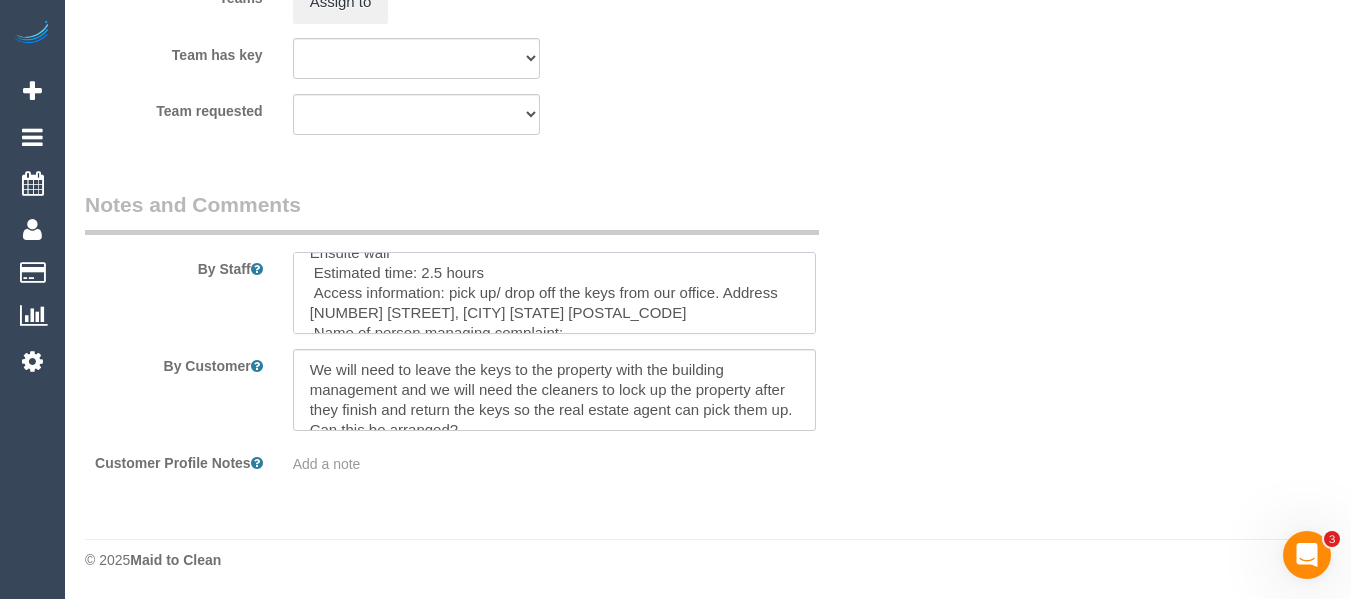 scroll, scrollTop: 160, scrollLeft: 0, axis: vertical 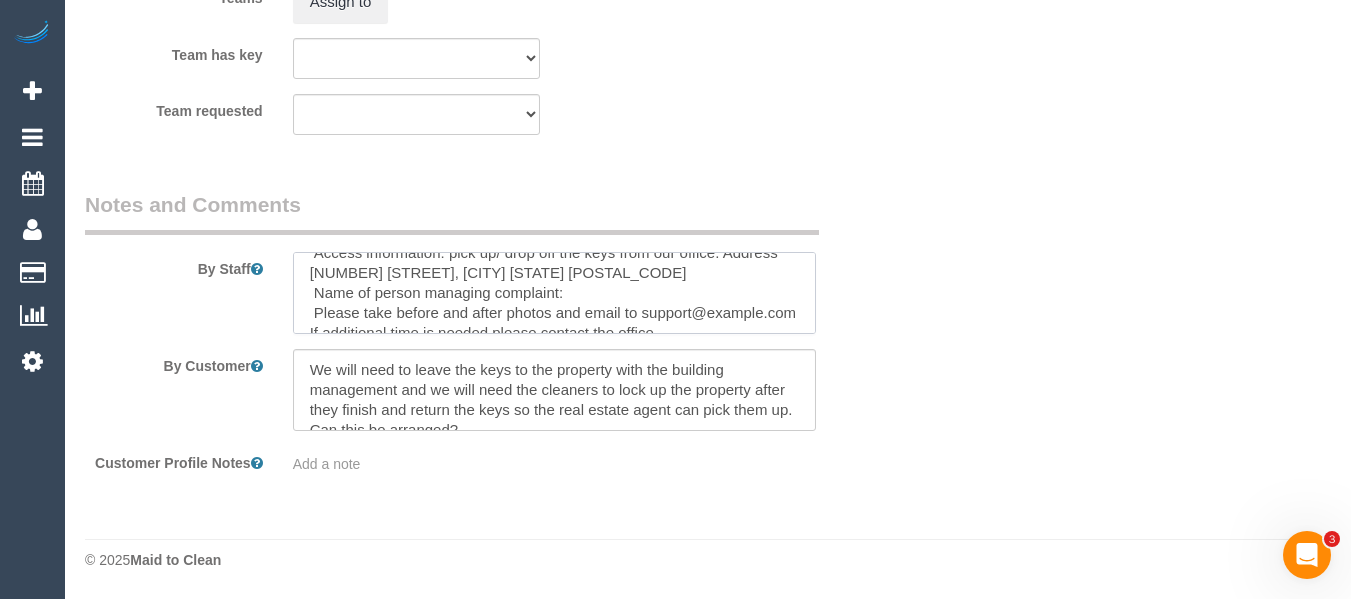 click at bounding box center (555, 293) 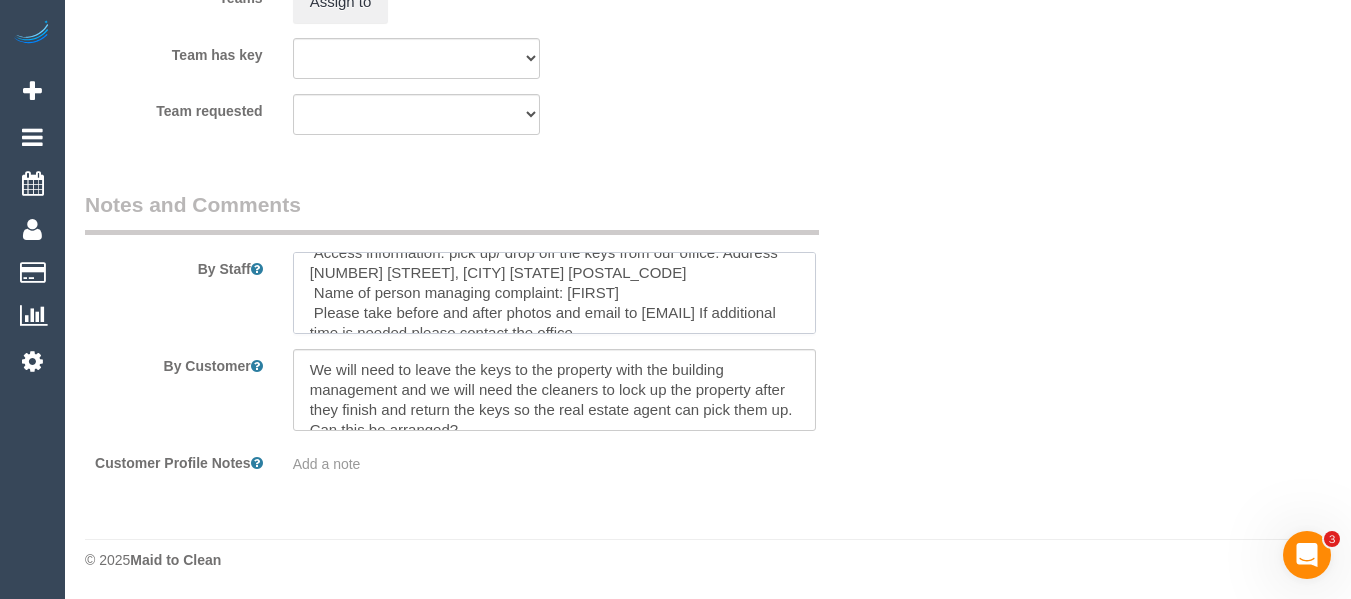 scroll, scrollTop: 199, scrollLeft: 0, axis: vertical 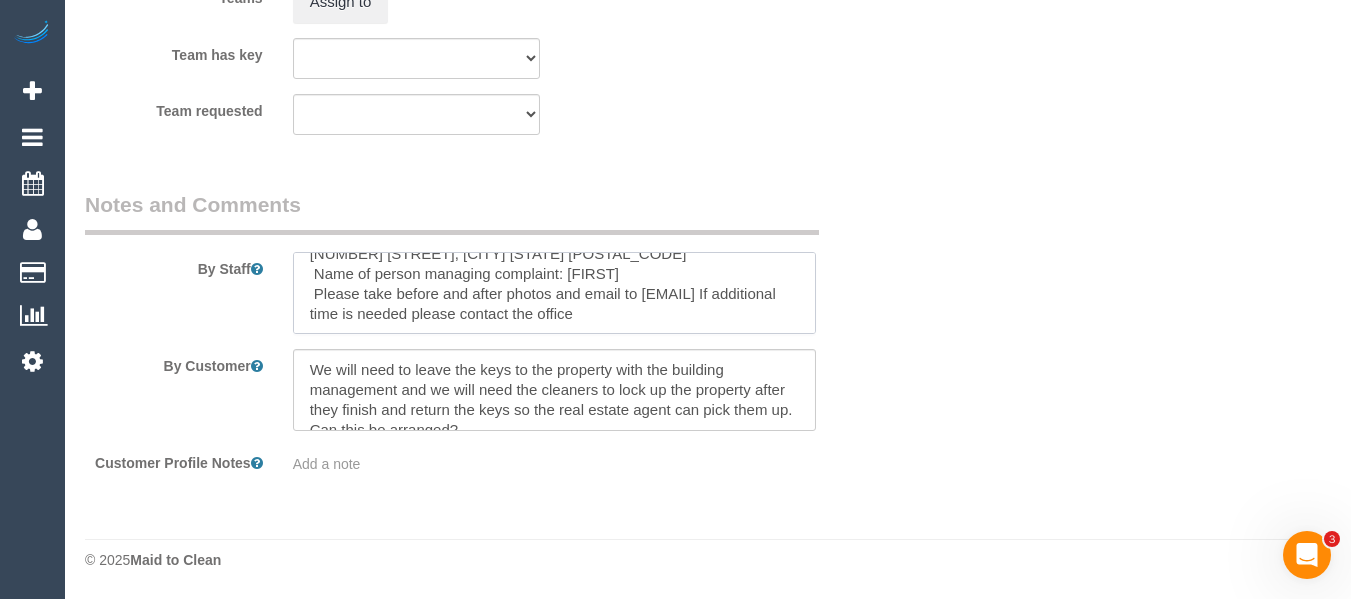 type on "Re-clean tasks:
Kitchen Oven
Kitchen cupboards
Bedroom 2 wall stains
Lounge room wall long black mark
Ensuite wall
Estimated time: 2.5 hours
Access information: pick up/ drop off the keys from our office. Address 25 Malcolm St, South Yarra VIC 3141
Name of person managing complaint: Vanessa
Please take before and after photos and email to support@maidtoclean.com.au If additional time is needed please contact the office" 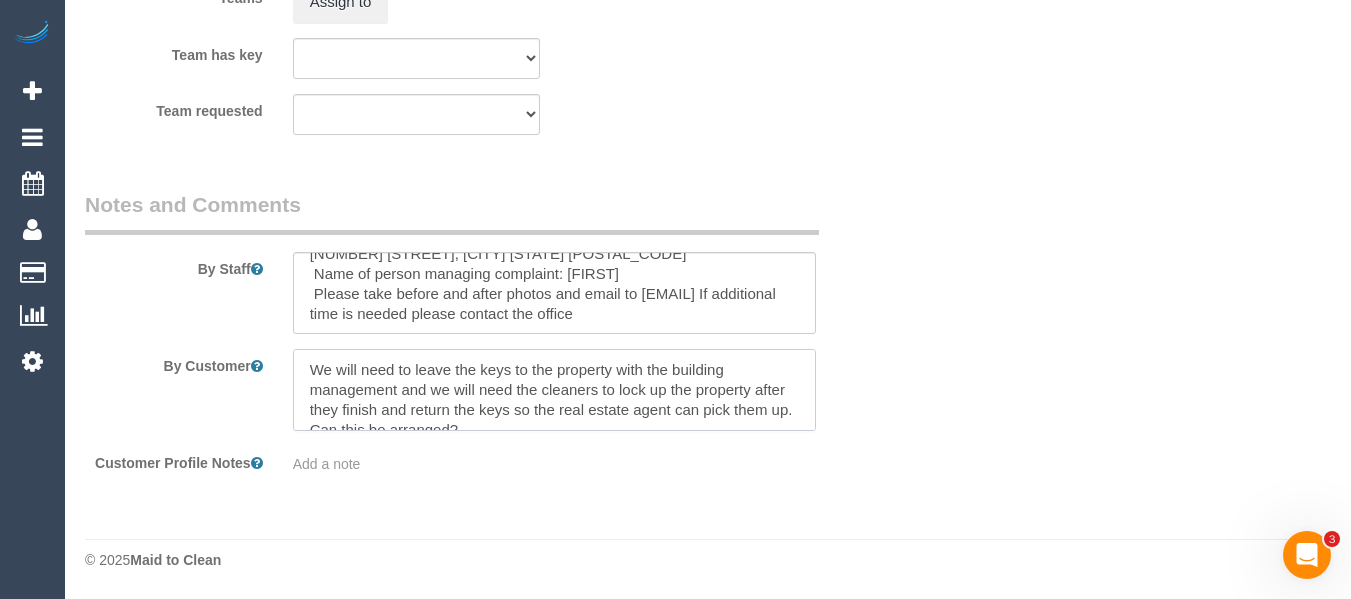 scroll, scrollTop: 100, scrollLeft: 0, axis: vertical 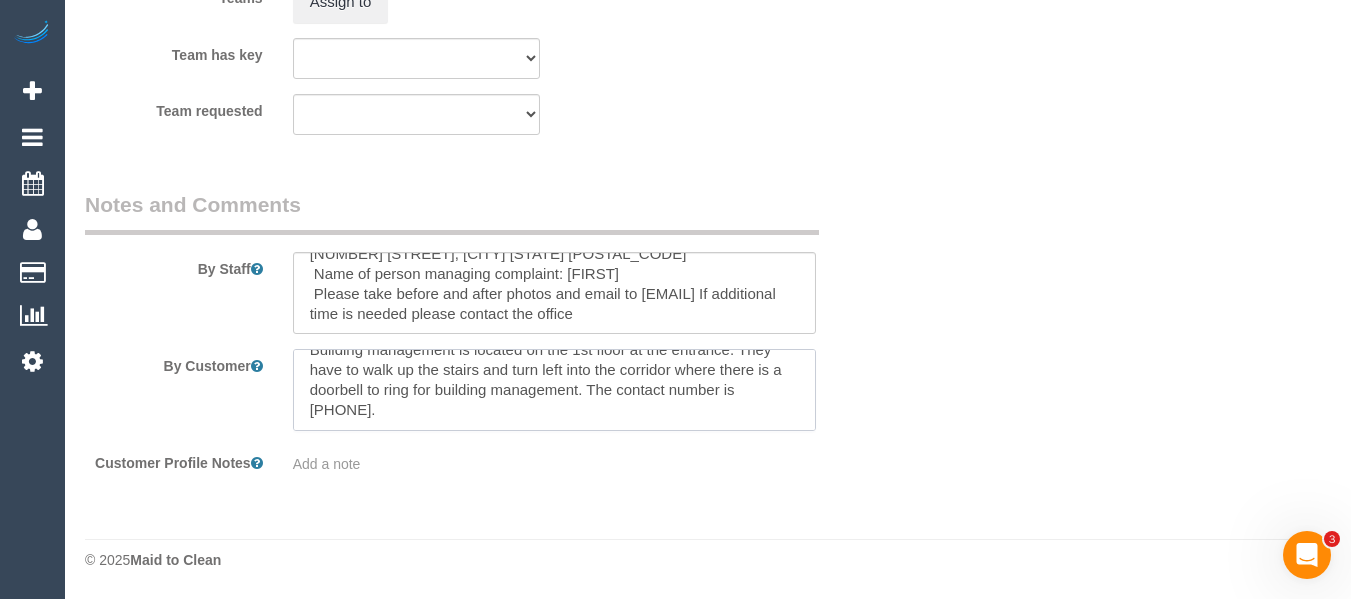 drag, startPoint x: 309, startPoint y: 372, endPoint x: 435, endPoint y: 492, distance: 174 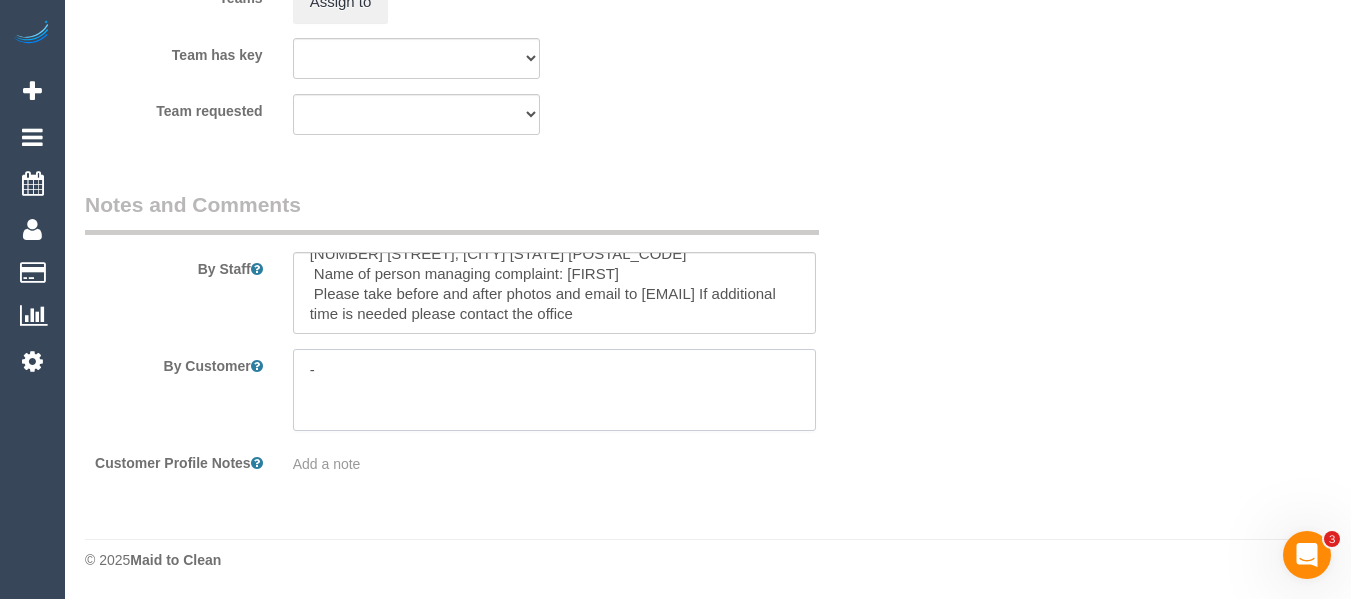 scroll, scrollTop: 0, scrollLeft: 0, axis: both 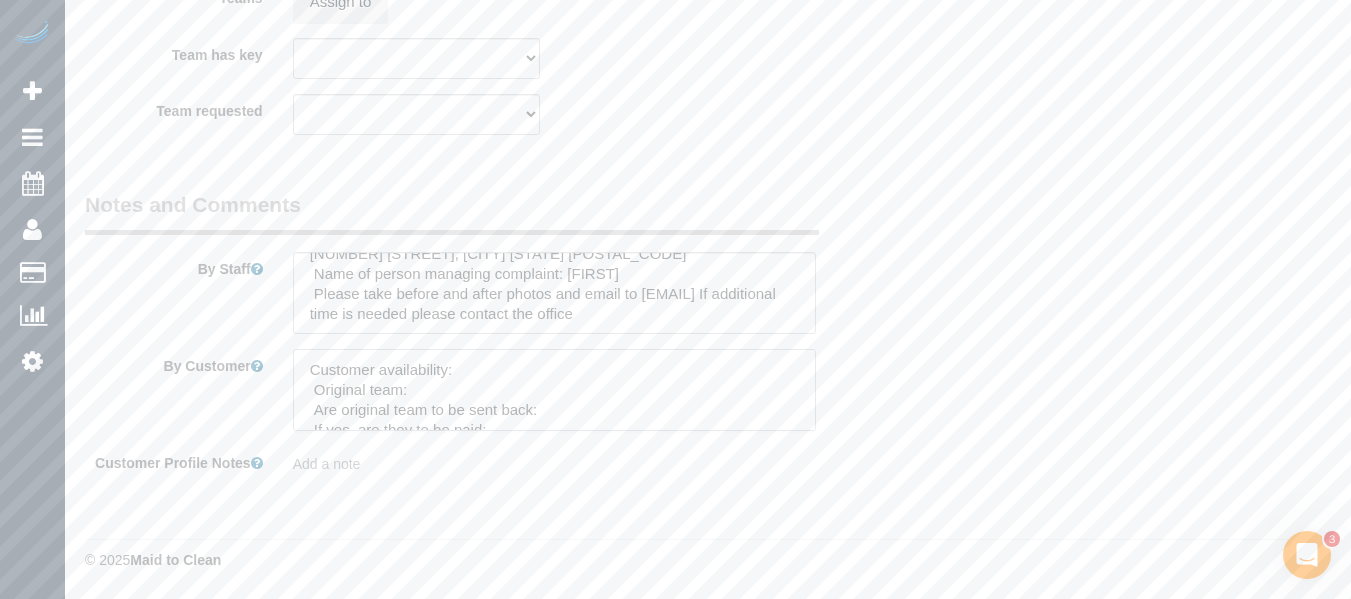 click at bounding box center [555, 390] 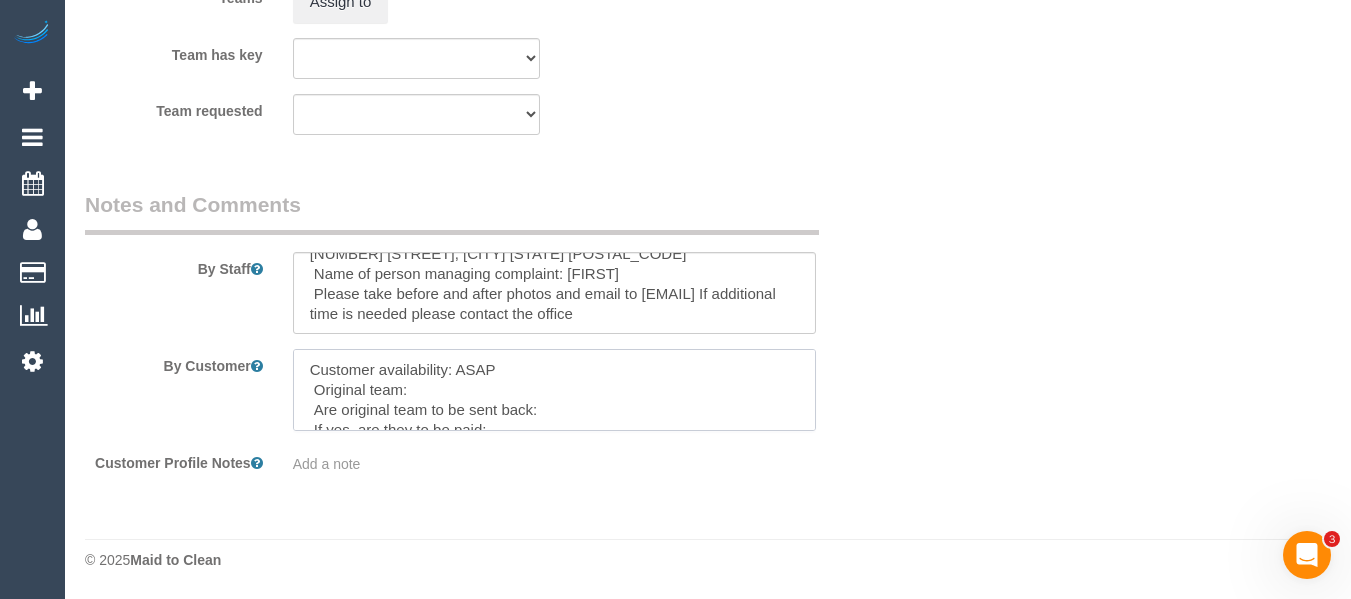click at bounding box center [555, 390] 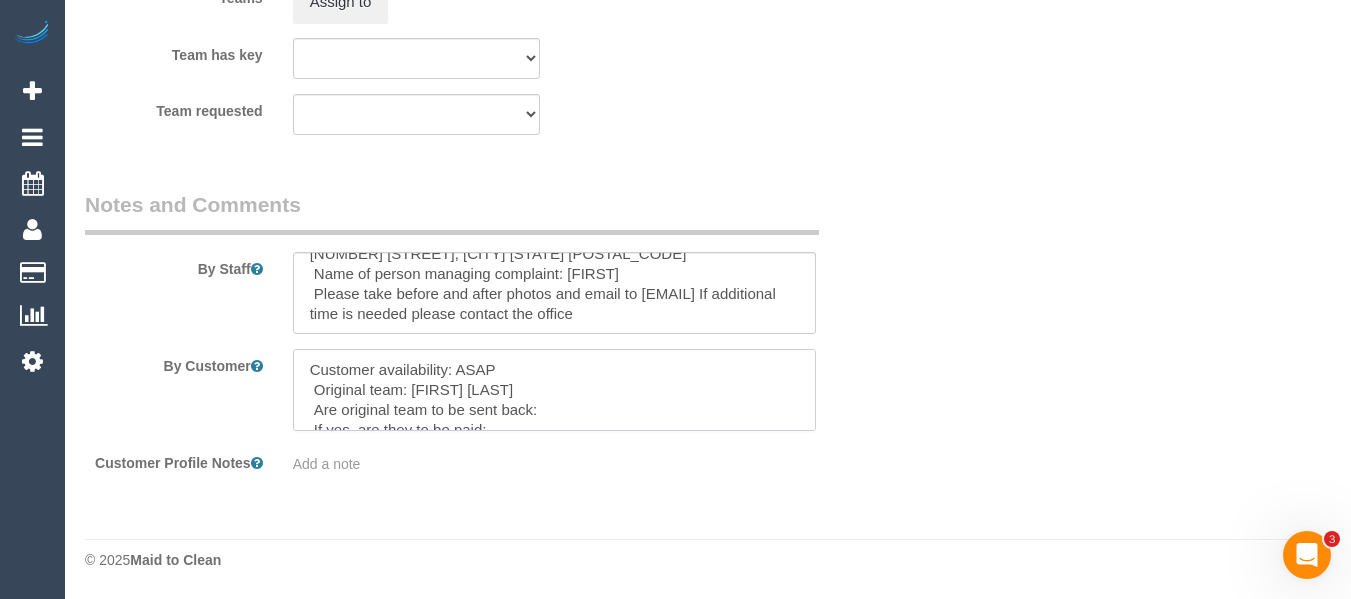 click at bounding box center (555, 390) 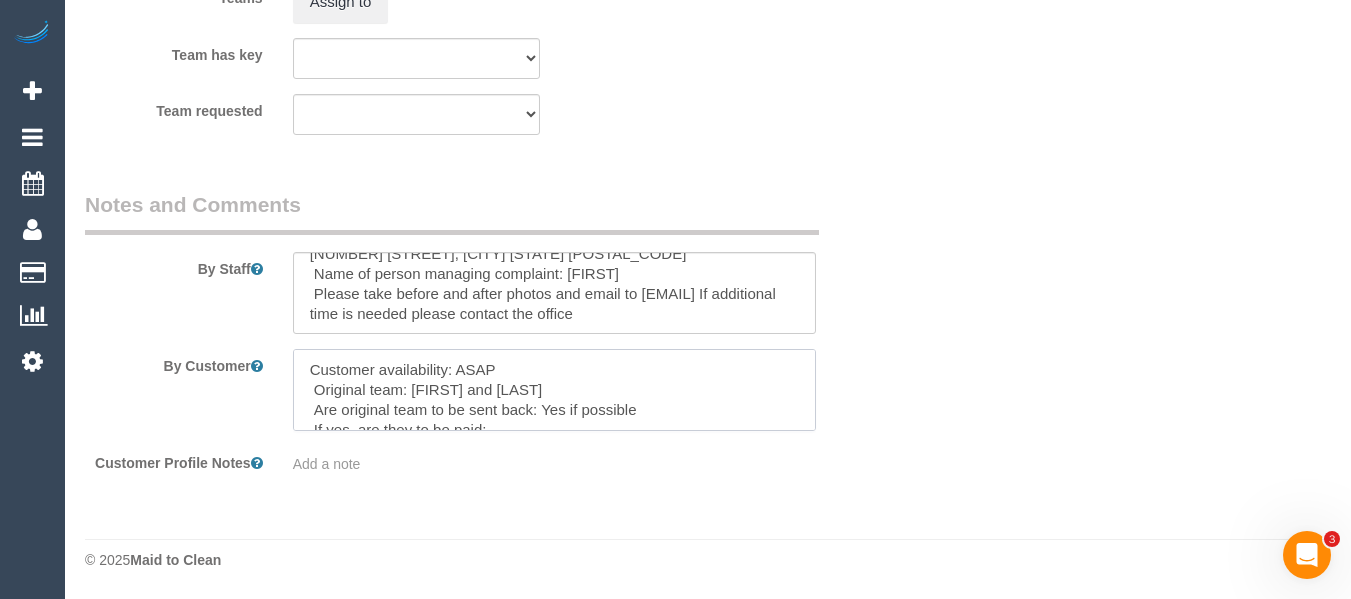 scroll, scrollTop: 40, scrollLeft: 0, axis: vertical 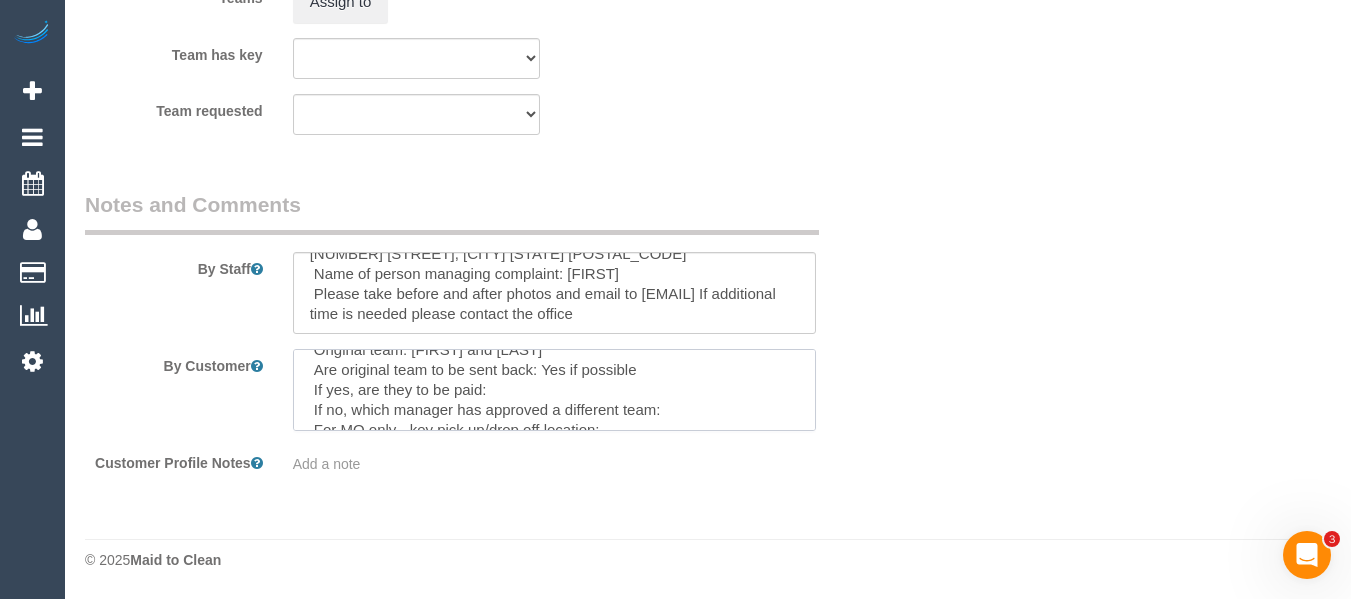 click at bounding box center [555, 390] 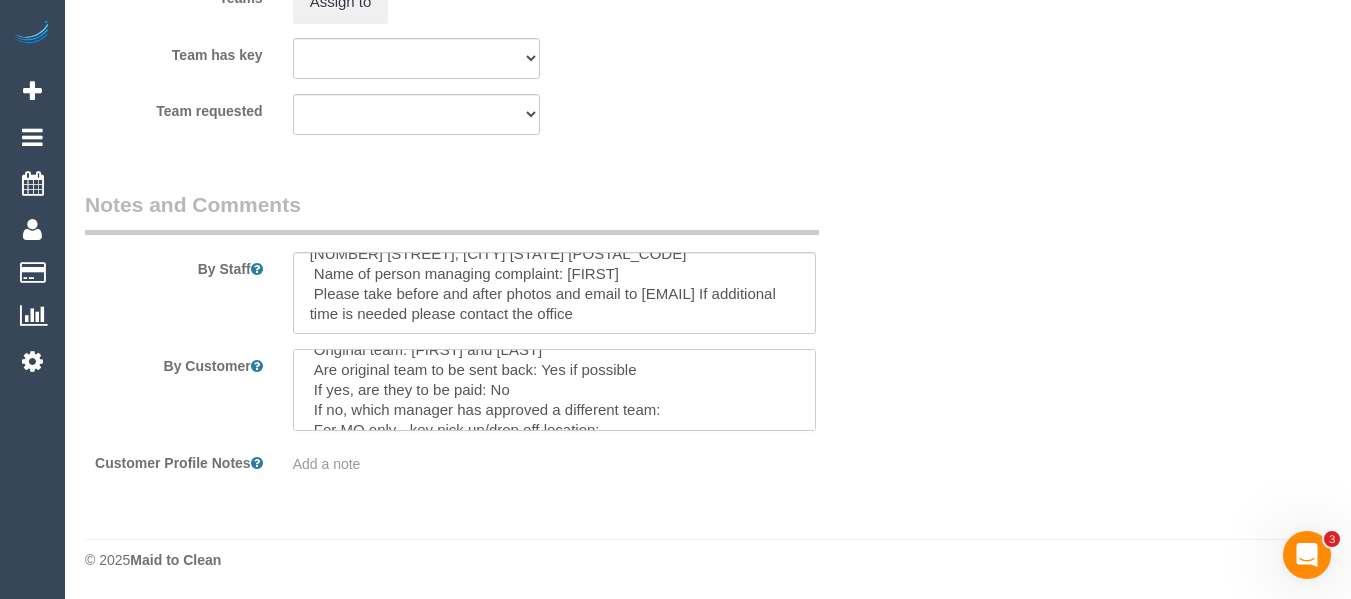scroll, scrollTop: 80, scrollLeft: 0, axis: vertical 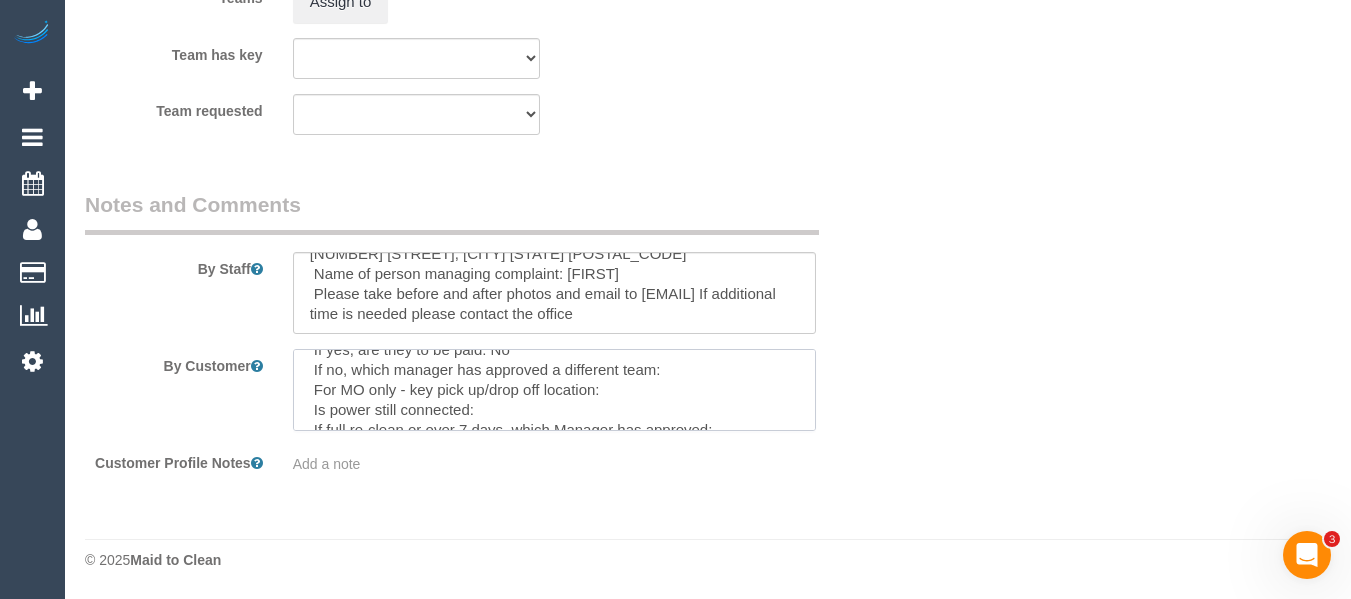click at bounding box center (555, 390) 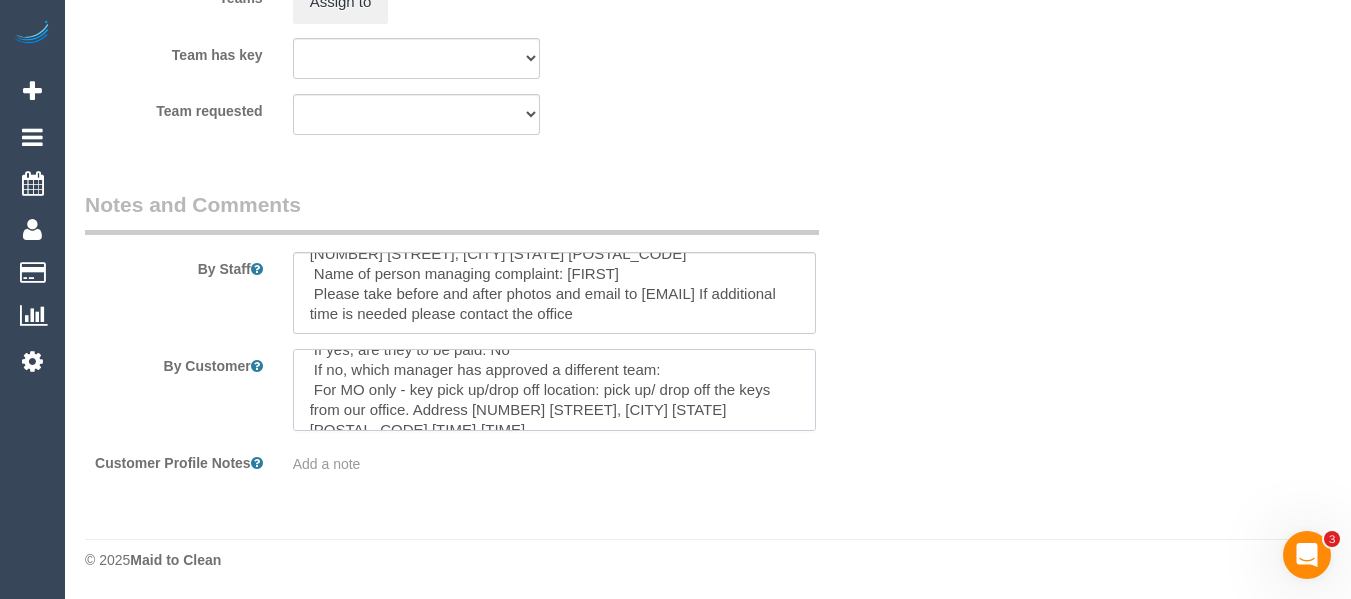 scroll, scrollTop: 88, scrollLeft: 0, axis: vertical 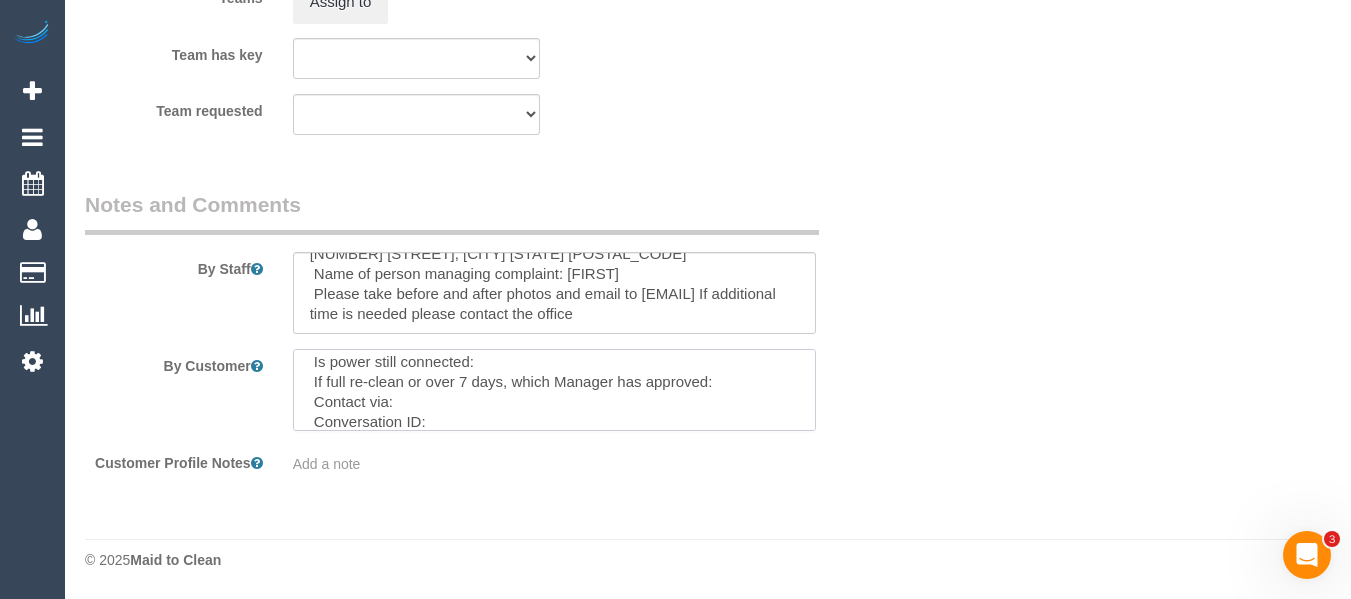 click at bounding box center (555, 390) 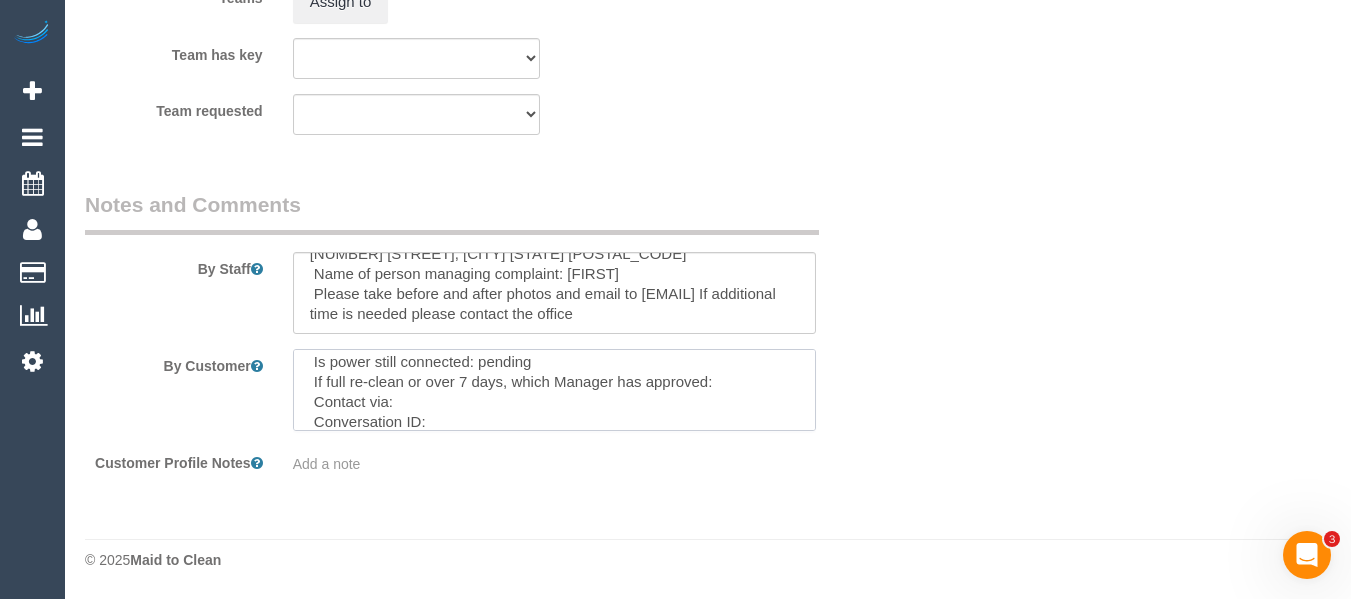 click at bounding box center [555, 390] 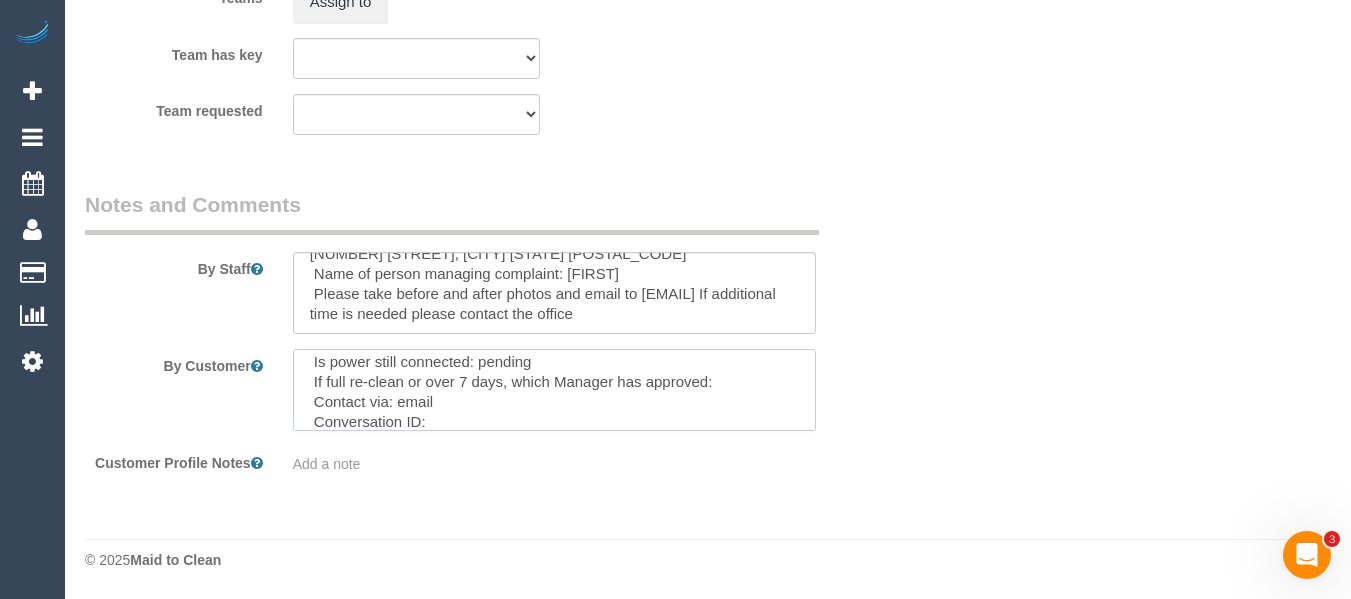 click at bounding box center (555, 390) 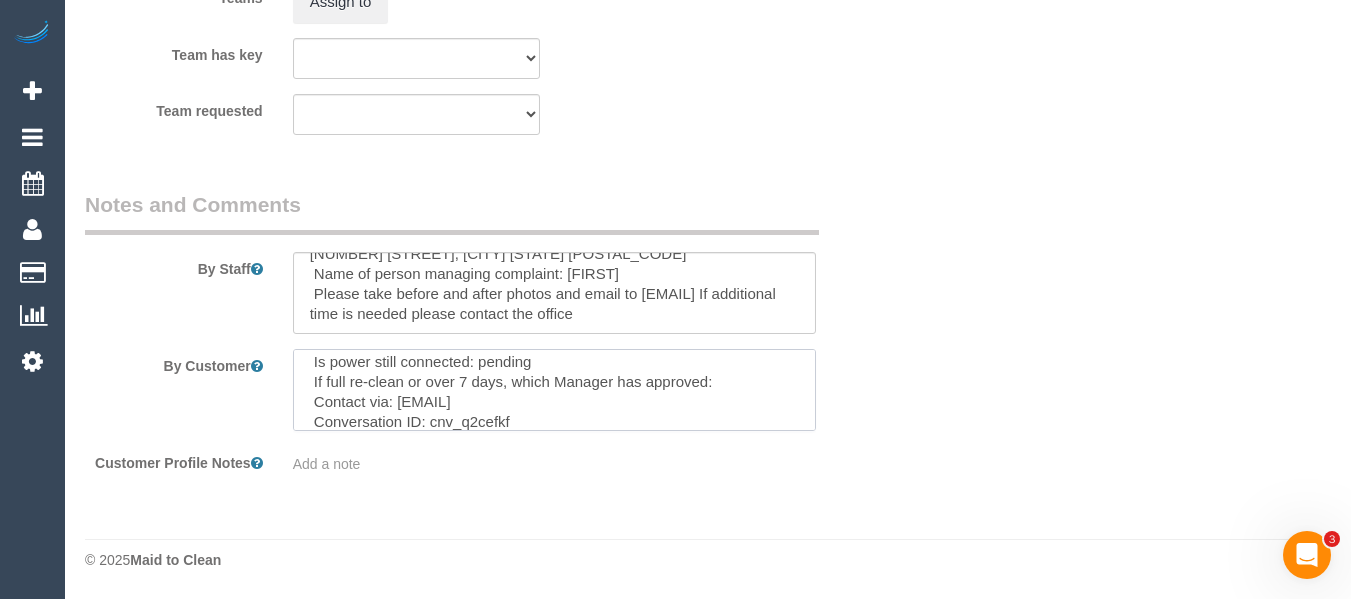 scroll, scrollTop: 188, scrollLeft: 0, axis: vertical 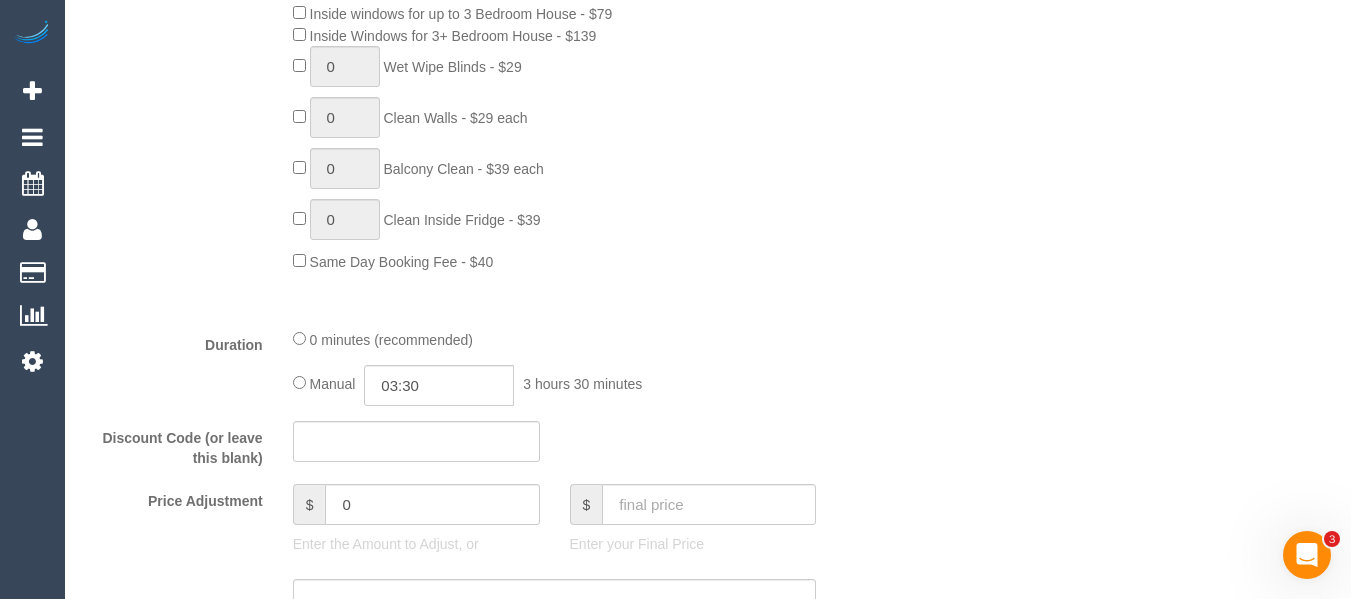 type on "Customer availability: ASAP
Original team: Felipe and Tatiana
Are original team to be sent back: Yes if possible
If yes, are they to be paid: No
If no, which manager has approved a different team:
For MO only - key pick up/drop off location: pick up/ drop off the keys from our office. Address 25 Malcolm St, South Yarra VIC 3141 9.30-3pm.
Is power still connected: pending
If full re-clean or over 7 days, which Manager has approved:
Contact via: email
Conversation ID: cnv_q2cefkf
Booking on behalf of Vanessa (Mapa)" 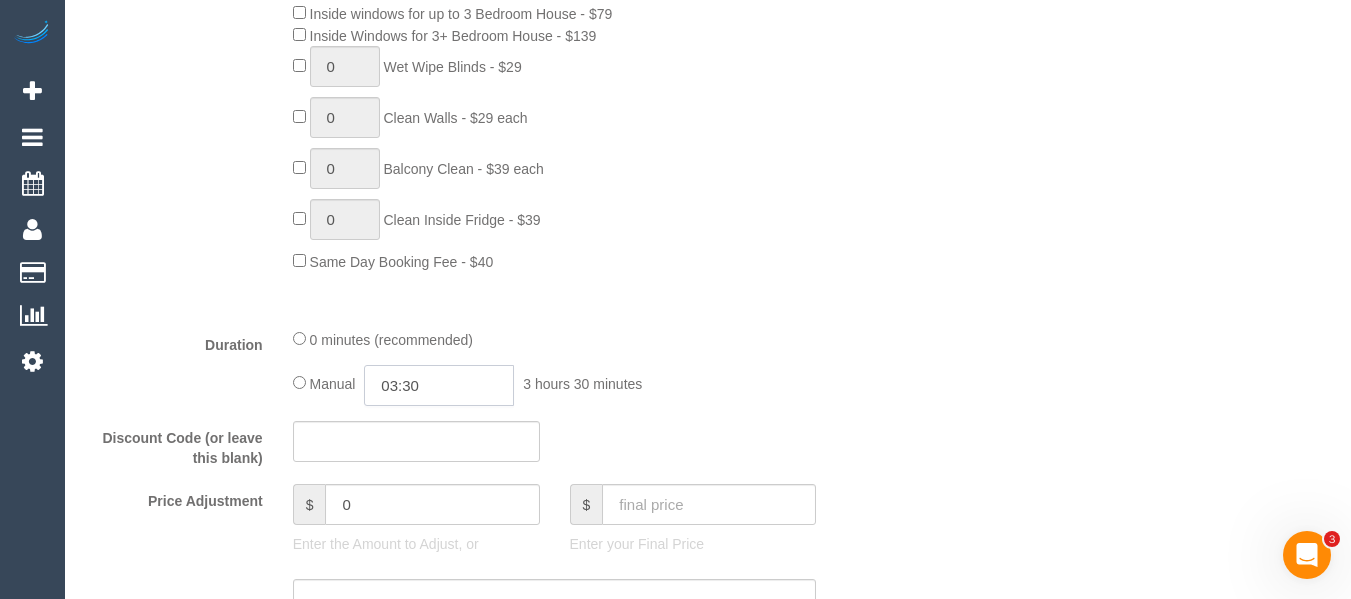 click on "03:30" 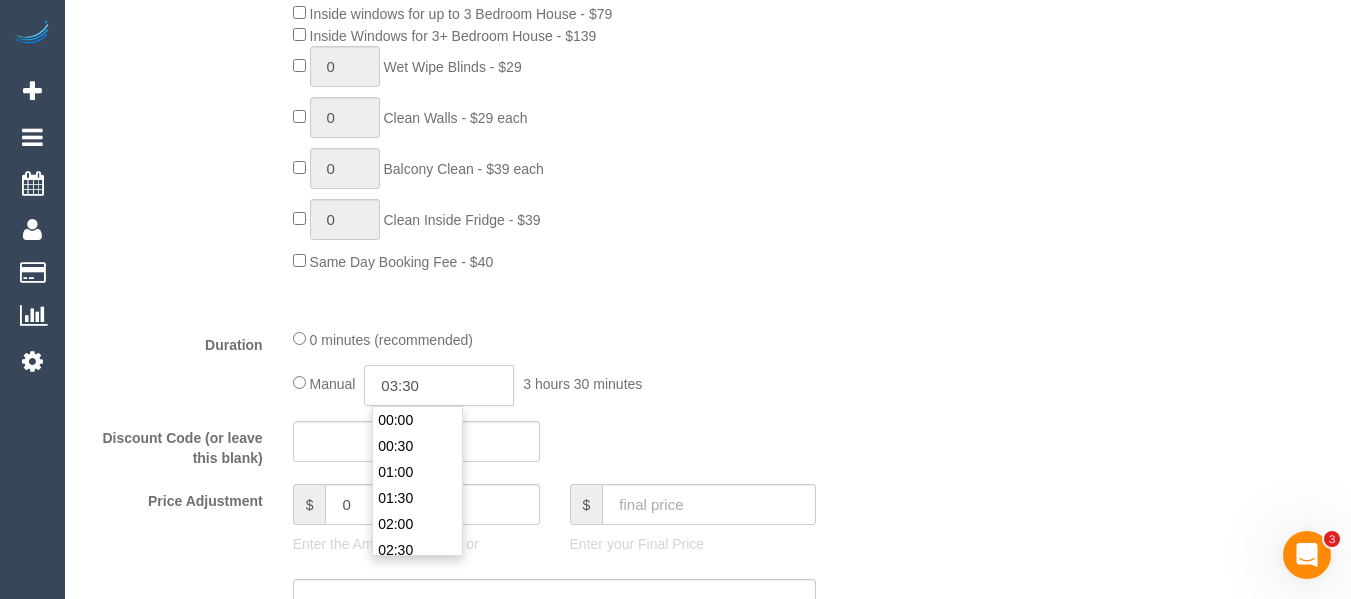 scroll, scrollTop: 156, scrollLeft: 0, axis: vertical 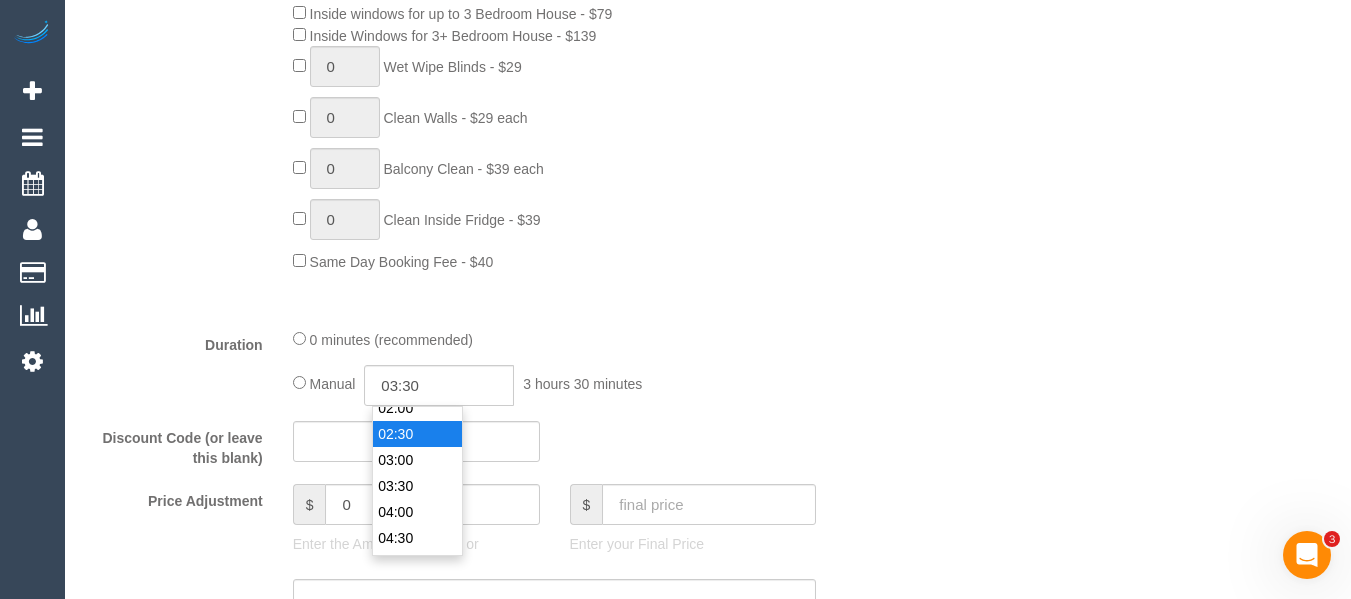 type on "02:30" 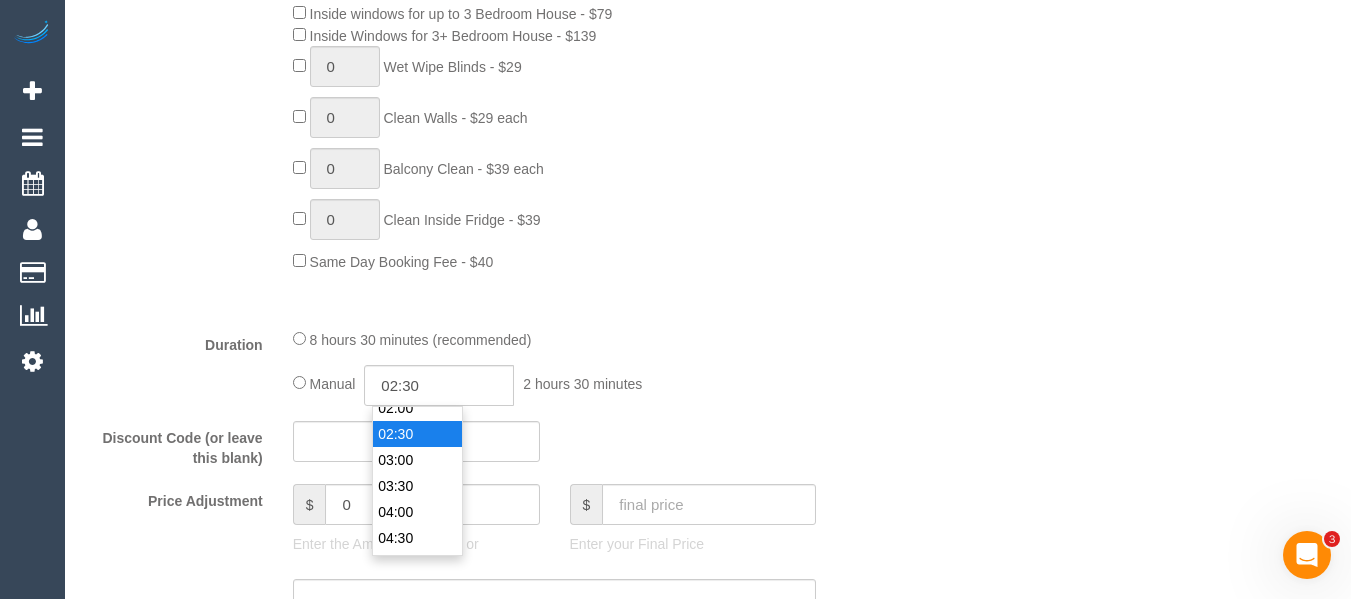 click on "02:30" at bounding box center [417, 434] 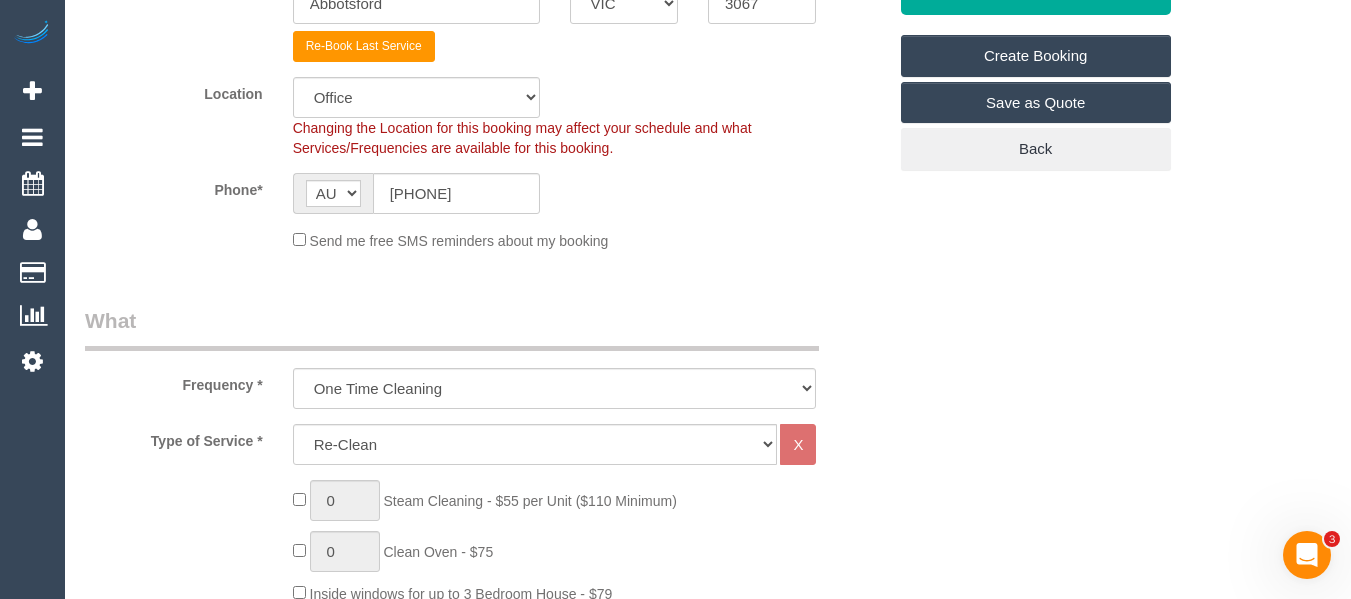 scroll, scrollTop: 143, scrollLeft: 0, axis: vertical 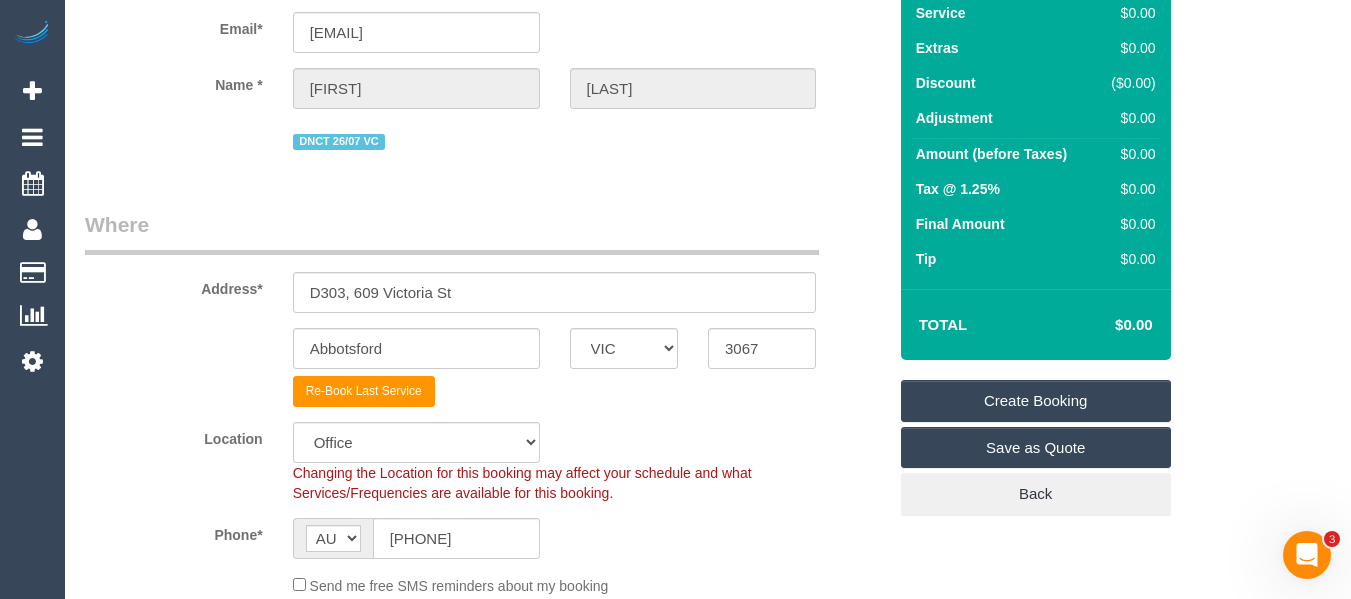 click on "Create Booking" at bounding box center (1036, 401) 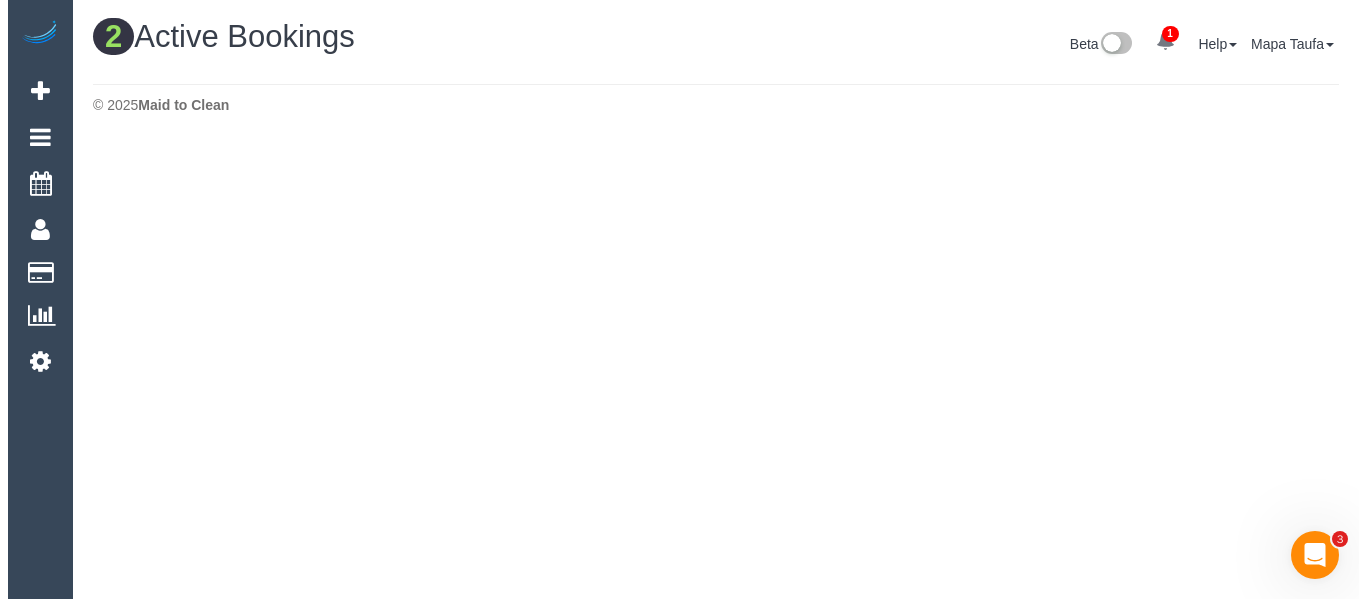 scroll, scrollTop: 0, scrollLeft: 0, axis: both 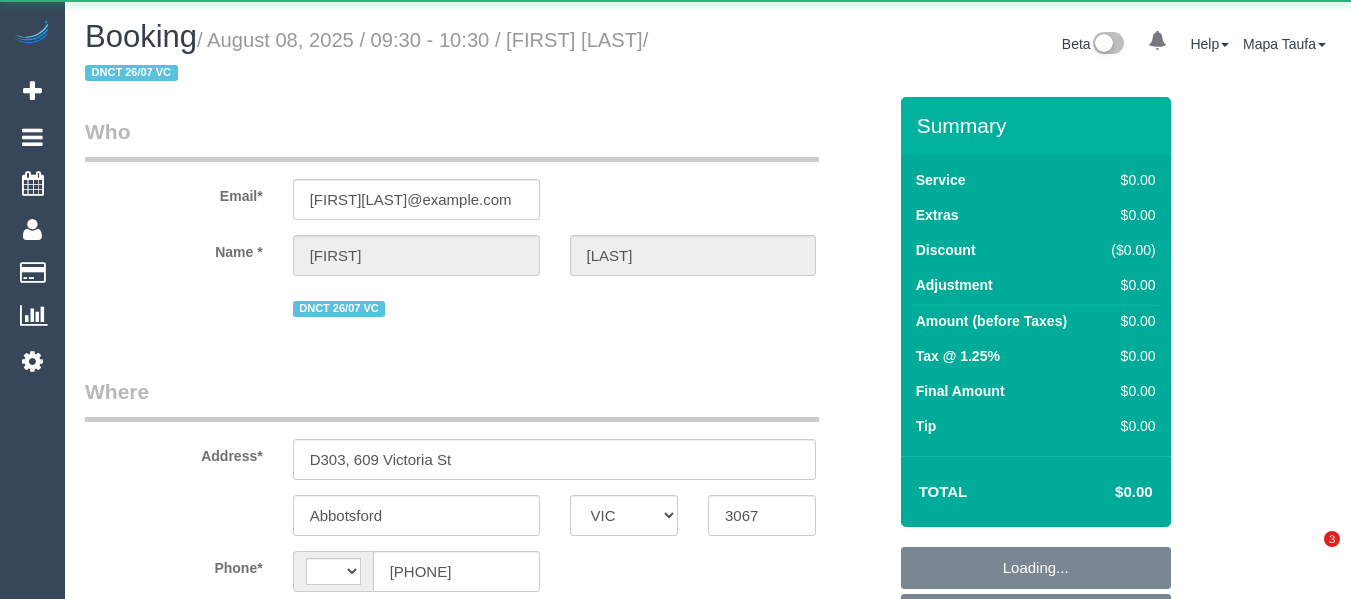 select on "VIC" 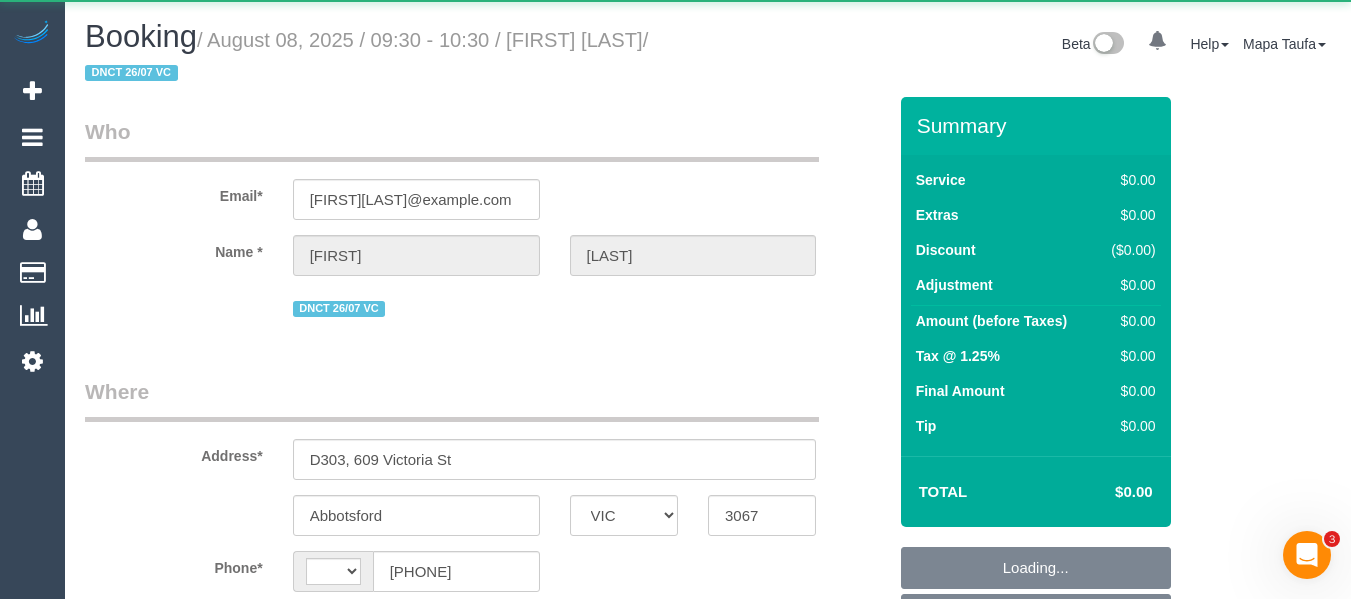scroll, scrollTop: 0, scrollLeft: 0, axis: both 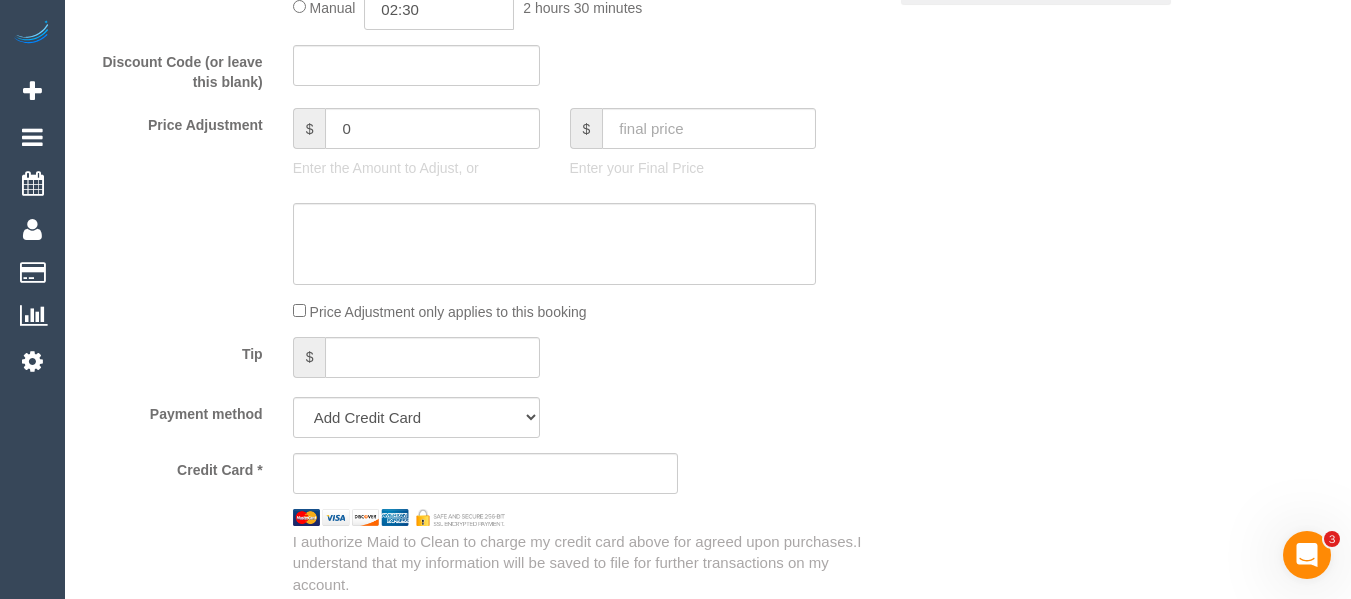 select on "string:stripe-pm_1RnCsf2GScqysDRVnwsGx1QY" 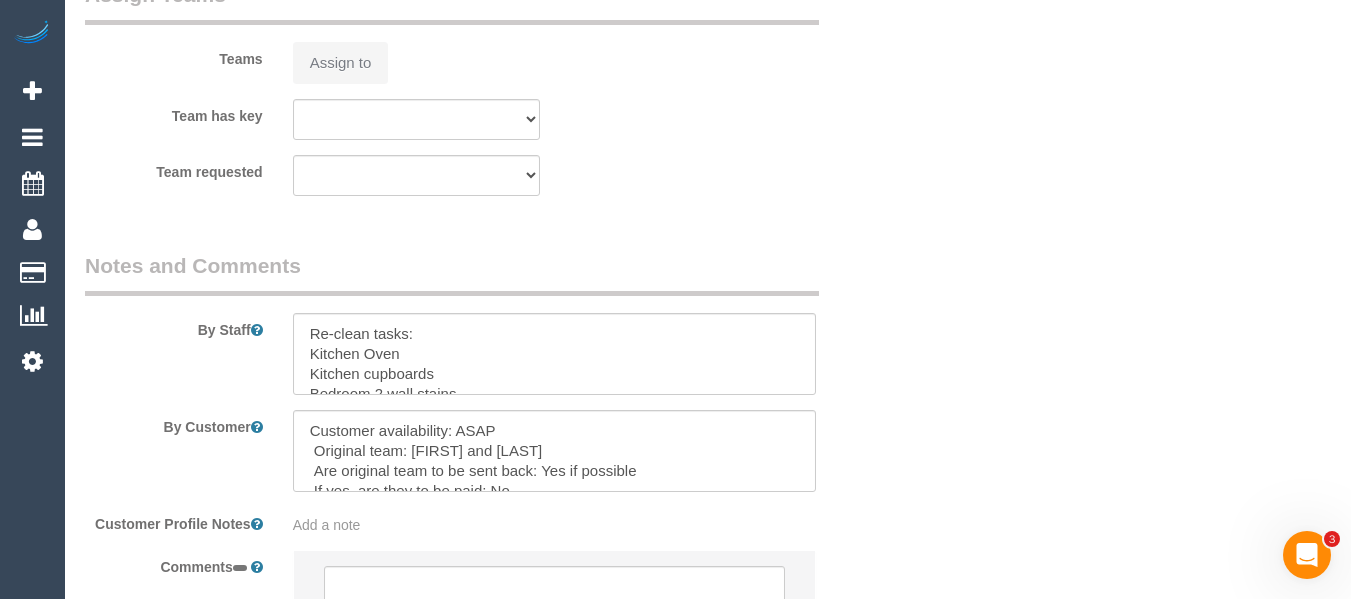 scroll, scrollTop: 1901, scrollLeft: 0, axis: vertical 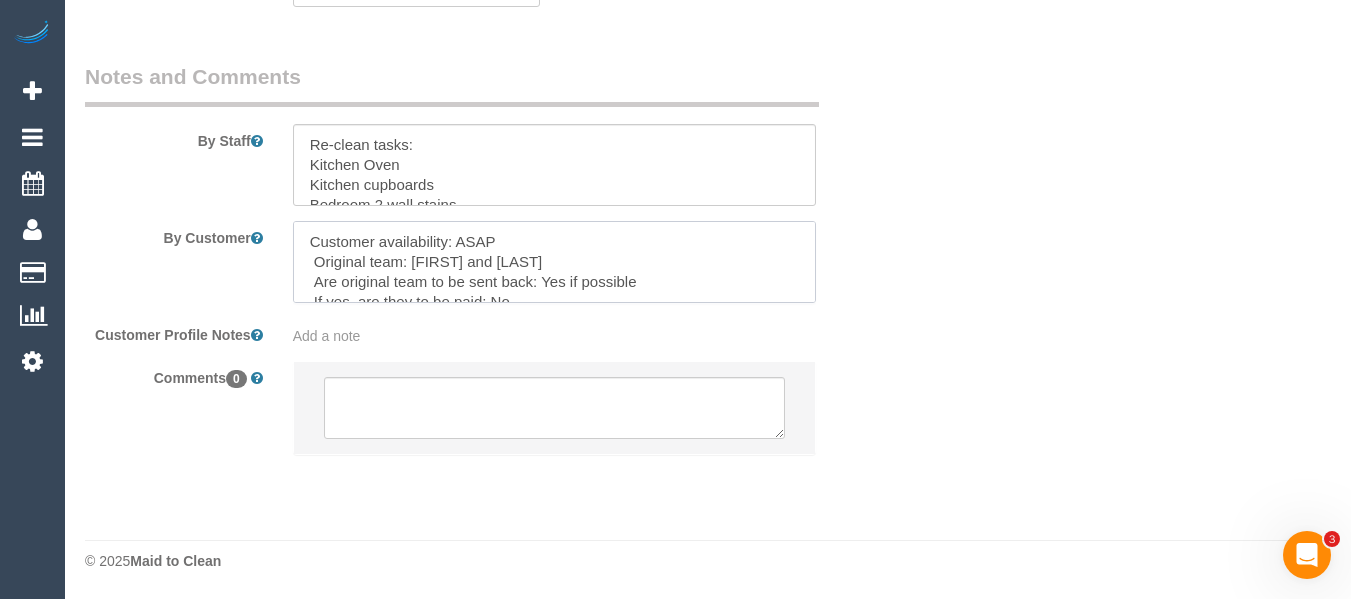 select on "object:611" 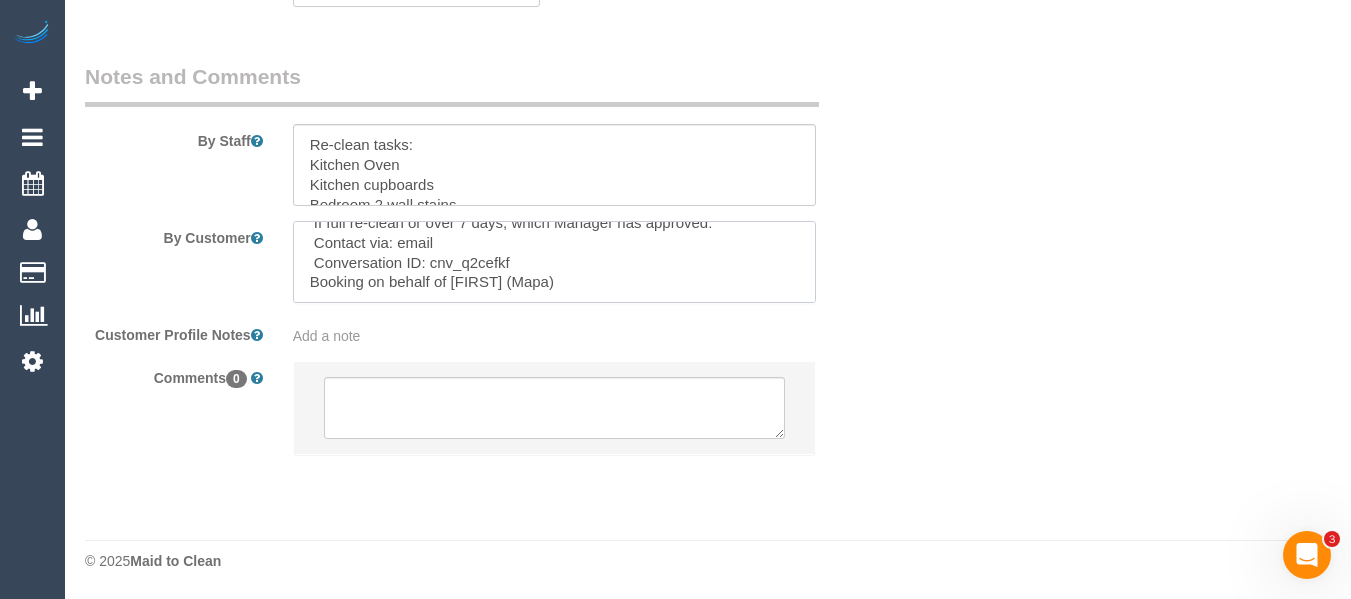 drag, startPoint x: 309, startPoint y: 242, endPoint x: 607, endPoint y: 307, distance: 305.00656 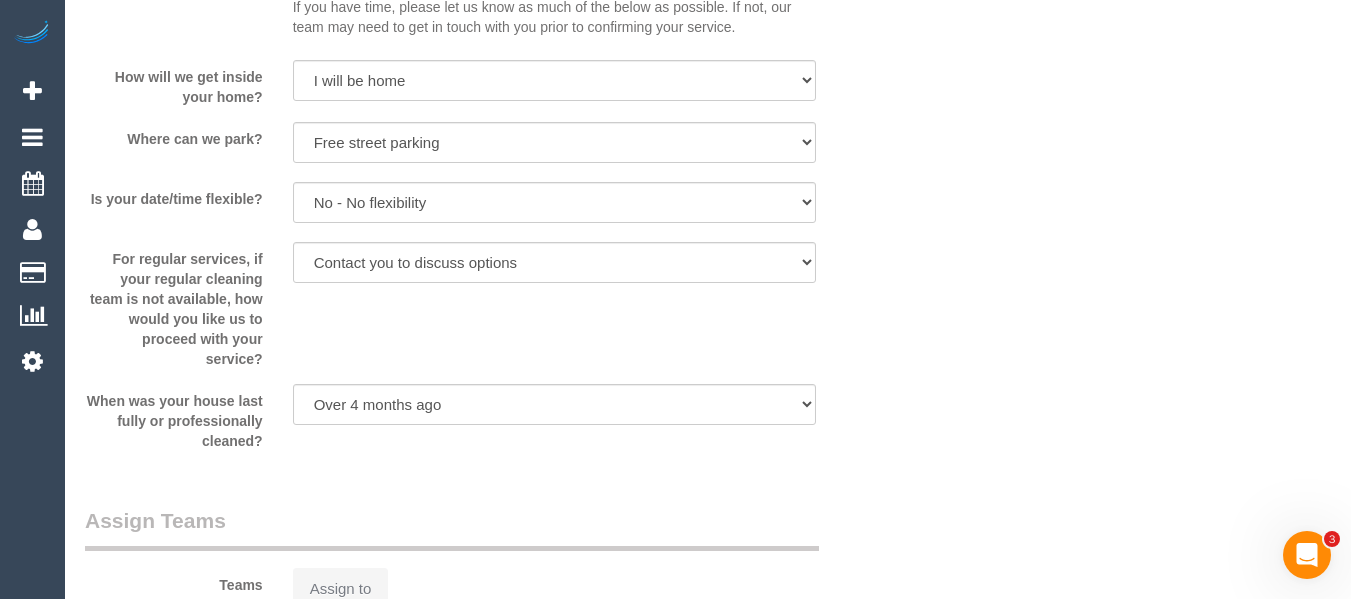 scroll, scrollTop: 3180, scrollLeft: 0, axis: vertical 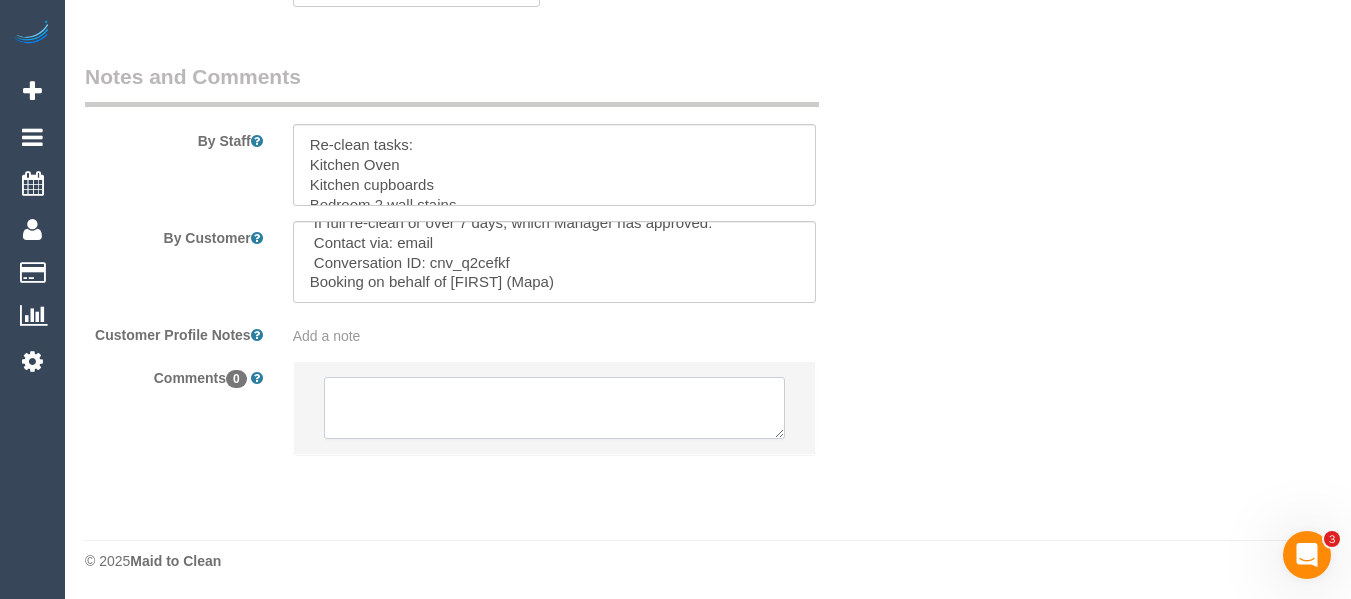 click at bounding box center (555, 408) 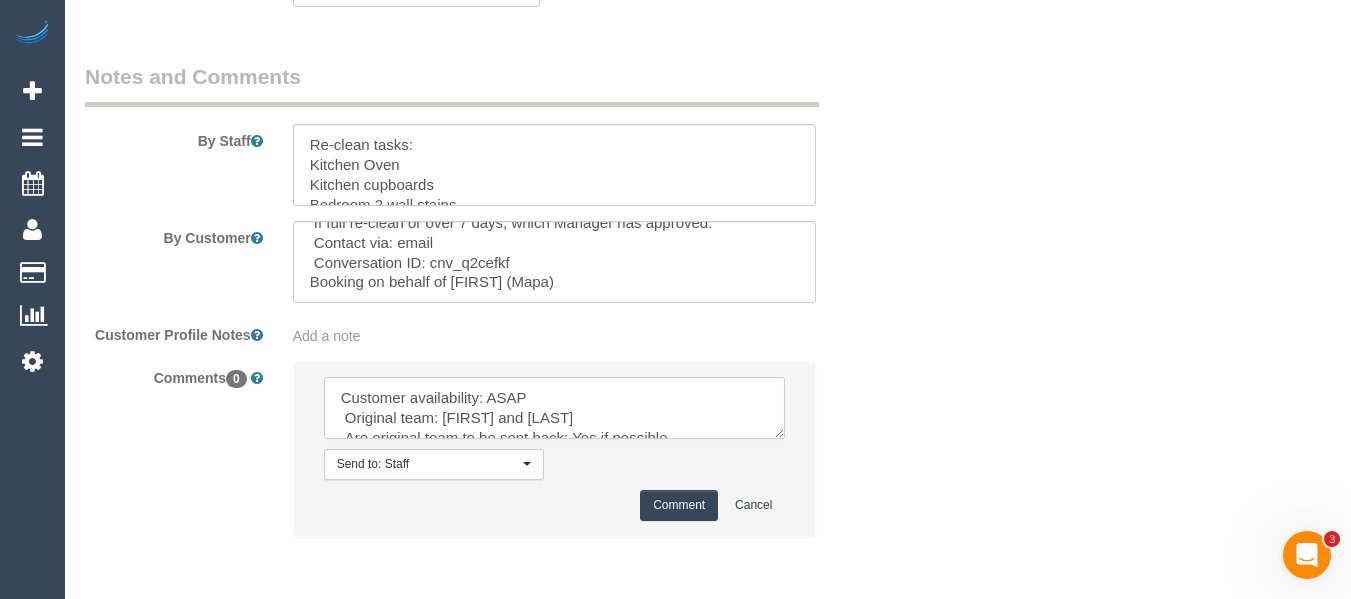 scroll, scrollTop: 208, scrollLeft: 0, axis: vertical 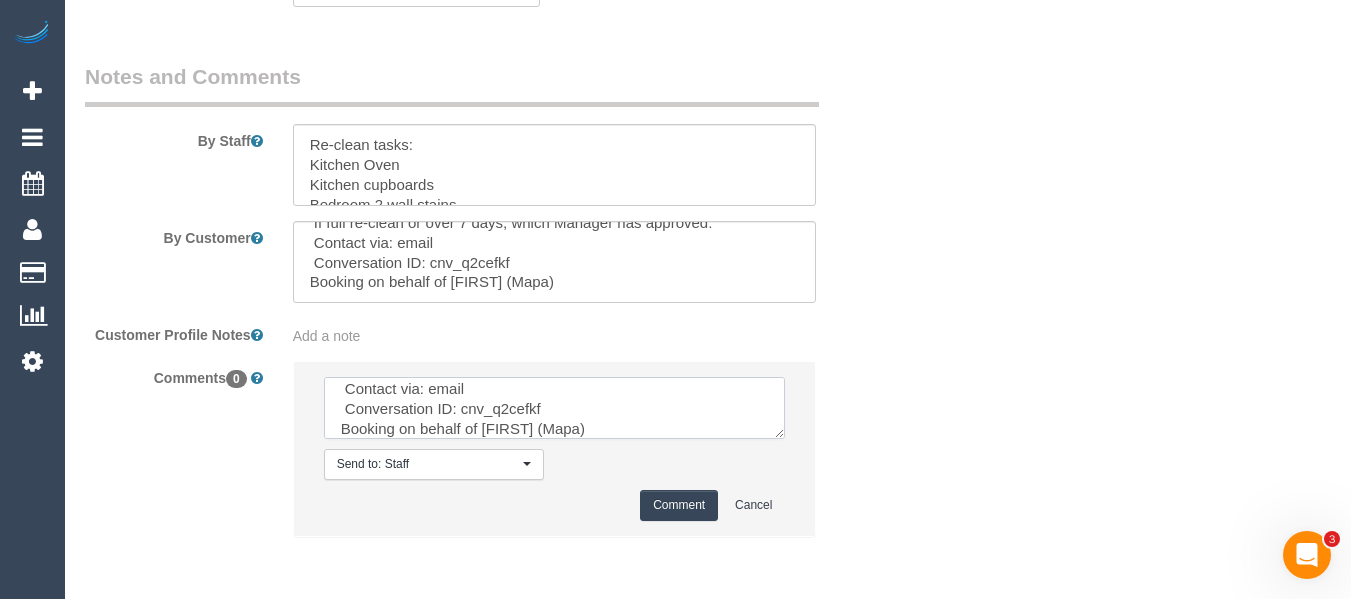 select on "object:2009" 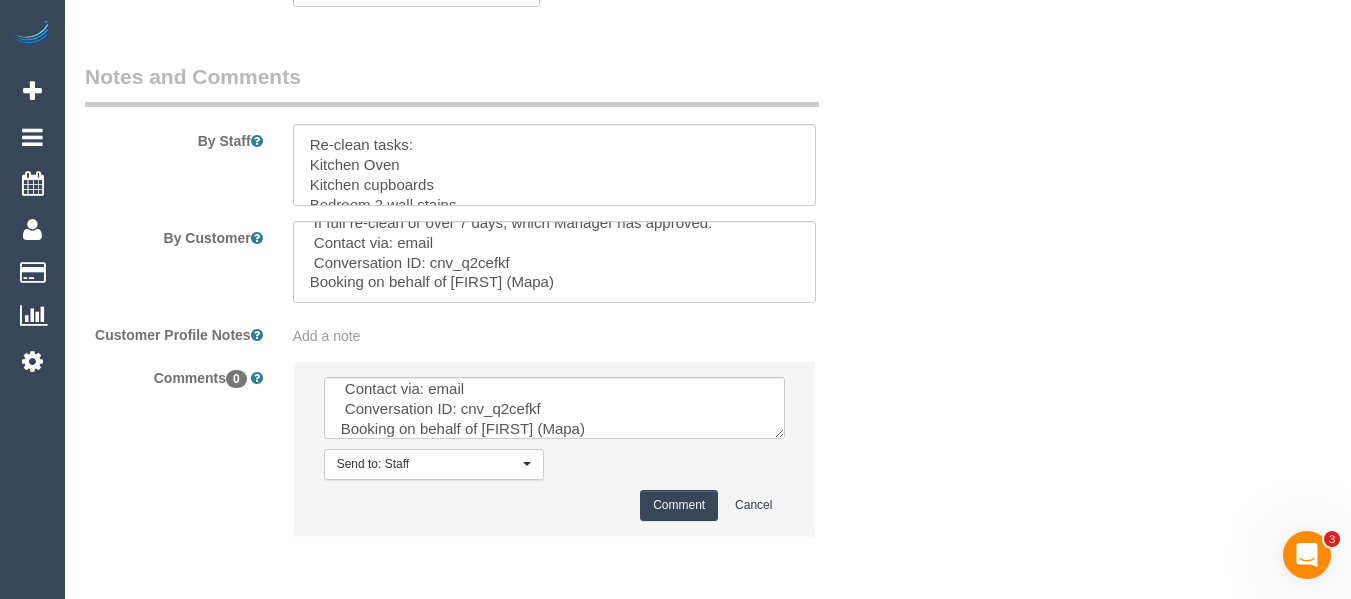 click on "Comment" at bounding box center (679, 505) 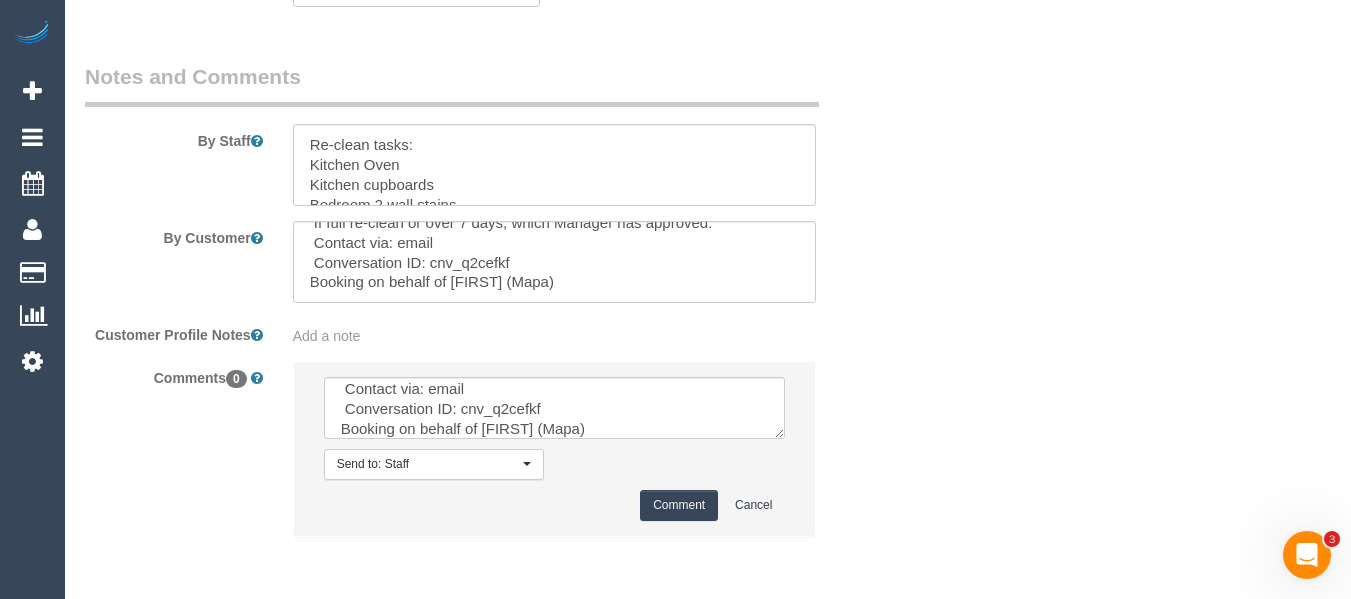 type 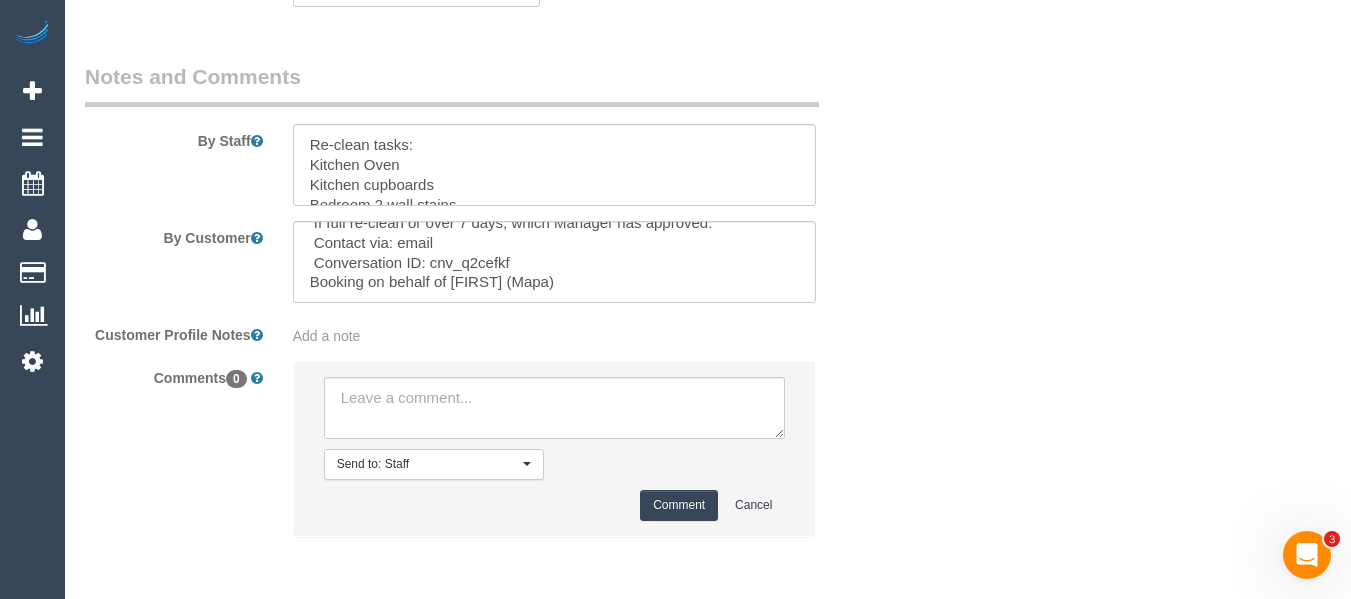 scroll, scrollTop: 0, scrollLeft: 0, axis: both 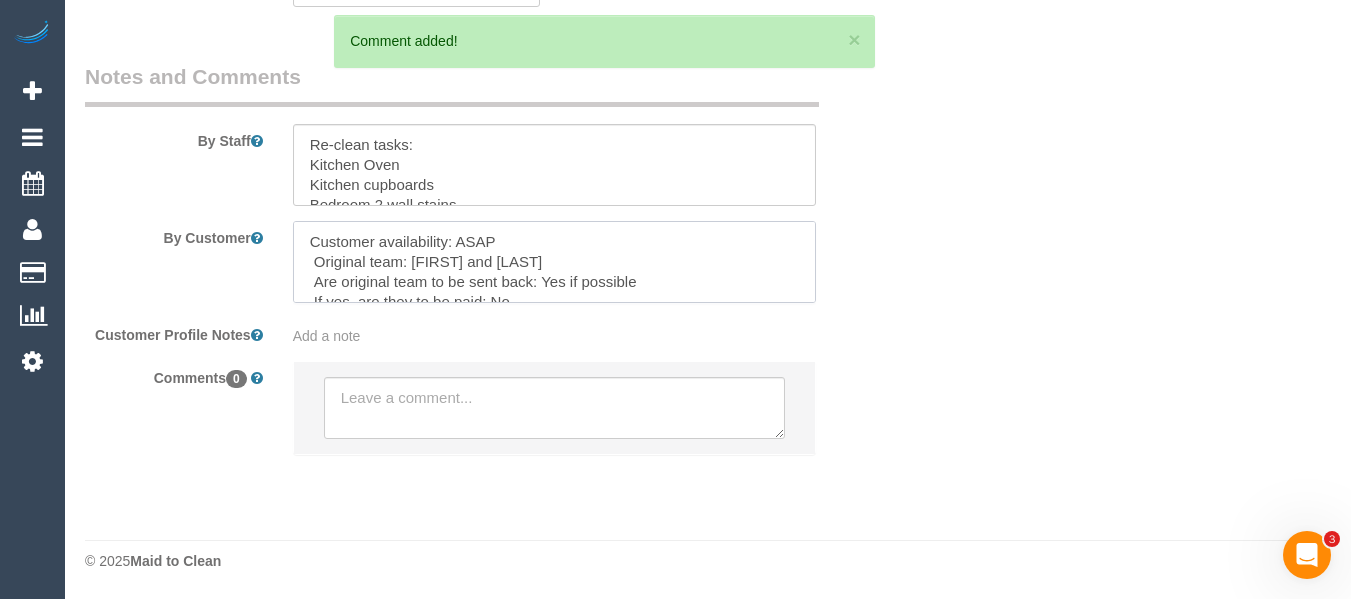 drag, startPoint x: 586, startPoint y: 284, endPoint x: 231, endPoint y: 210, distance: 362.63068 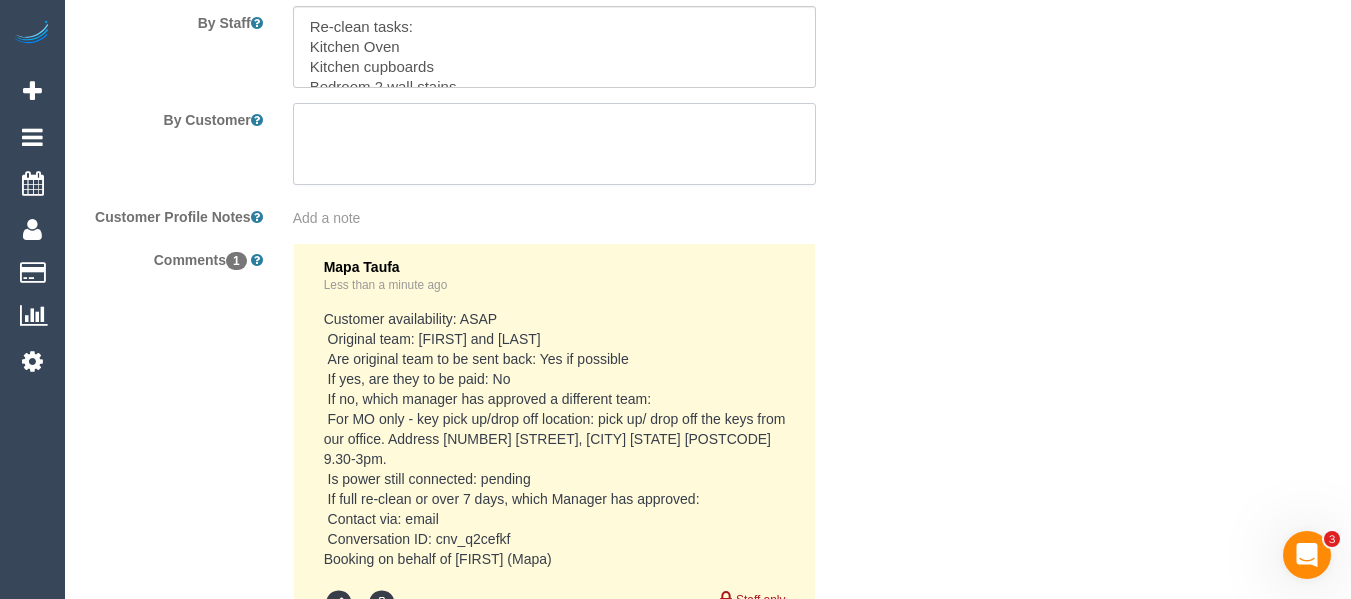 scroll, scrollTop: 3305, scrollLeft: 0, axis: vertical 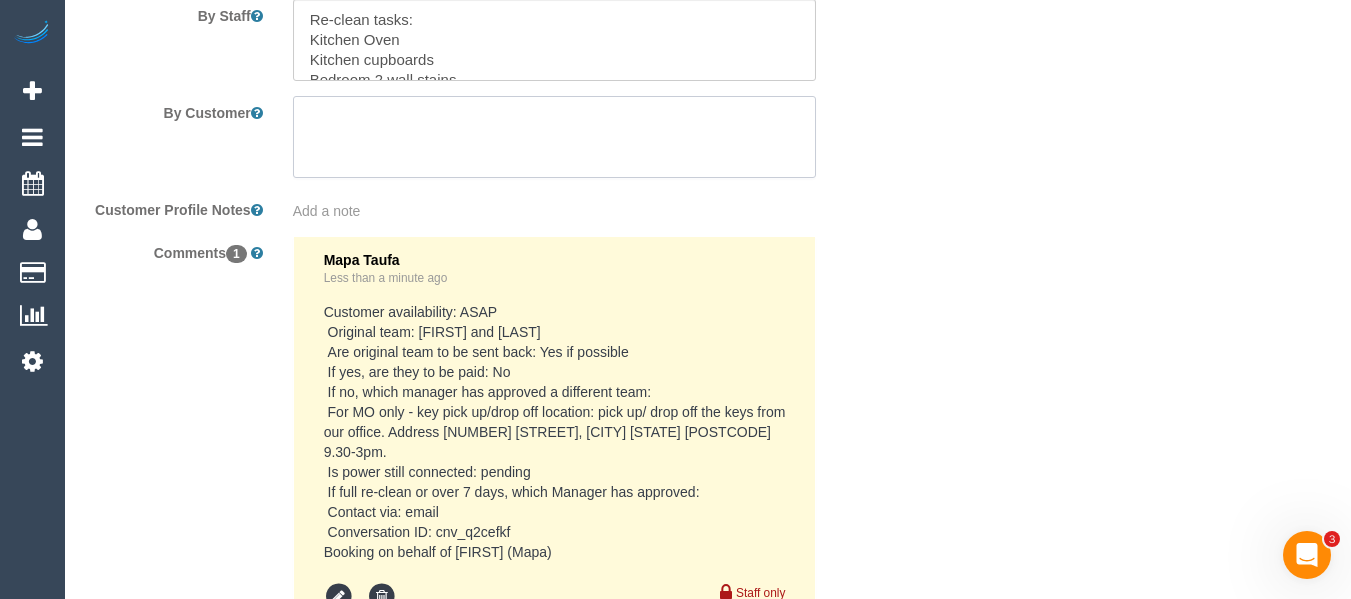 type 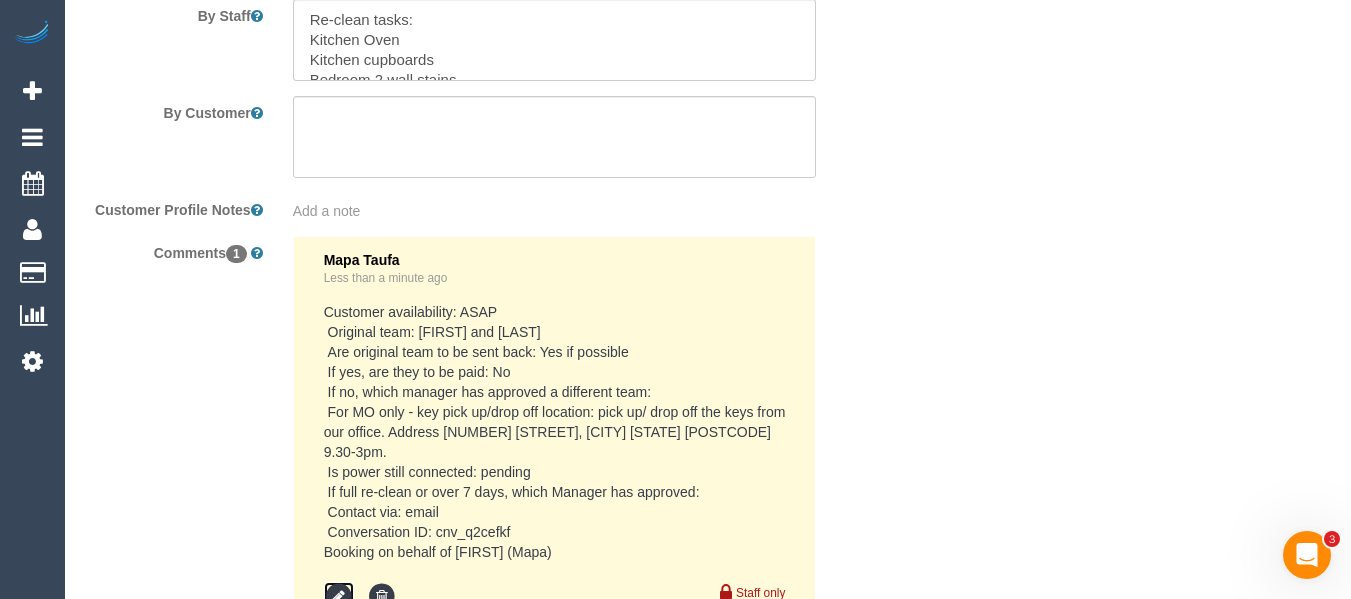 click at bounding box center (339, 597) 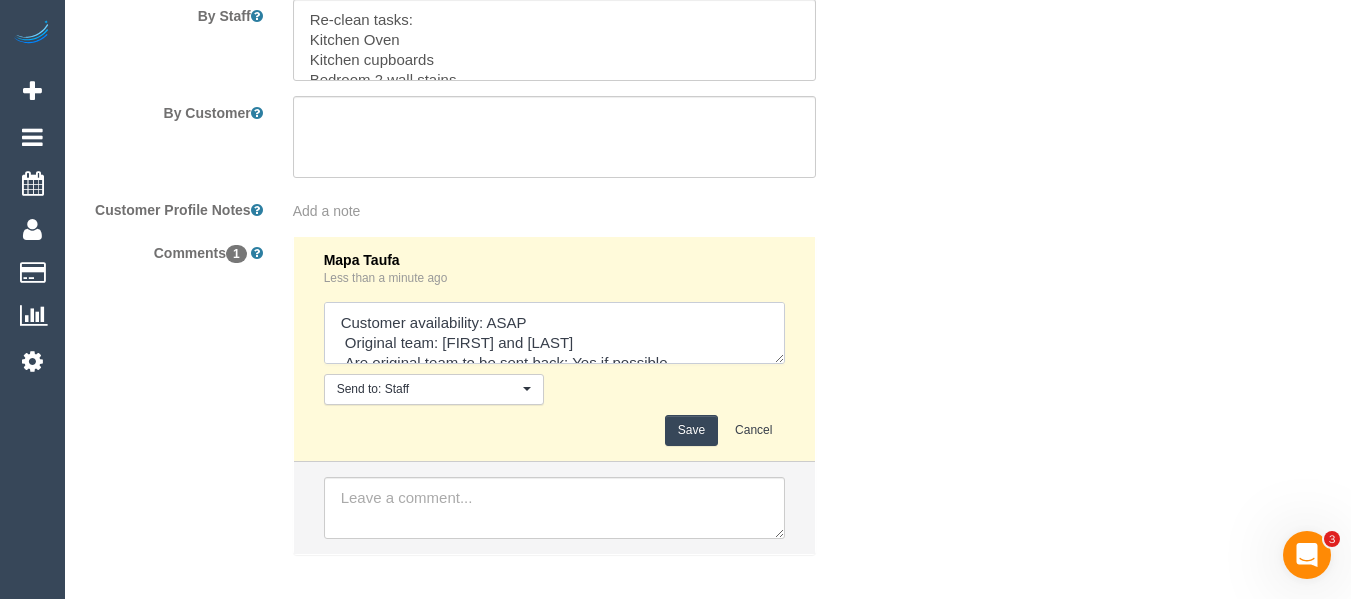 click at bounding box center (555, 333) 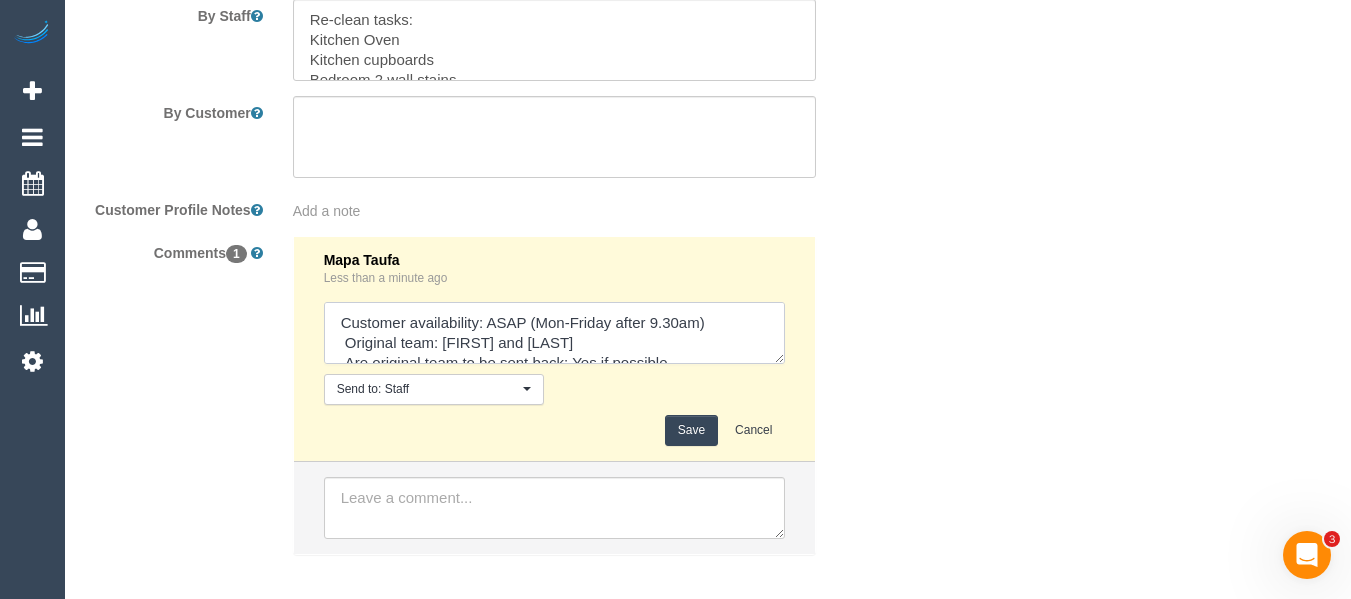 type on "Customer availability: ASAP (Mon-Friday after 9.30am)
Original team: Felipe and Tatiana
Are original team to be sent back: Yes if possible
If yes, are they to be paid: No
If no, which manager has approved a different team:
For MO only - key pick up/drop off location: pick up/ drop off the keys from our office. Address 25 Malcolm St, South Yarra VIC 3141 9.30-3pm.
Is power still connected: pending
If full re-clean or over 7 days, which Manager has approved:
Contact via: email
Conversation ID: cnv_q2cefkf
Booking on behalf of Vanessa (Mapa)" 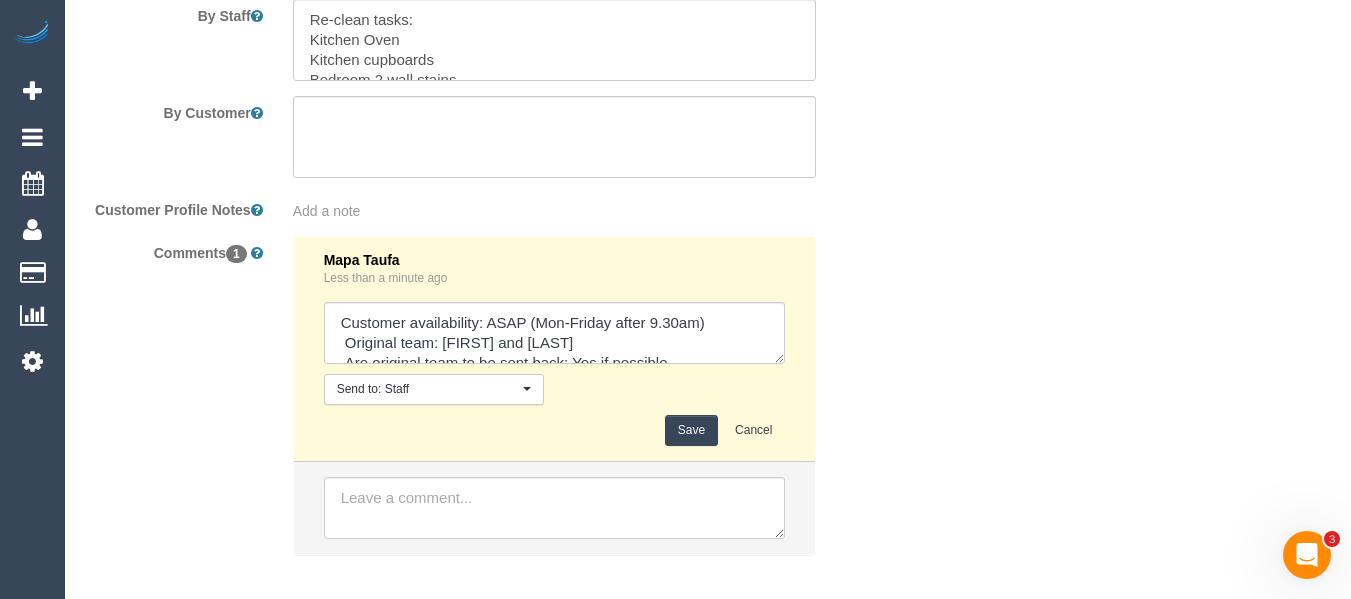 click on "Save" at bounding box center [691, 430] 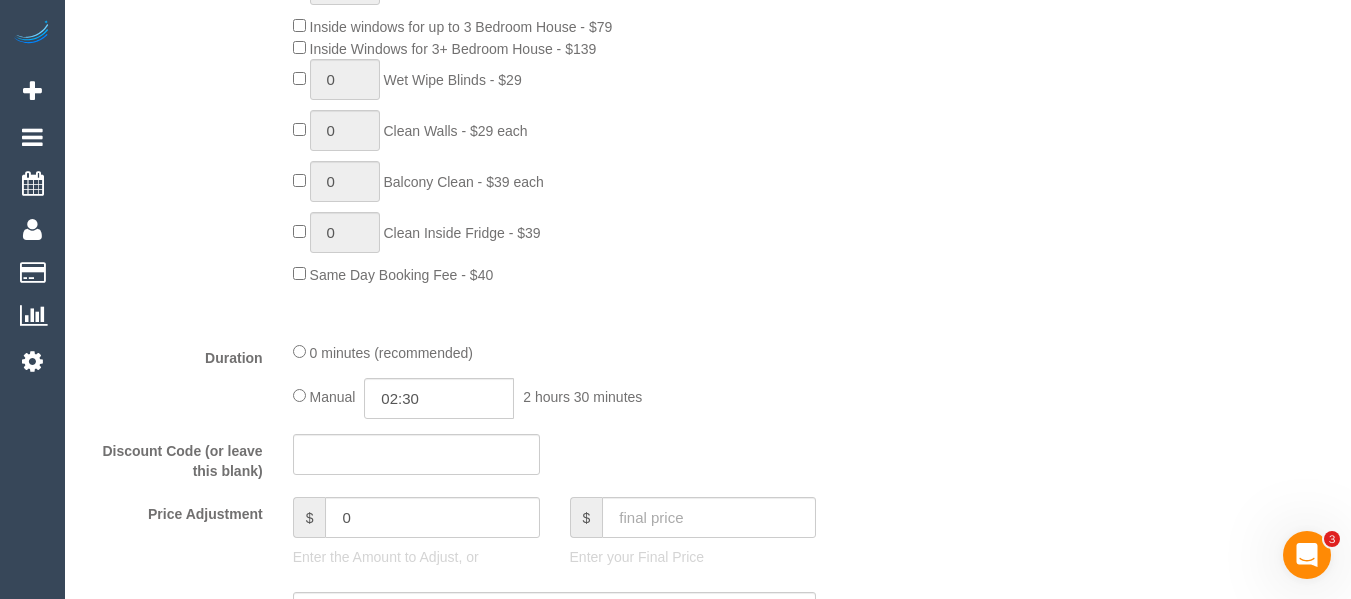 scroll, scrollTop: 0, scrollLeft: 0, axis: both 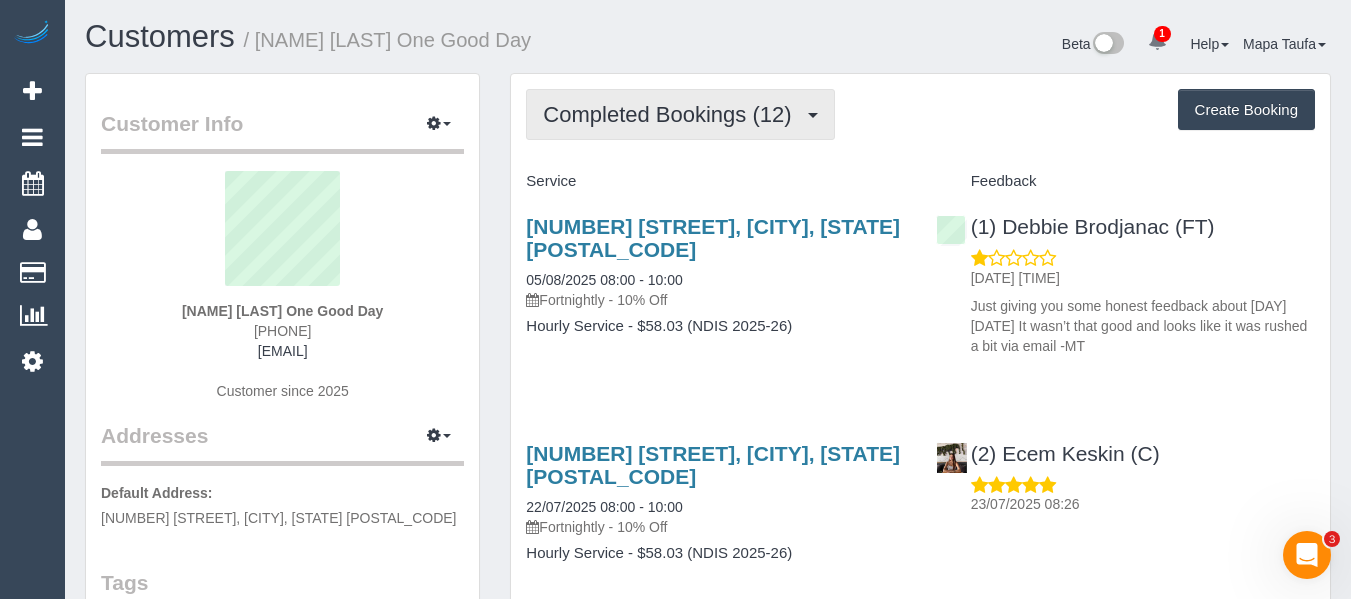 click on "Completed Bookings (12)" at bounding box center [672, 114] 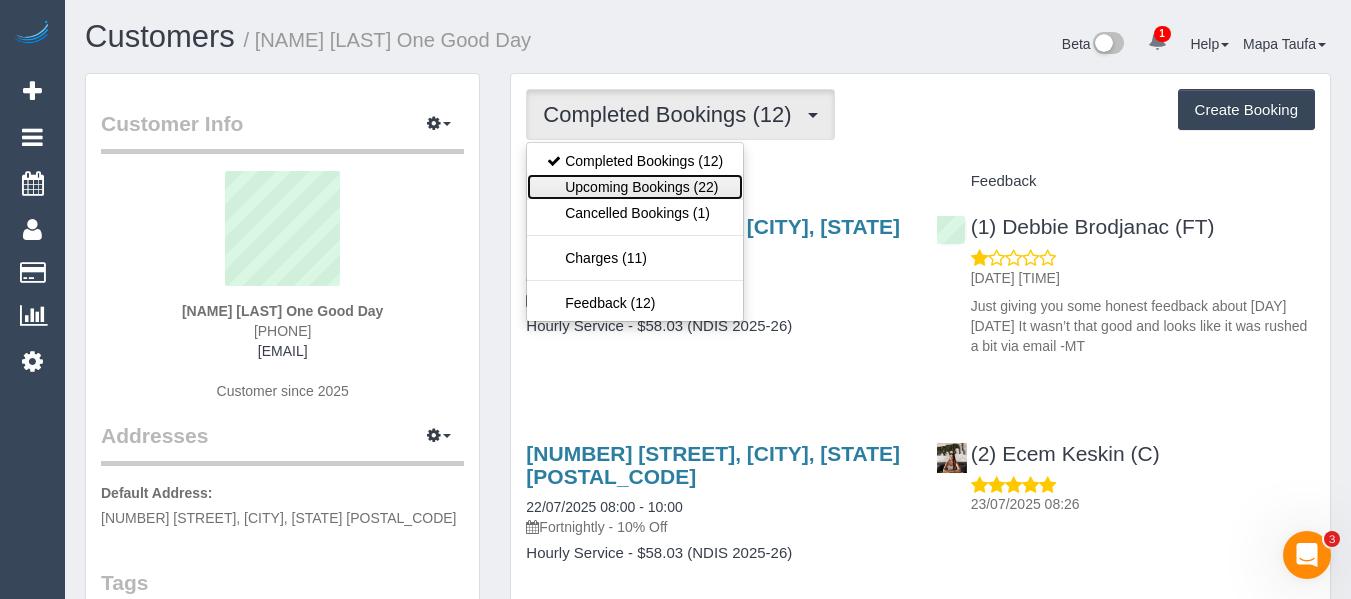 click on "Upcoming Bookings (22)" at bounding box center [635, 187] 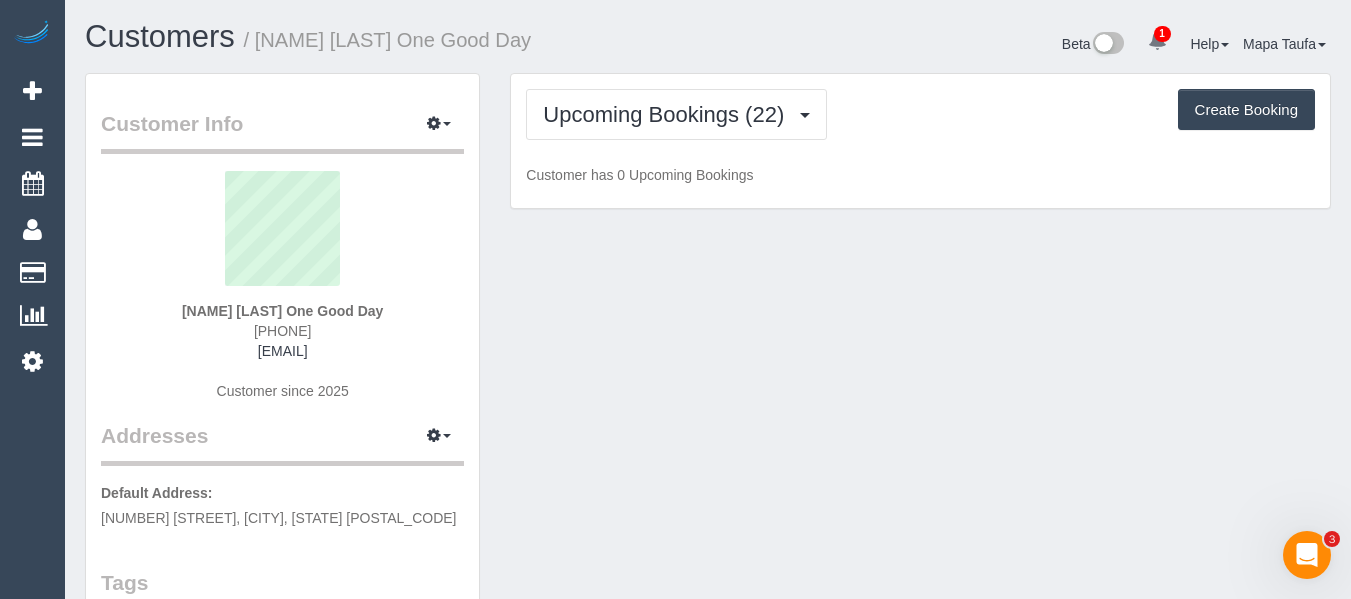 click on "Beta
1
Your Notifications
You have 0 alerts
×
You have 2  to charge for 07/08/2025
Help
Help Docs
Take a Tour
Contact Support
Mapa Taufa
My Account
Change Password
Email Preferences
Community" at bounding box center [1027, 46] 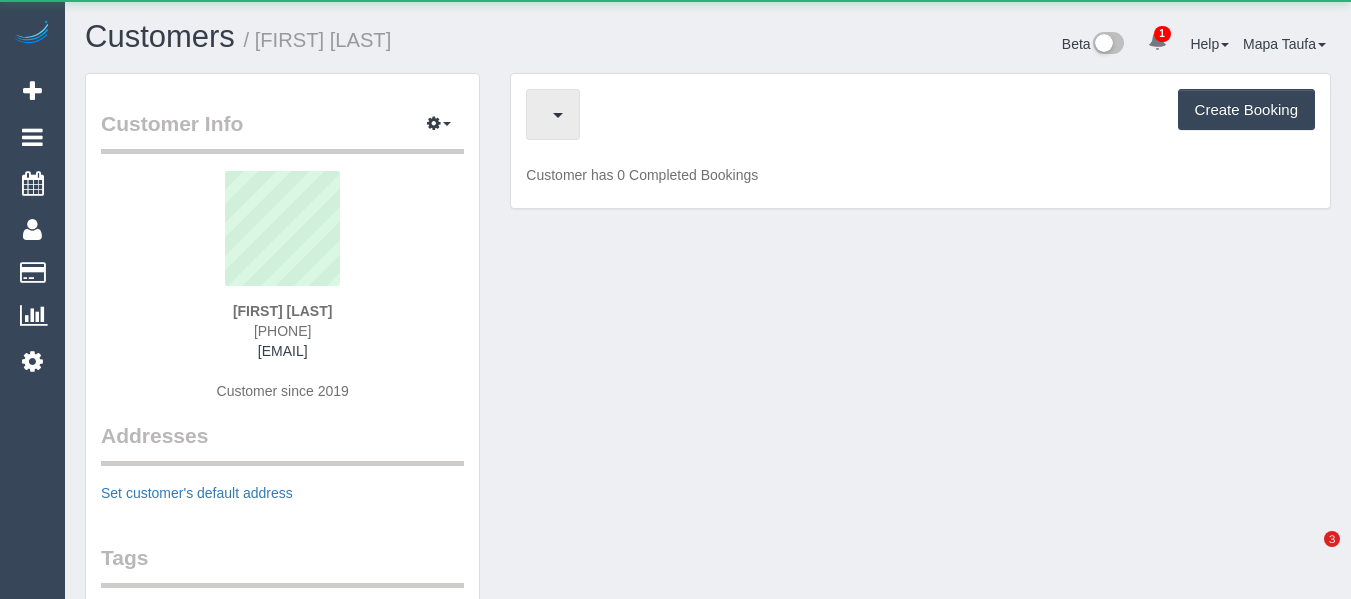 scroll, scrollTop: 0, scrollLeft: 0, axis: both 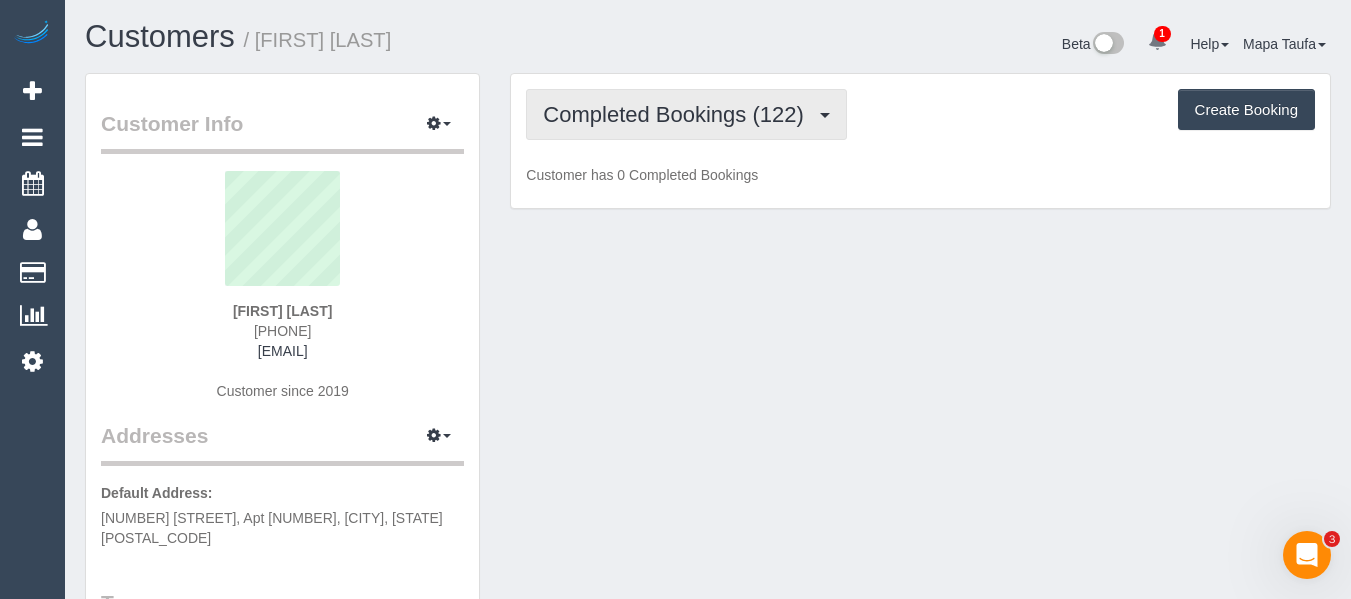 click on "Completed Bookings (122)" at bounding box center (678, 114) 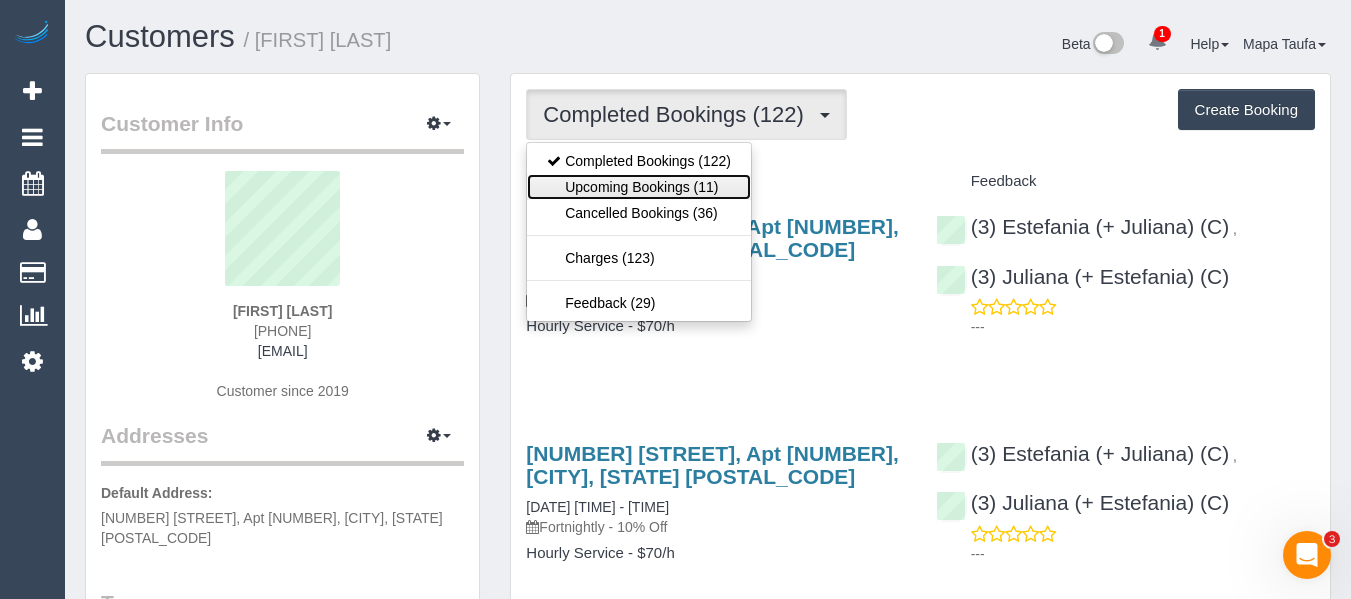 click on "Upcoming Bookings (11)" at bounding box center [639, 187] 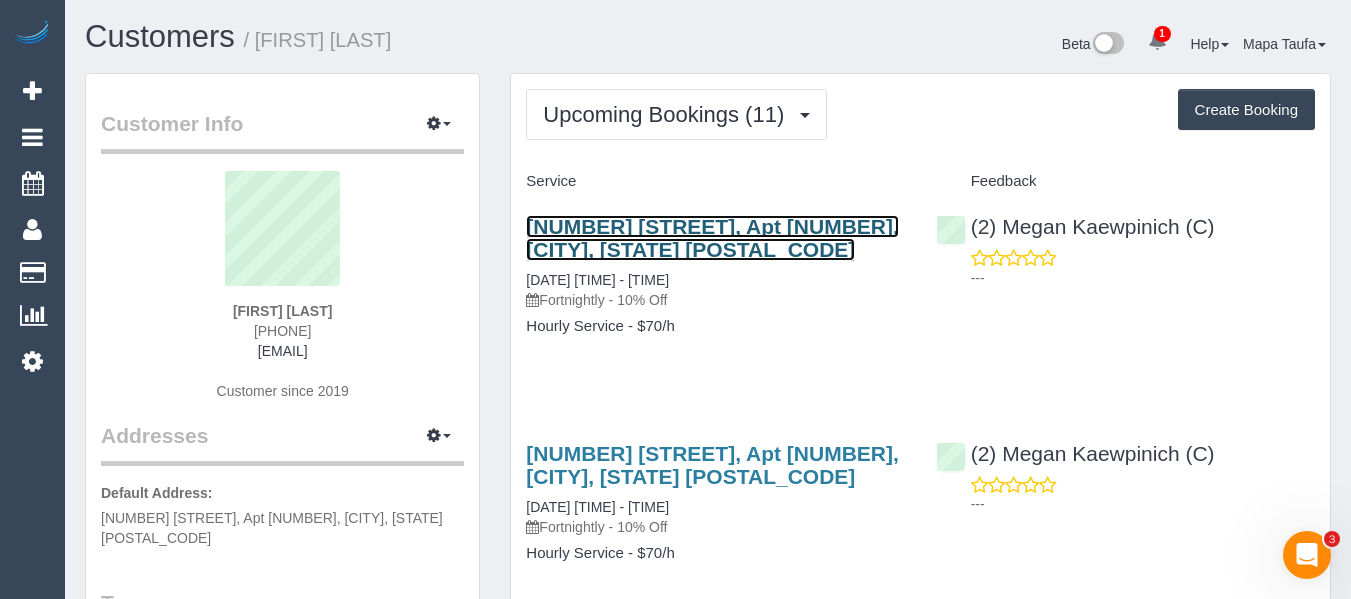 click on "229 Toorak Rd, Apt 1403, South Yarra, VIC 3141" at bounding box center [712, 238] 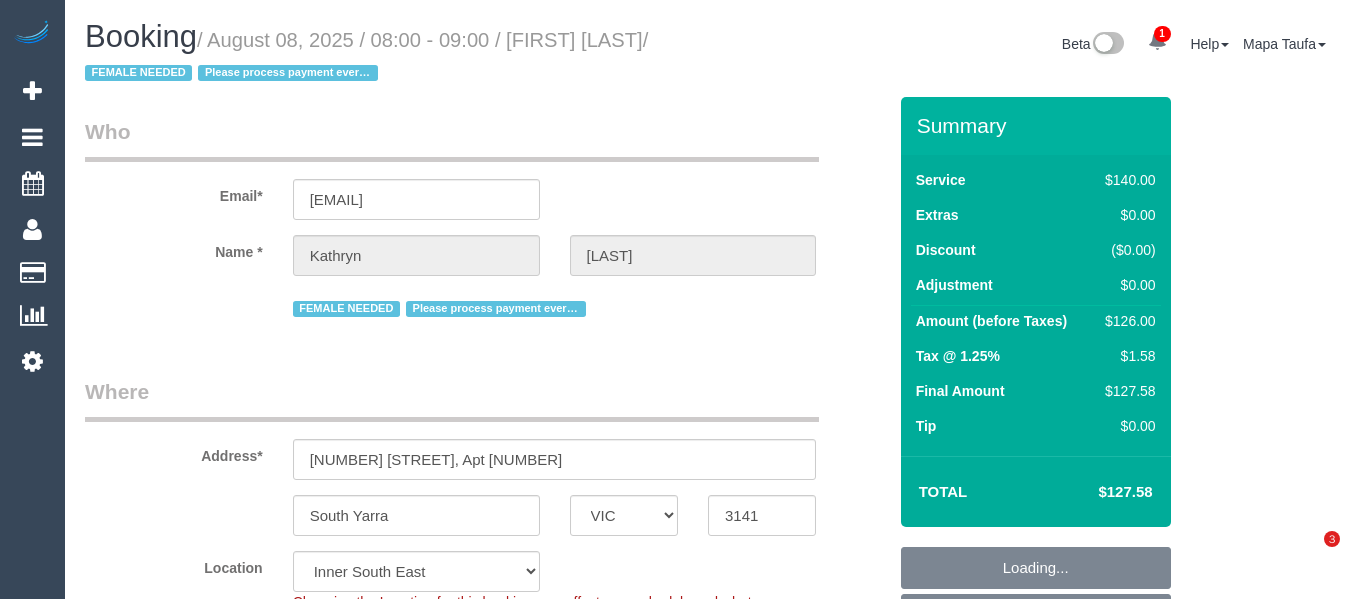 select on "VIC" 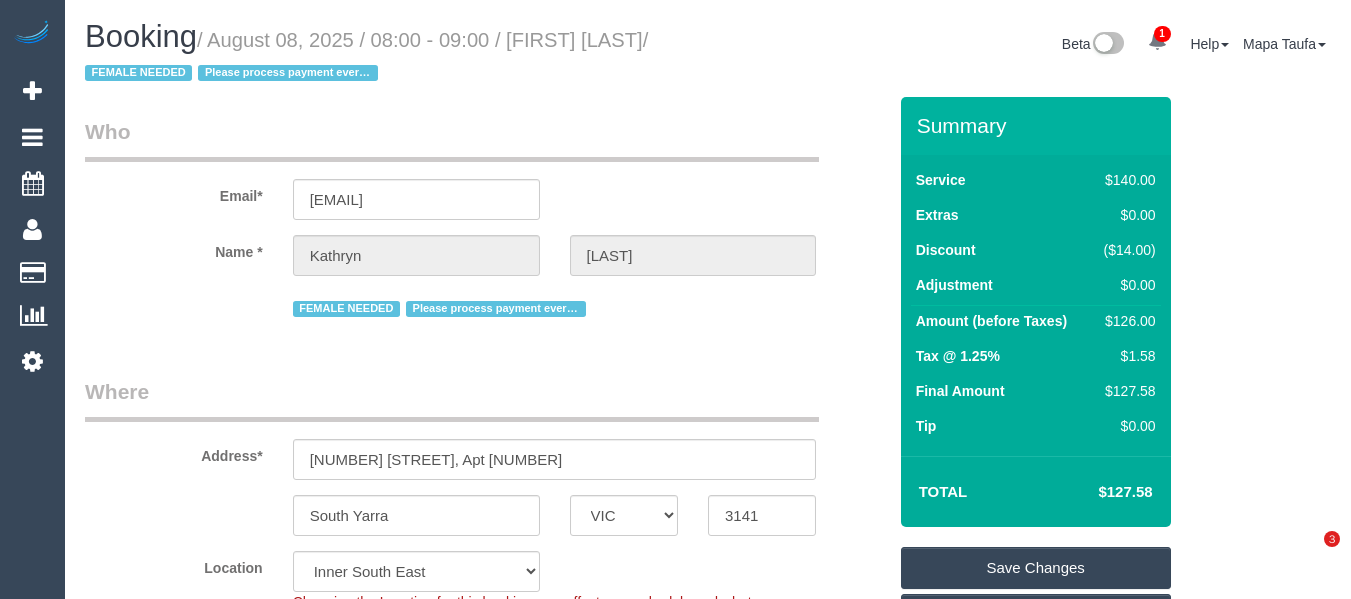 scroll, scrollTop: 0, scrollLeft: 0, axis: both 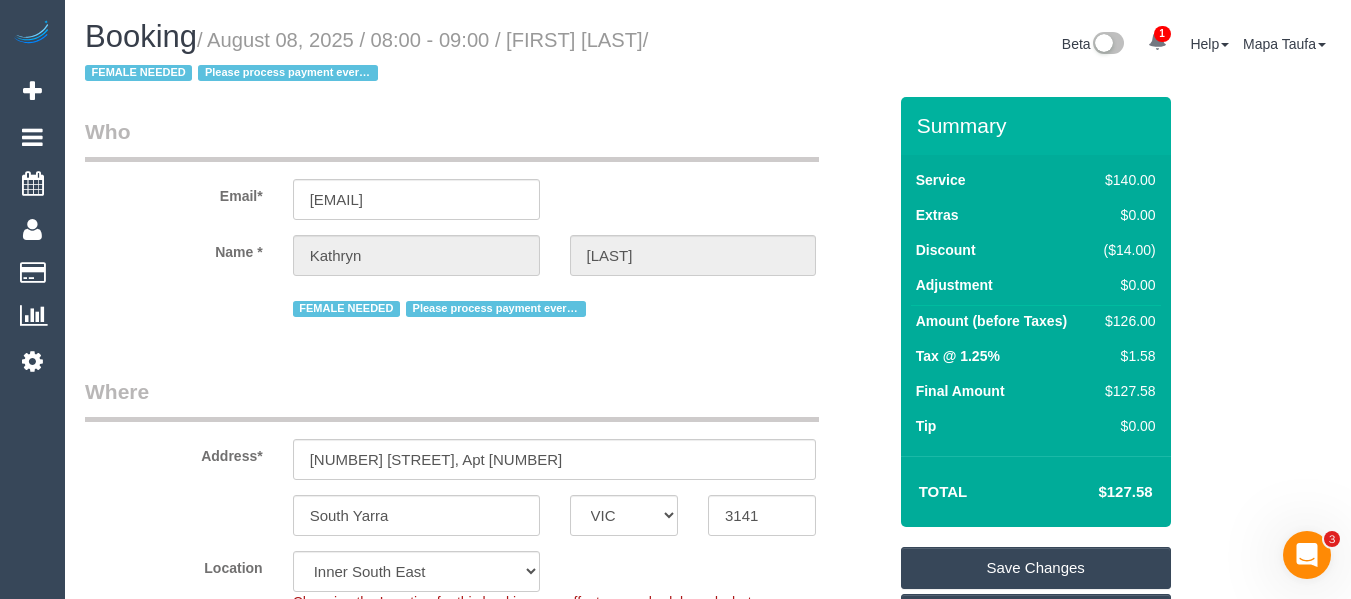 click on "Who
Email*
[EMAIL]
Name *
[FIRST]
[LAST]
FEMALE NEEDED
Please process payment every Friday
Where
Address*
[NUMBER] [STREET], Apt [NUMBER]
[CITY]
ACT
NSW
NT
QLD
SA
TAS
VIC
WA
[POSTAL_CODE]
Location
Office City East (North) East (South) Inner East Inner North (East) Inner North (West) Inner South East Inner West North (East) North (West) Outer East Outer North (East) Outer North (West) Outer South East Outer West South East (East) South East (West)" at bounding box center [485, 3181] 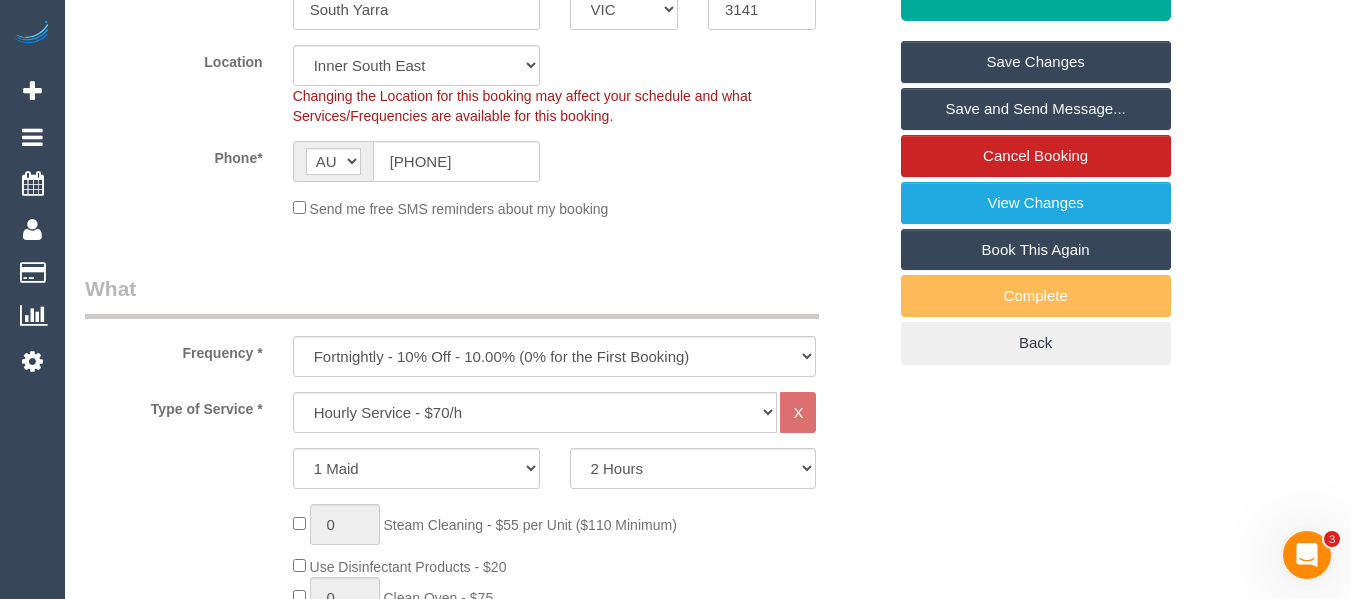 scroll, scrollTop: 416, scrollLeft: 0, axis: vertical 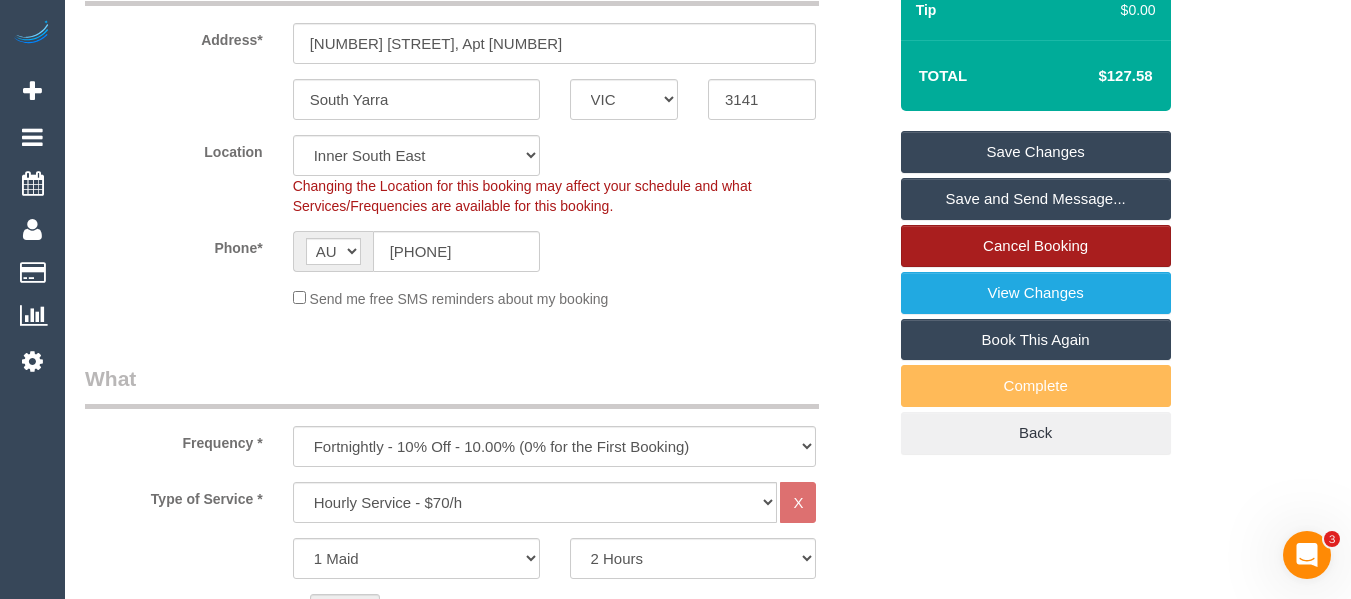 click on "Cancel Booking" at bounding box center [1036, 246] 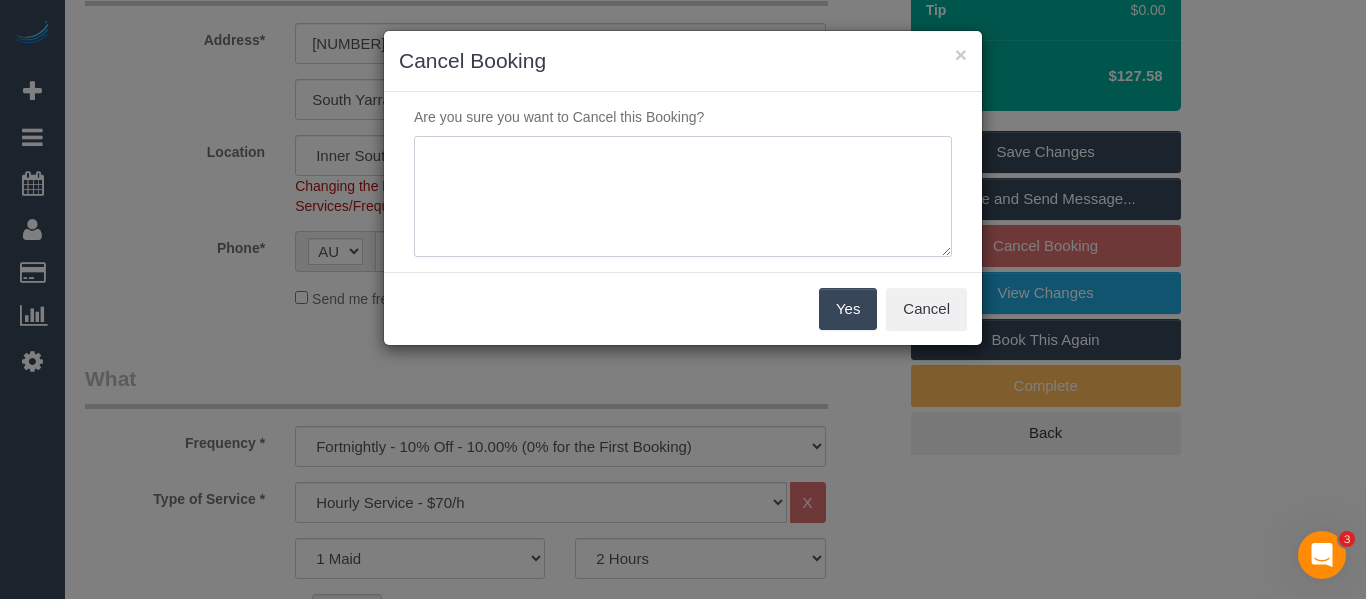 click at bounding box center [683, 197] 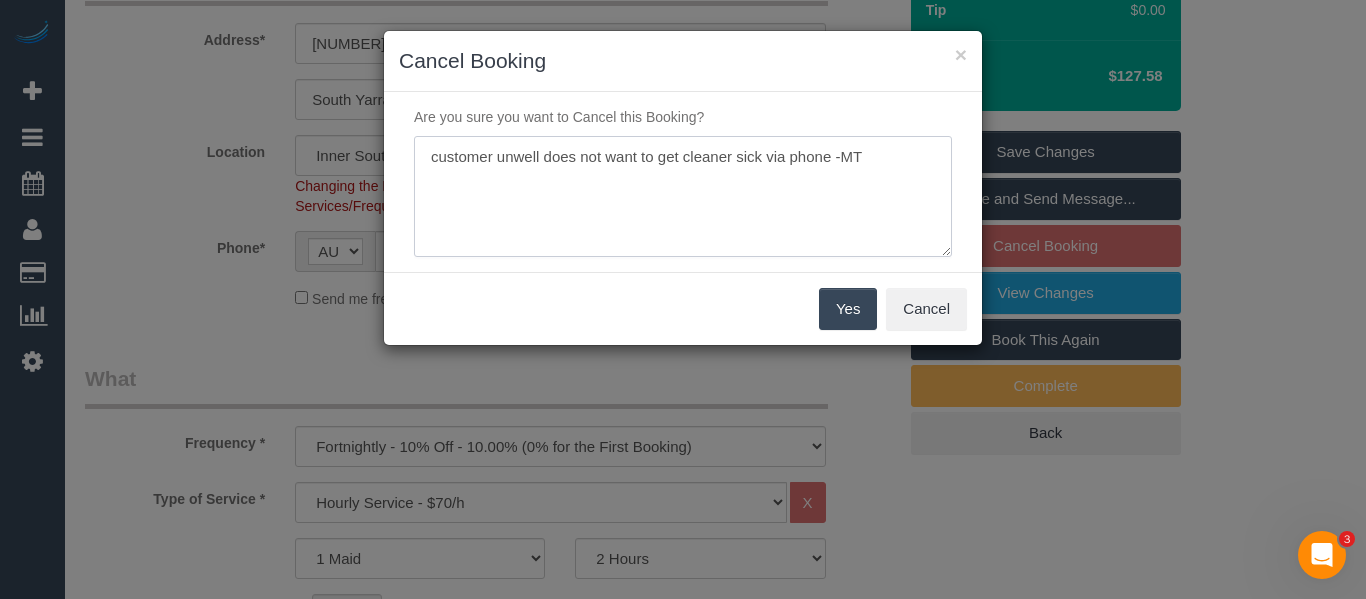 type on "customer unwell does not want to get cleaner sick via phone -MT" 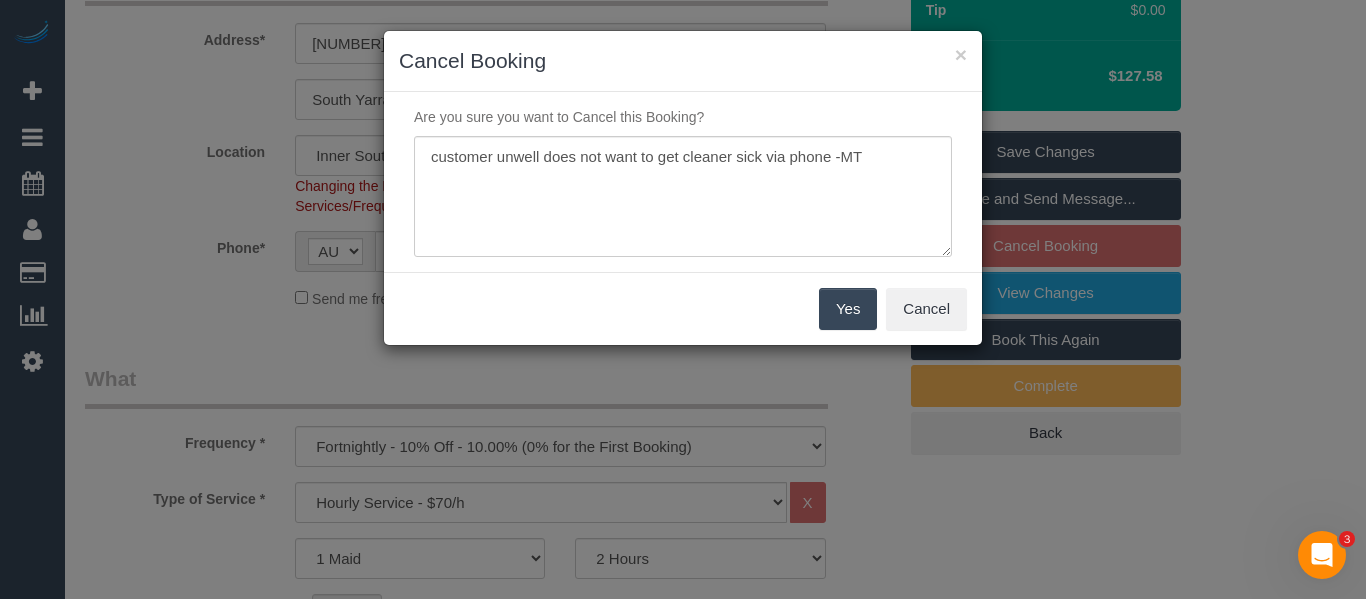 click on "Yes" at bounding box center [848, 309] 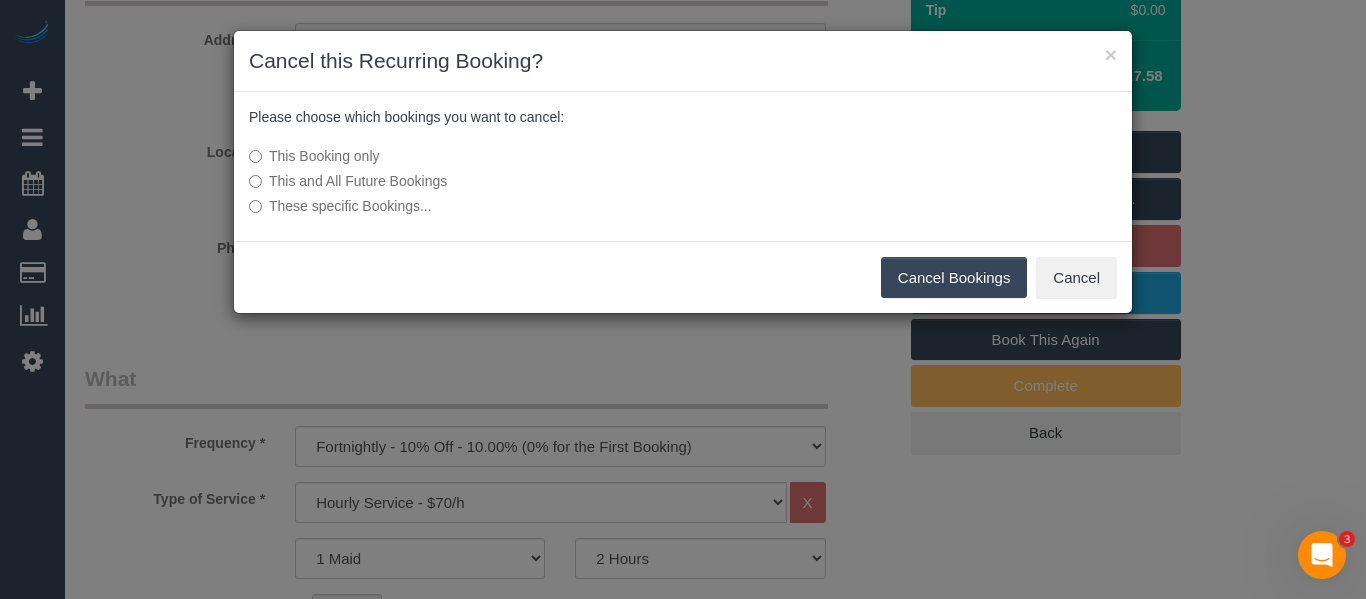 click on "Cancel Bookings" at bounding box center (954, 278) 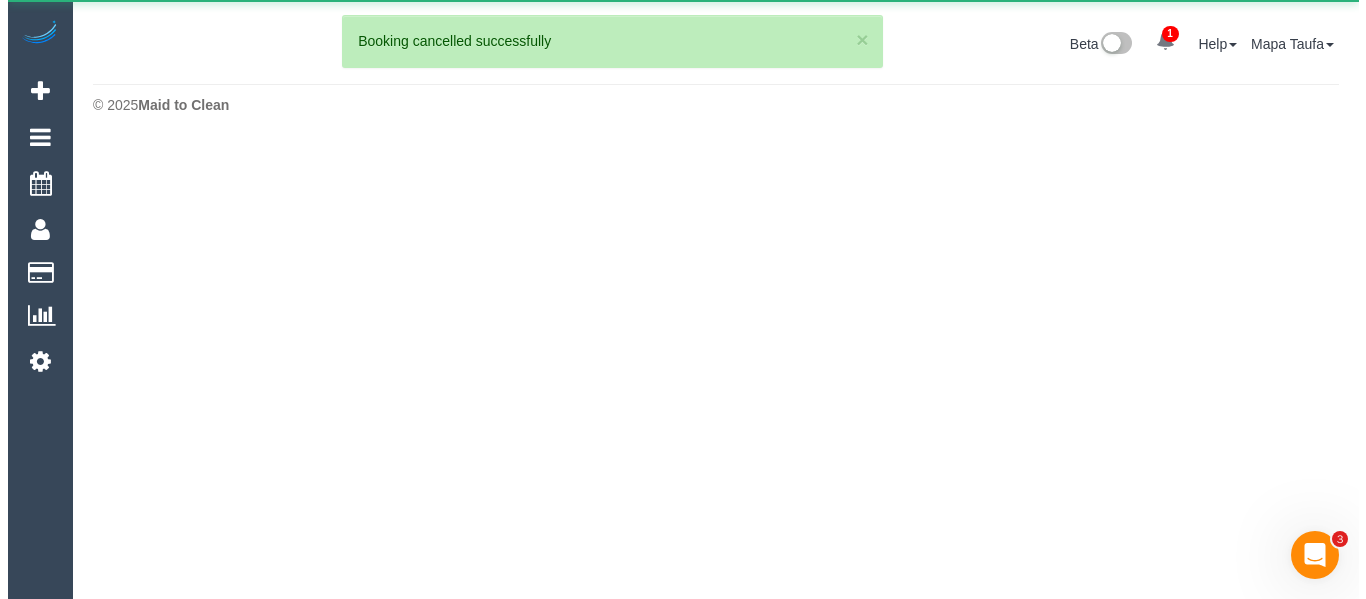 scroll, scrollTop: 0, scrollLeft: 0, axis: both 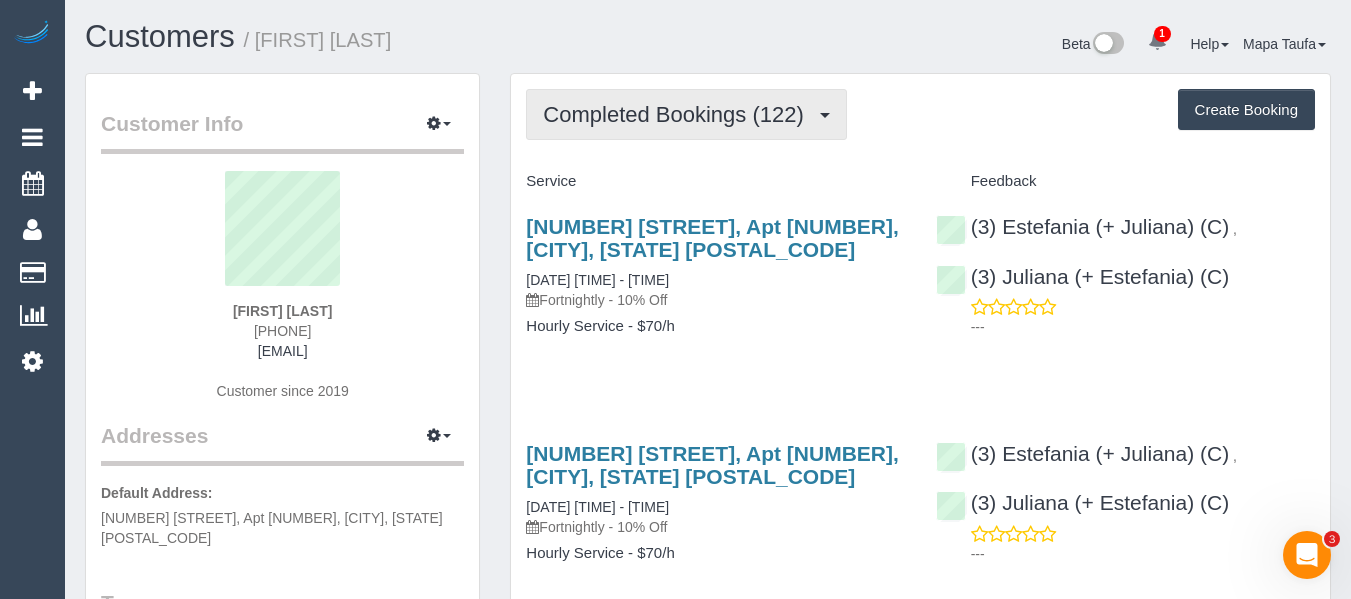 click on "Completed Bookings (122)" at bounding box center (678, 114) 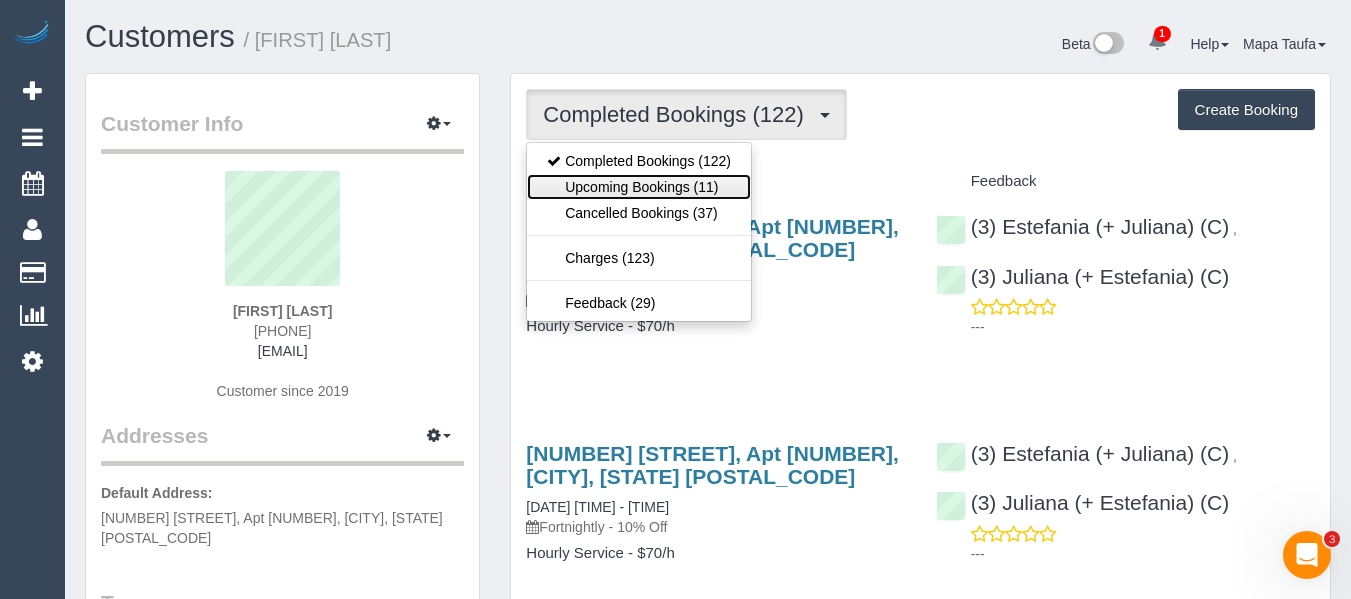 click on "Upcoming Bookings (11)" at bounding box center (639, 187) 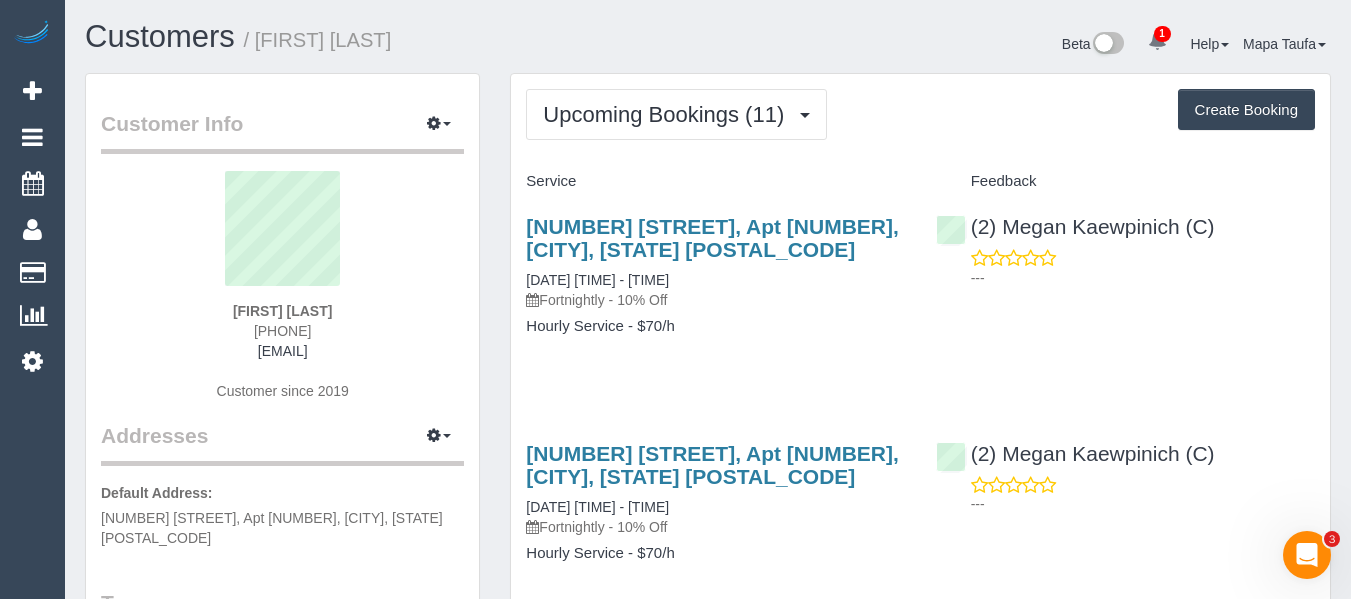 click on "Upcoming Bookings (11)
Completed Bookings (122)
Upcoming Bookings (11)
Cancelled Bookings (37)
Charges (123)
Feedback (29)
Create Booking" at bounding box center (920, 114) 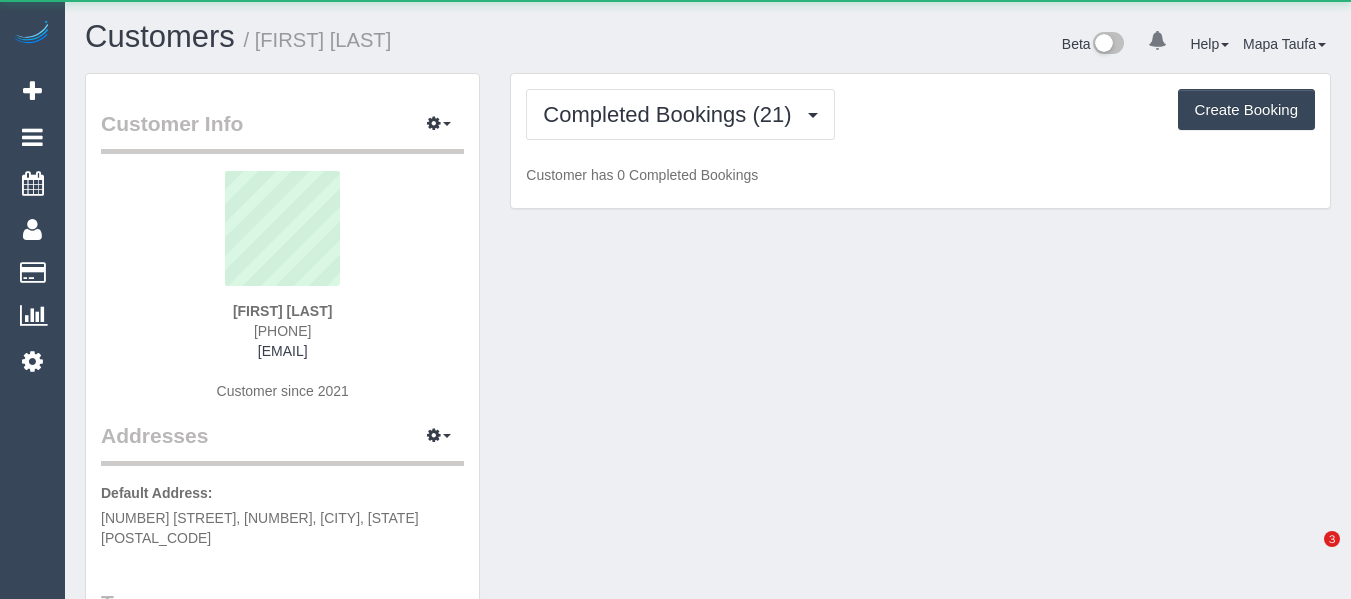 scroll, scrollTop: 0, scrollLeft: 0, axis: both 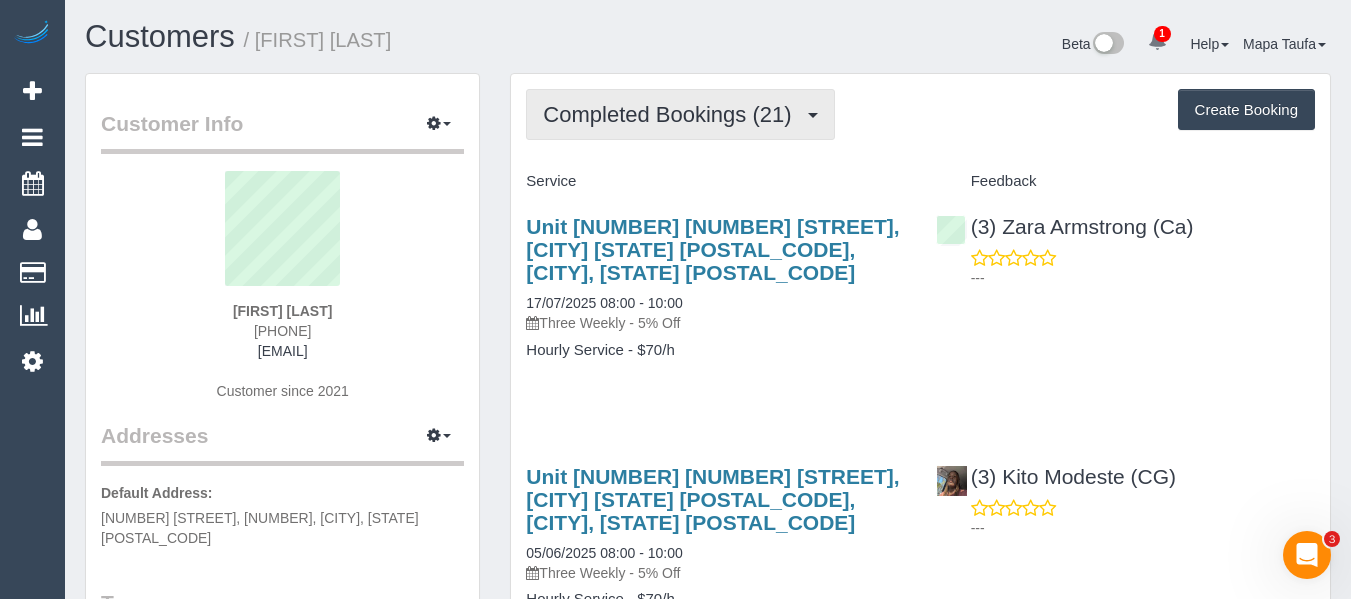 click on "Completed Bookings (21)" at bounding box center [680, 114] 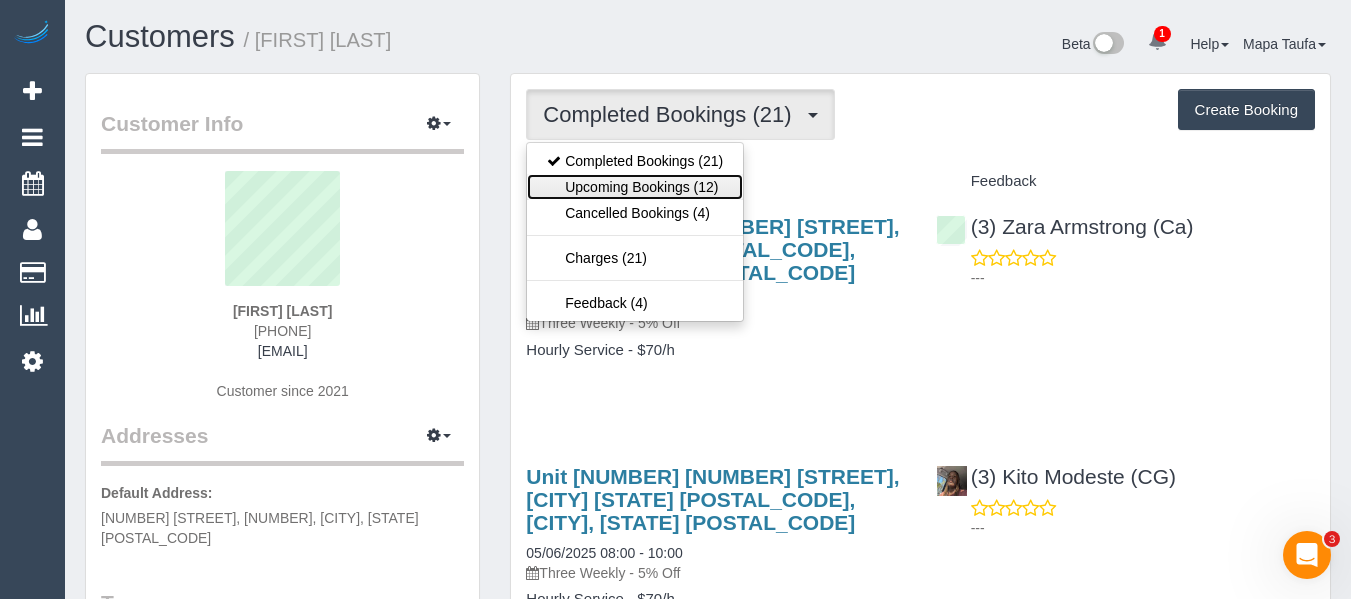 click on "Upcoming Bookings (12)" at bounding box center [635, 187] 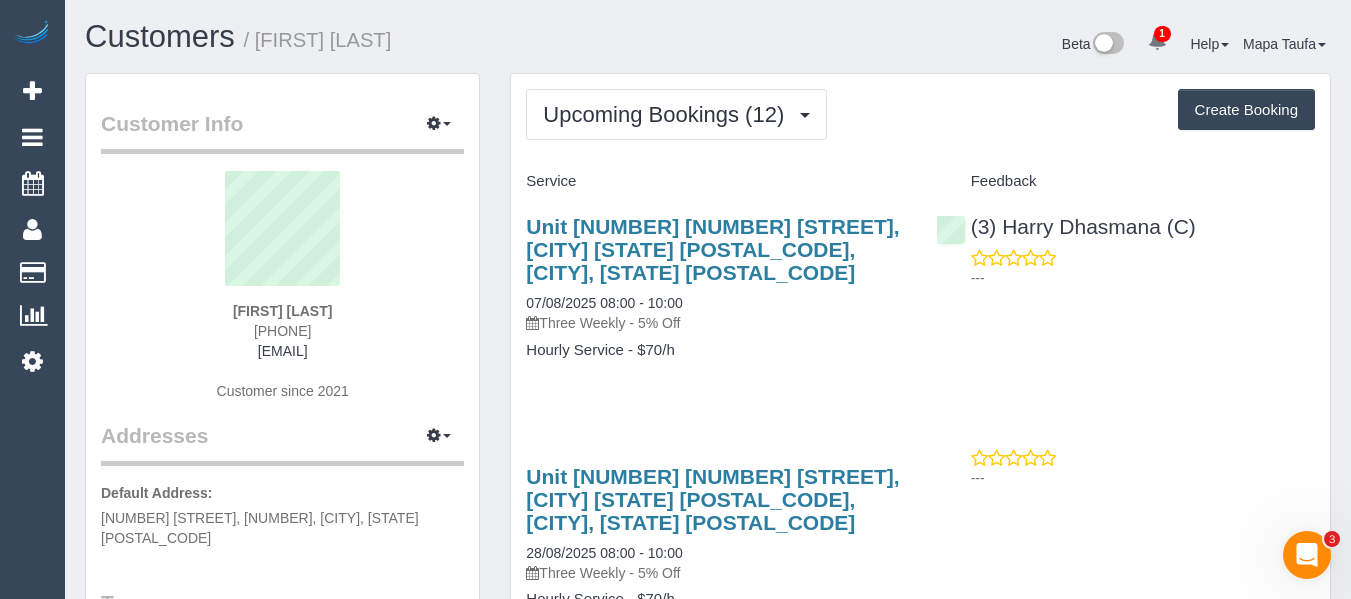 drag, startPoint x: 352, startPoint y: 323, endPoint x: 246, endPoint y: 330, distance: 106.23088 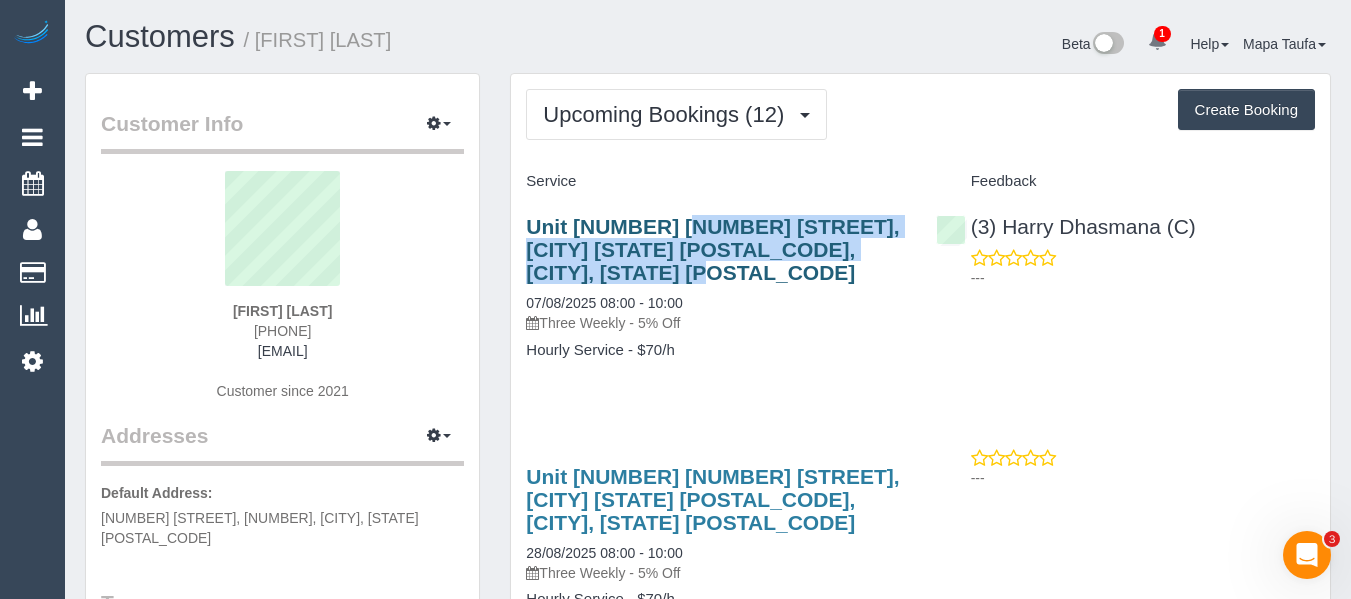 drag, startPoint x: 850, startPoint y: 251, endPoint x: 526, endPoint y: 232, distance: 324.5566 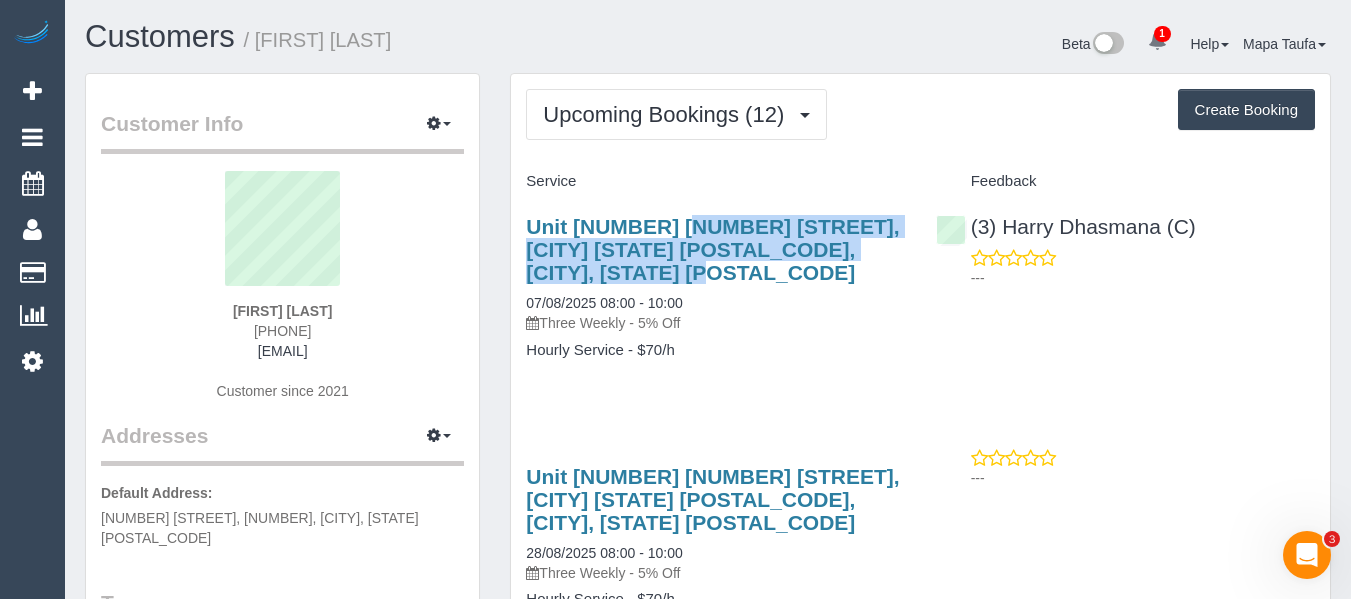 drag, startPoint x: 337, startPoint y: 329, endPoint x: 245, endPoint y: 332, distance: 92.0489 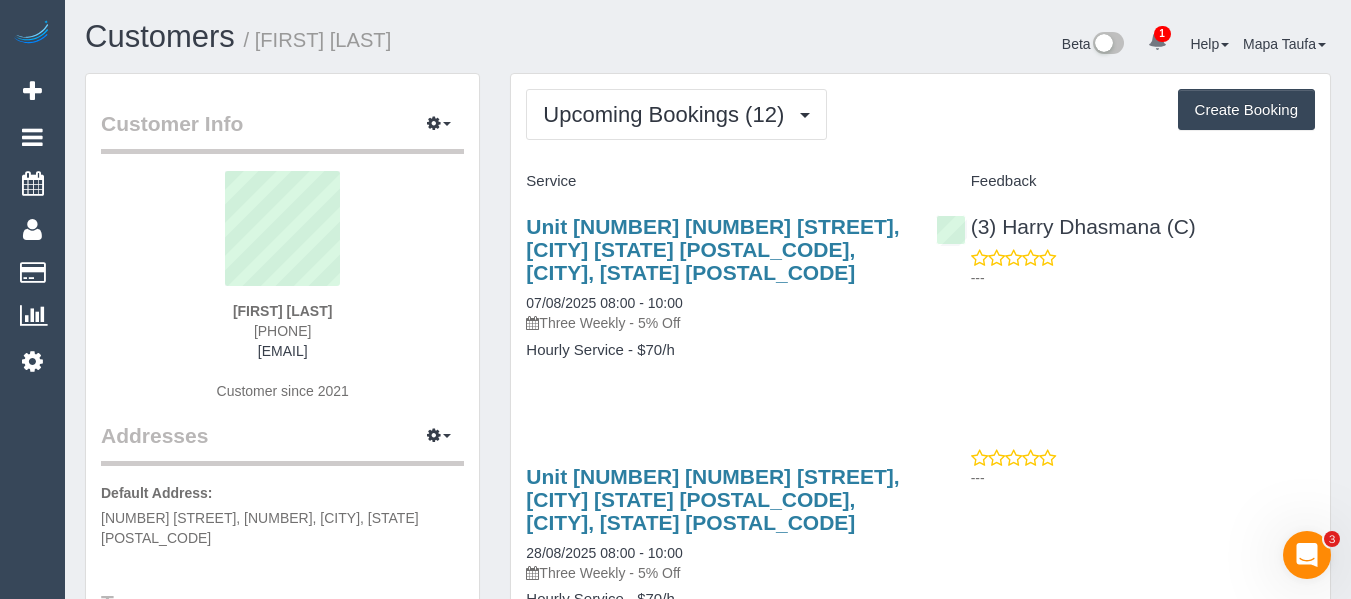 click on "Beta
1
Your Notifications
You have 0 alerts
×
You have 3  to charge for 07/08/2025
Help
Help Docs
Take a Tour
Contact Support
Mapa Taufa
My Account
Change Password
Email Preferences
Community" at bounding box center [1027, 46] 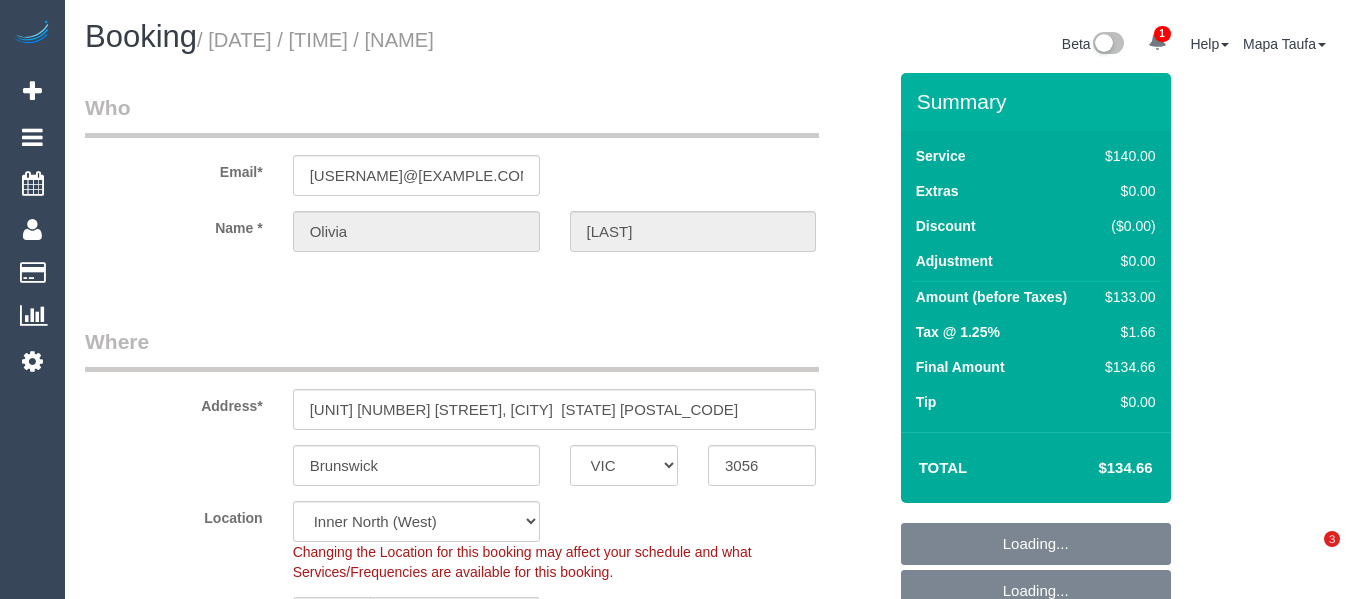 select on "VIC" 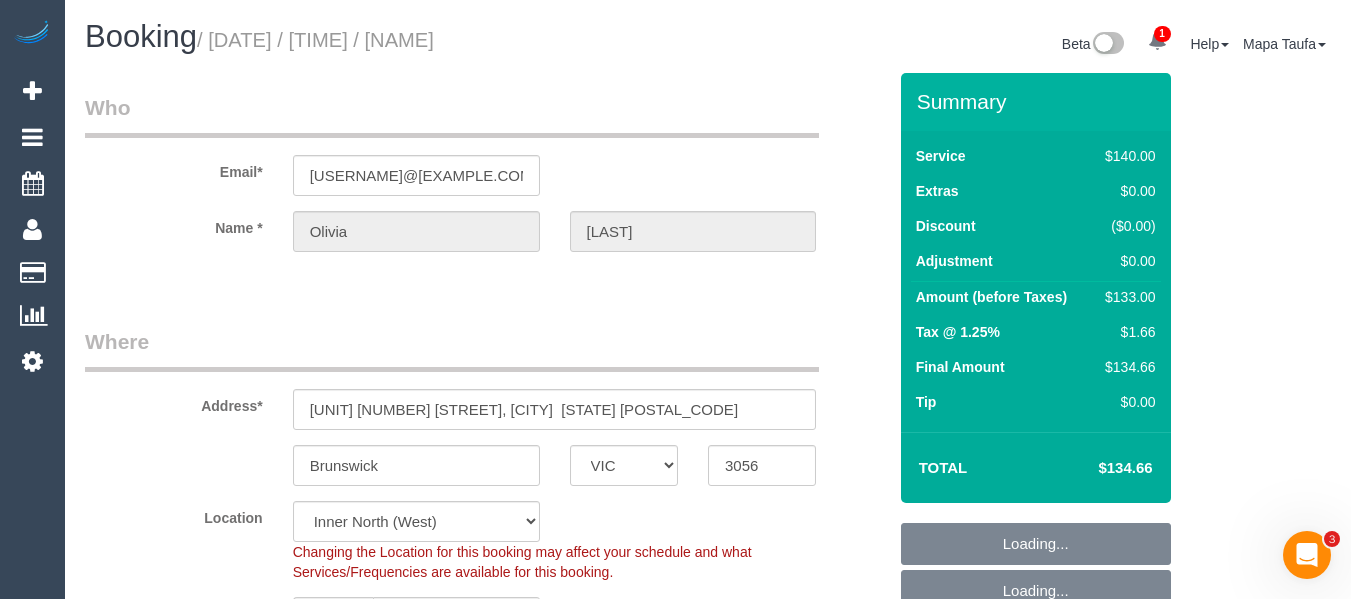 scroll, scrollTop: 0, scrollLeft: 0, axis: both 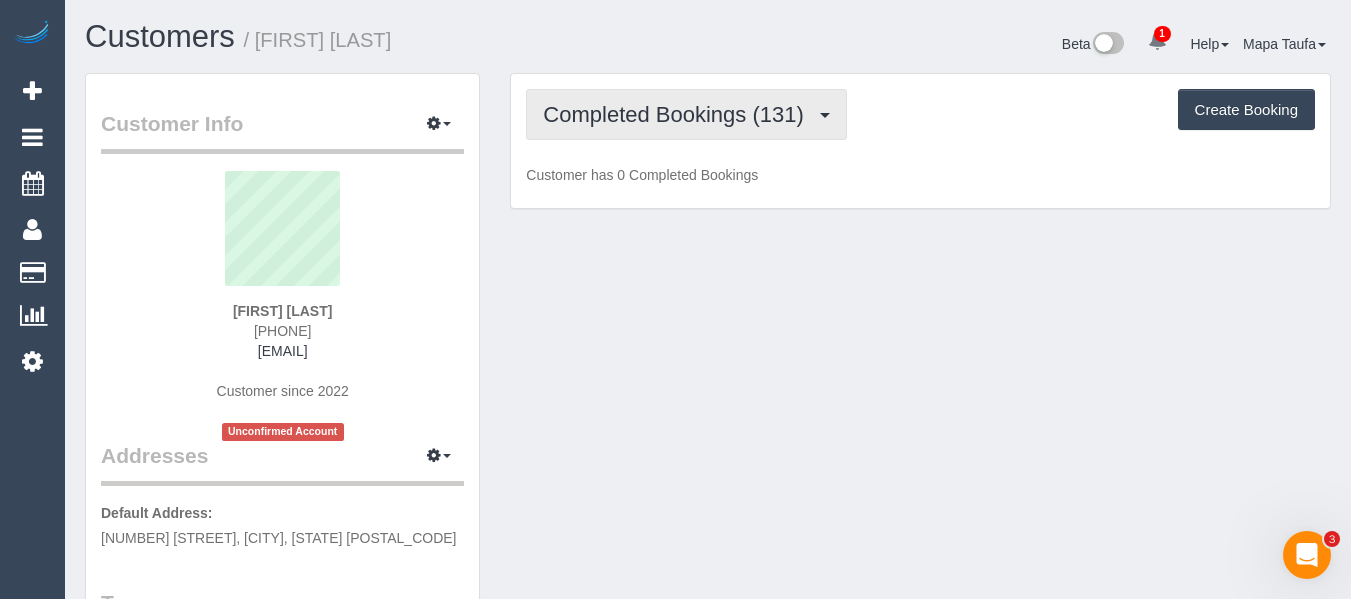 click on "Completed Bookings (131)" at bounding box center [678, 114] 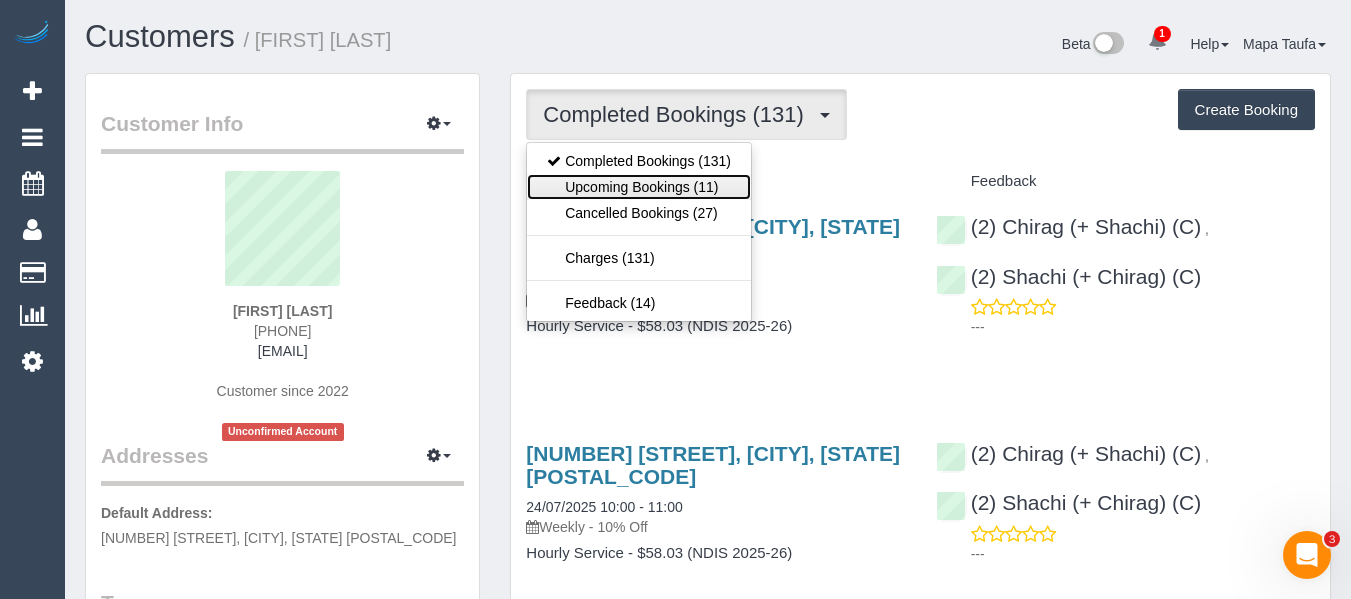click on "Upcoming Bookings (11)" at bounding box center (639, 187) 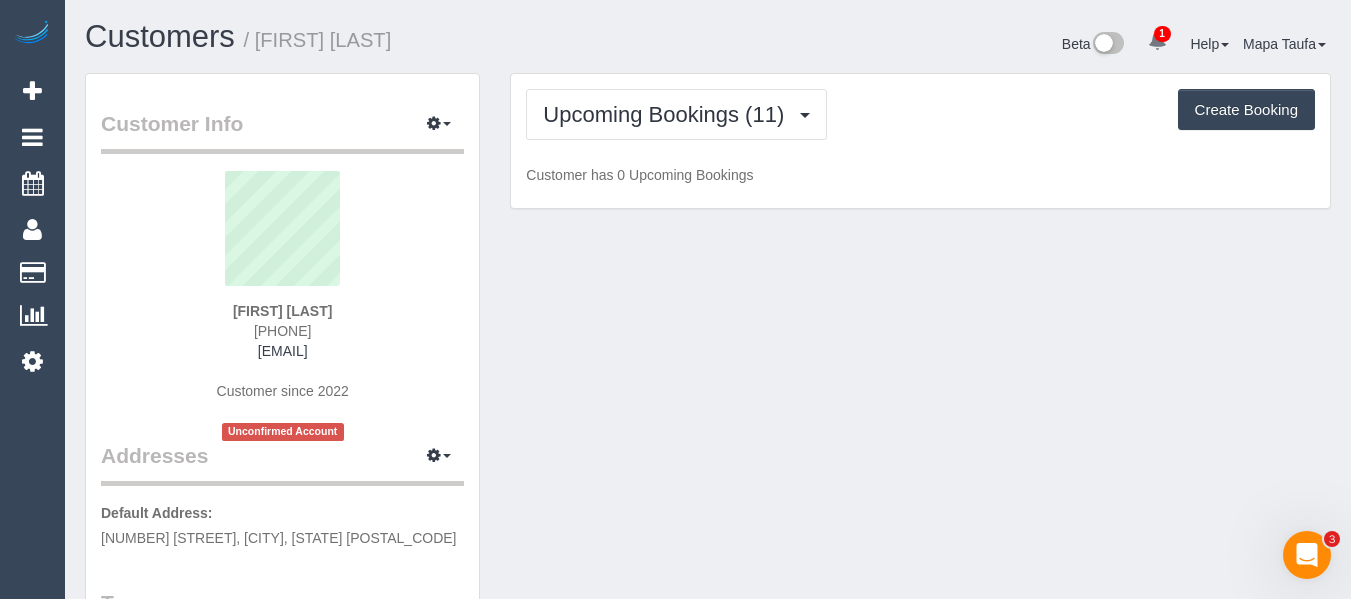click on "Customers
/ [FIRST] [LAST]" at bounding box center [389, 37] 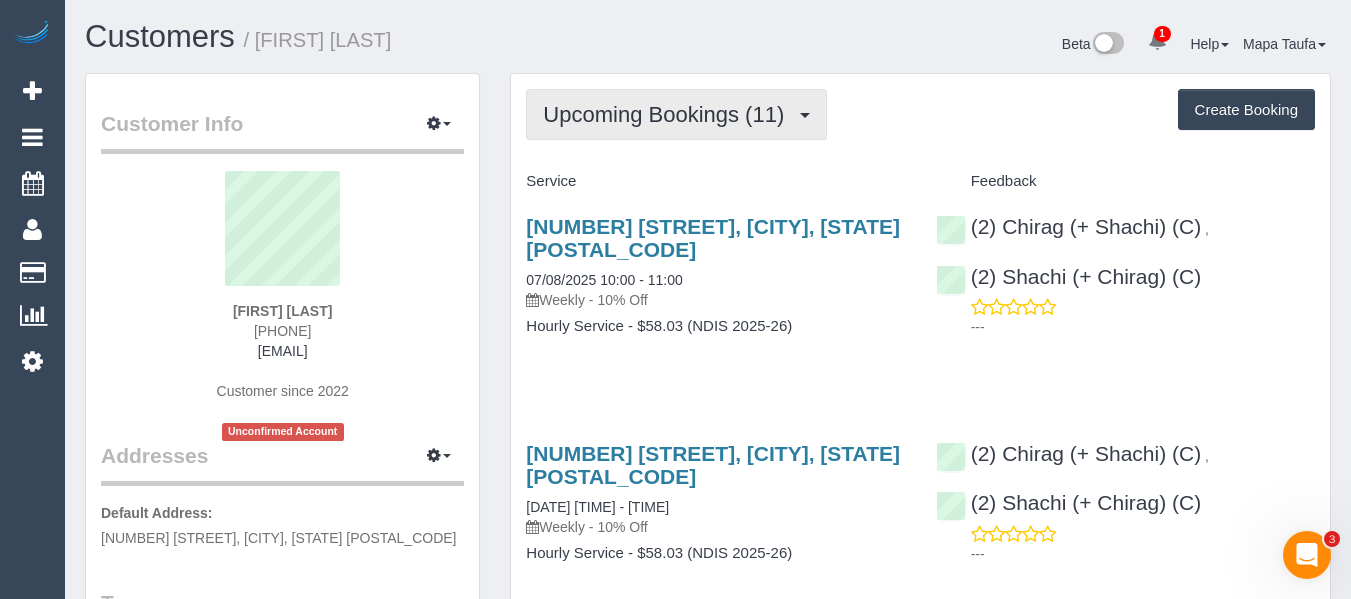click on "Upcoming Bookings (11)" at bounding box center [668, 114] 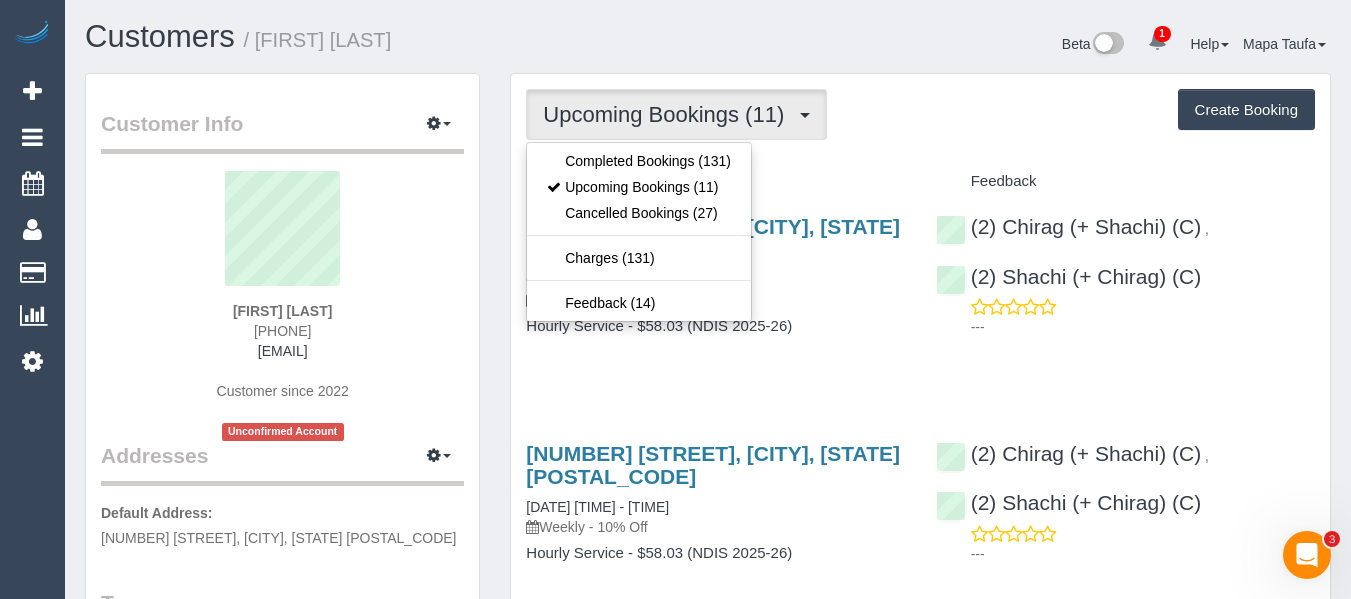 click on "Completed Bookings (131)
Upcoming Bookings (11)
Cancelled Bookings (27)
Charges (131)
Feedback (14)" at bounding box center (639, 232) 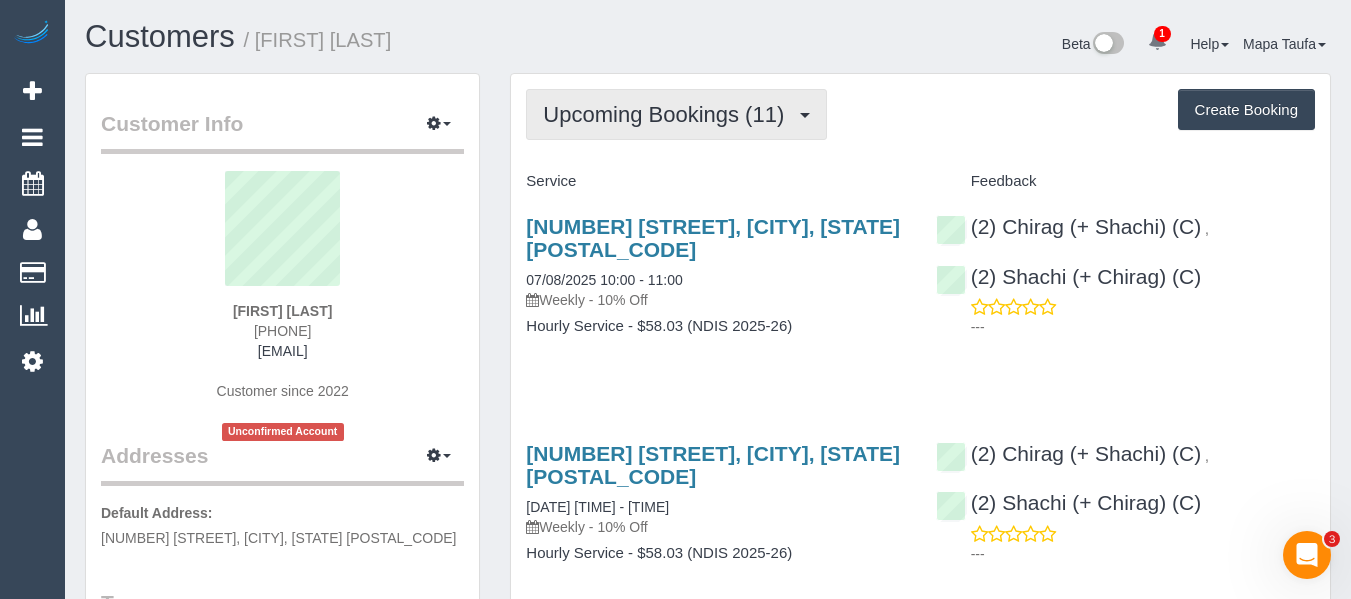 click on "Upcoming Bookings (11)" at bounding box center [668, 114] 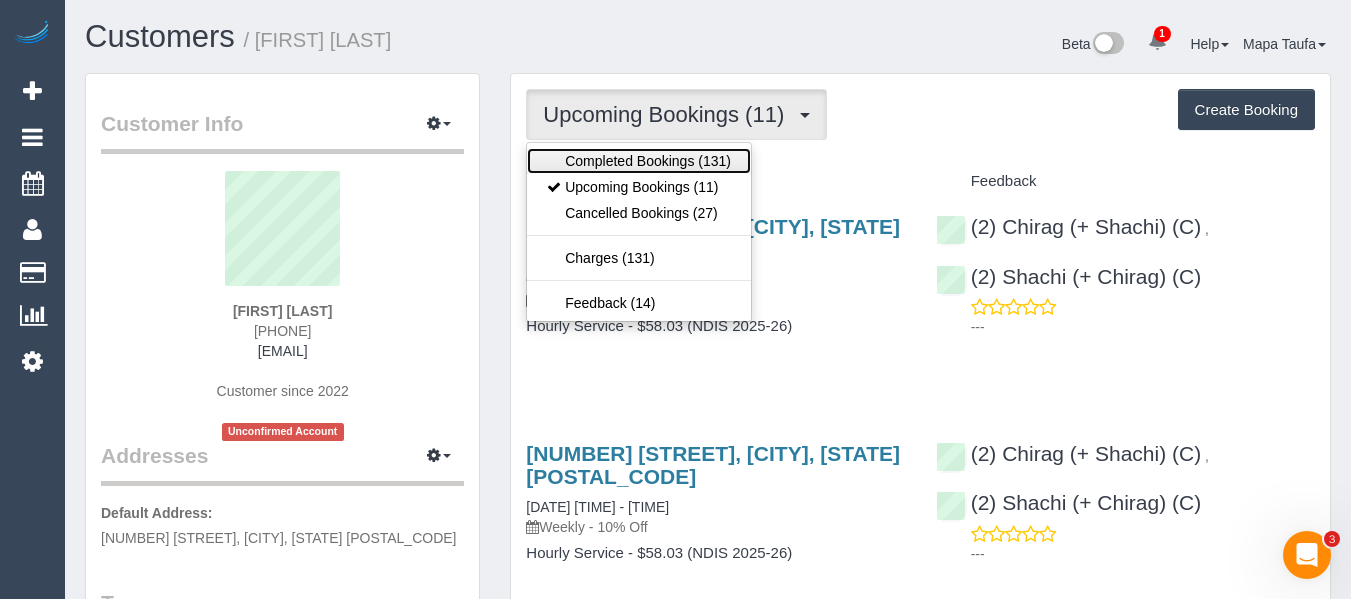 click on "Completed Bookings (131)" at bounding box center (639, 161) 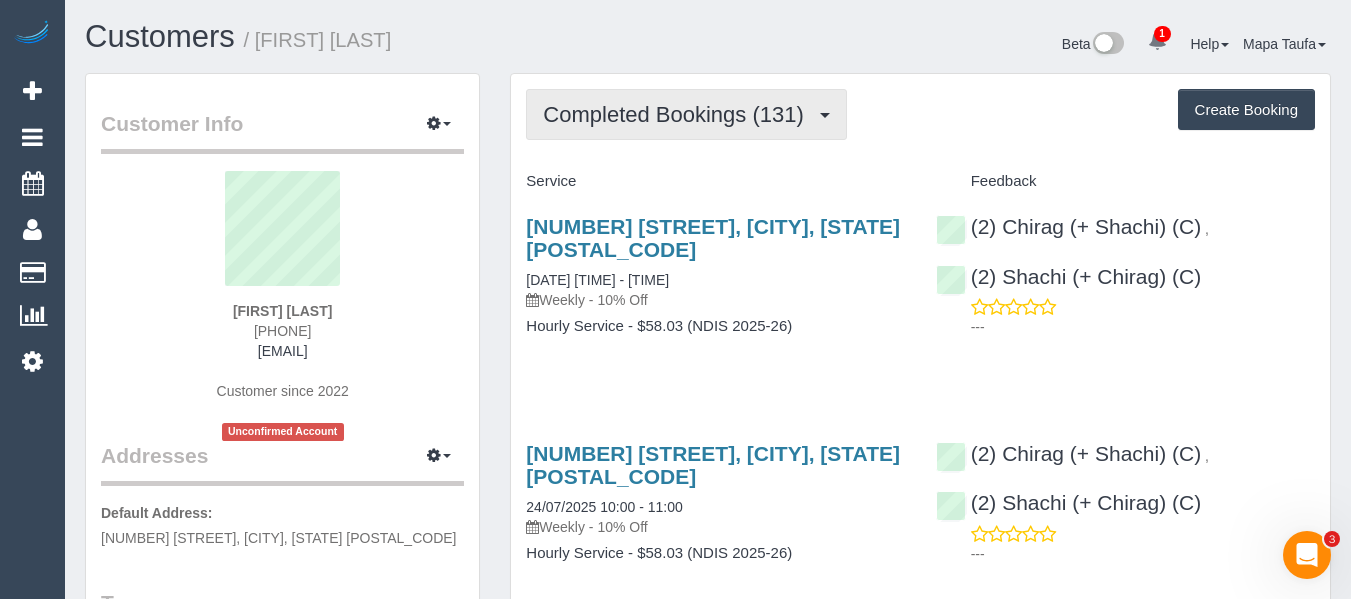 click on "Completed Bookings (131)" at bounding box center [678, 114] 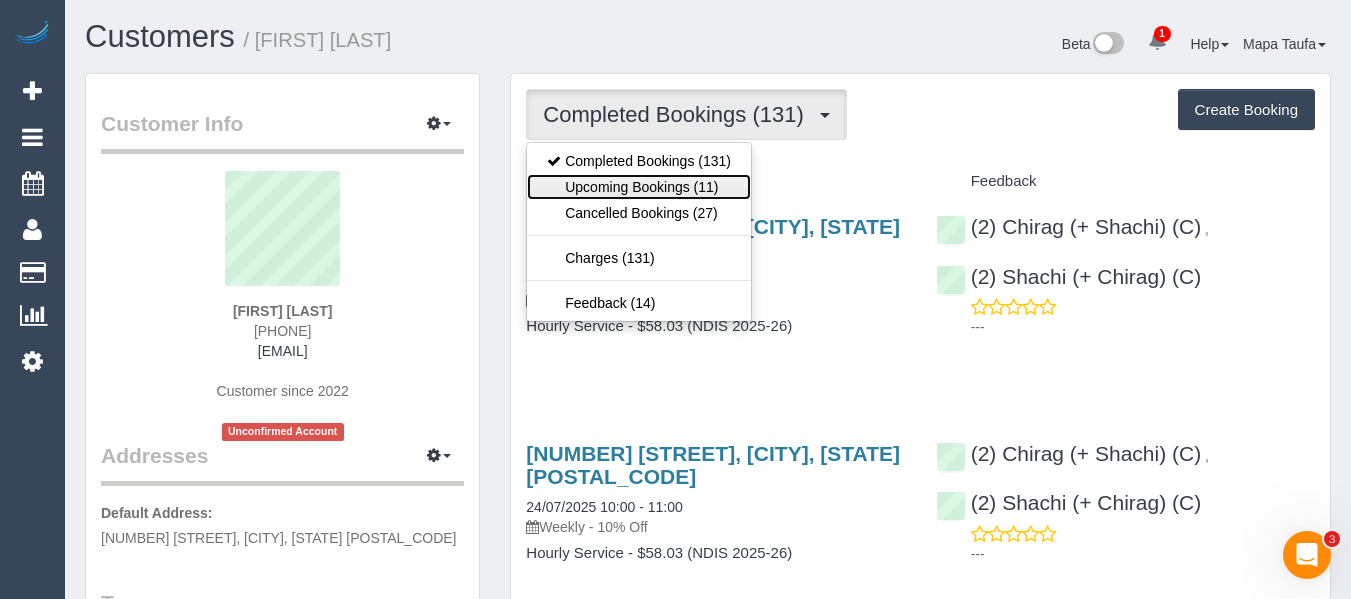 click on "Upcoming Bookings (11)" at bounding box center [639, 187] 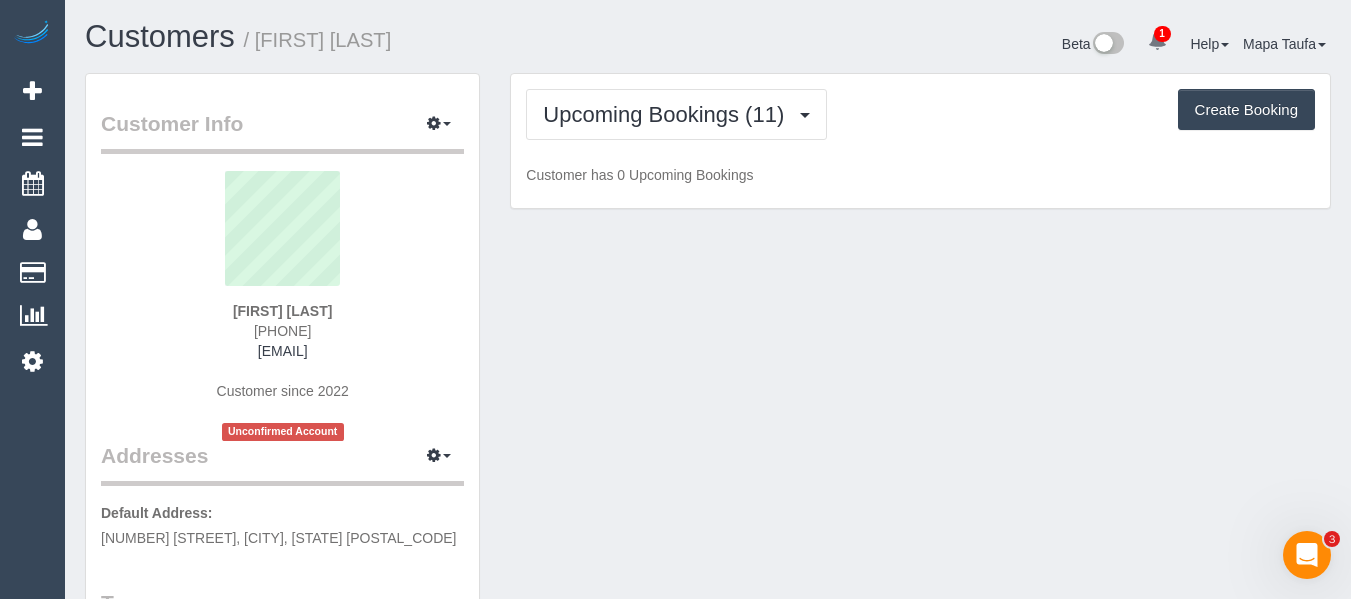 click on "Upcoming Bookings (11)
Completed Bookings (131)
Upcoming Bookings (11)
Cancelled Bookings (27)
Charges (131)
Feedback (14)
Create Booking
Customer has 0 Upcoming Bookings" at bounding box center [920, 141] 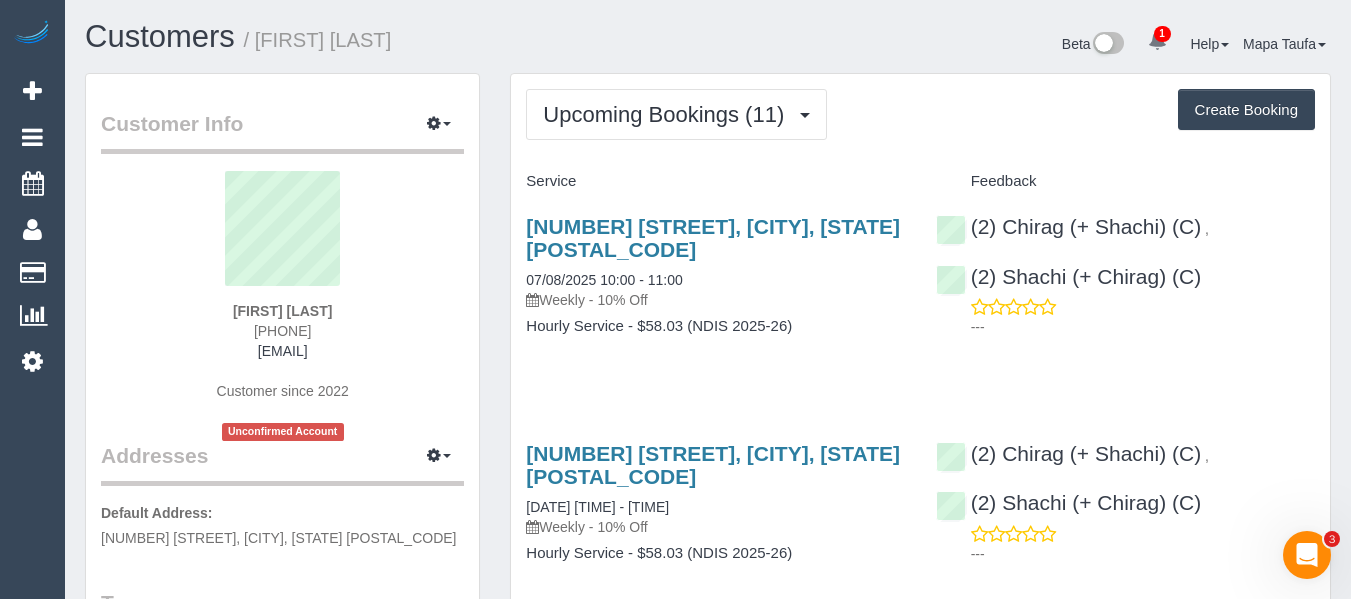 click on "Upcoming Bookings (11)
Completed Bookings (131)
Upcoming Bookings (11)
Cancelled Bookings (27)
Charges (131)
Feedback (14)
Create Booking
Service
Feedback" at bounding box center [920, 1490] 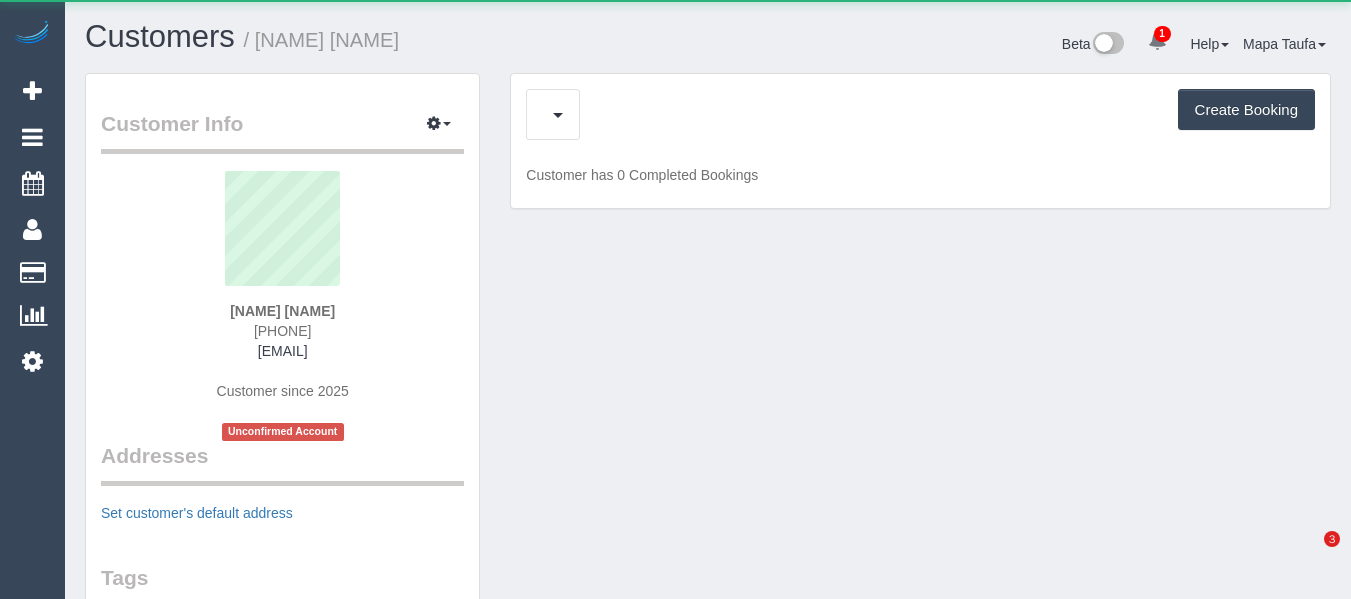 scroll, scrollTop: 0, scrollLeft: 0, axis: both 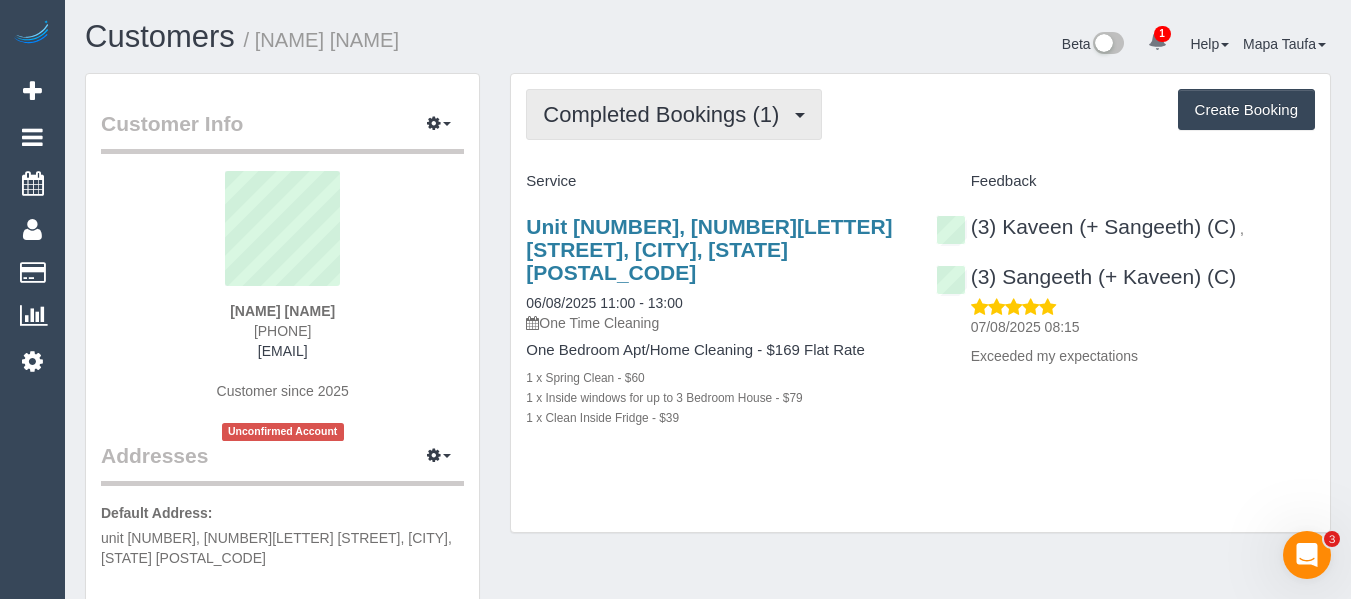click on "Completed Bookings (1)" at bounding box center (674, 114) 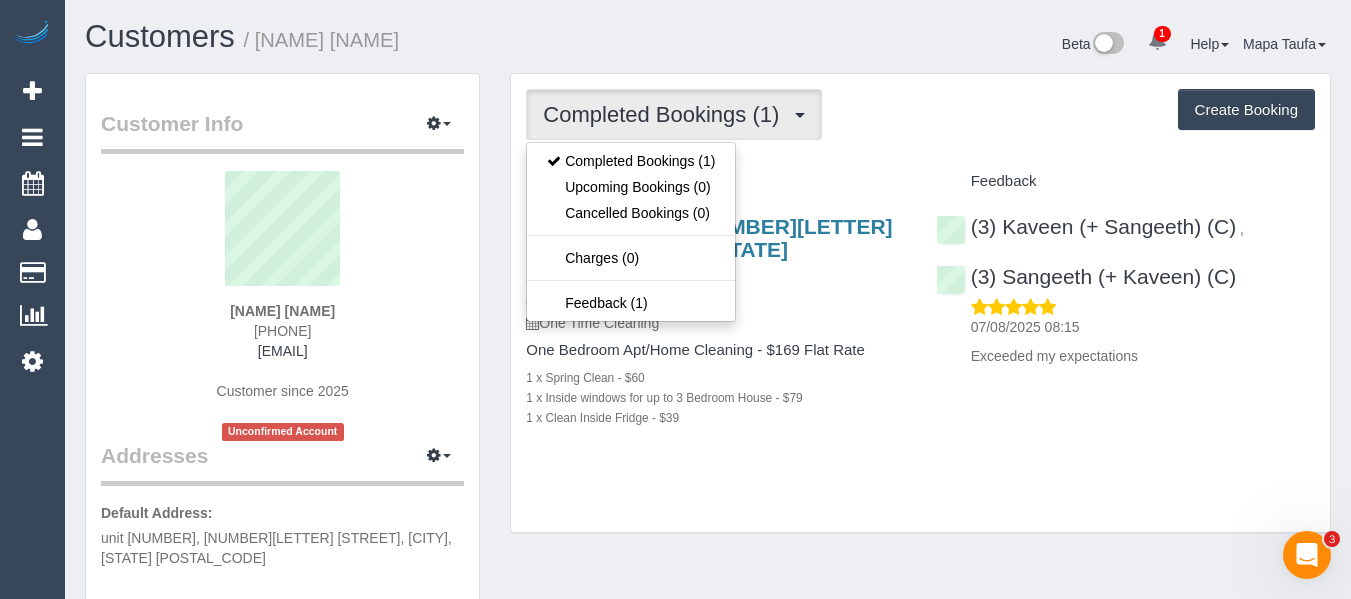 click on "Completed Bookings (1)
Completed Bookings (1)
Upcoming Bookings (0)
Cancelled Bookings (0)
Charges (0)
Feedback (1)
Create Booking
Service
Feedback" at bounding box center (920, 303) 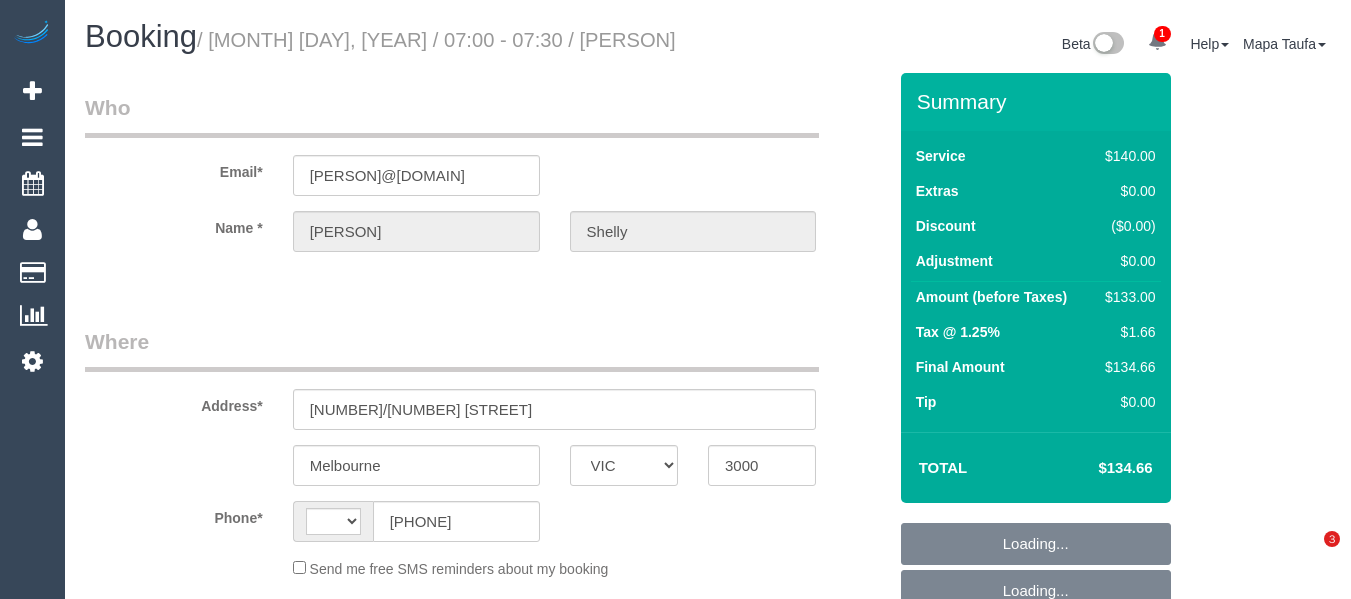 select on "VIC" 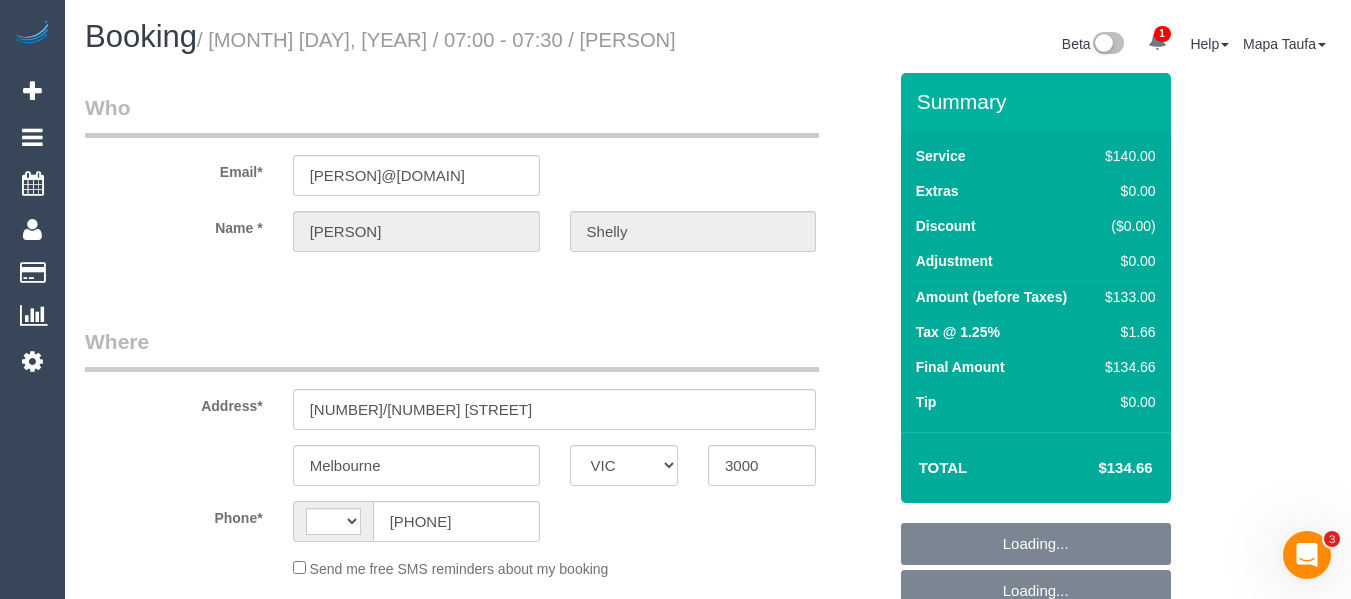 scroll, scrollTop: 0, scrollLeft: 0, axis: both 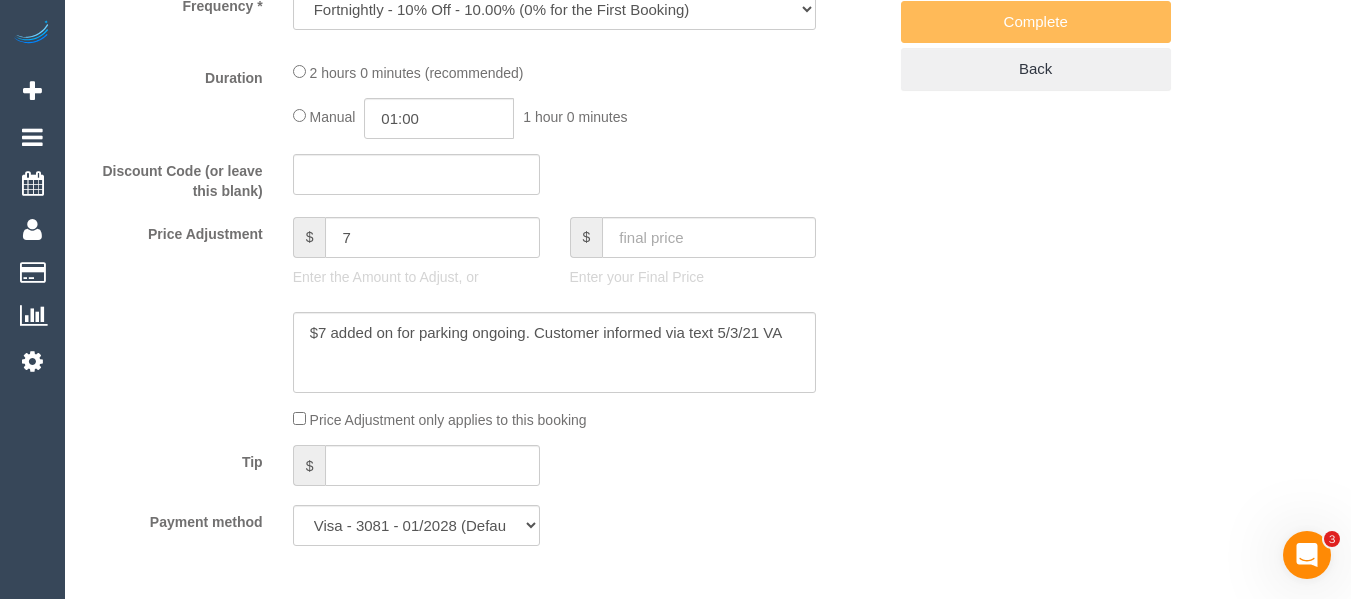 select on "number:28" 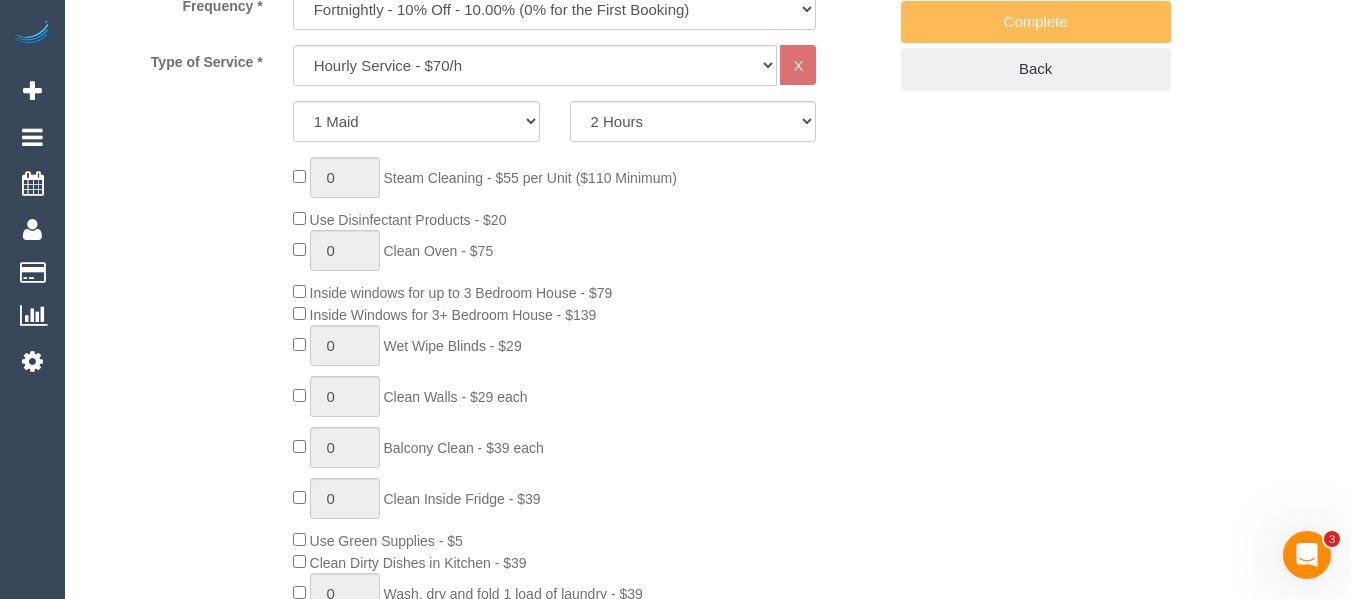 select on "object:3312" 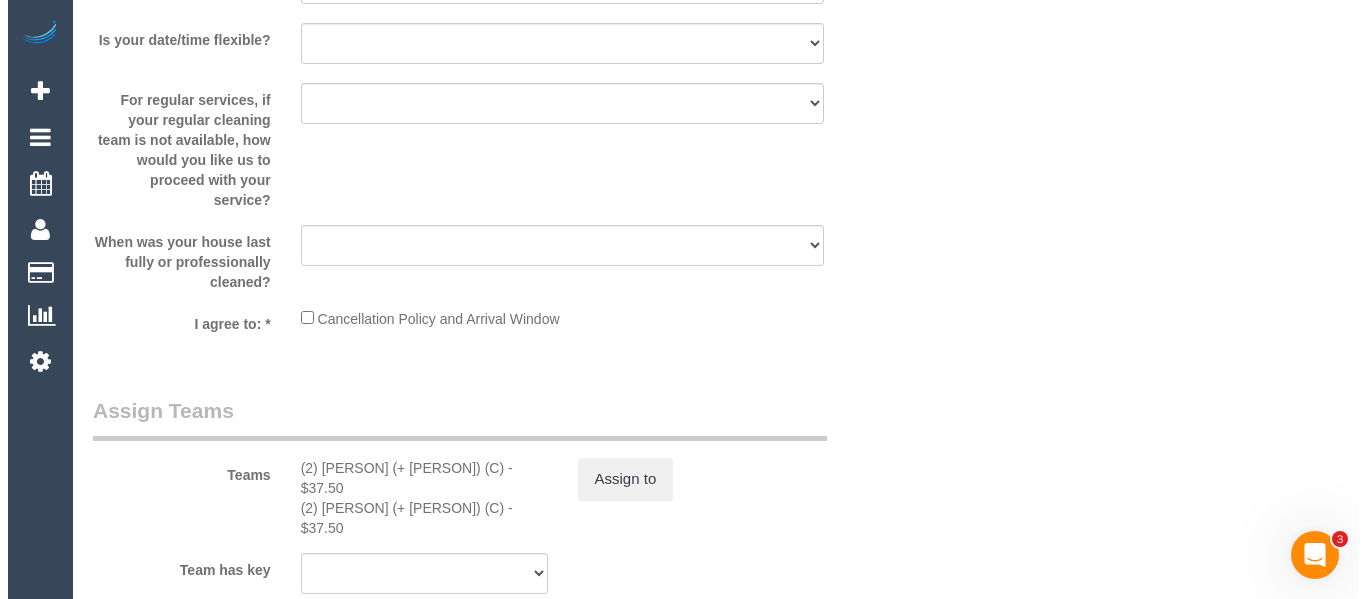 scroll, scrollTop: 2865, scrollLeft: 0, axis: vertical 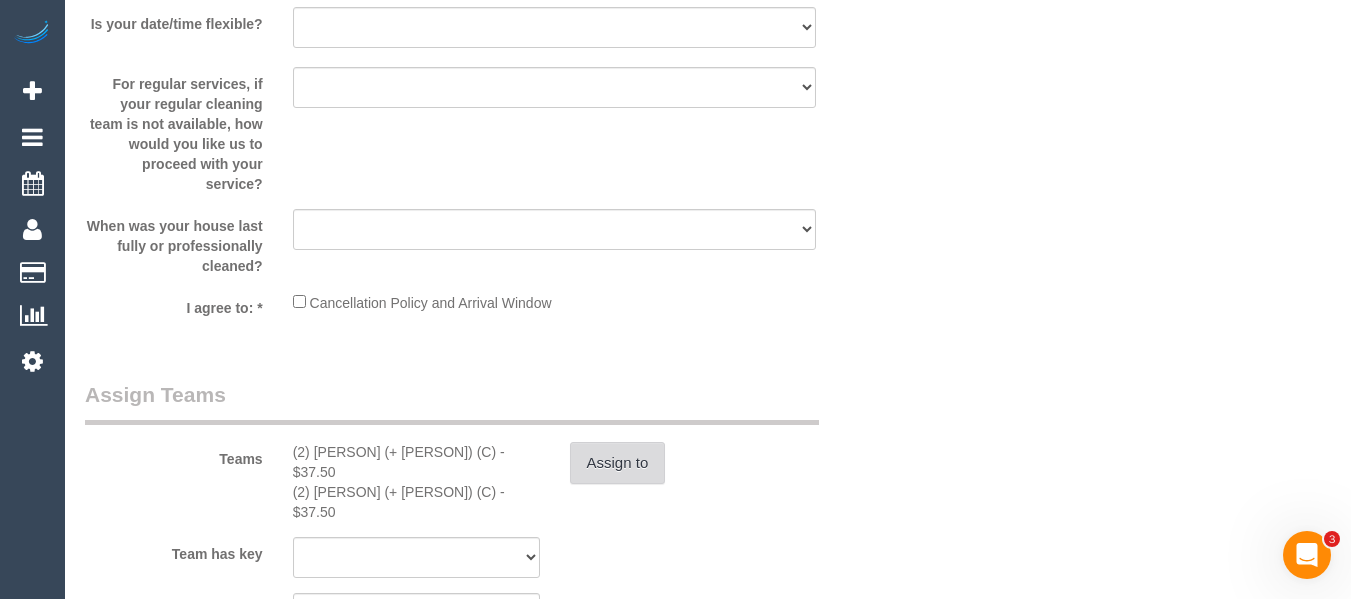 click on "Assign to" at bounding box center (618, 463) 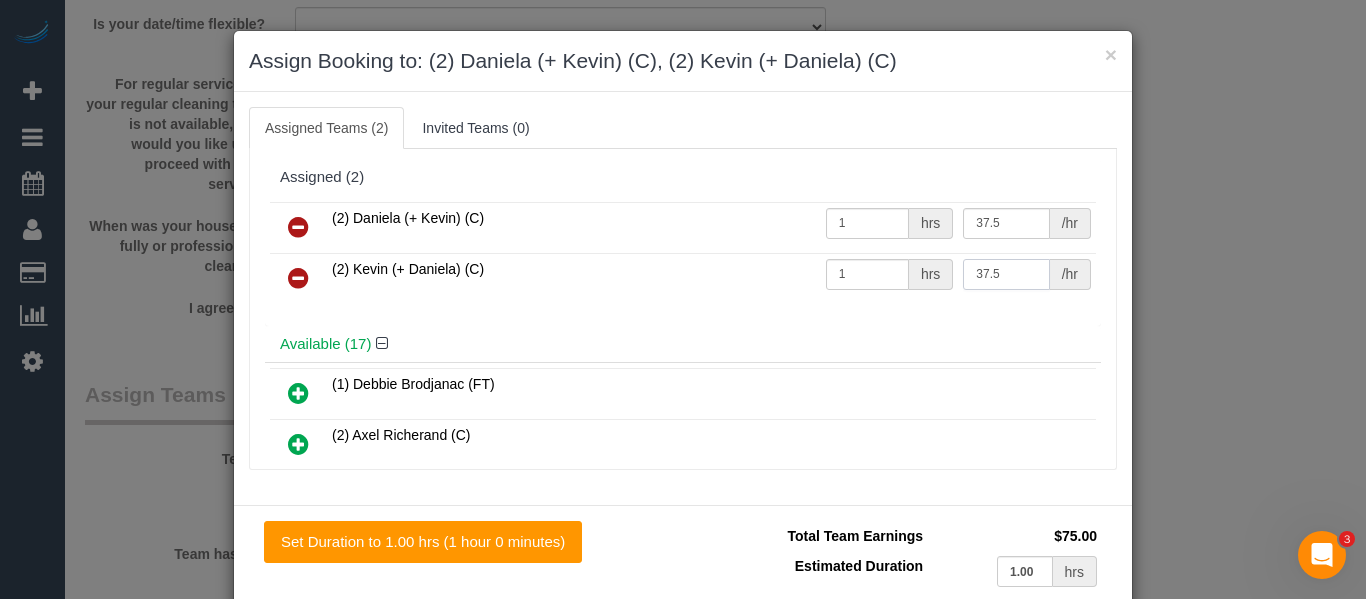 drag, startPoint x: 991, startPoint y: 277, endPoint x: 881, endPoint y: 254, distance: 112.37882 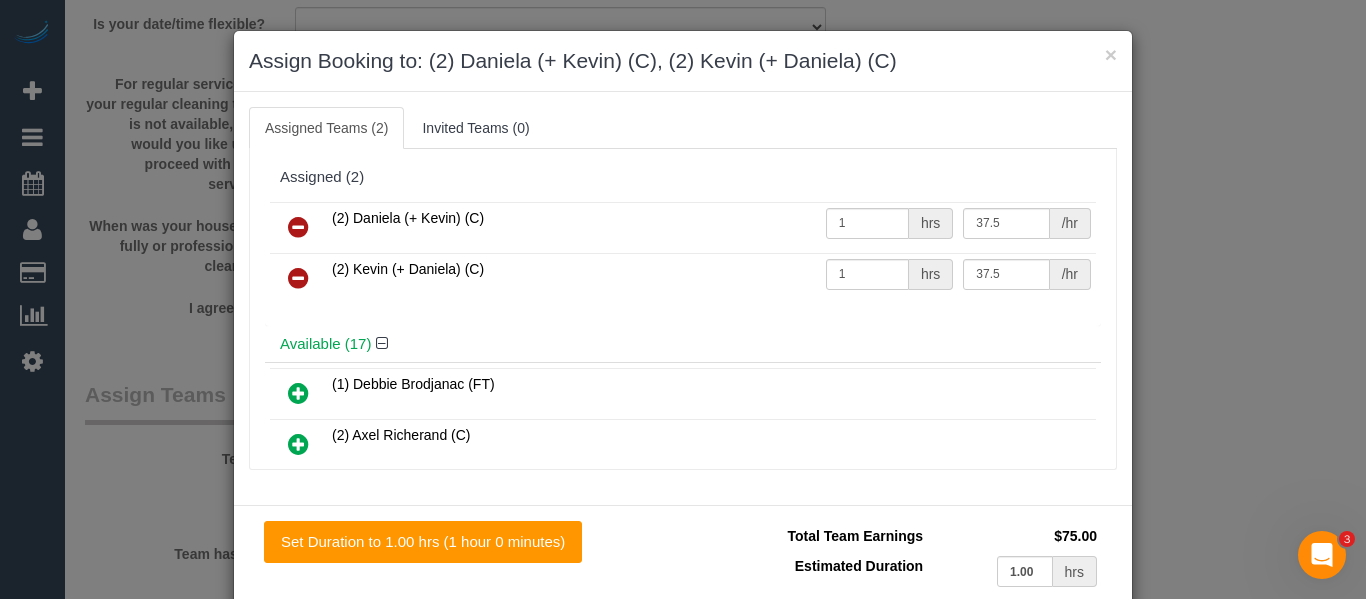 drag, startPoint x: 881, startPoint y: 254, endPoint x: 718, endPoint y: 296, distance: 168.3241 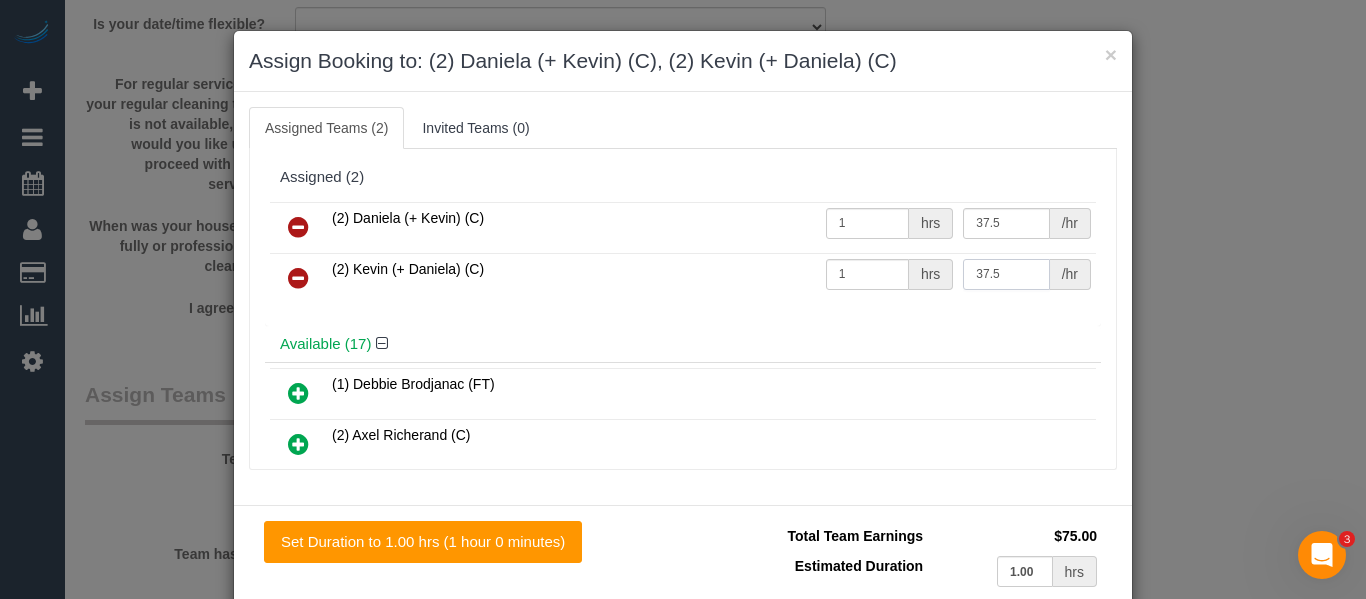 click on "37.5" at bounding box center [1006, 274] 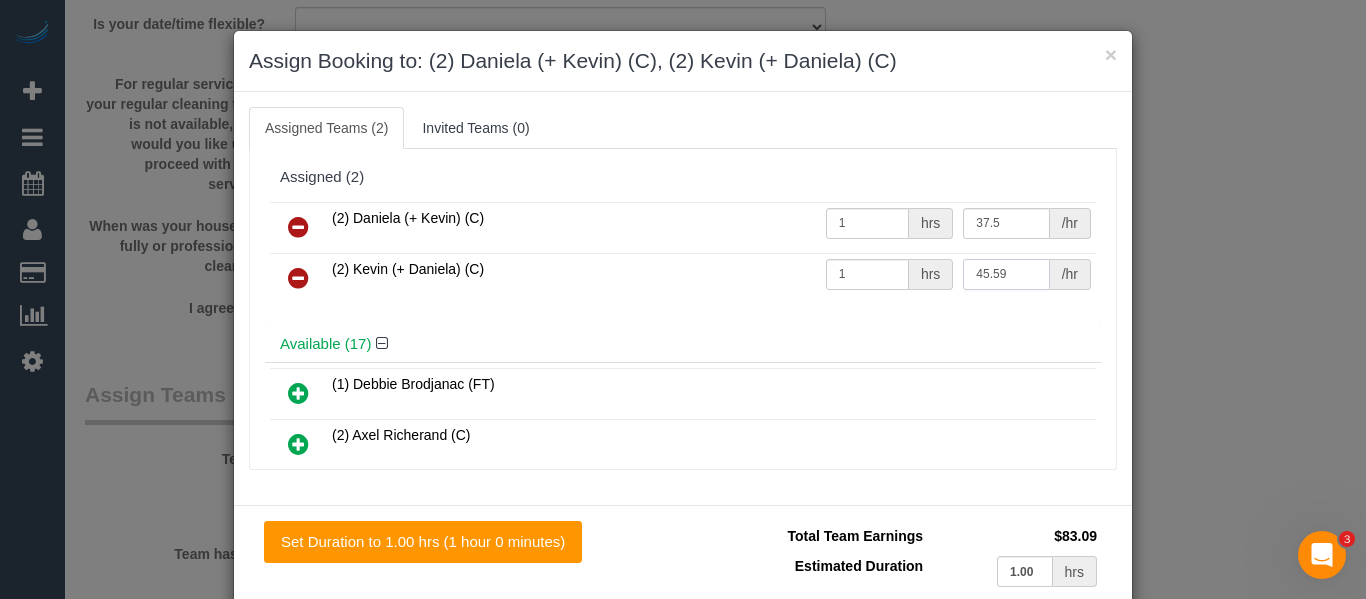 type on "45.59" 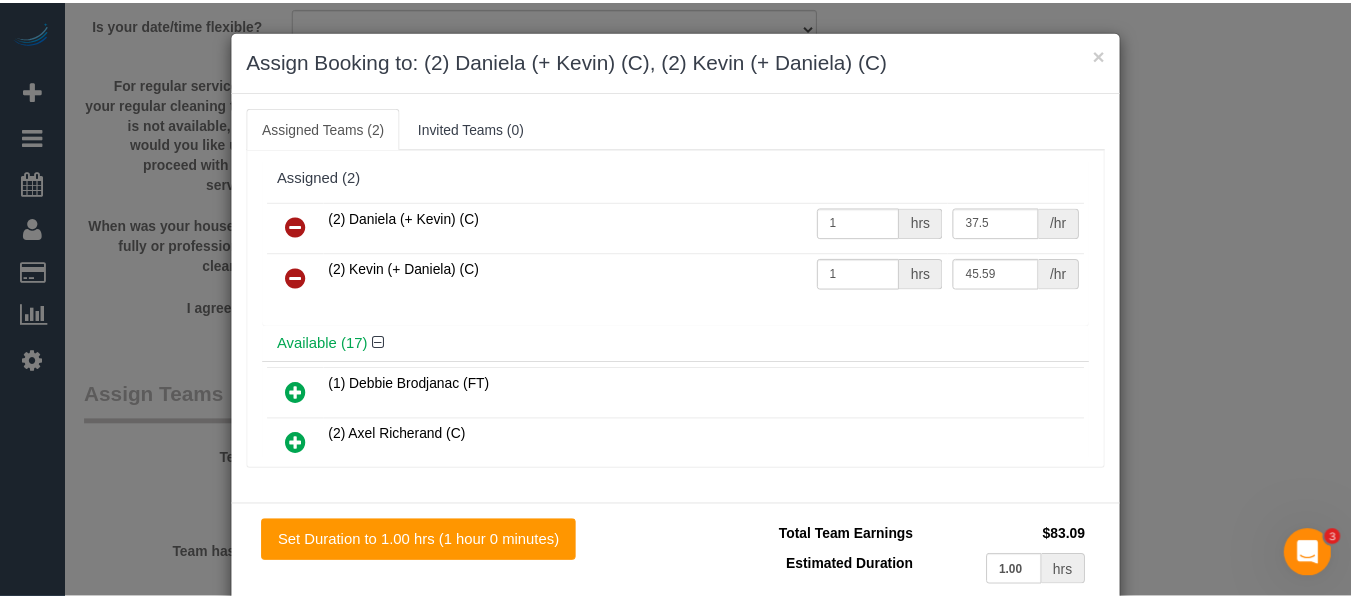 scroll, scrollTop: 98, scrollLeft: 0, axis: vertical 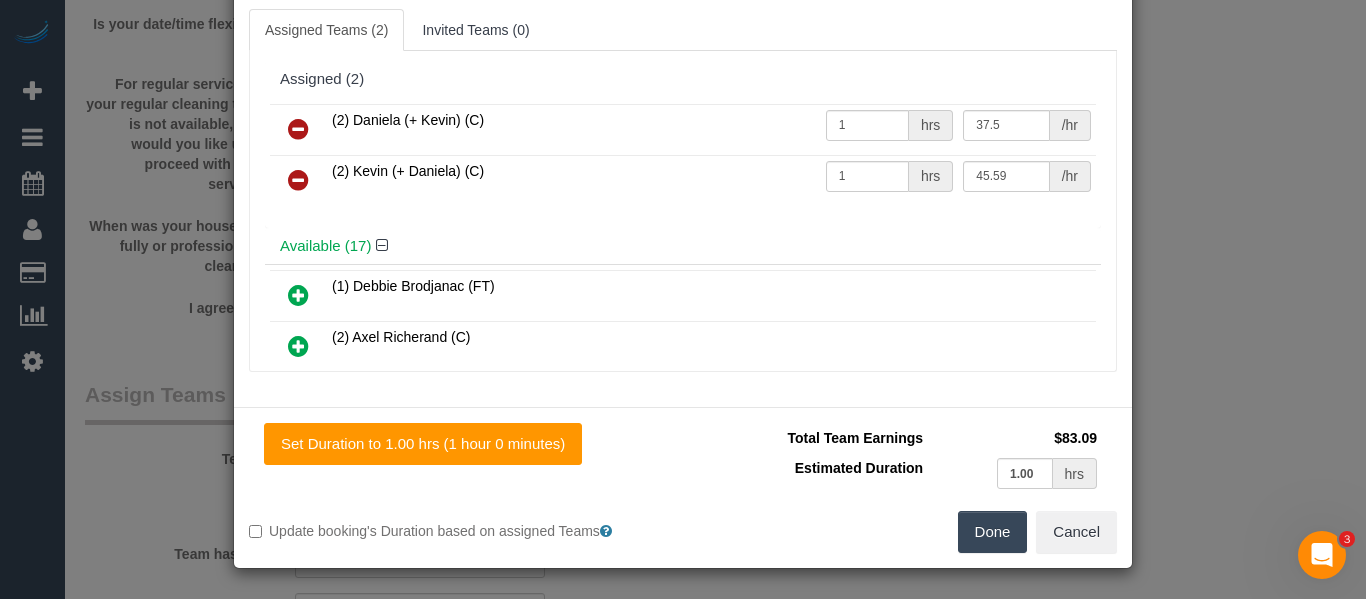 click on "Done" at bounding box center [993, 532] 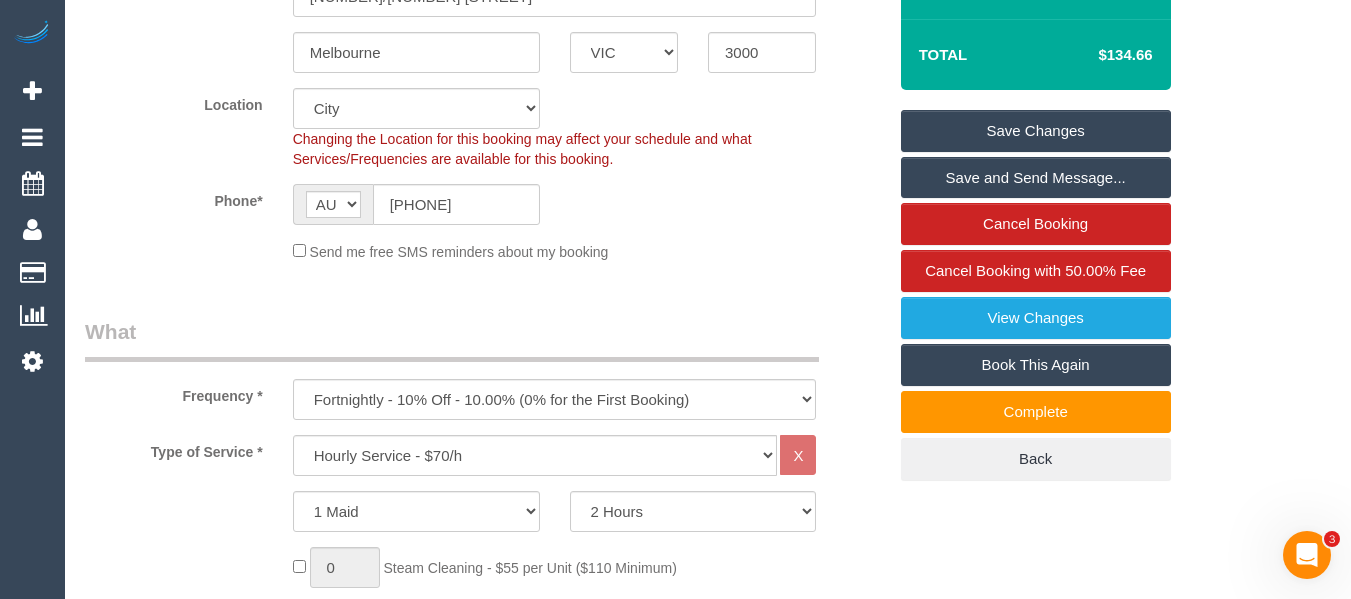 scroll, scrollTop: 382, scrollLeft: 0, axis: vertical 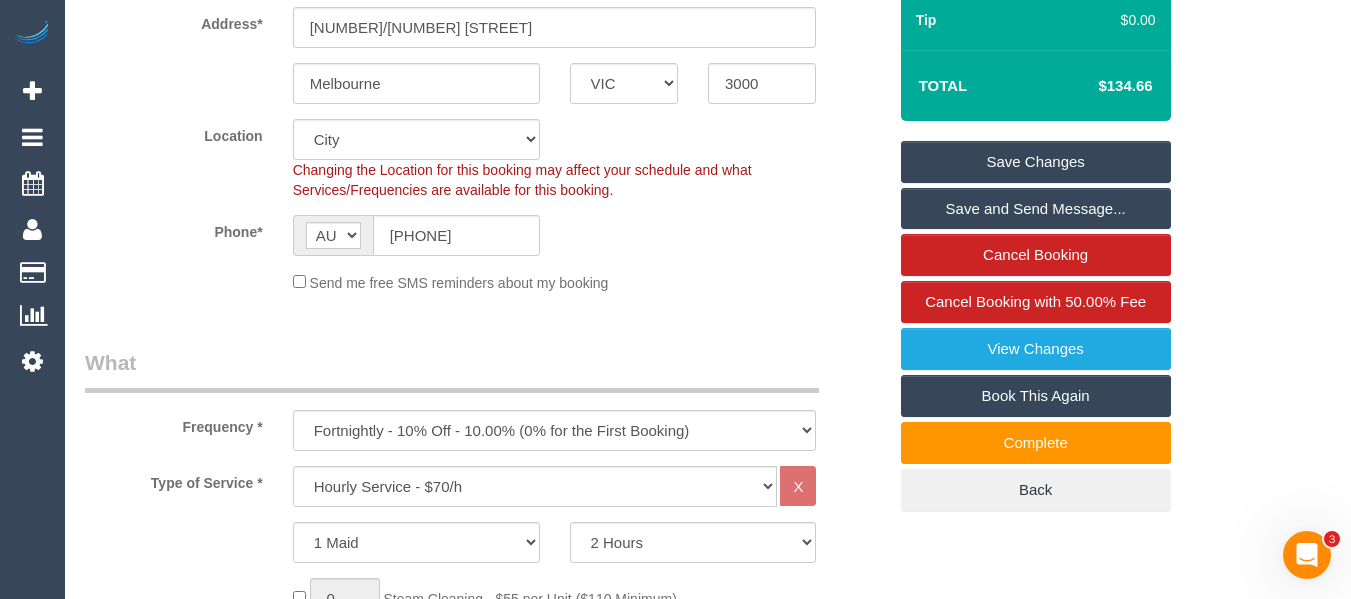 click on "Save Changes" at bounding box center (1036, 162) 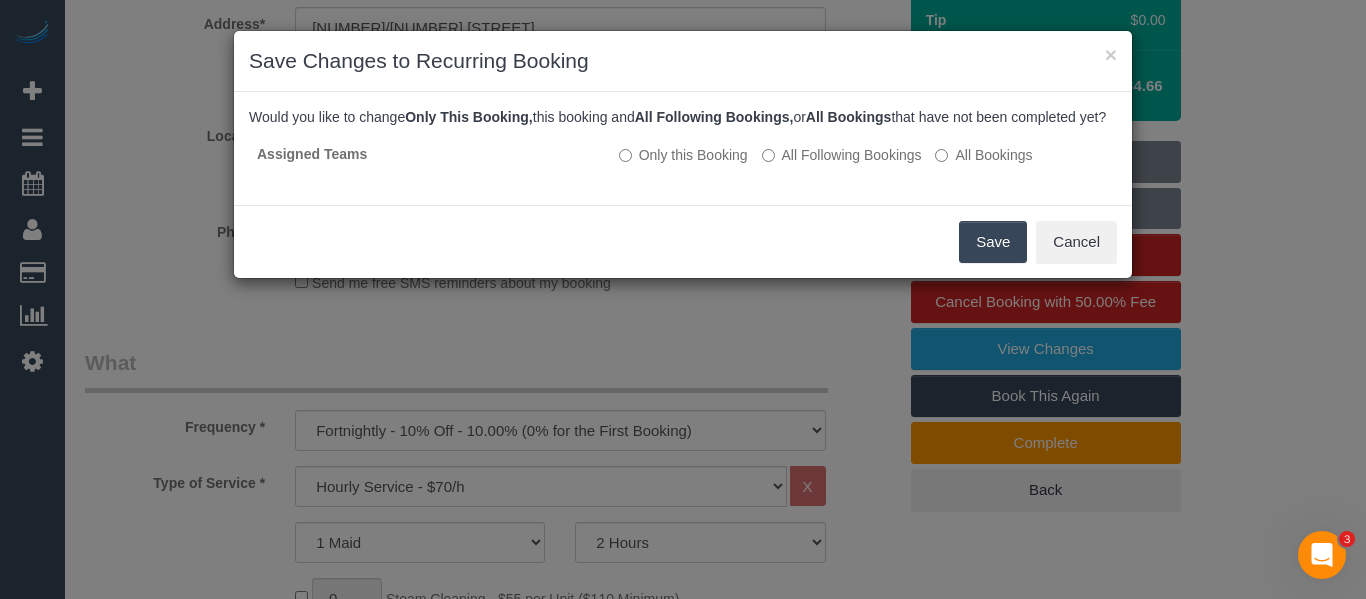 click on "Save" at bounding box center [993, 242] 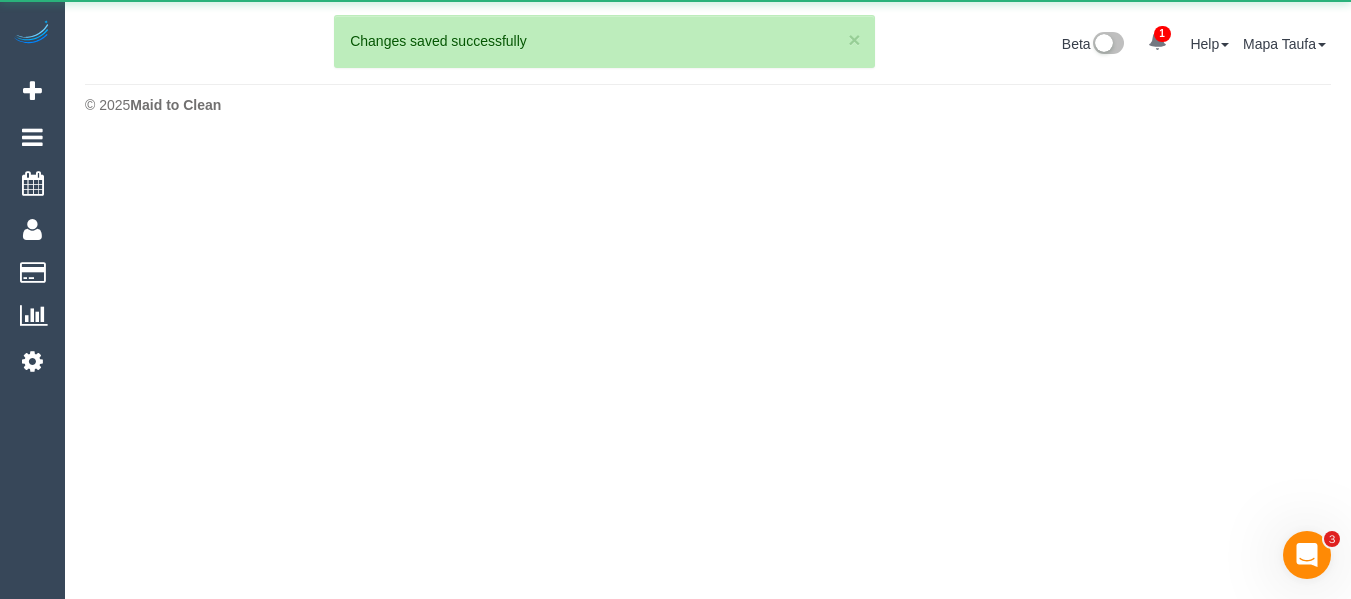 scroll, scrollTop: 0, scrollLeft: 0, axis: both 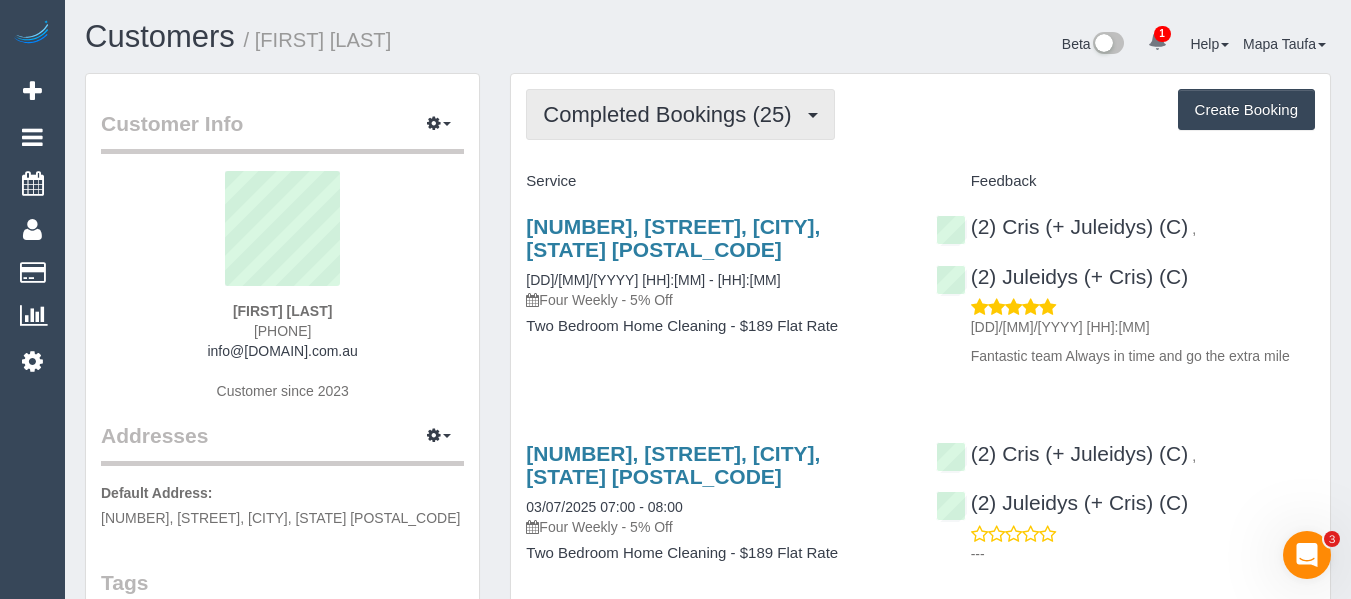 click on "Completed Bookings (25)" at bounding box center [680, 114] 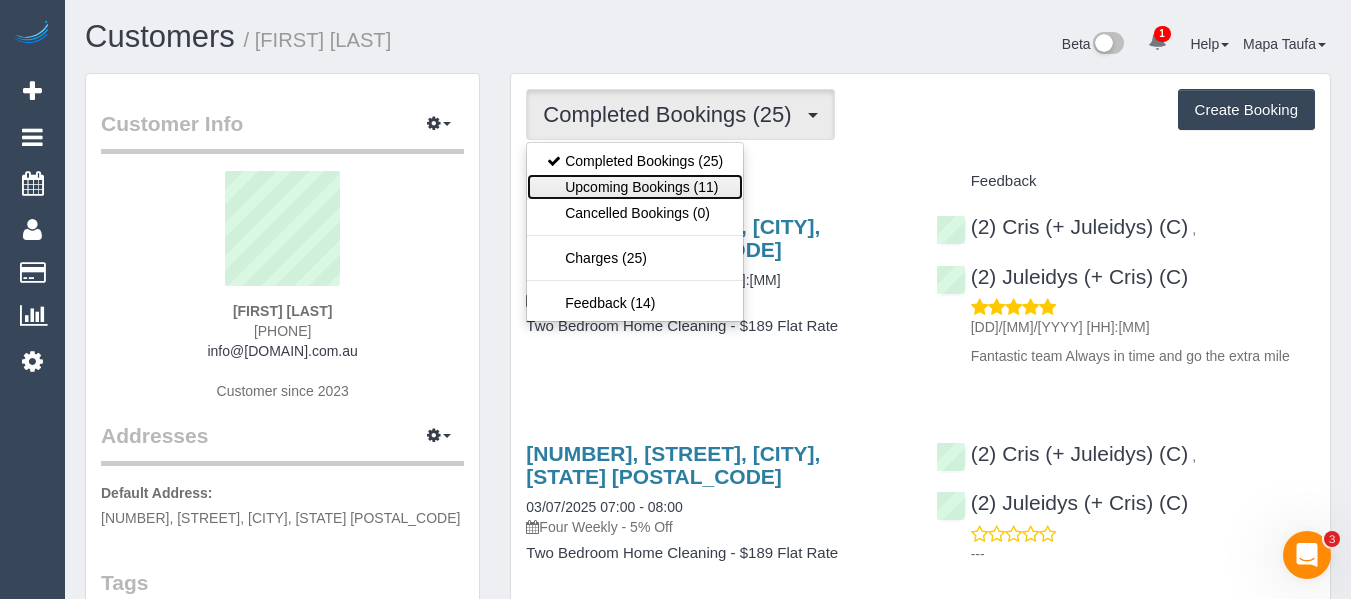 click on "Upcoming Bookings (11)" at bounding box center [635, 187] 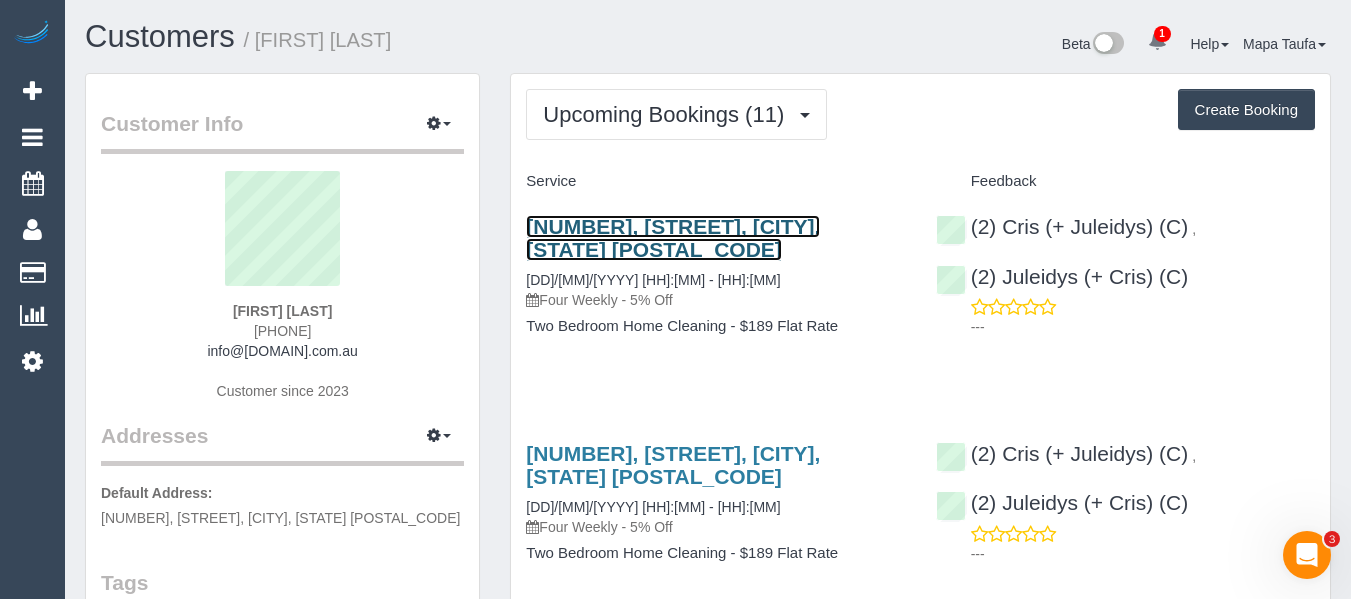 click on "438, Clarendon St, South Melbourne, VIC 3205" at bounding box center (673, 238) 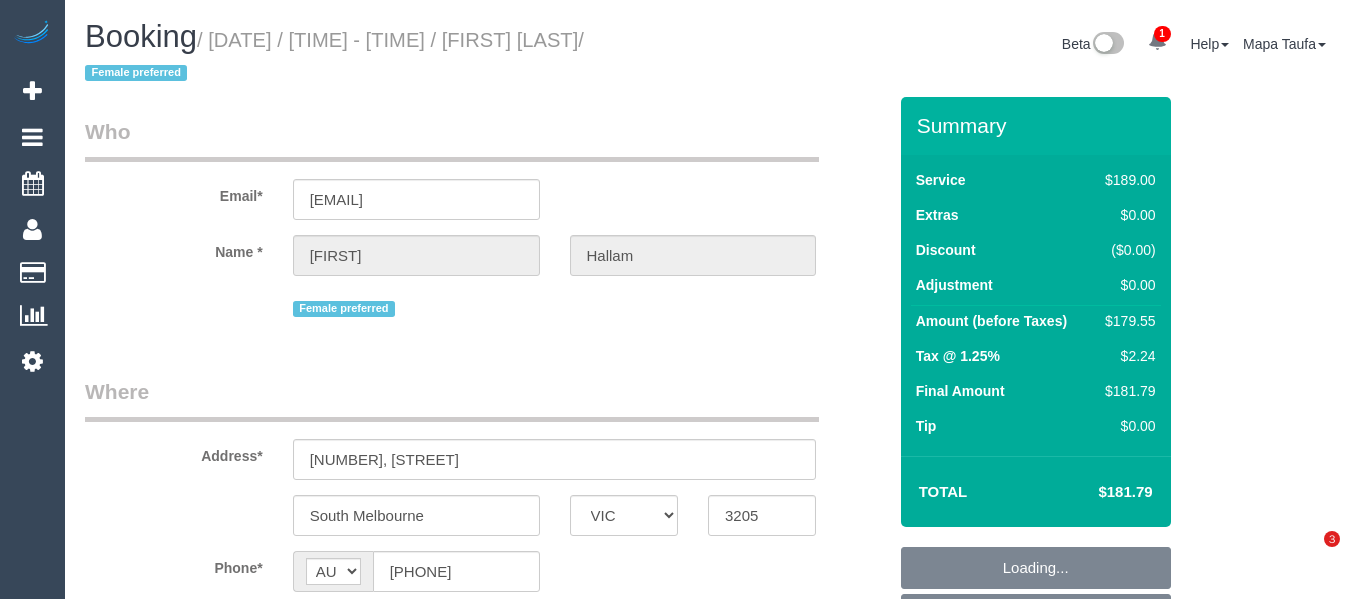 select on "VIC" 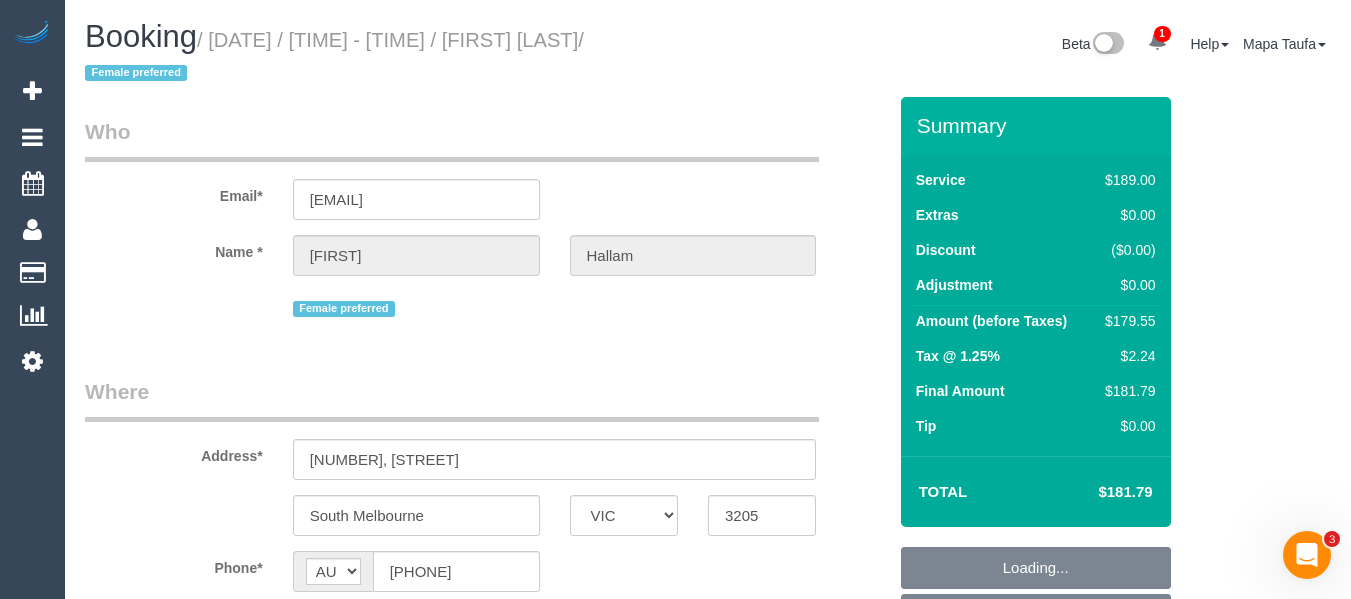 scroll, scrollTop: 0, scrollLeft: 0, axis: both 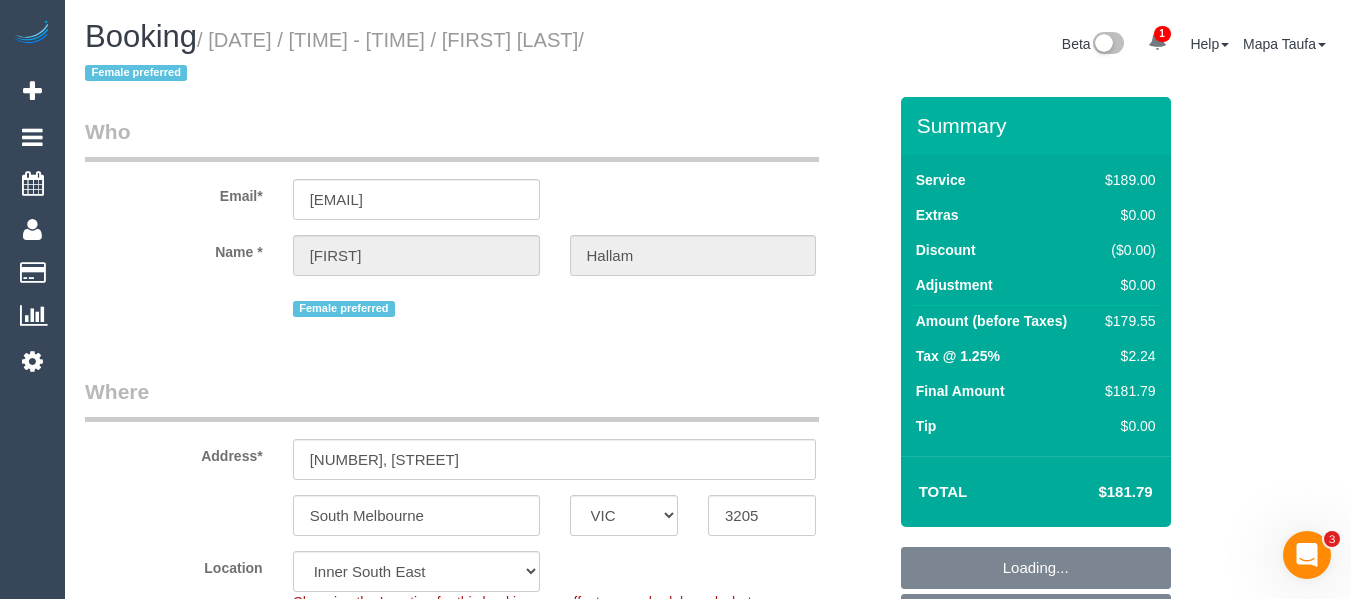 select on "string:stripe-pm_1OFrnG2GScqysDRVpJl05gfj" 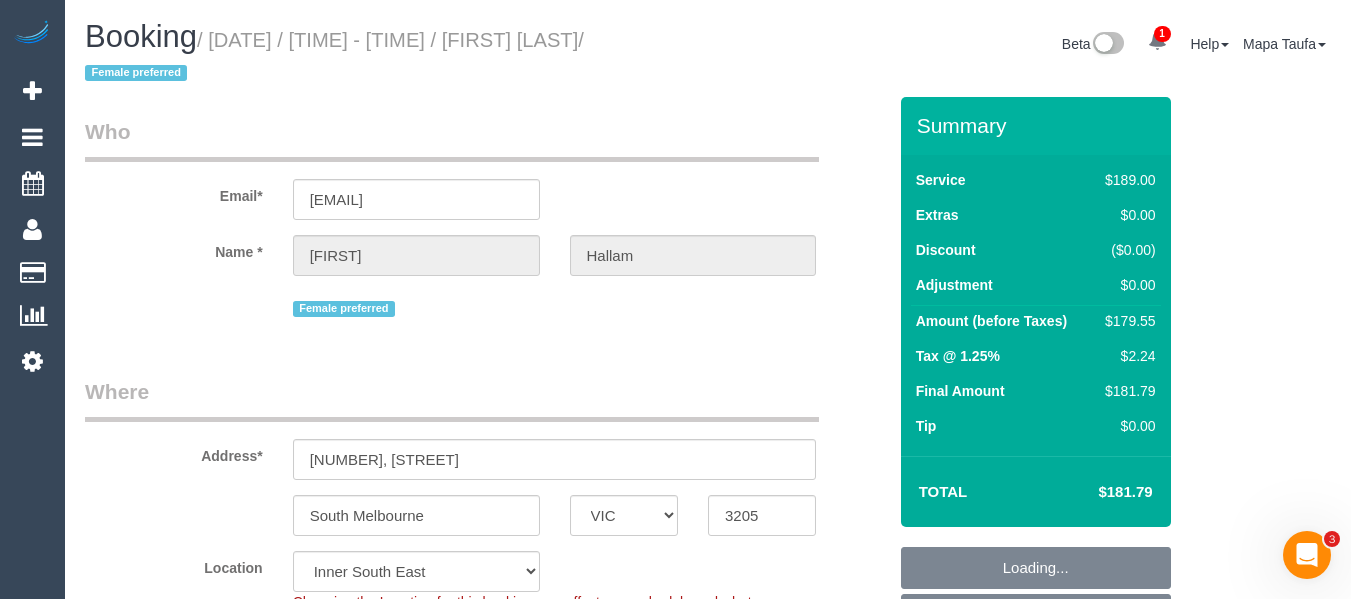 select on "number:27" 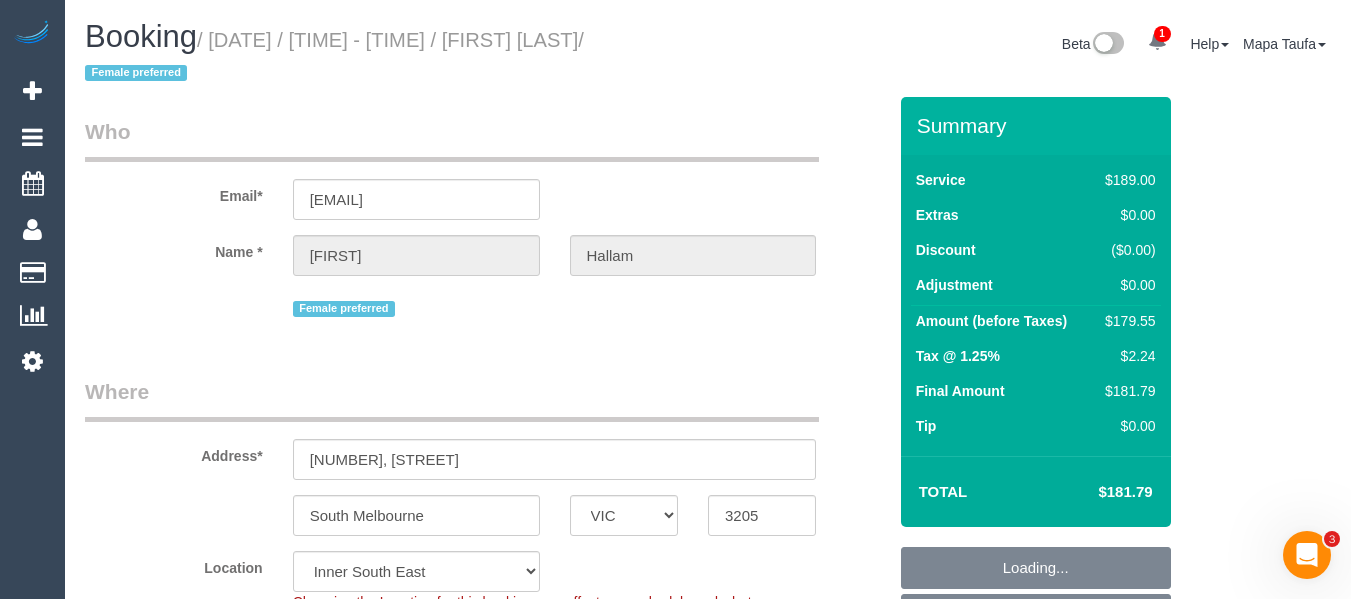 select on "object:799" 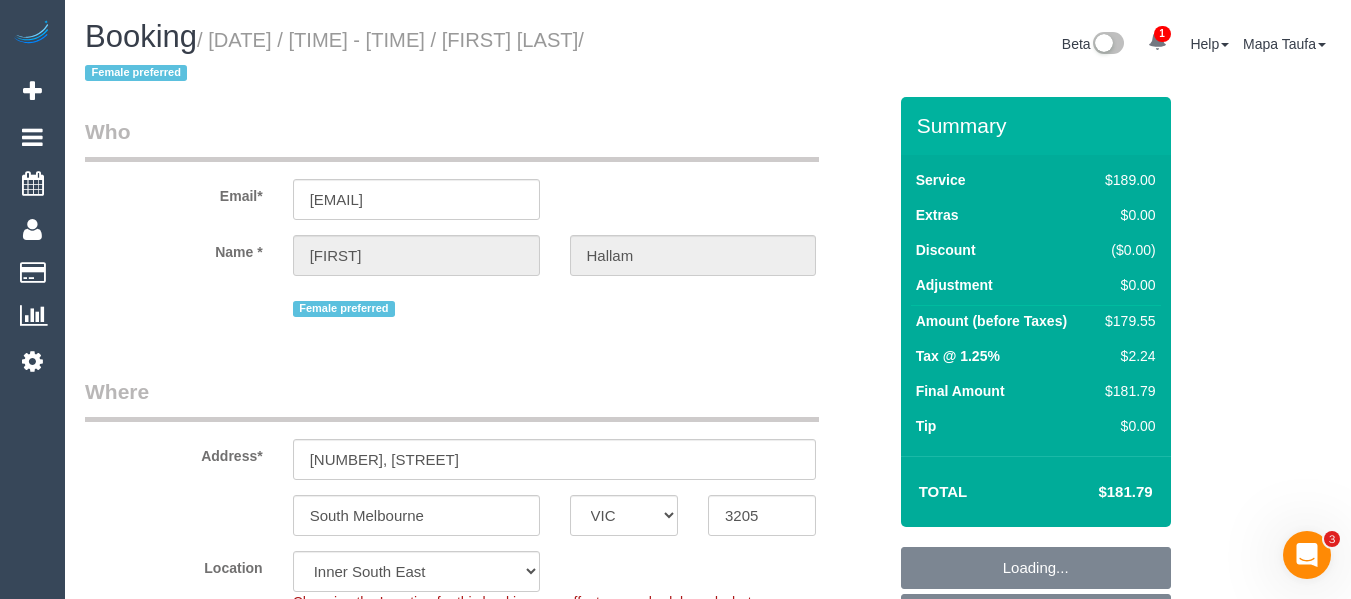 select on "spot1" 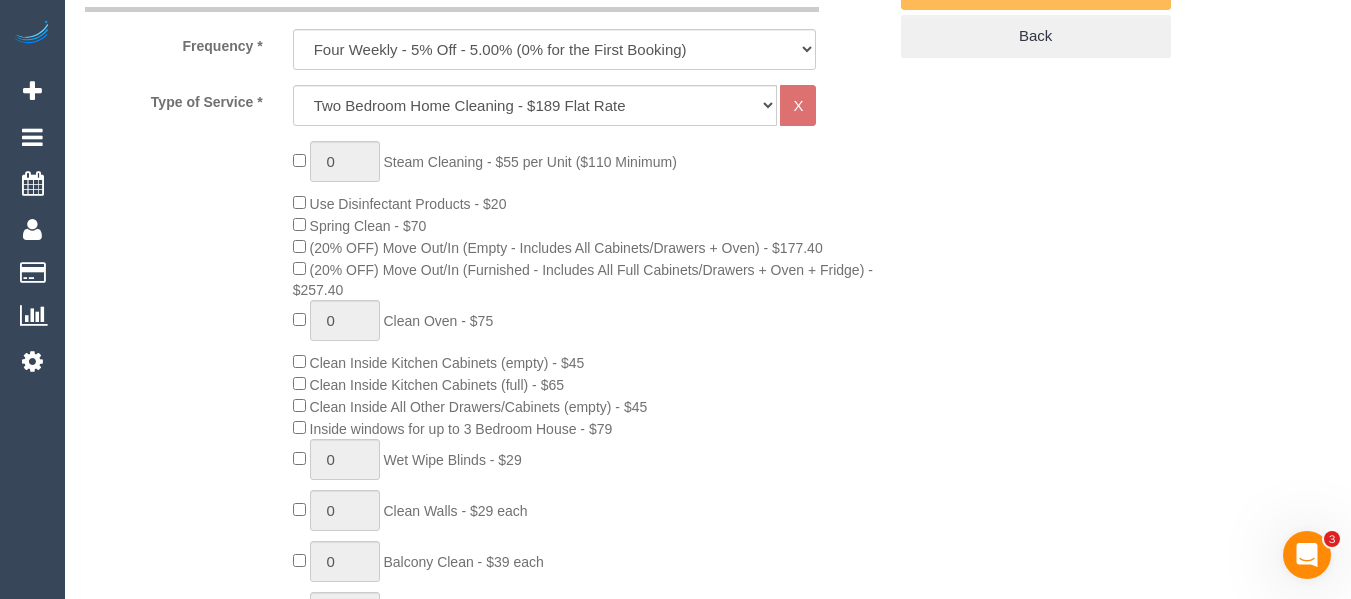 scroll, scrollTop: 820, scrollLeft: 0, axis: vertical 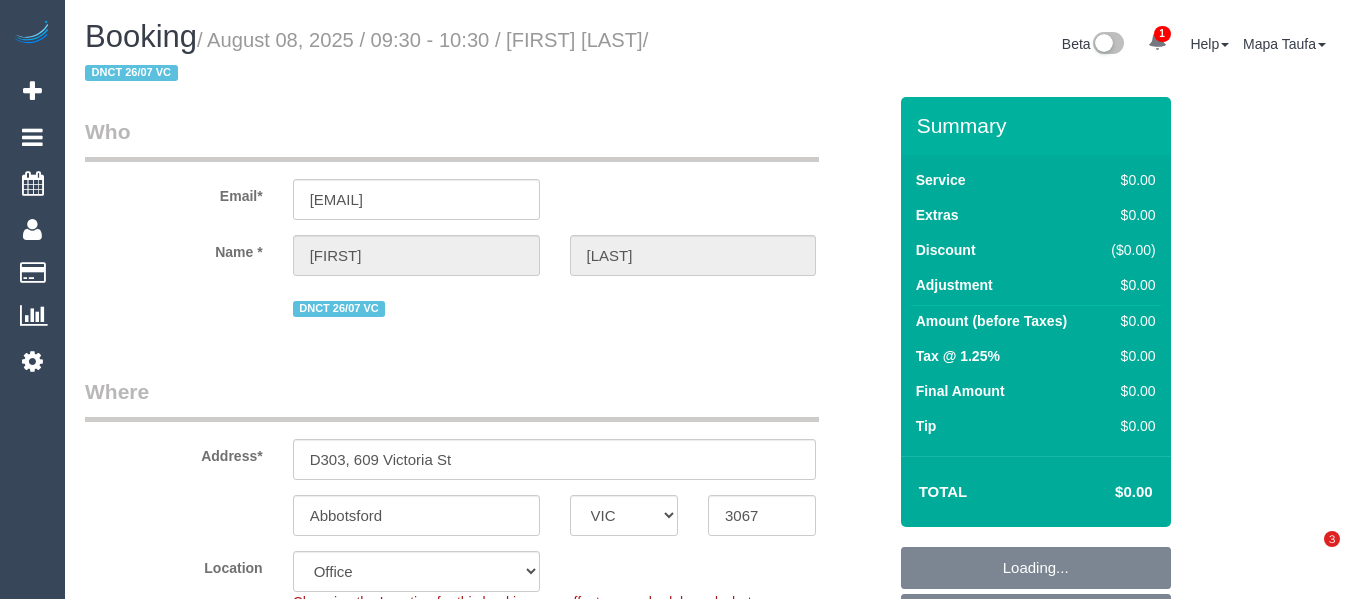 select on "VIC" 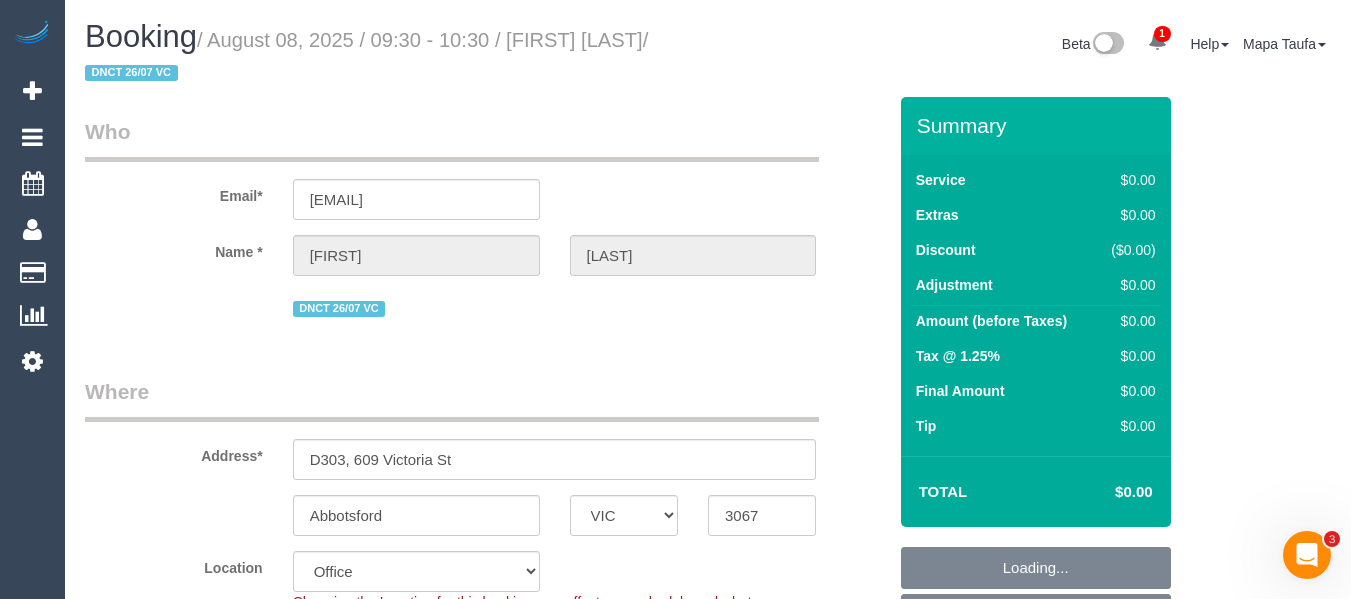 scroll, scrollTop: 0, scrollLeft: 0, axis: both 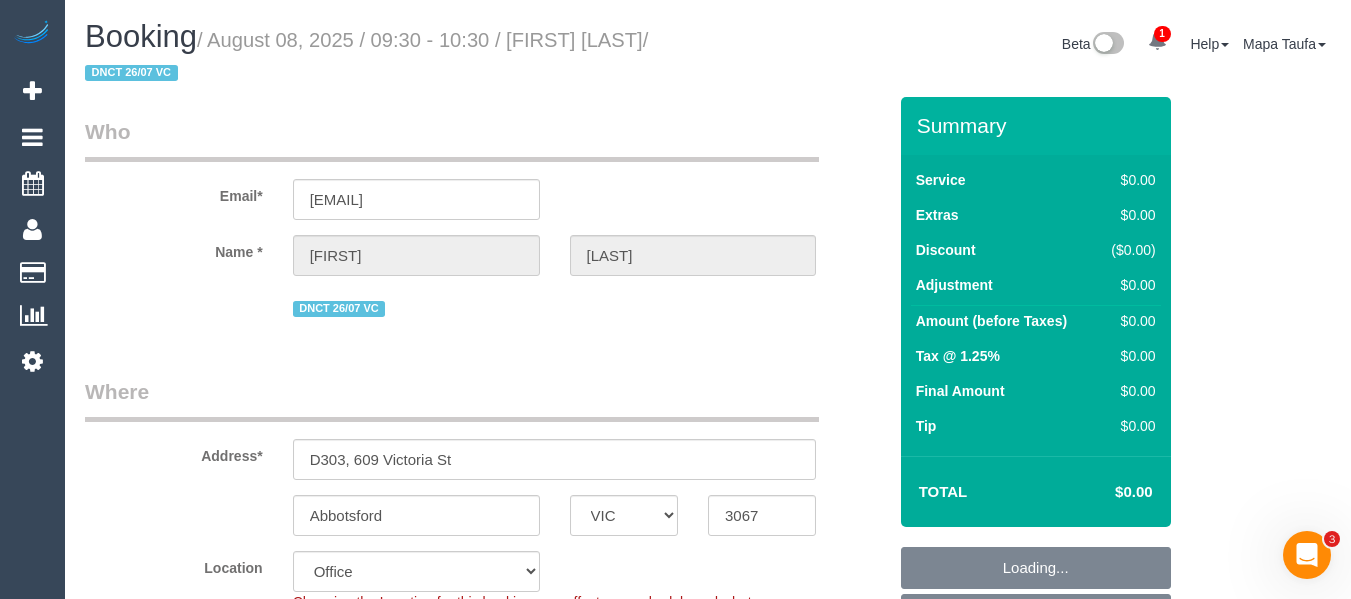 select on "string:stripe-pm_1RnCsf2GScqysDRVnwsGx1QY" 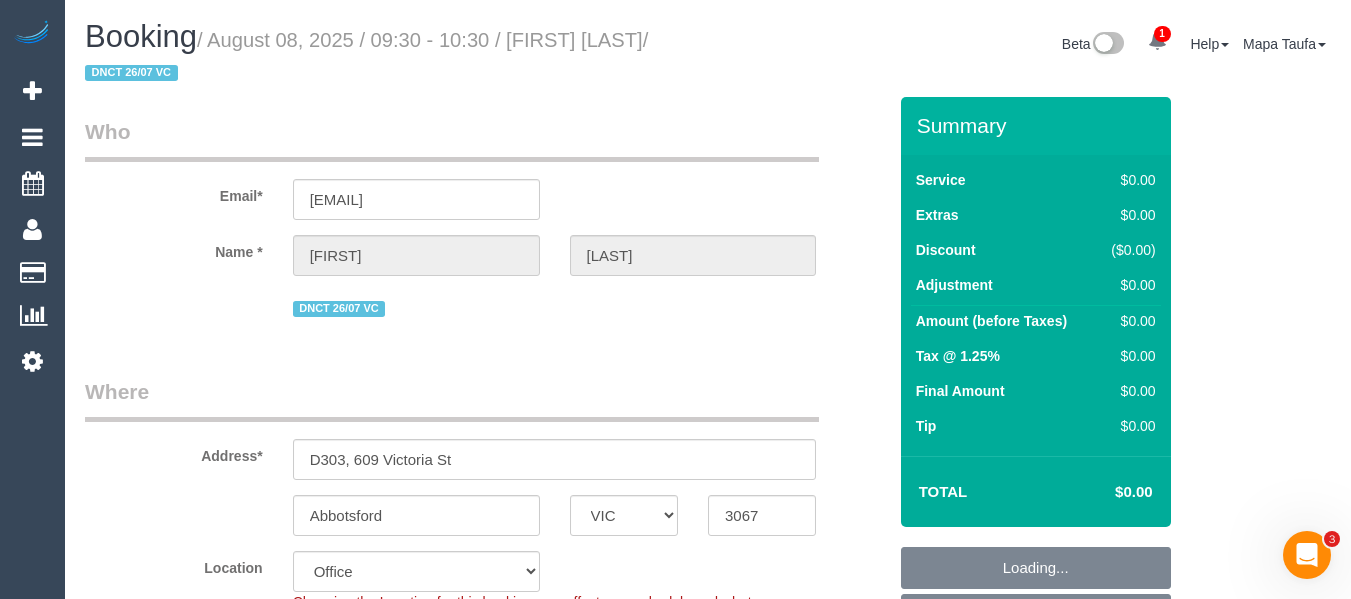 select on "number:28" 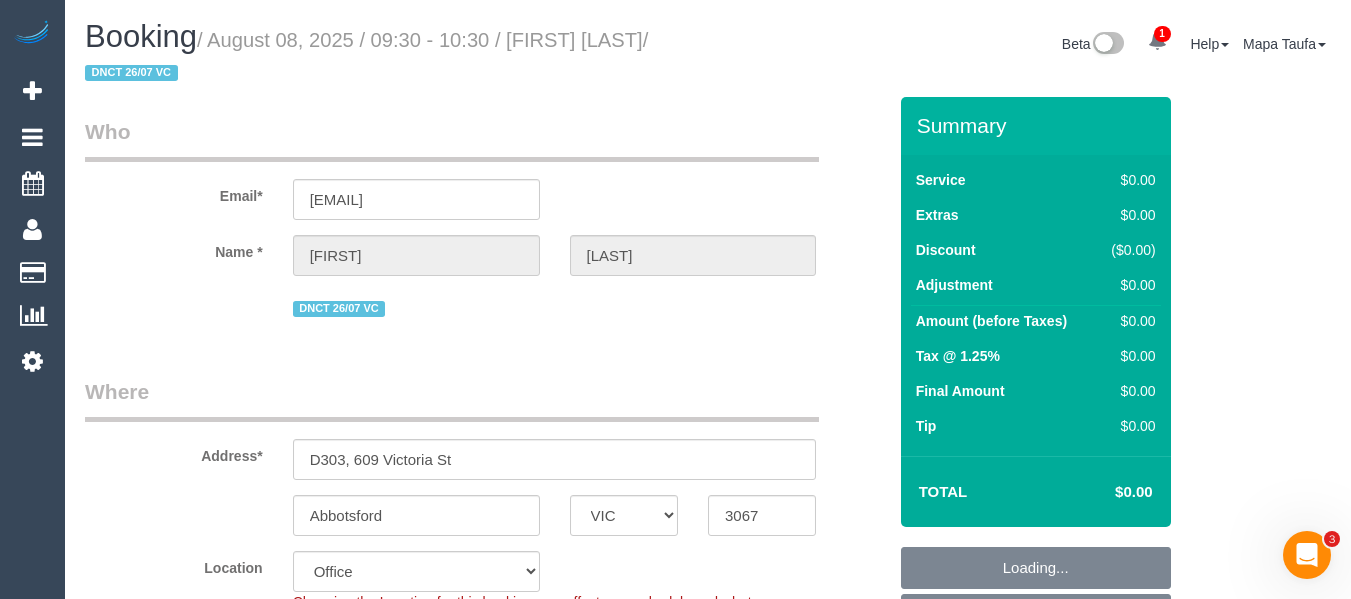 select on "number:19" 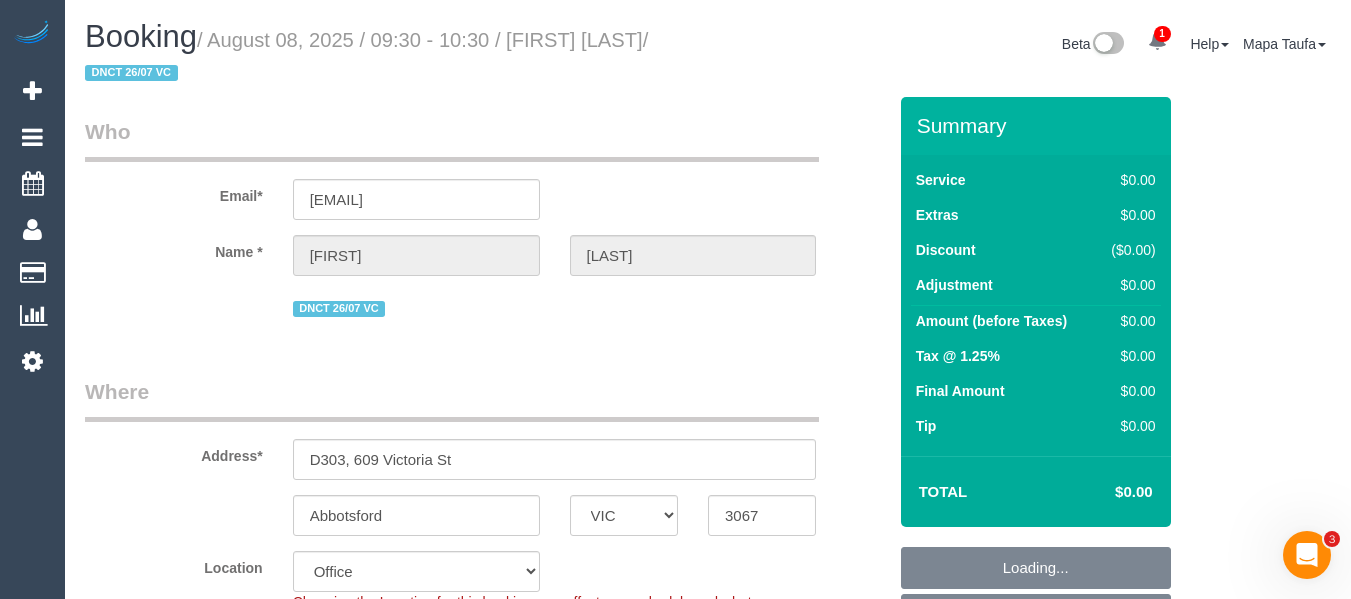 select on "number:25" 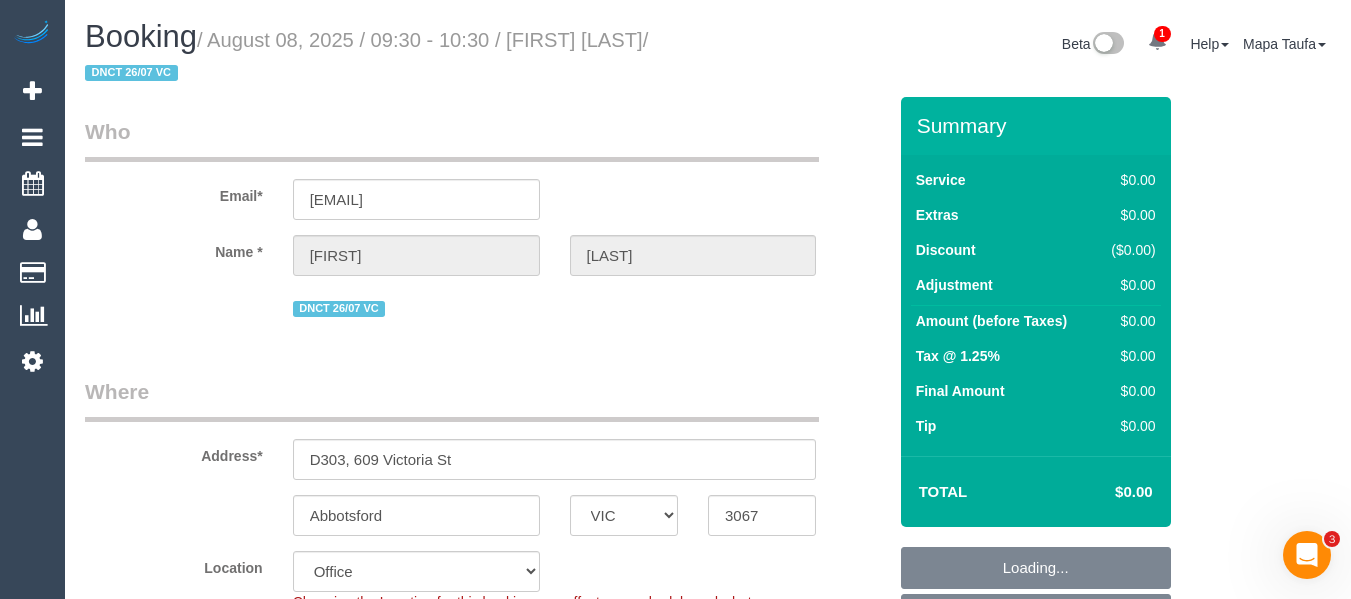 select on "number:26" 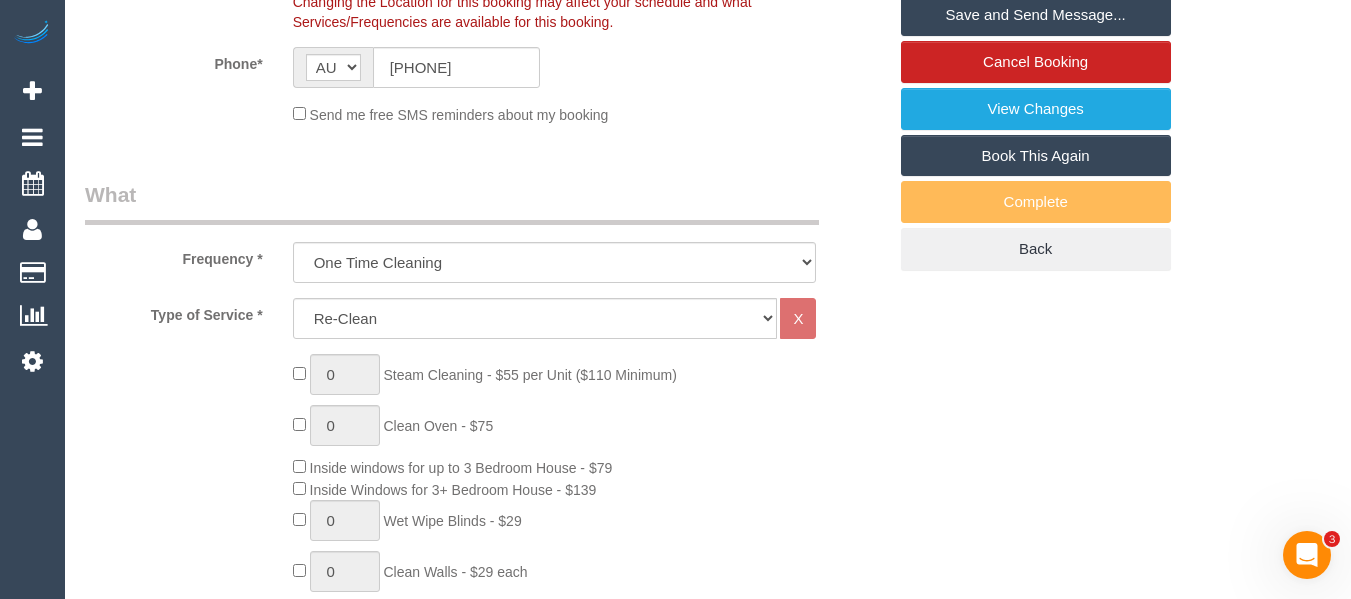 scroll, scrollTop: 0, scrollLeft: 0, axis: both 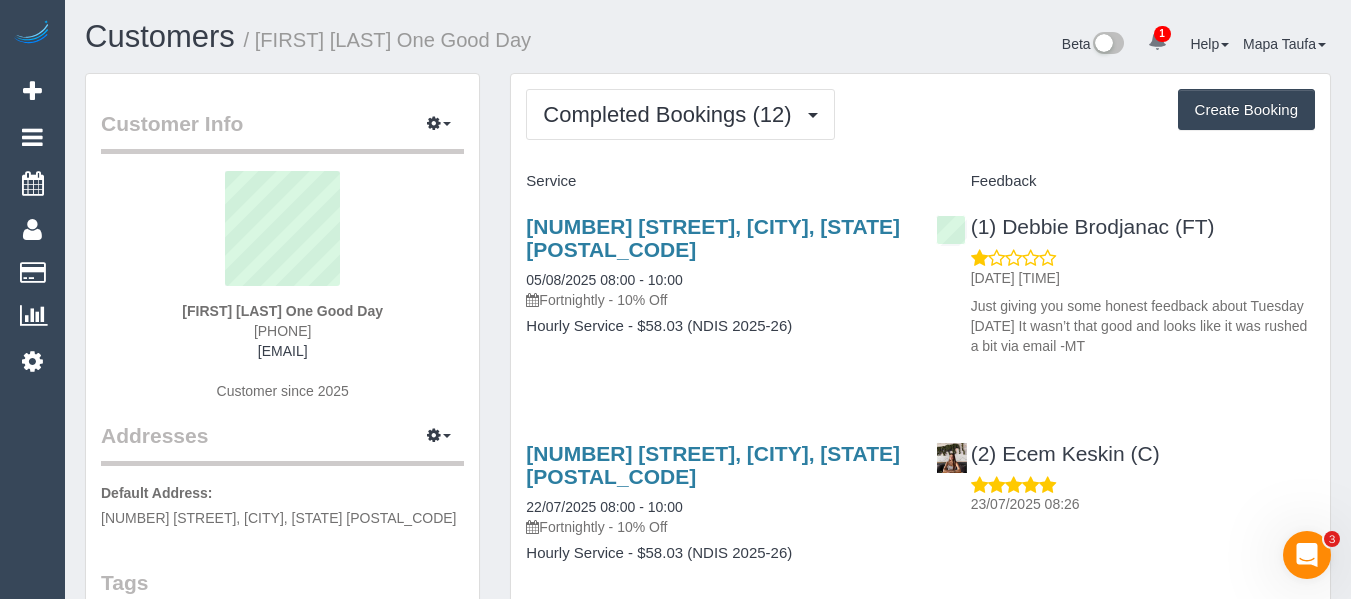 click at bounding box center (1157, 40) 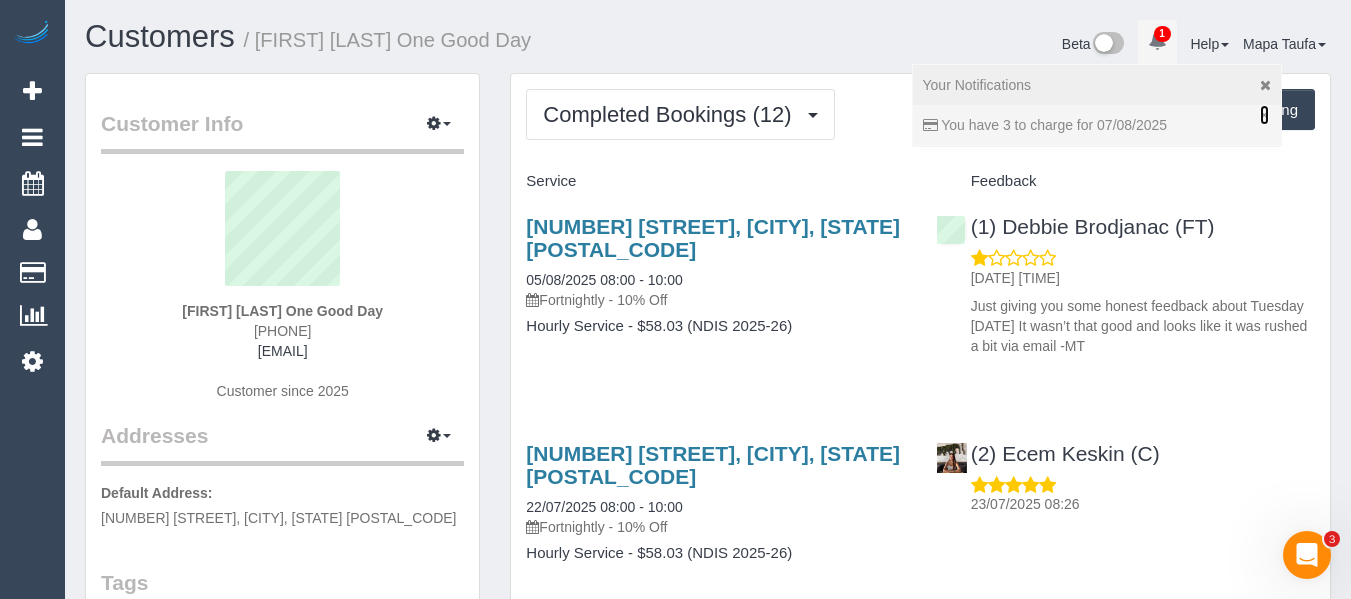 click on "×" at bounding box center (1264, 115) 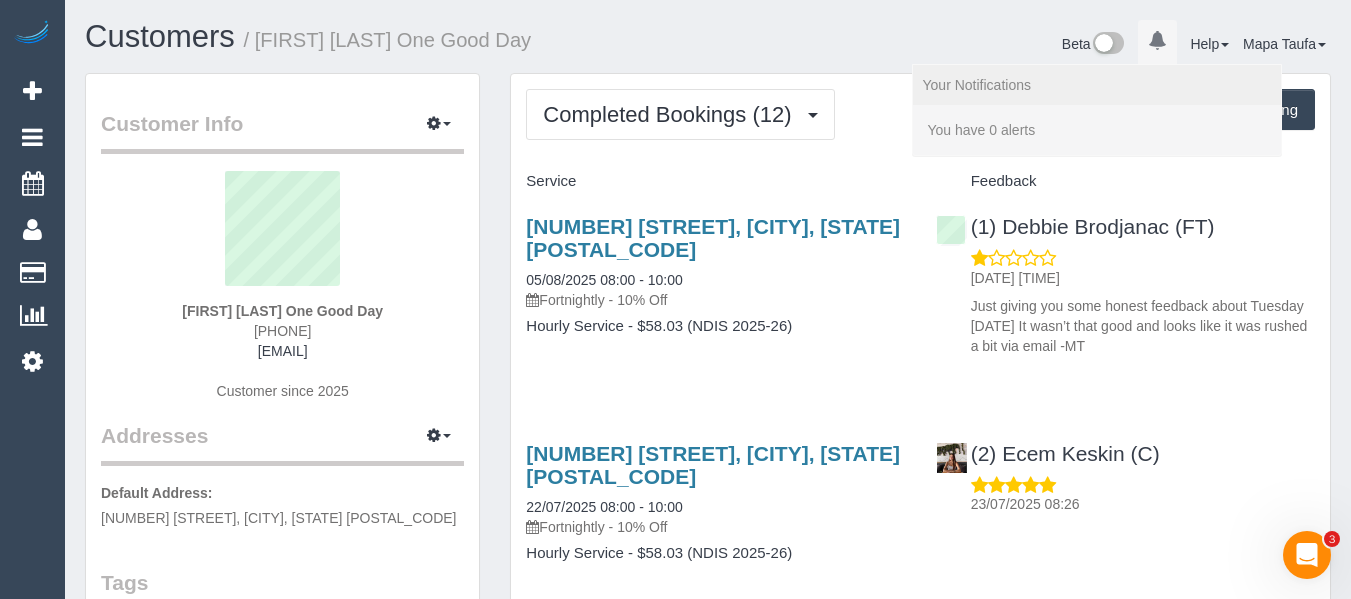 click on "Beta
0
Your Notifications
You have 0 alerts
Help
Help Docs
Take a Tour
Contact Support
Mapa Taufa
My Account
Change Password
Email Preferences
Community
Log Out" at bounding box center [1027, 46] 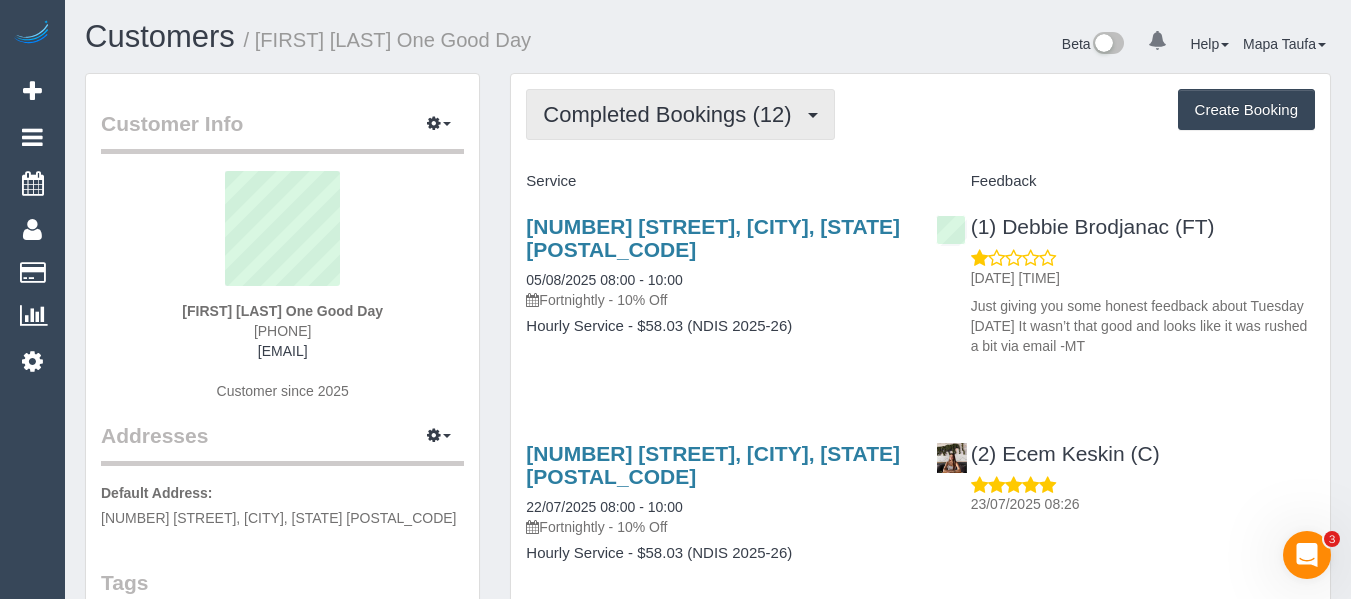 click on "Completed Bookings (12)" at bounding box center [672, 114] 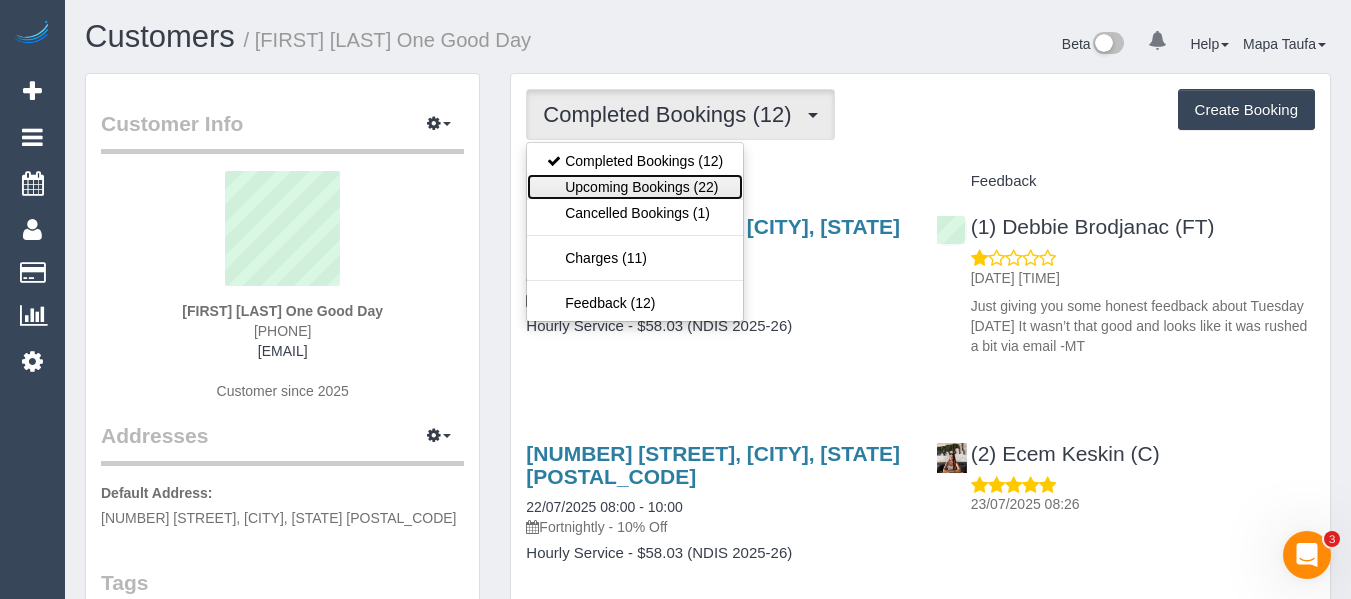 click on "Upcoming Bookings (22)" at bounding box center (635, 187) 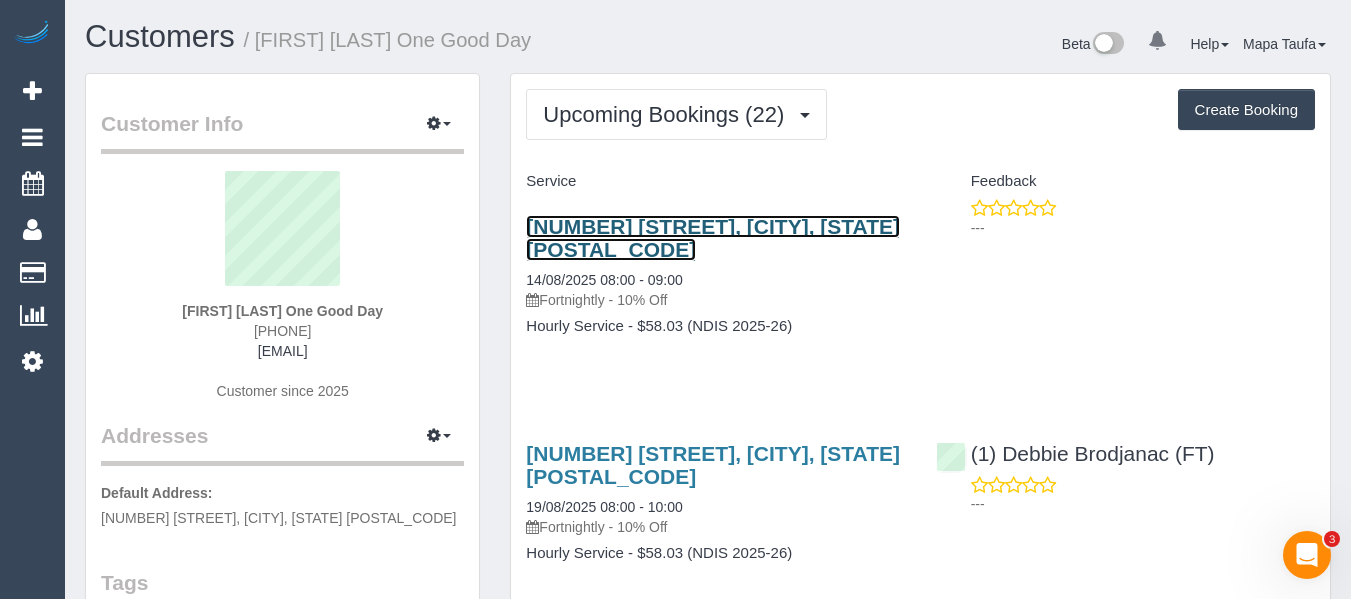 click on "126 The Parade, Ascot Vale, VIC 3032" at bounding box center [713, 238] 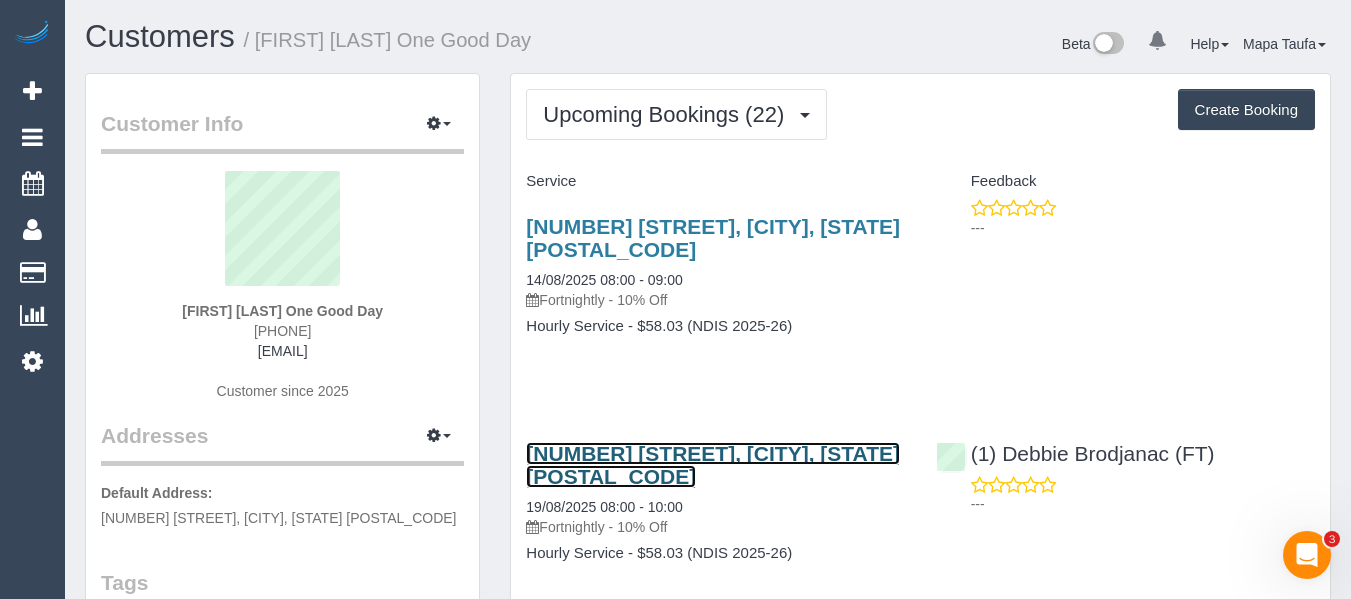 click on "126 The Parade, Ascot Vale, VIC 3032" at bounding box center [713, 465] 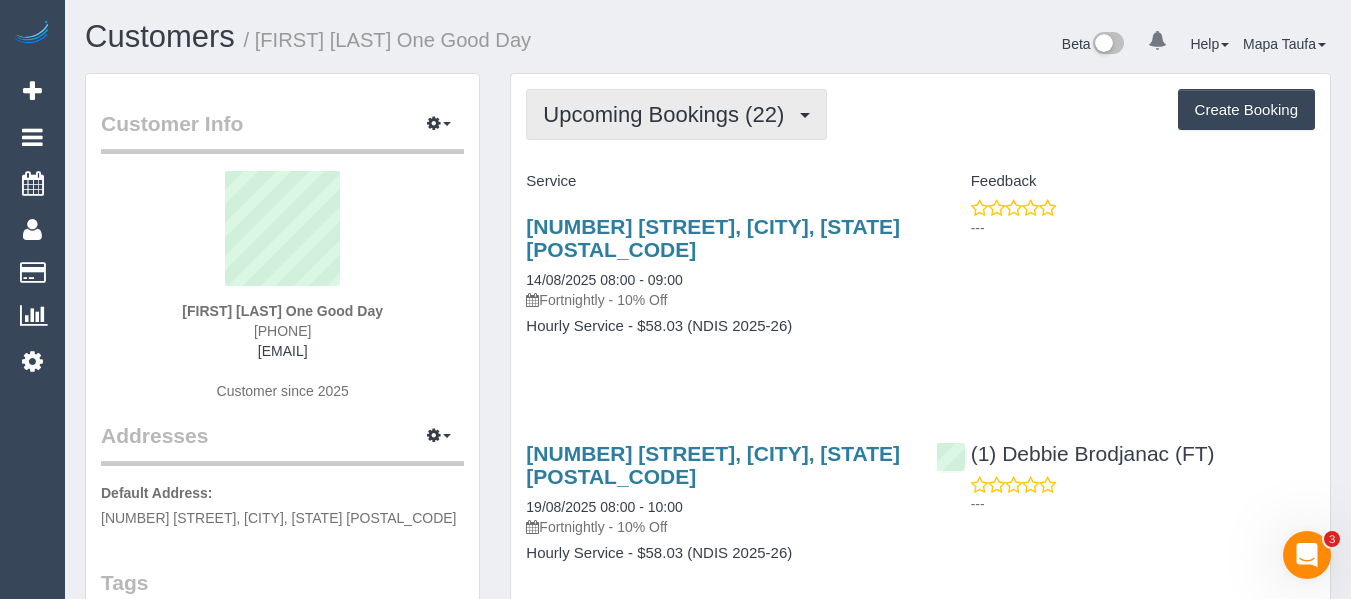 click on "Upcoming Bookings (22)" at bounding box center [676, 114] 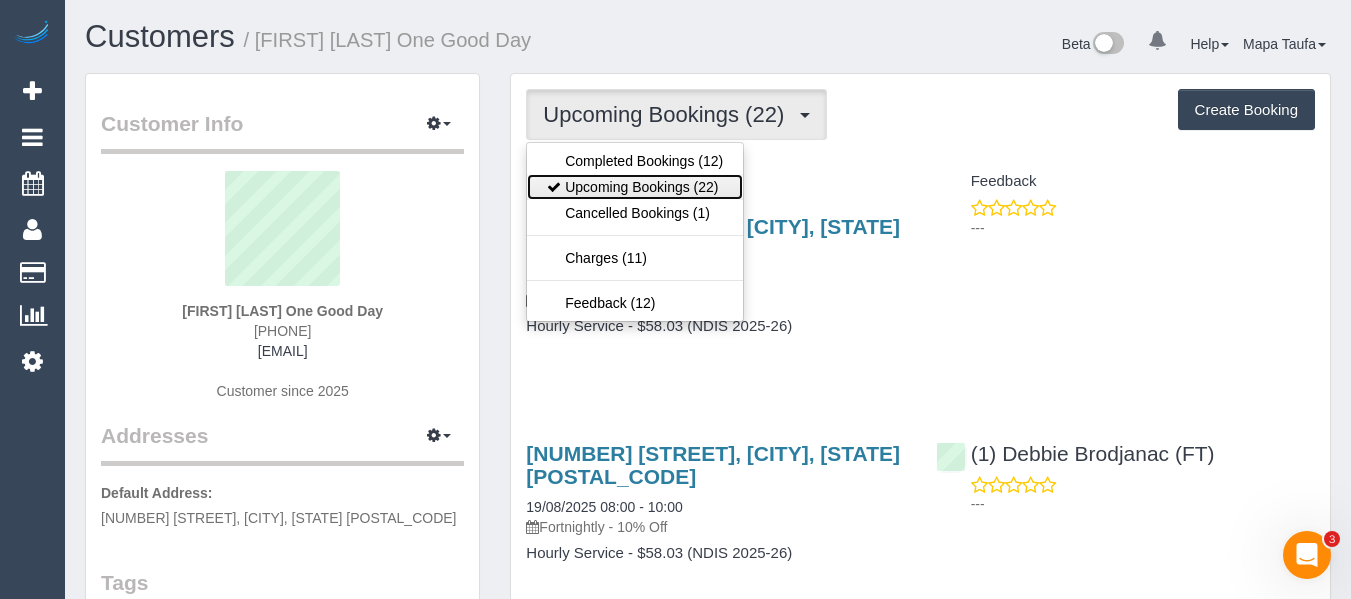 click on "Upcoming Bookings (22)" at bounding box center (635, 187) 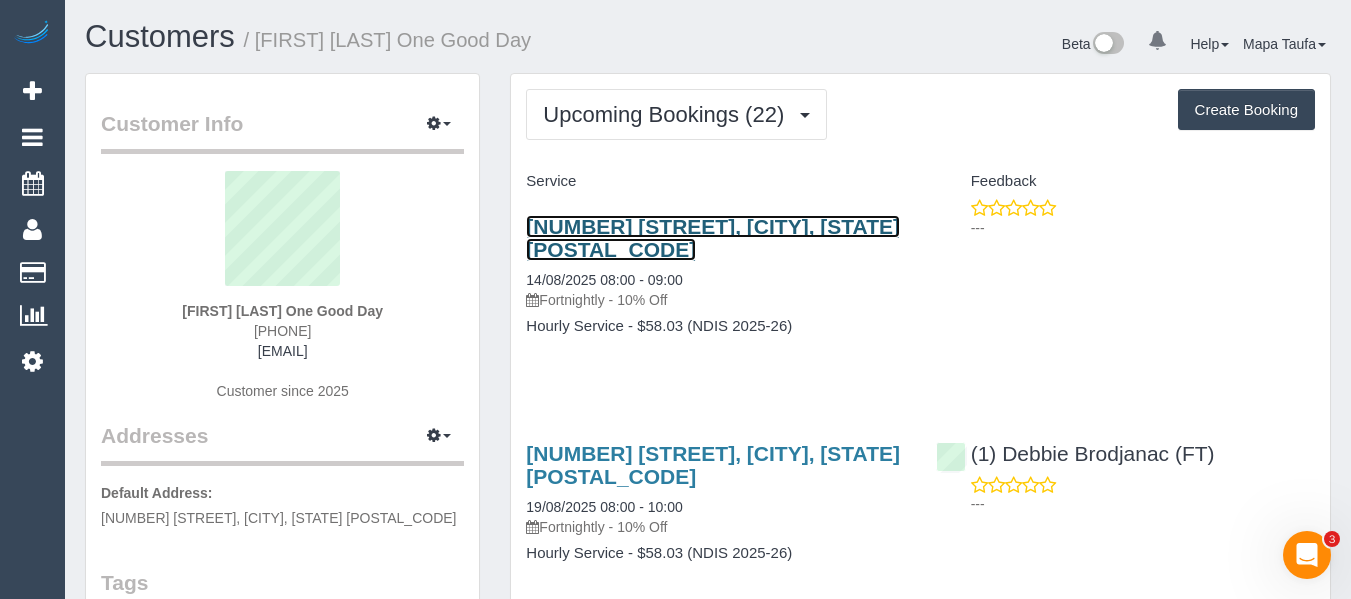 click on "126 The Parade, Ascot Vale, VIC 3032" at bounding box center (713, 238) 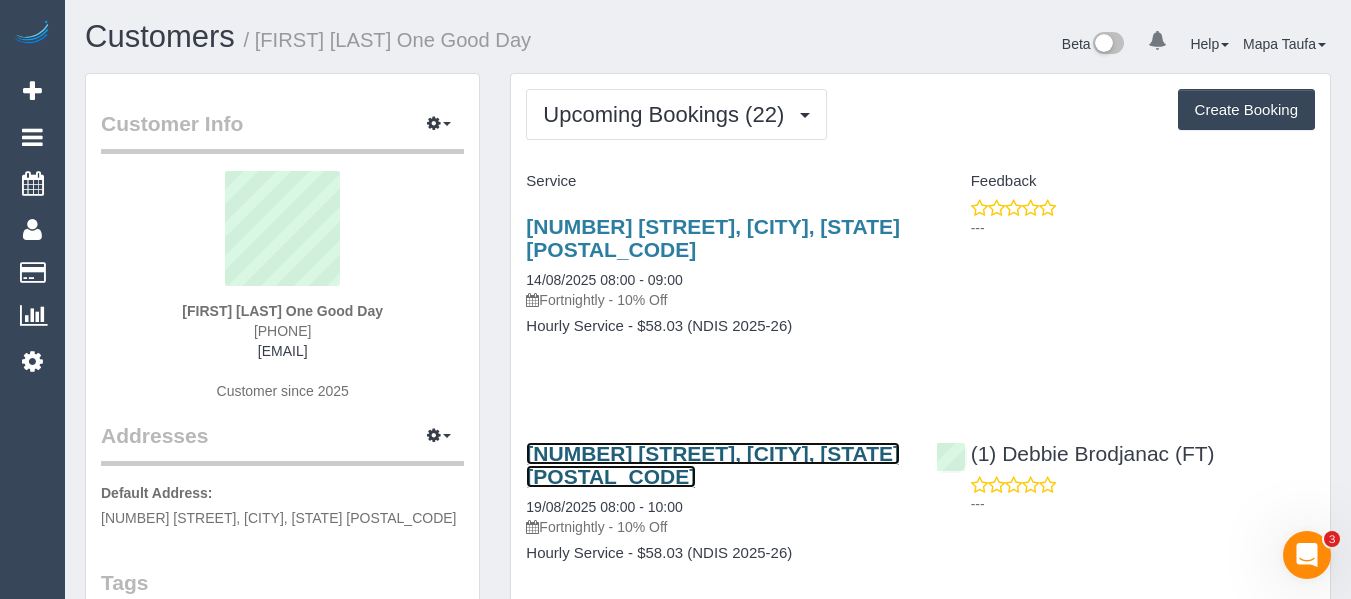 click on "126 The Parade, Ascot Vale, VIC 3032" at bounding box center [713, 465] 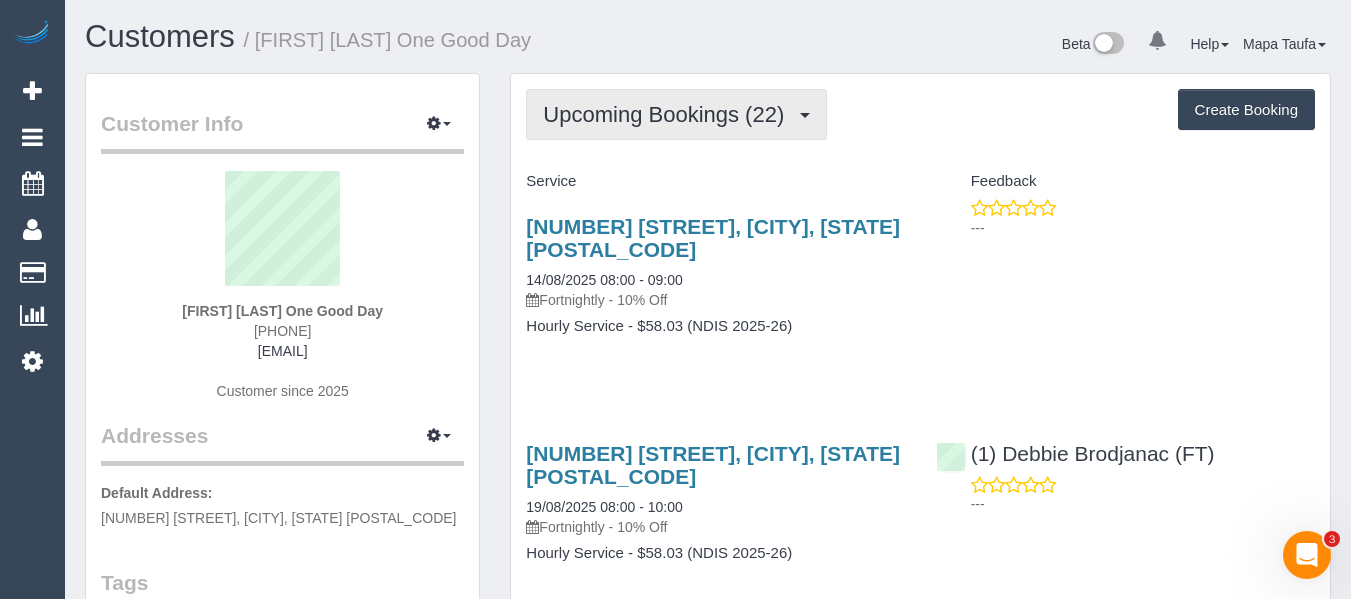 click on "Upcoming Bookings (22)" at bounding box center (668, 114) 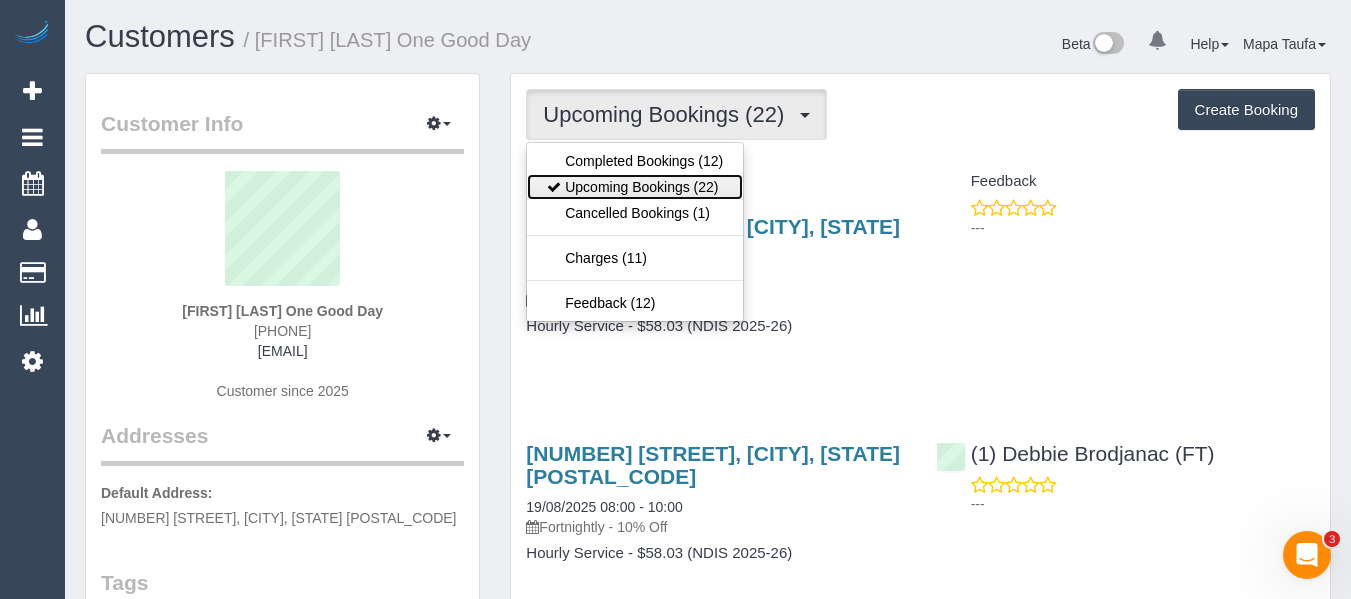click on "Upcoming Bookings (22)" at bounding box center (635, 187) 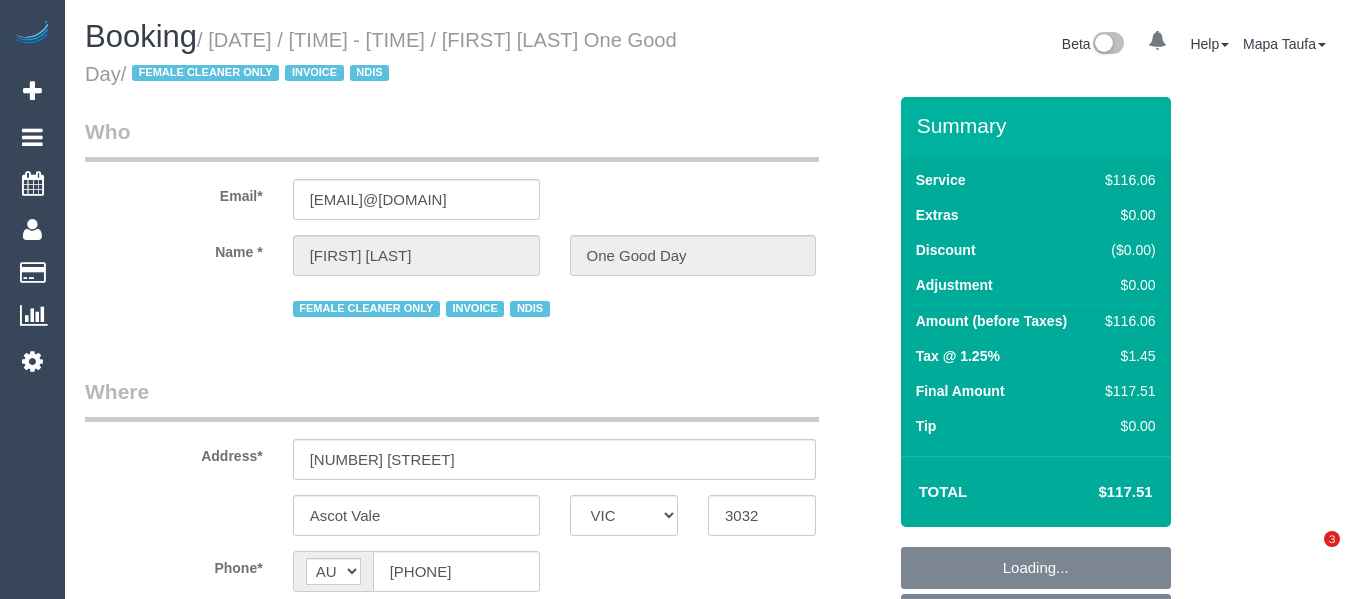 select on "VIC" 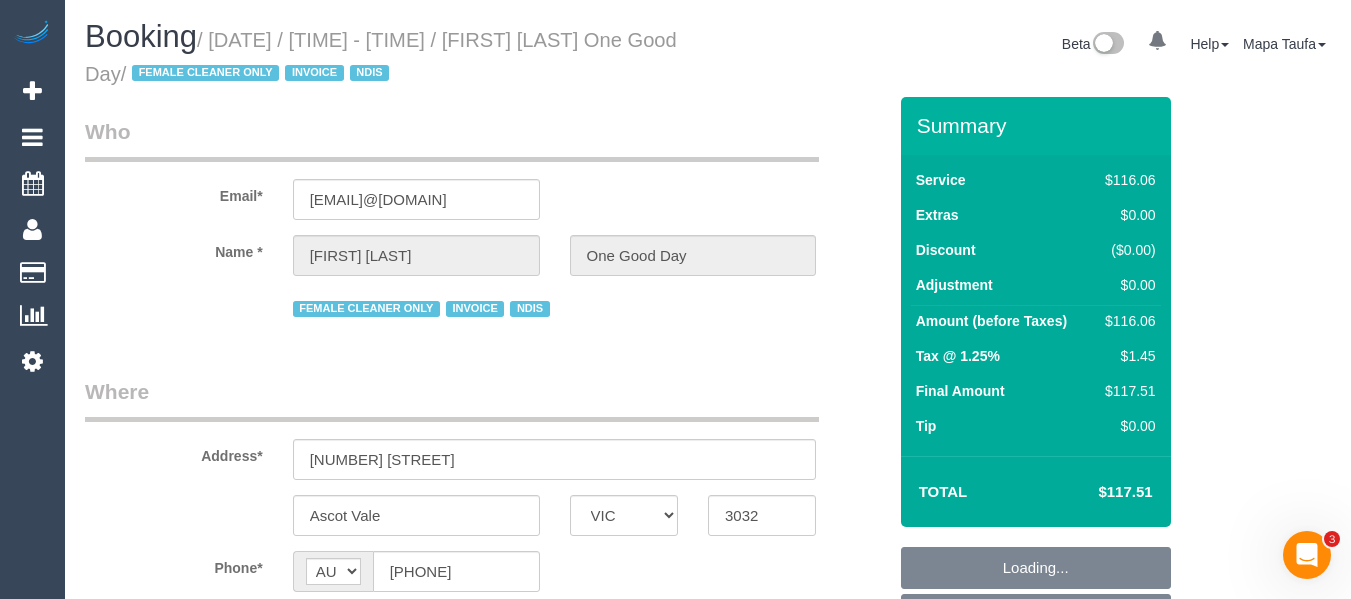 scroll, scrollTop: 0, scrollLeft: 0, axis: both 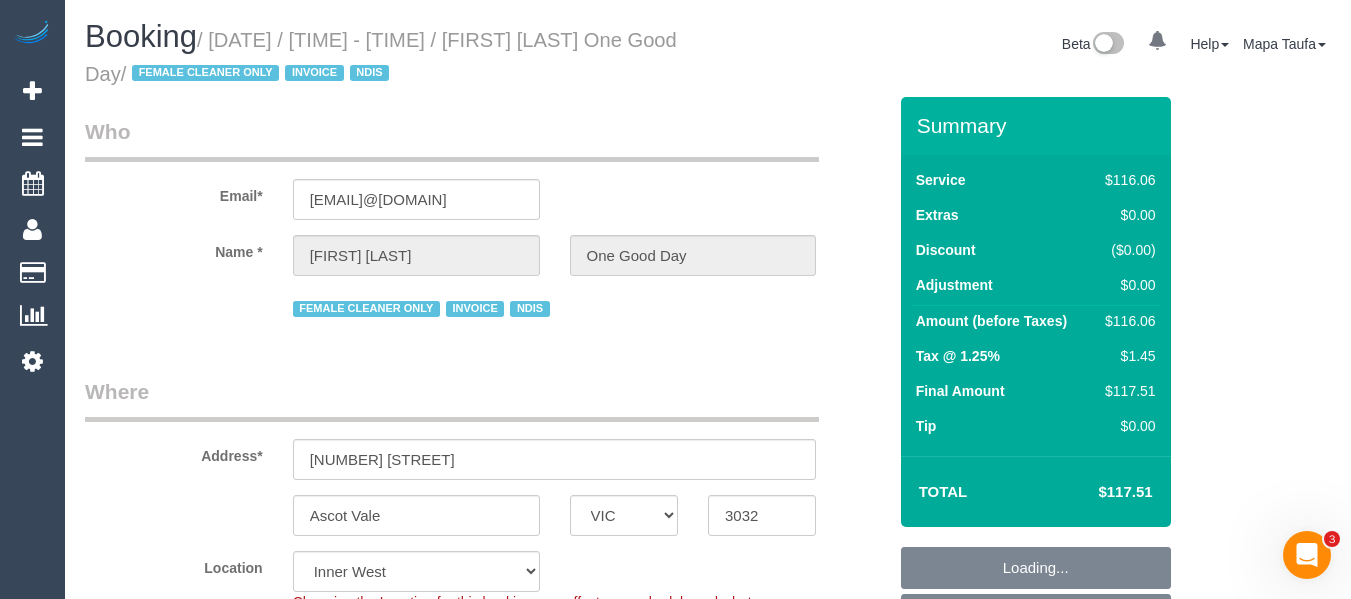 select on "object:1450" 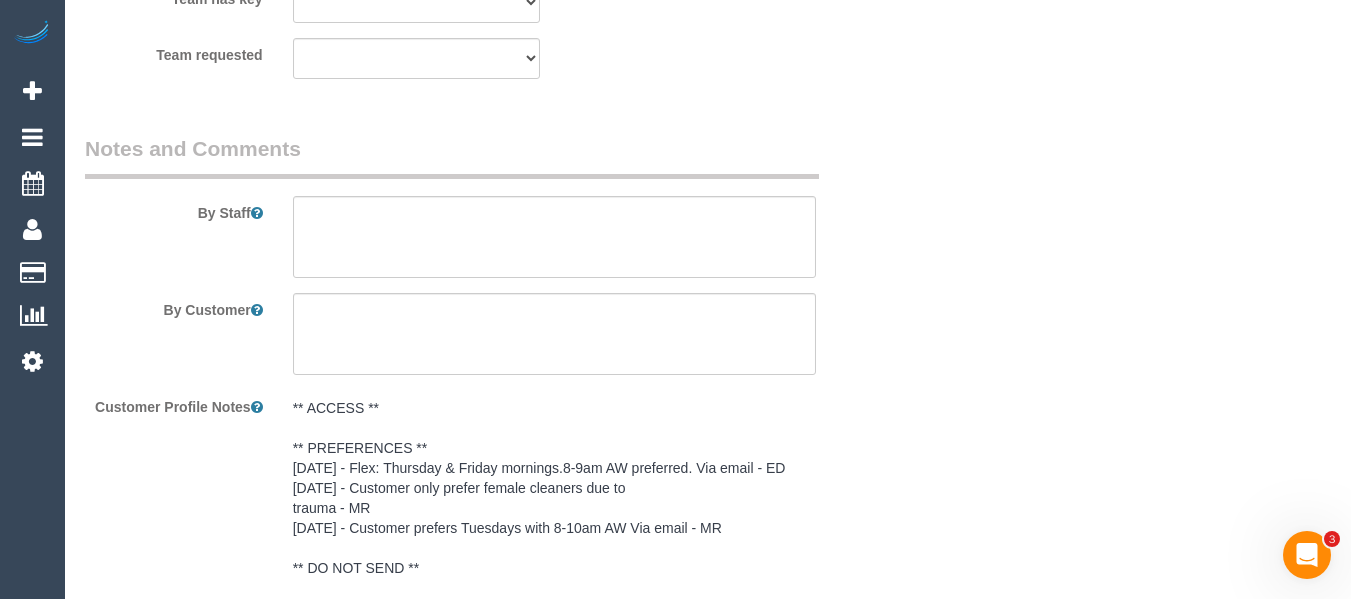 scroll, scrollTop: 2823, scrollLeft: 0, axis: vertical 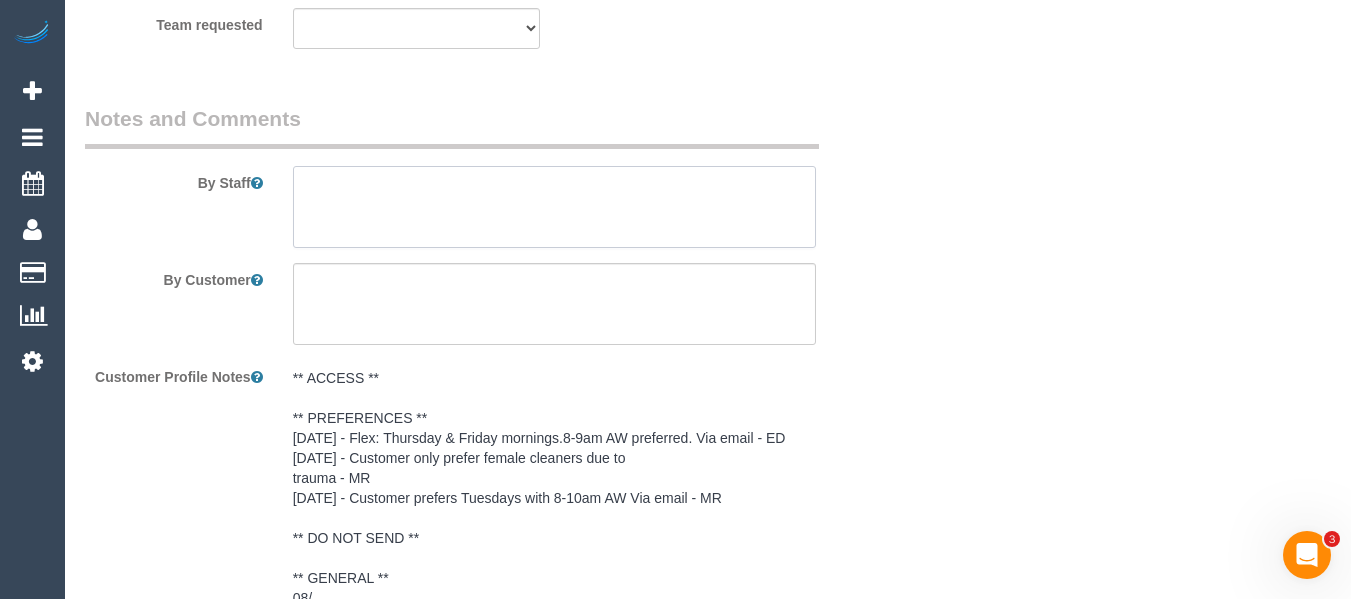 click at bounding box center [555, 207] 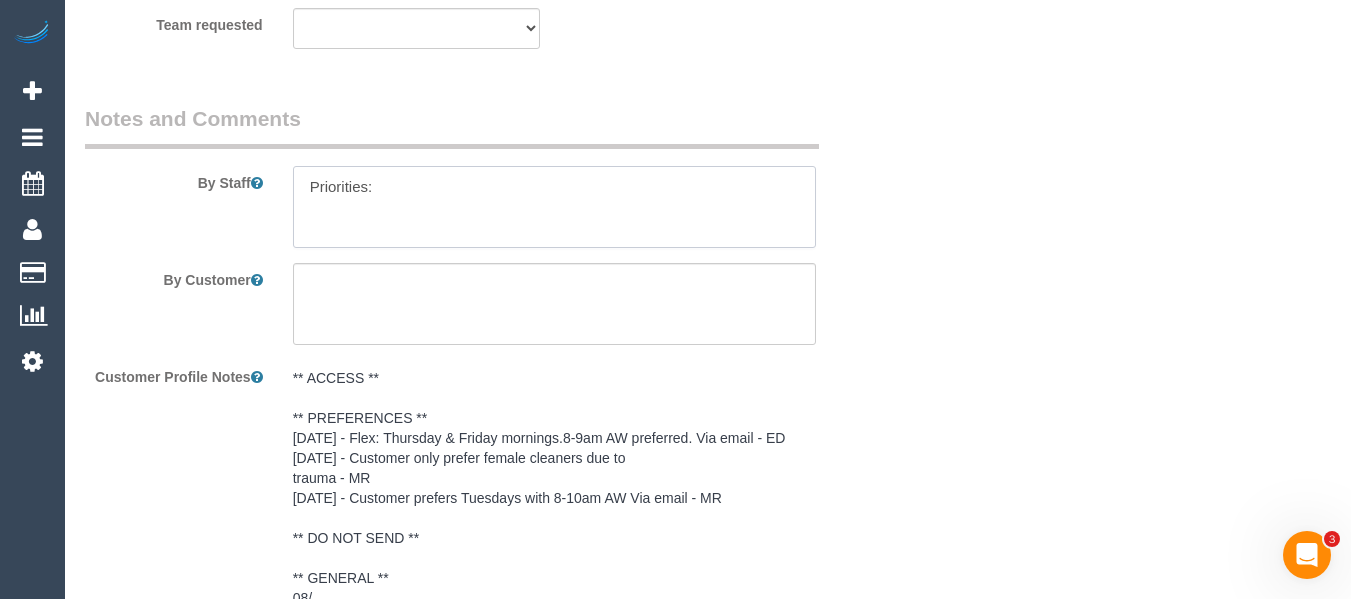paste on "Wipe down fridge and outside of fridge
Wipe outside of cupboards
Wipe over leather couch
Windows
Dusting
Inside of washing machine if needs doing" 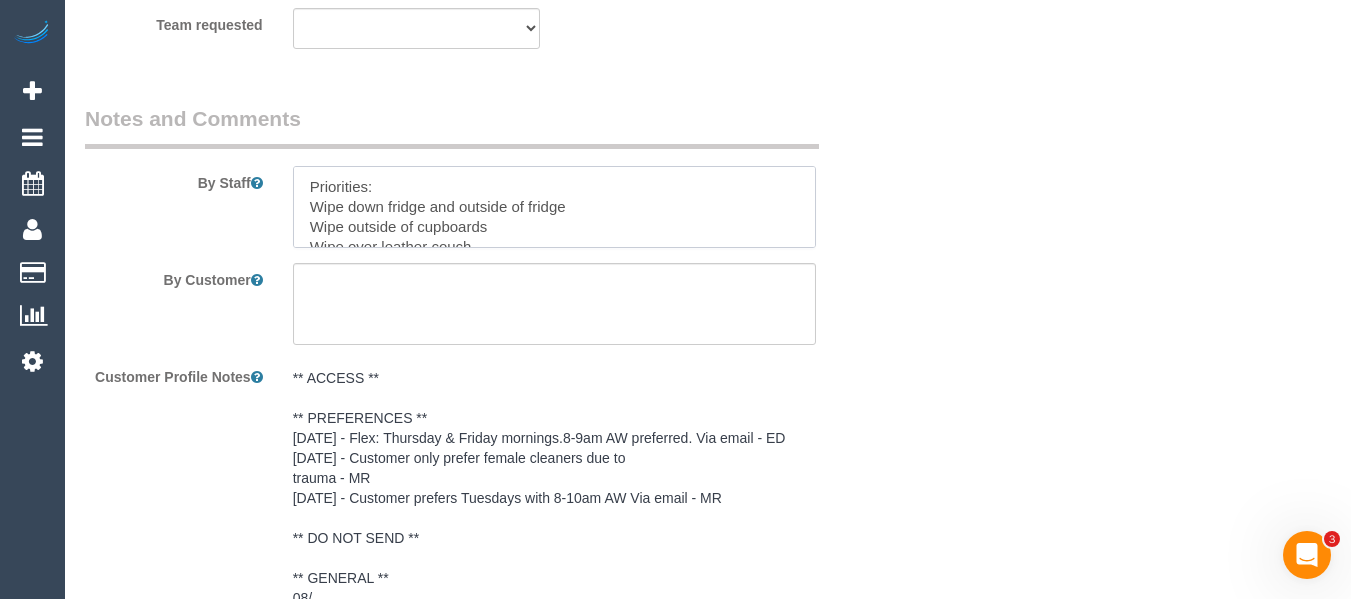 scroll, scrollTop: 69, scrollLeft: 0, axis: vertical 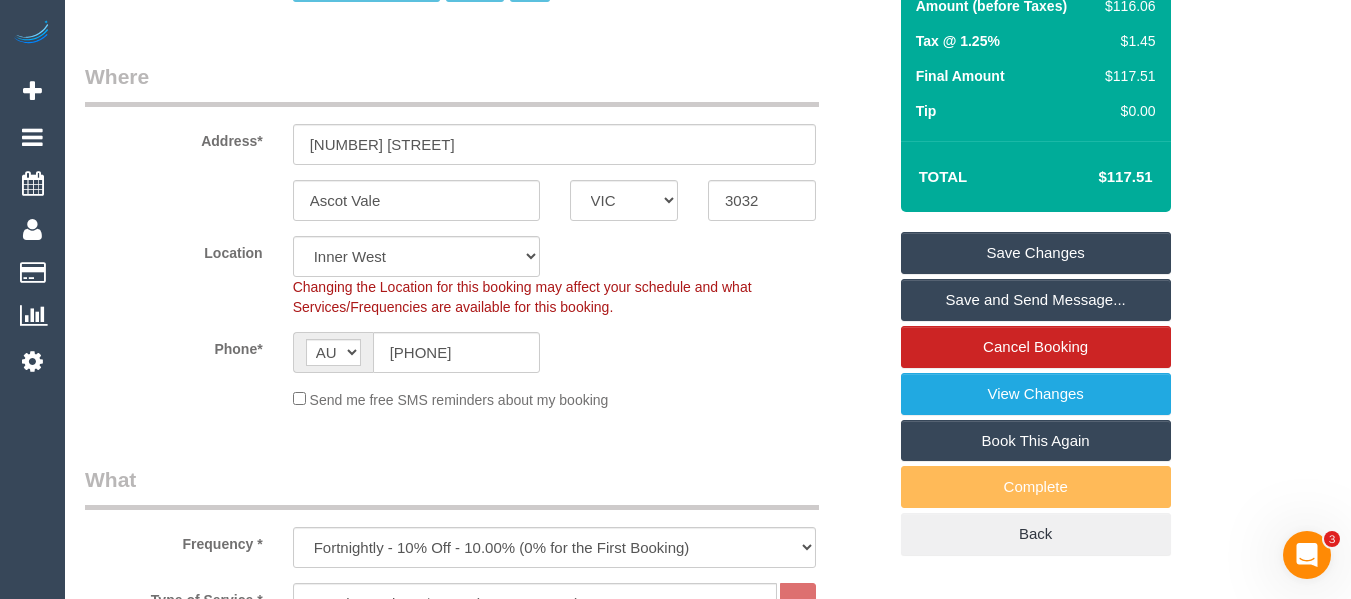 type on "Priorities:
Wipe down fridge and outside of fridge
Wipe outside of cupboards
Wipe over leather couch
Windows
Dusting
Inside of washing machine if needs doing" 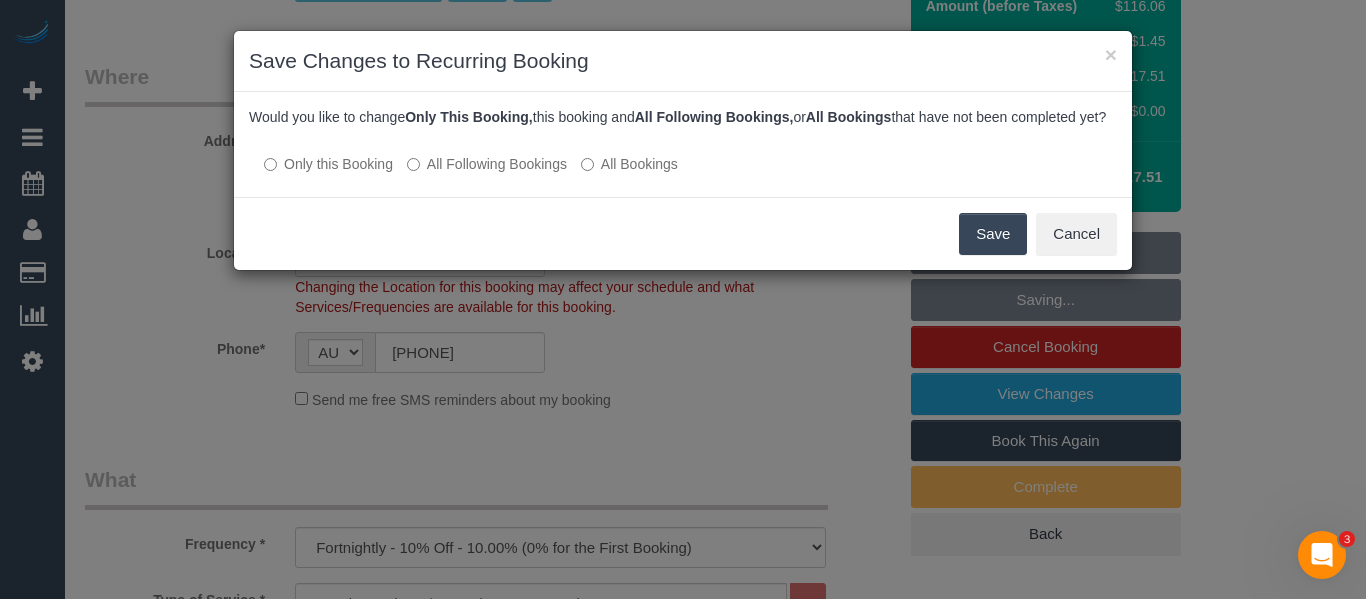 click on "All Following Bookings" at bounding box center [487, 164] 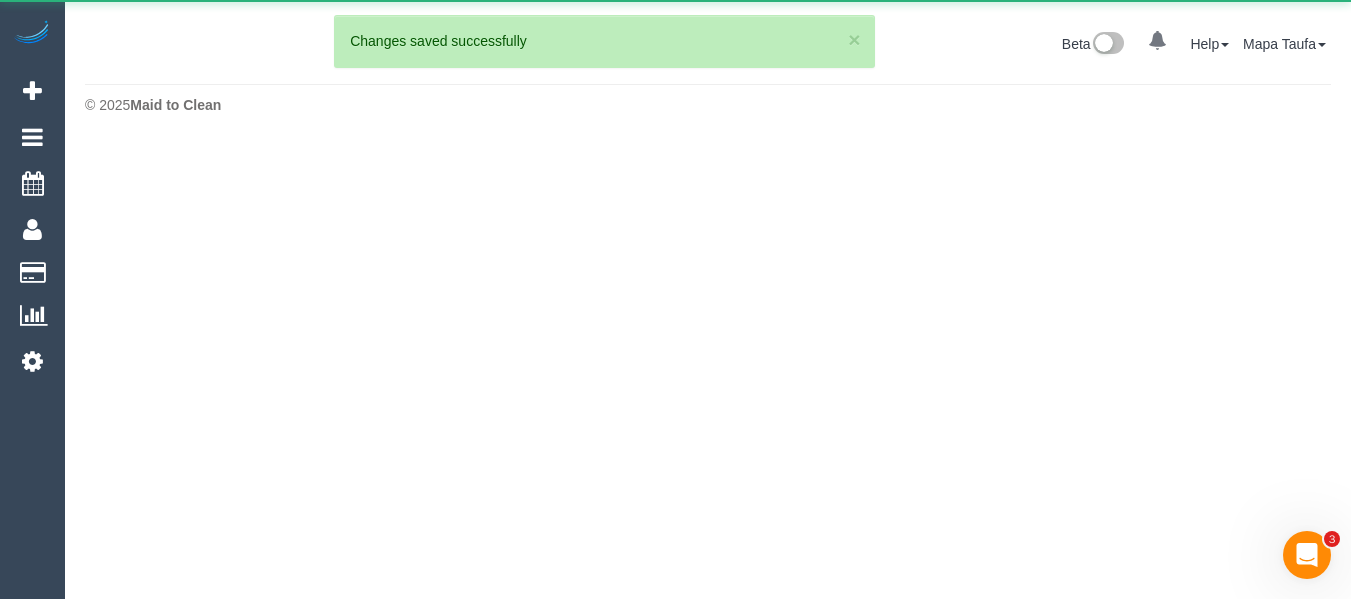 scroll, scrollTop: 0, scrollLeft: 0, axis: both 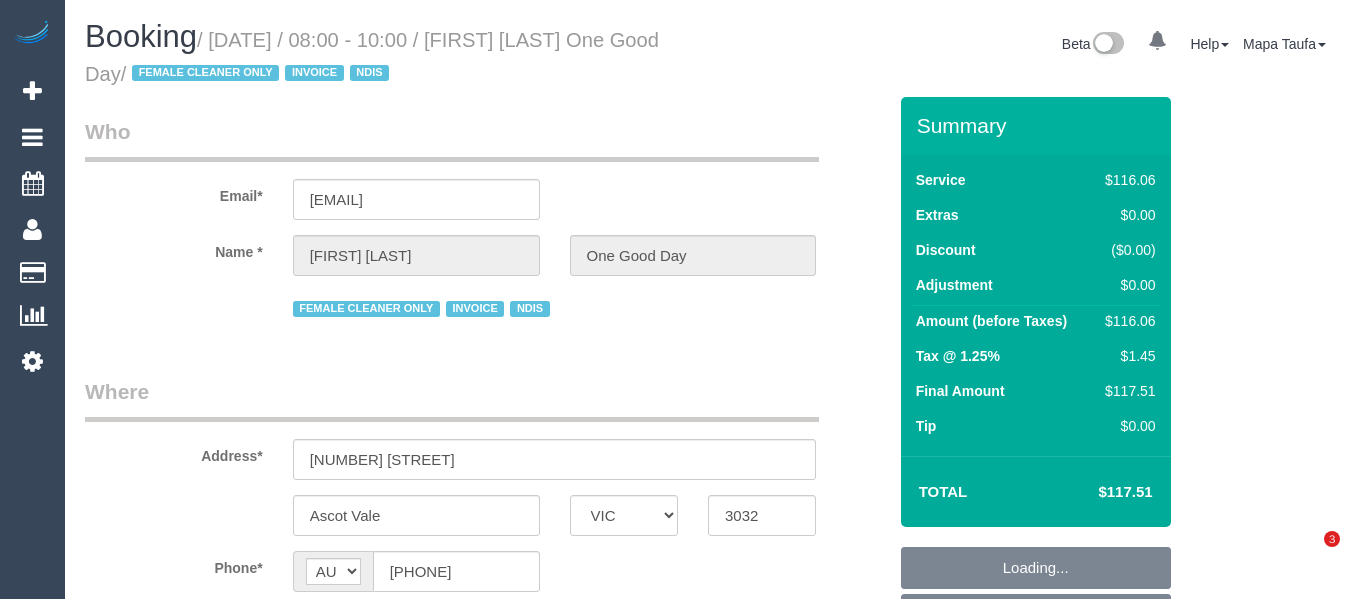 select on "VIC" 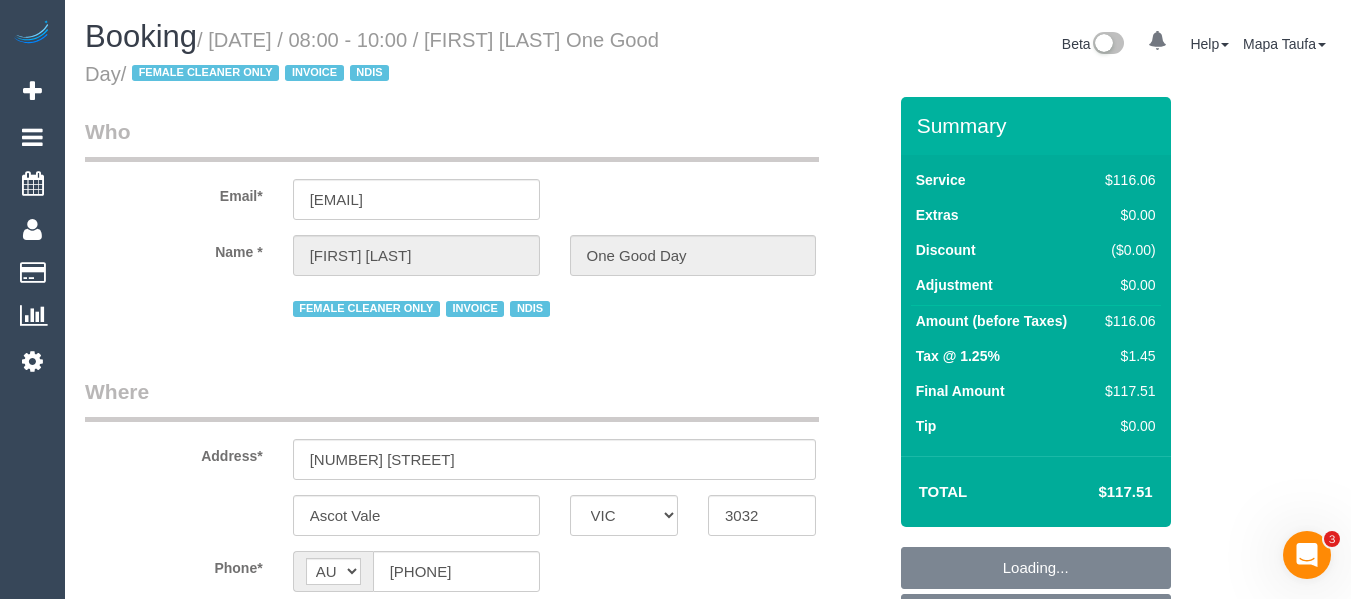 scroll, scrollTop: 0, scrollLeft: 0, axis: both 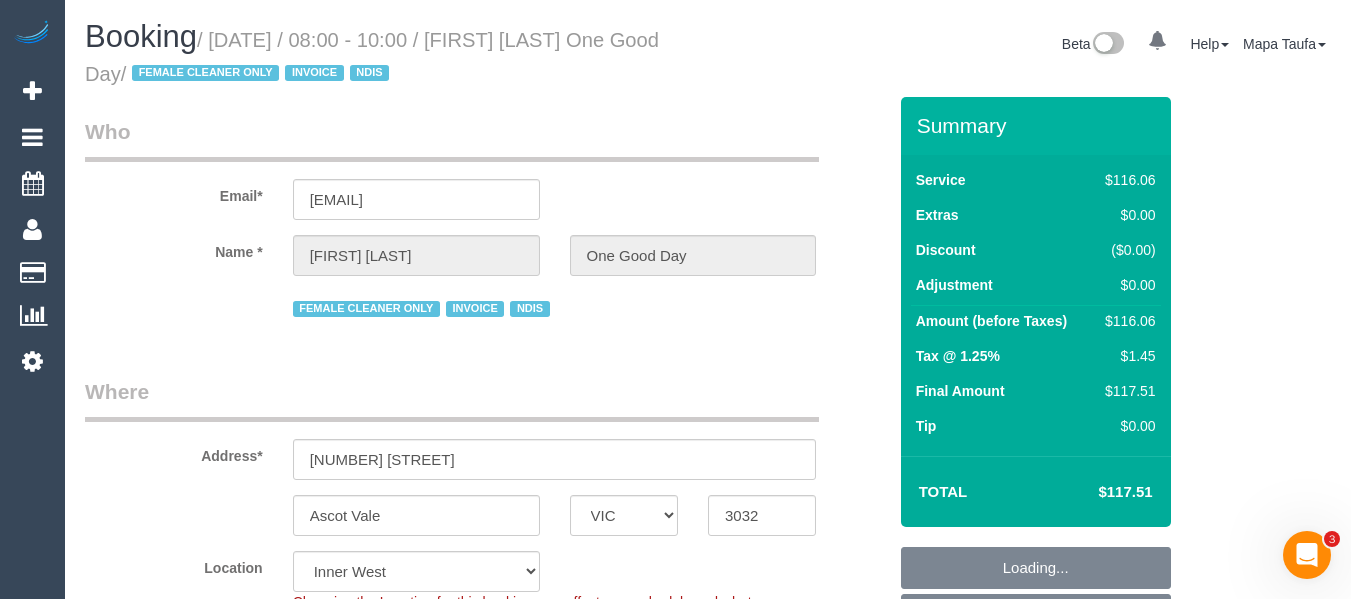 select on "object:1419" 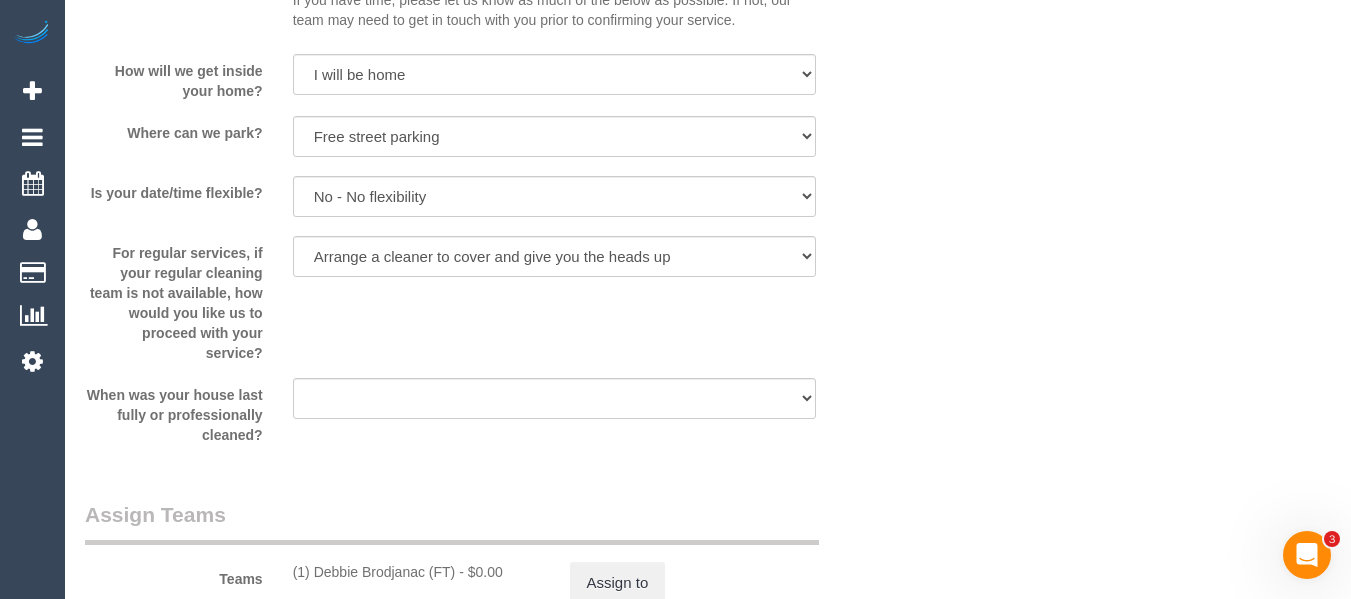 select on "spot2" 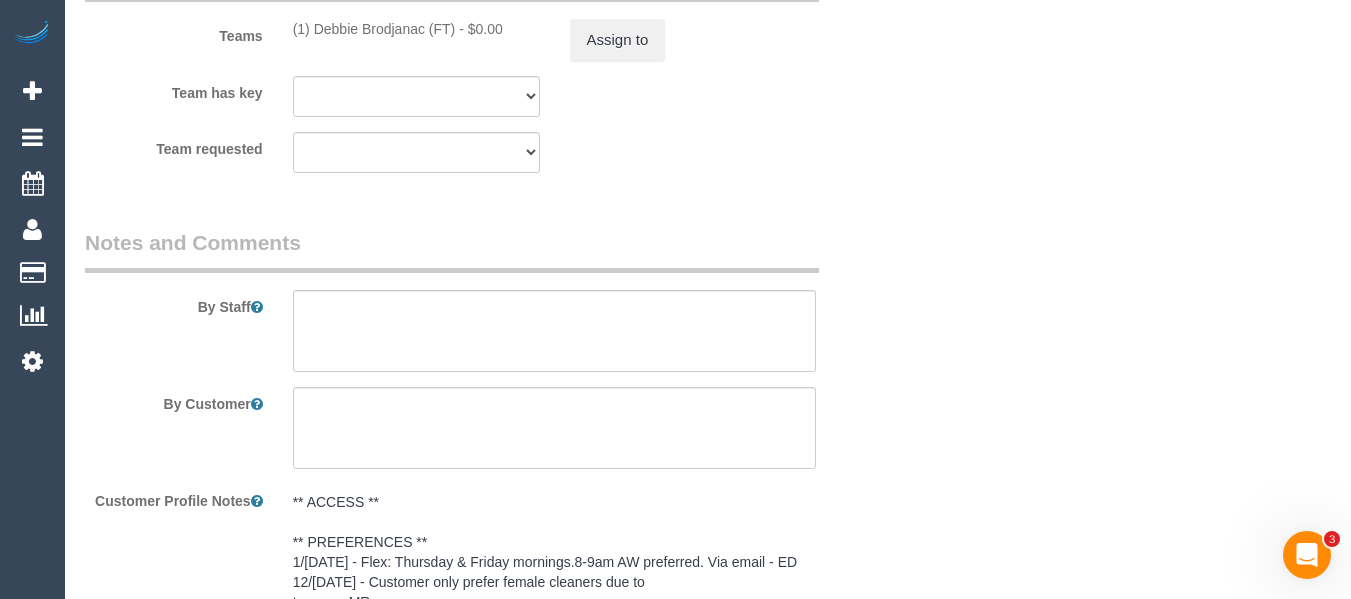 scroll, scrollTop: 2603, scrollLeft: 0, axis: vertical 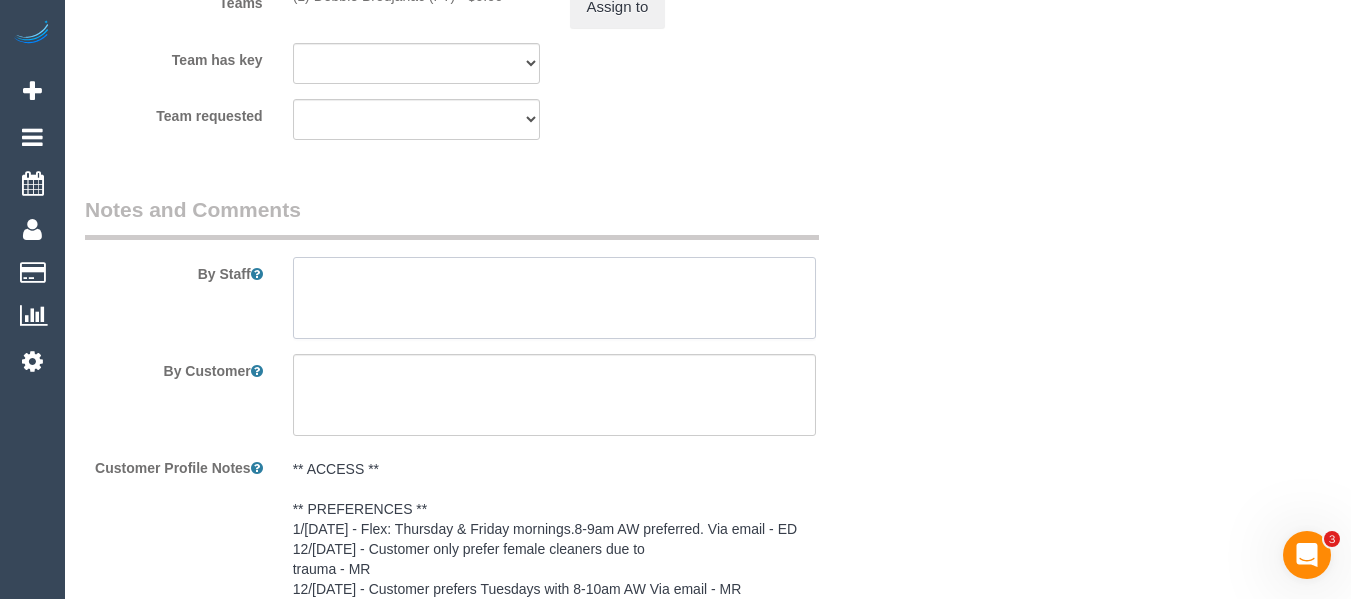 click at bounding box center (555, 298) 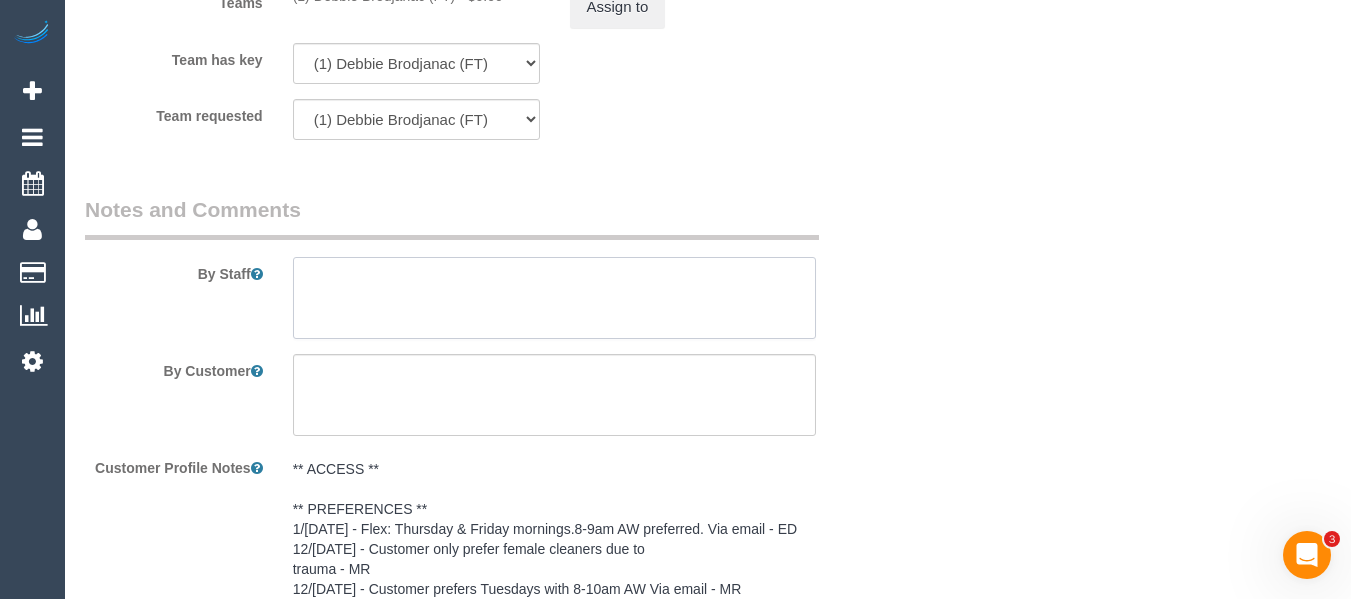 paste on "Wipe down fridge and outside of fridge
Wipe outside of cupboards
Wipe over leather couch
Windows
Dusting
Inside of washing machine if needs doing" 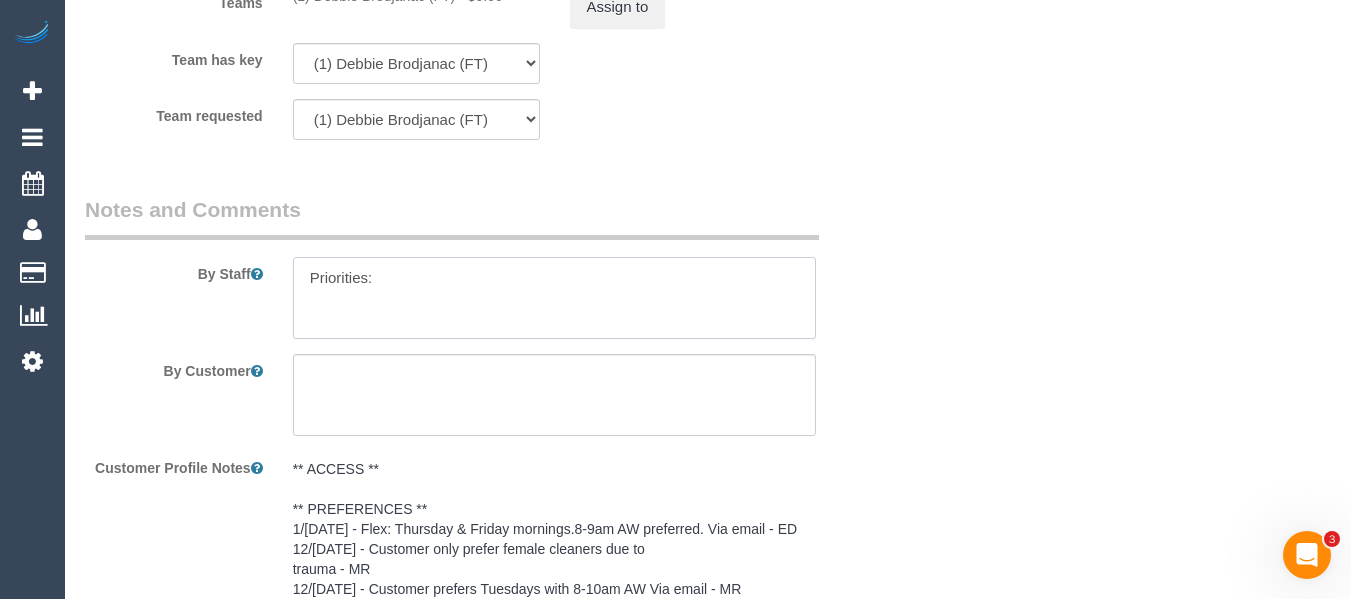 paste on "Wipe down fridge and outside of fridge
Wipe outside of cupboards
Wipe over leather couch
Windows
Dusting
Inside of washing machine if needs doing" 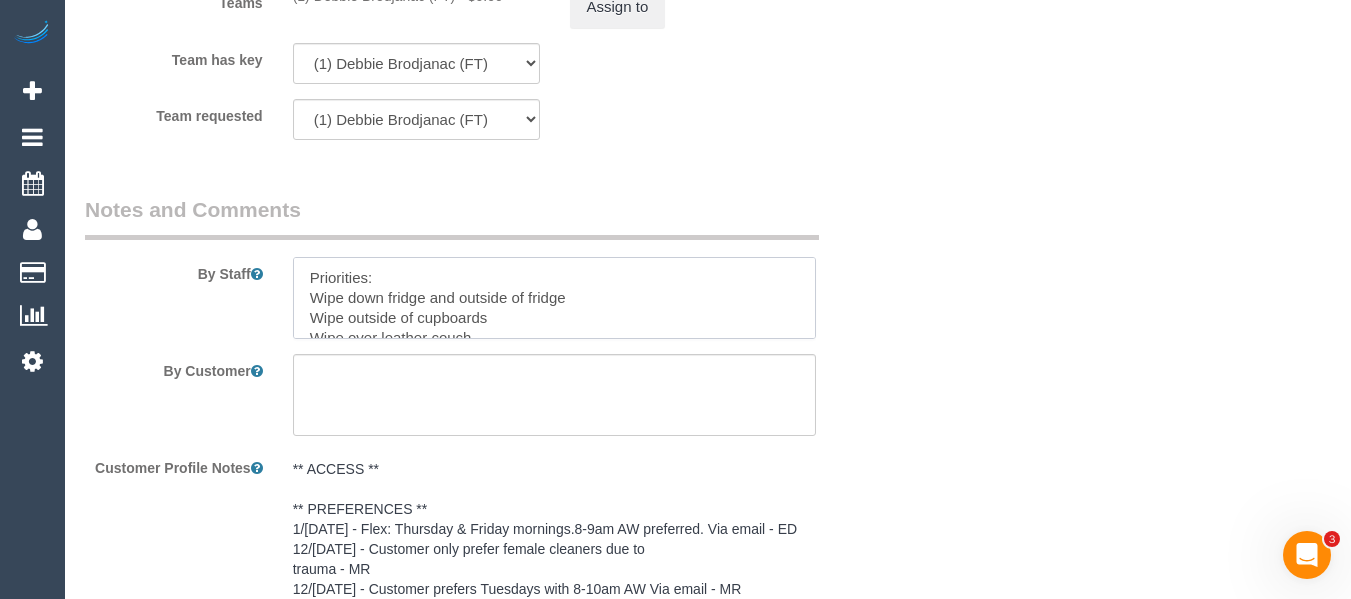 scroll, scrollTop: 68, scrollLeft: 0, axis: vertical 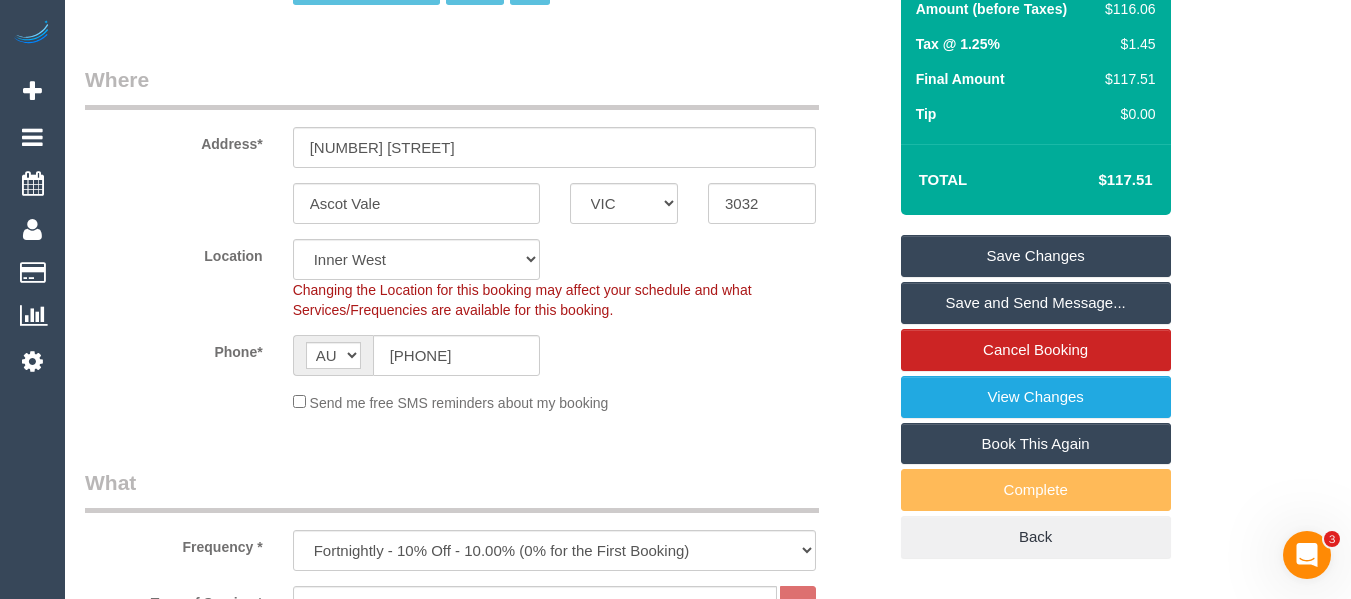 type on "Priorities:
Wipe down fridge and outside of fridge
Wipe outside of cupboards
Wipe over leather couch
Windows
Dusting
Inside of washing machine if needs doing" 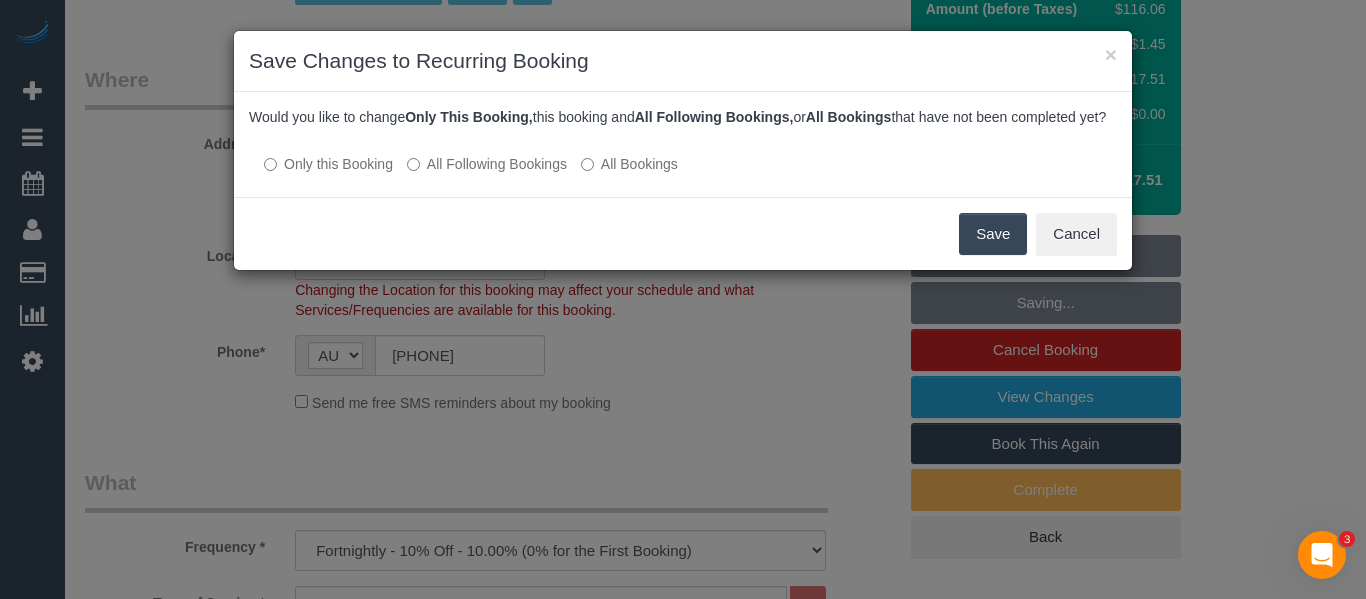 click on "All Following Bookings" at bounding box center (487, 164) 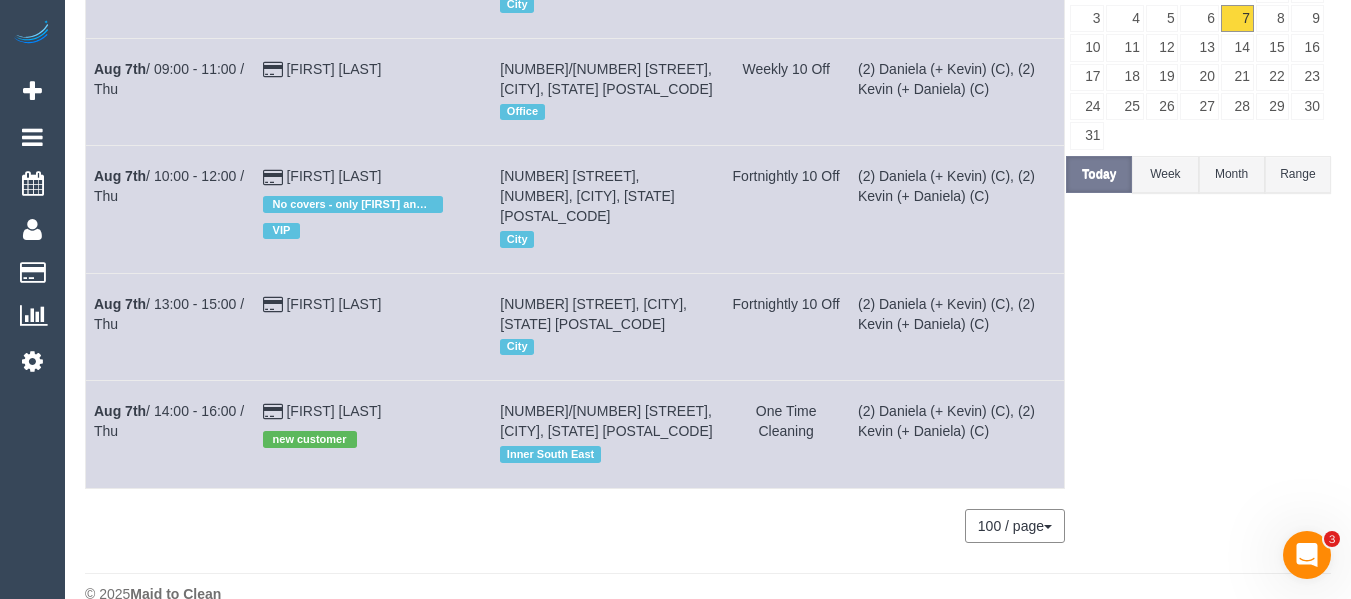 scroll, scrollTop: 0, scrollLeft: 0, axis: both 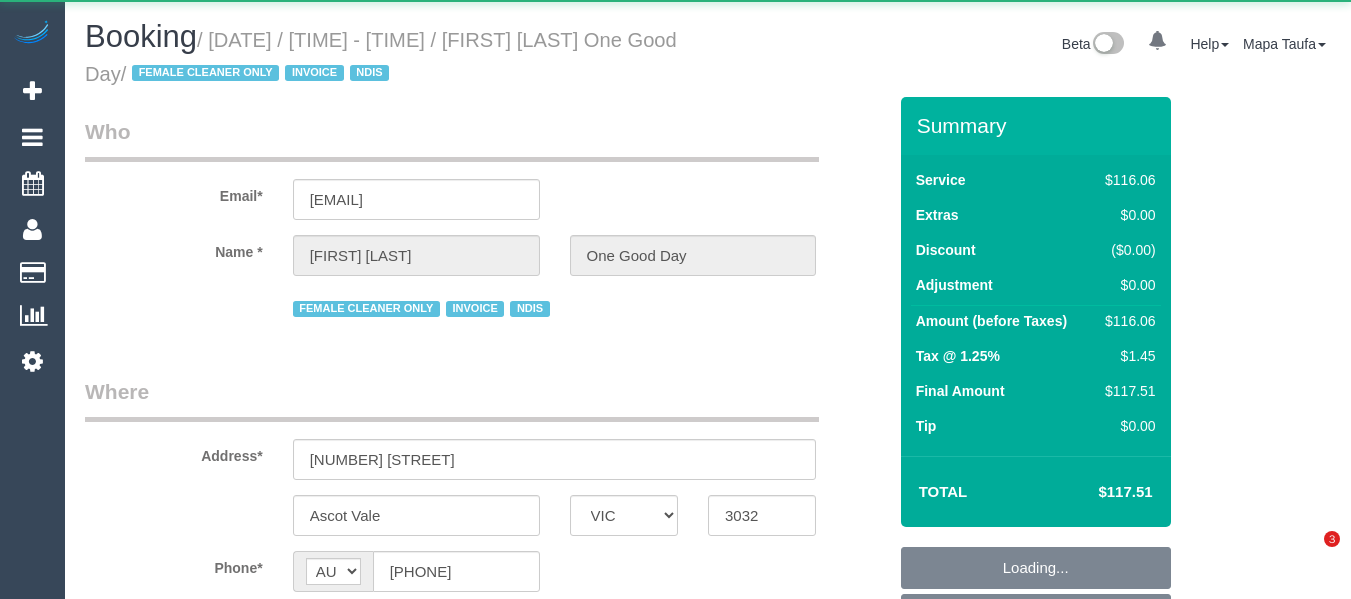 select on "VIC" 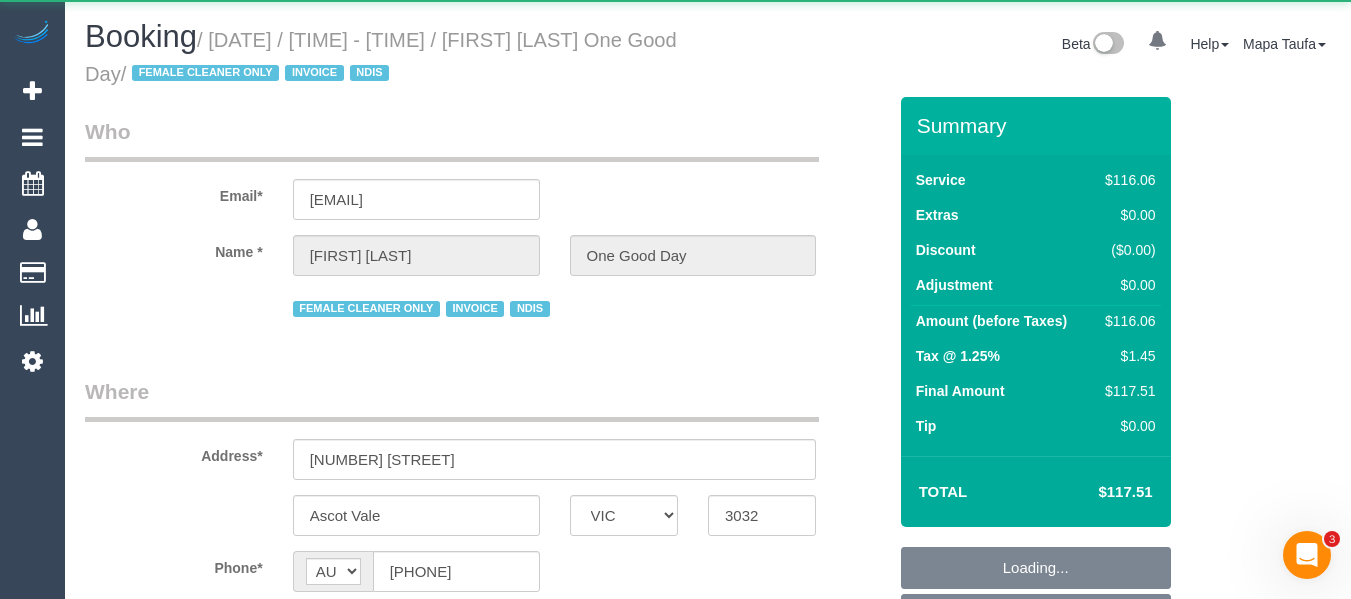 scroll, scrollTop: 0, scrollLeft: 0, axis: both 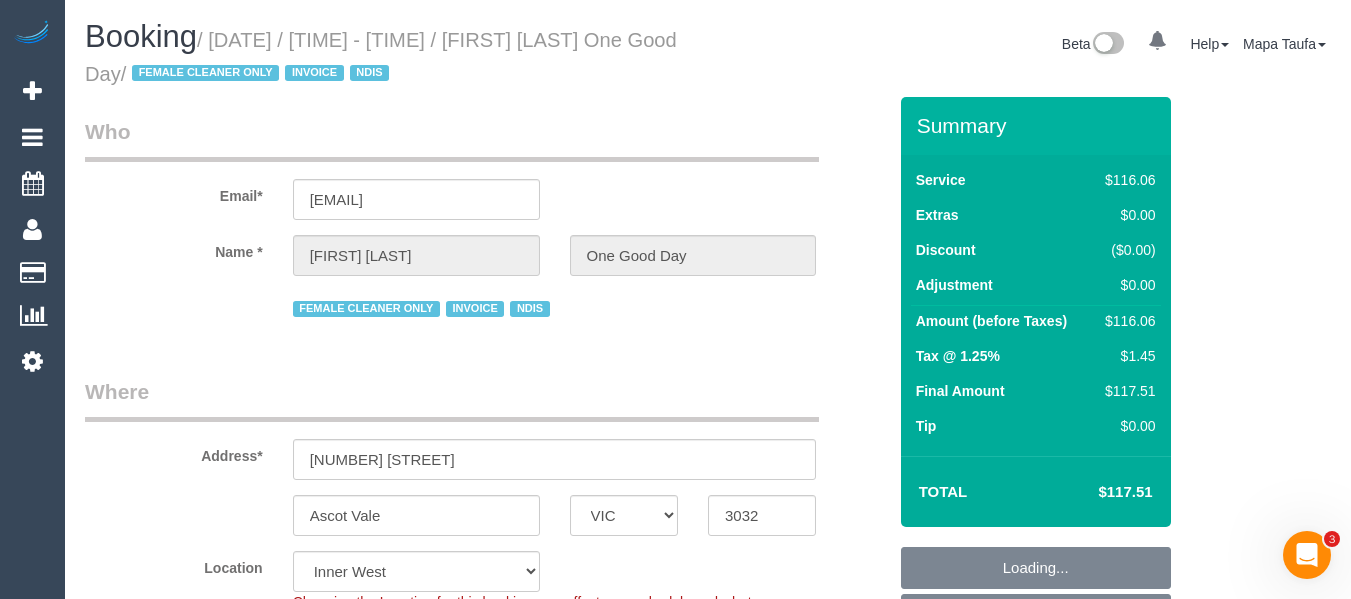 select on "number:27" 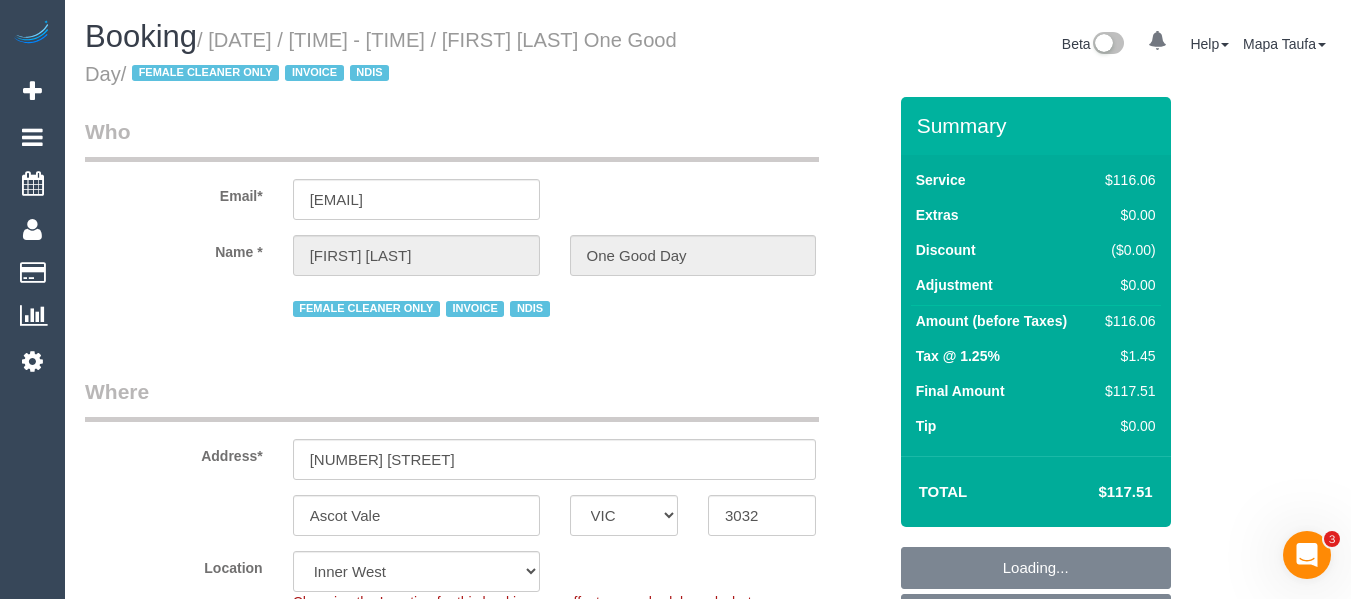 select on "object:774" 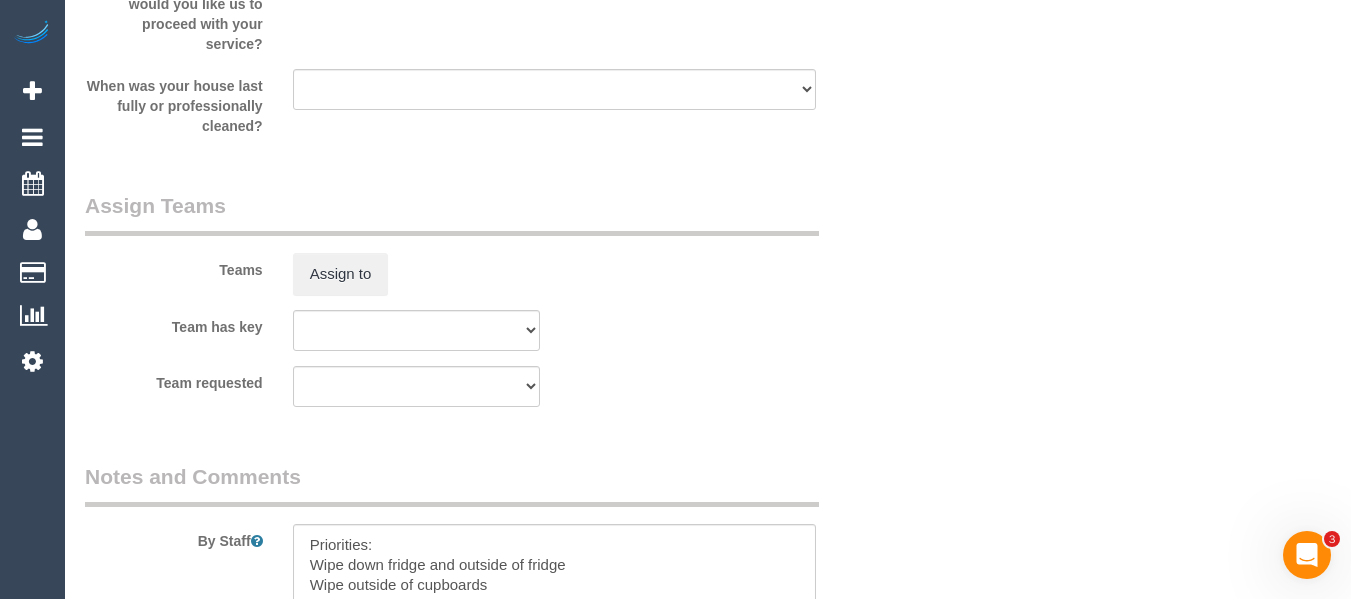 scroll, scrollTop: 2742, scrollLeft: 0, axis: vertical 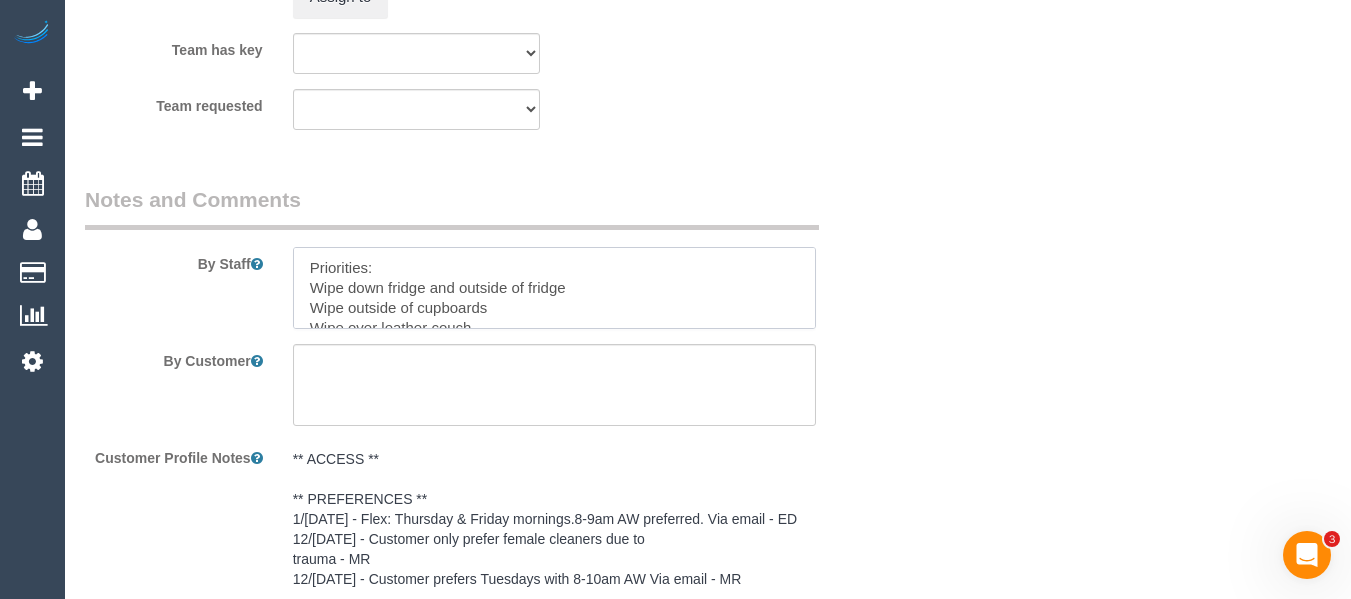click at bounding box center [555, 288] 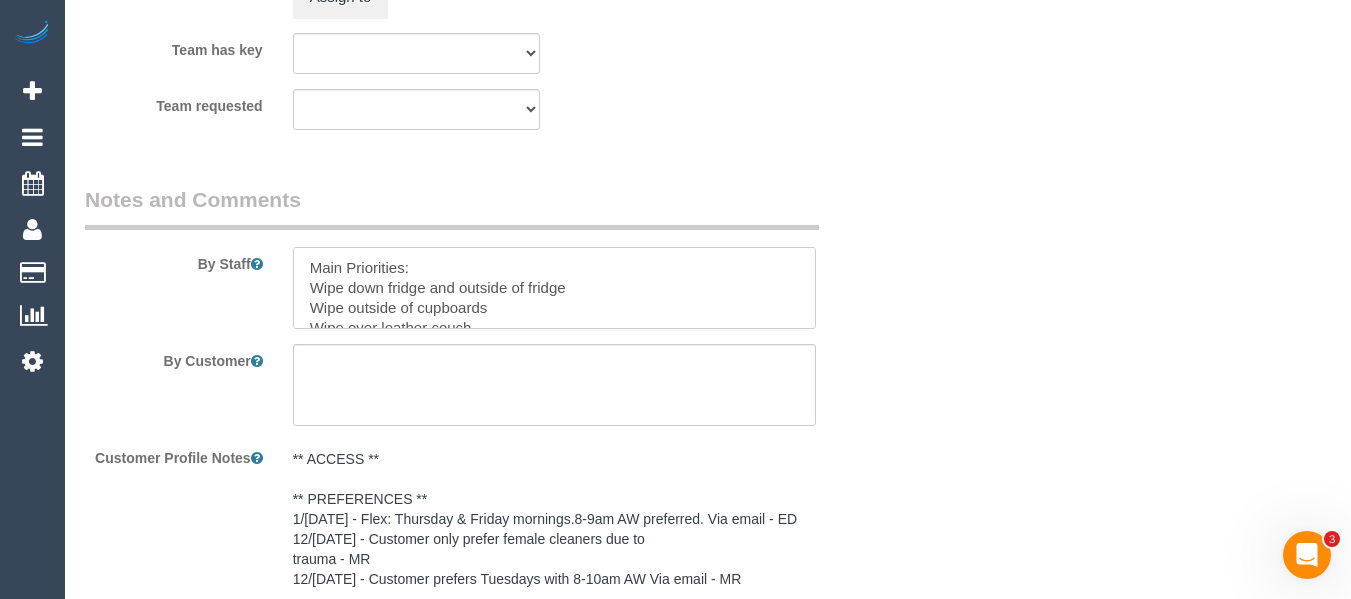 click at bounding box center (555, 288) 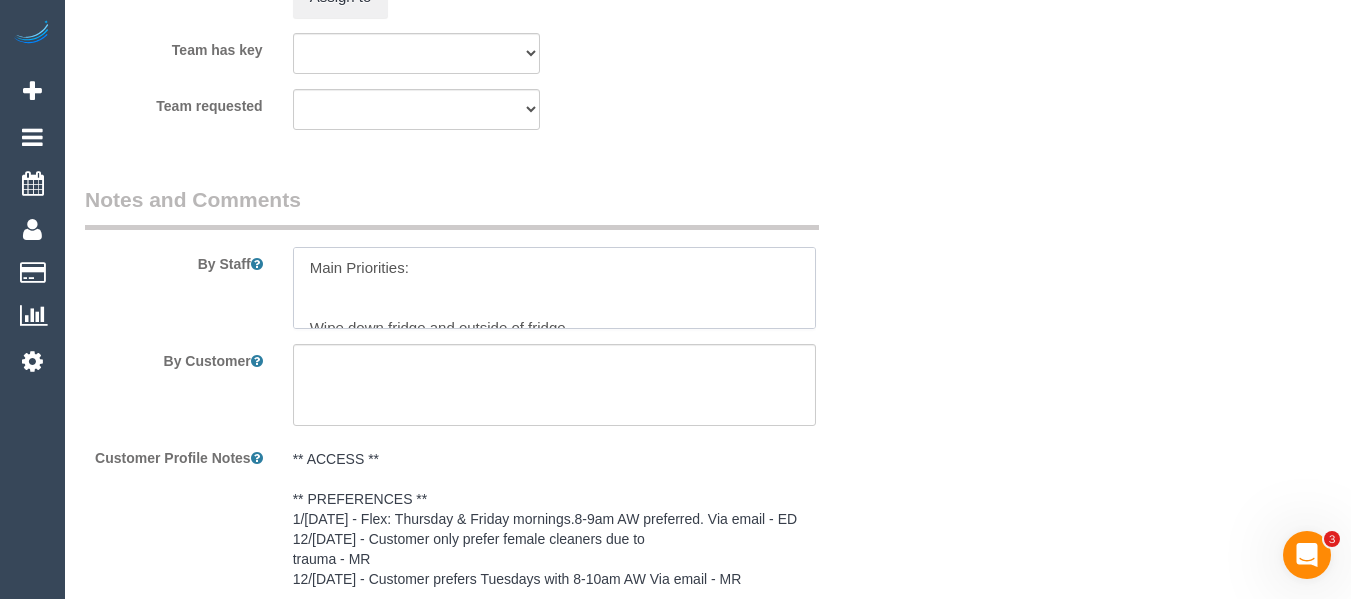 click at bounding box center [555, 288] 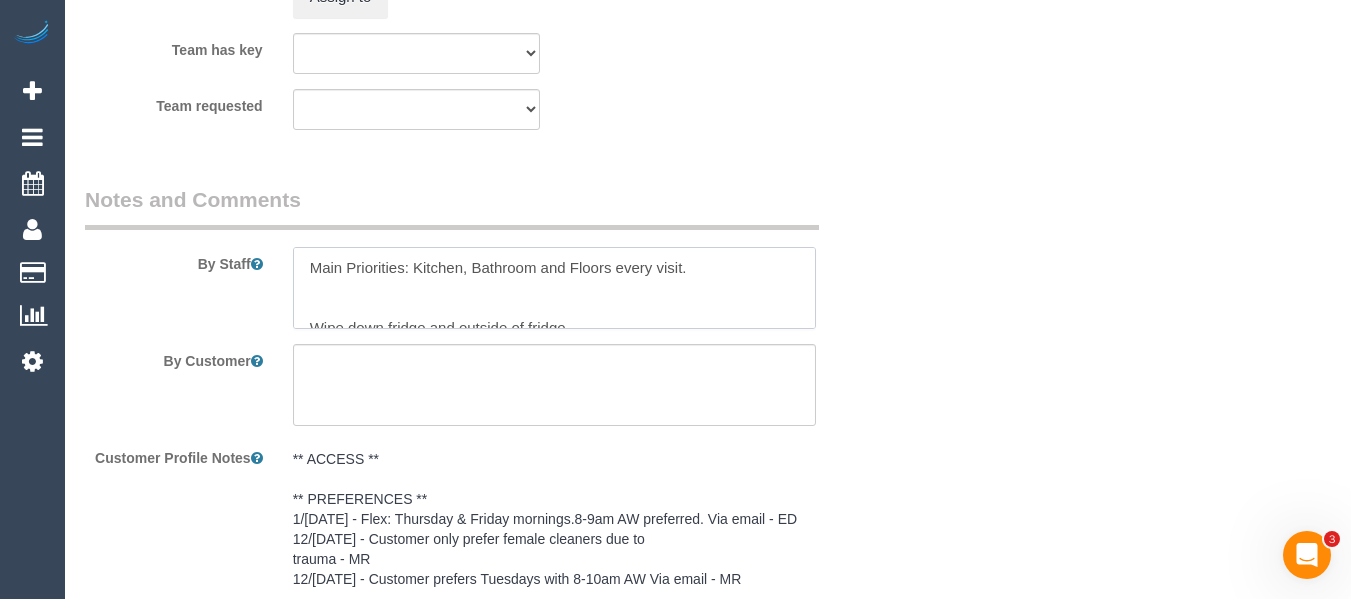 click at bounding box center [555, 288] 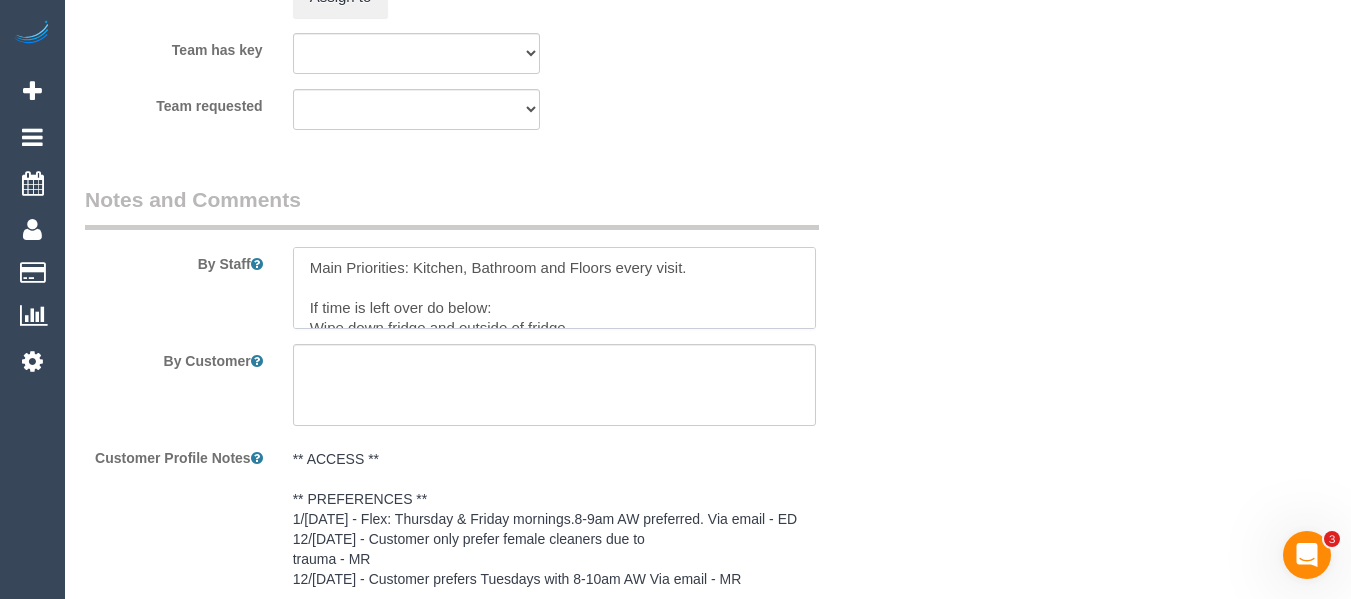 scroll, scrollTop: 119, scrollLeft: 0, axis: vertical 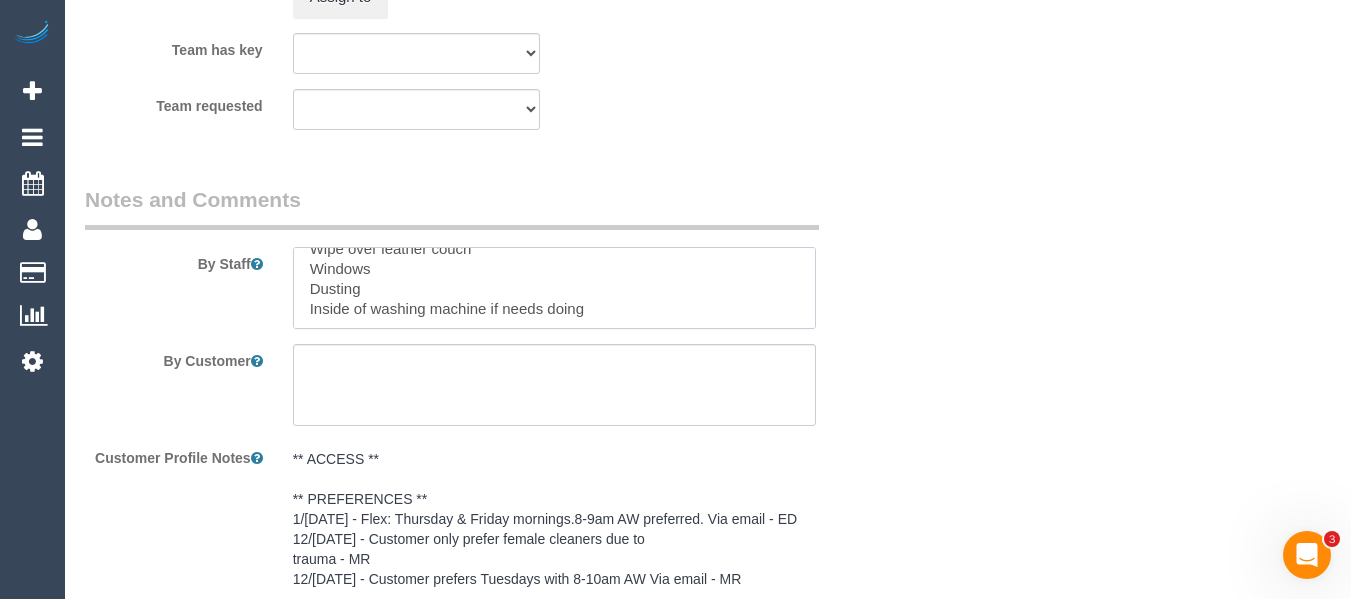 drag, startPoint x: 313, startPoint y: 269, endPoint x: 593, endPoint y: 378, distance: 300.46796 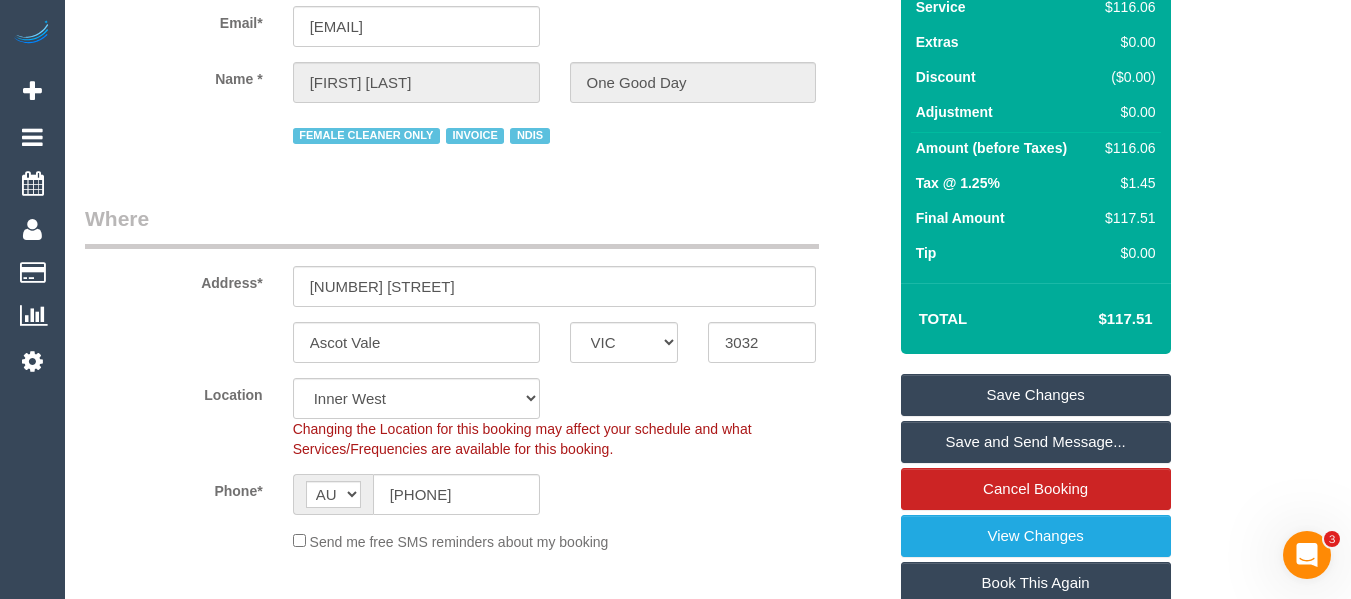 scroll, scrollTop: 143, scrollLeft: 0, axis: vertical 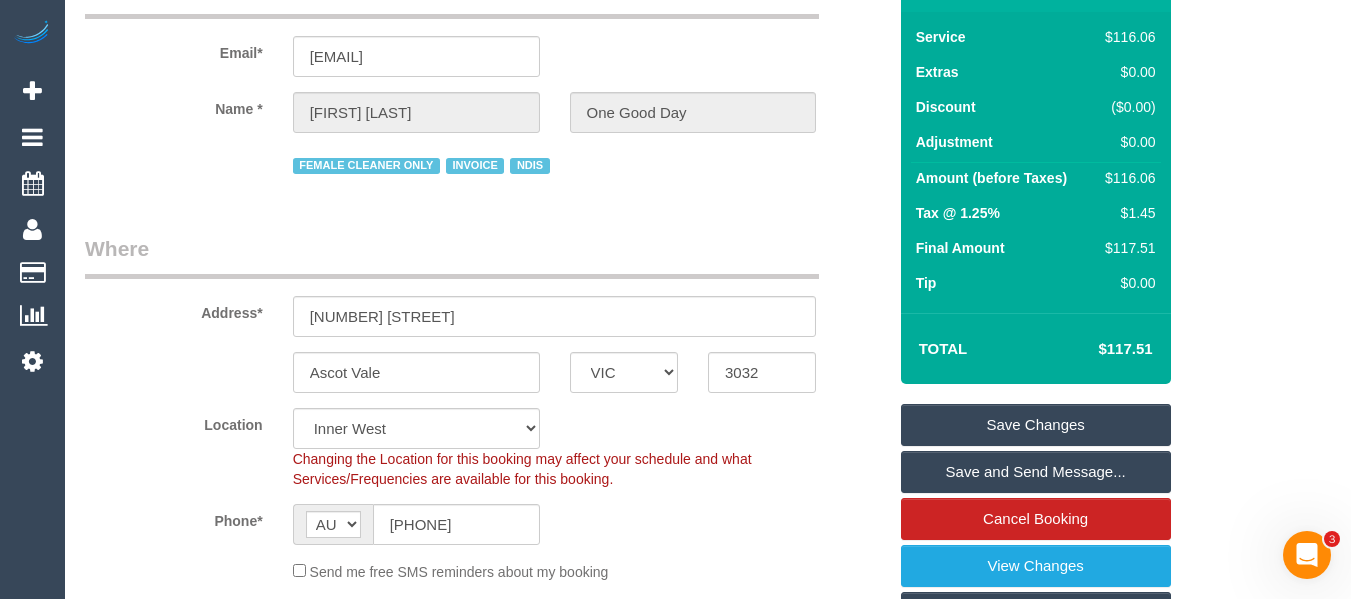 type on "Main Priorities: Kitchen, Bathroom and Floors every visit.
If time is left over do below:
Wipe down fridge and outside of fridge
Wipe outside of cupboards
Wipe over leather couch
Windows
Dusting
Inside of washing machine if needs doing" 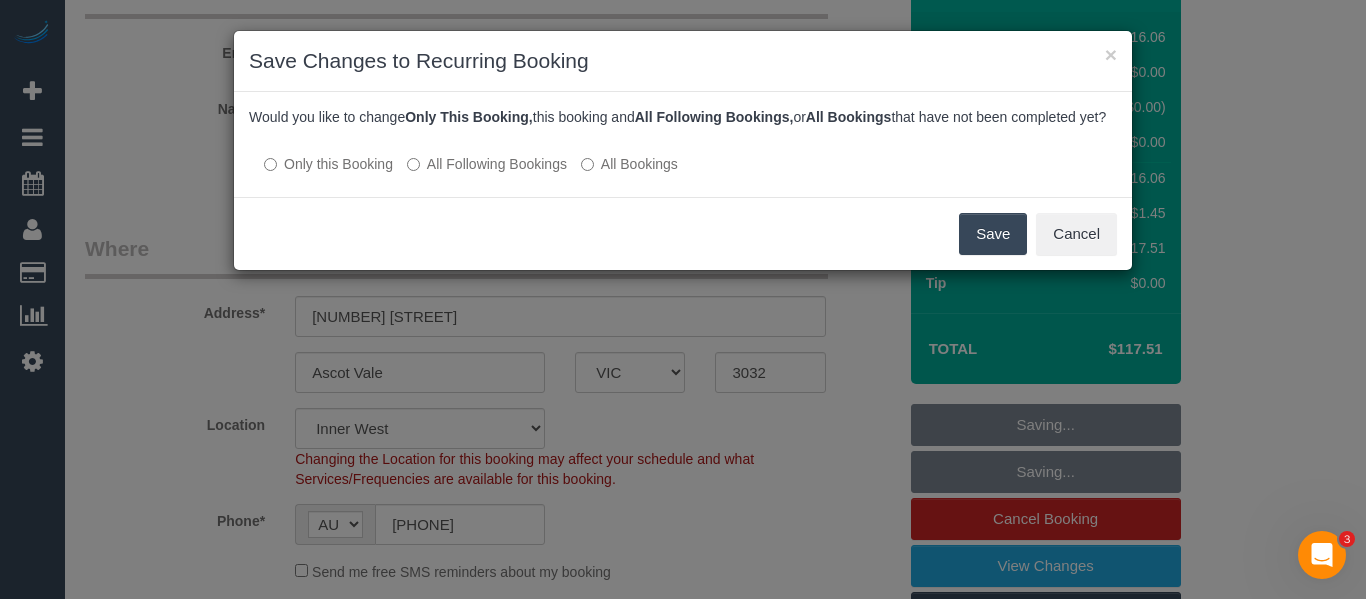click on "All Following Bookings" at bounding box center (487, 164) 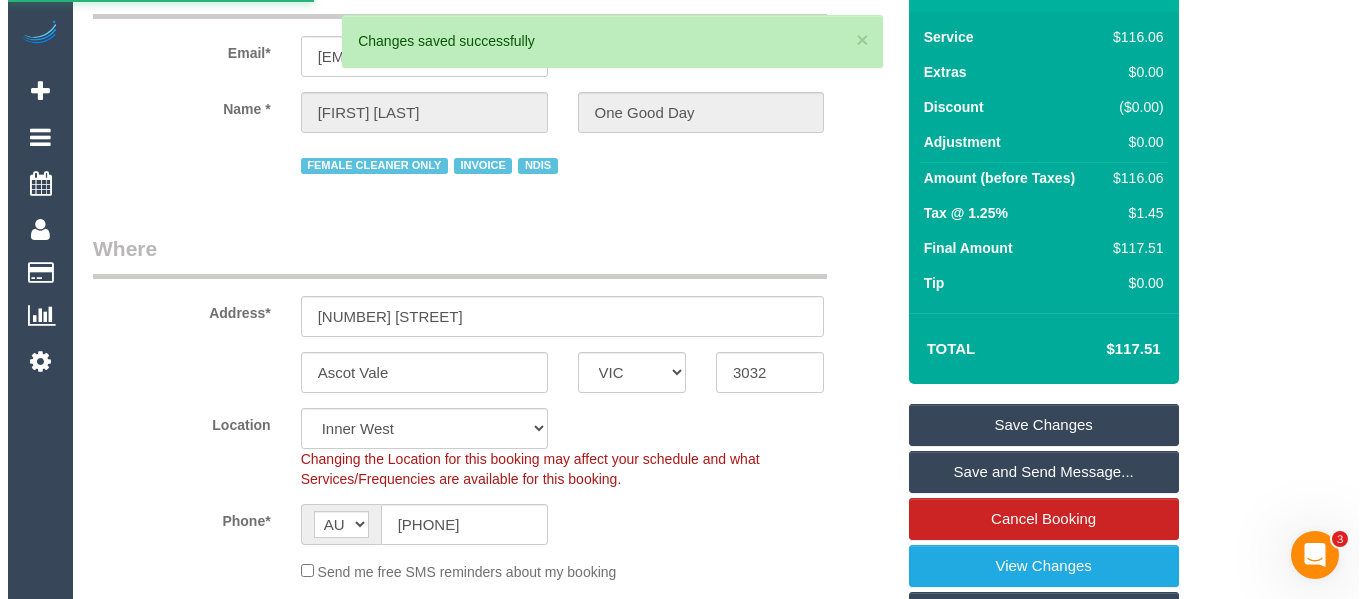 scroll, scrollTop: 0, scrollLeft: 0, axis: both 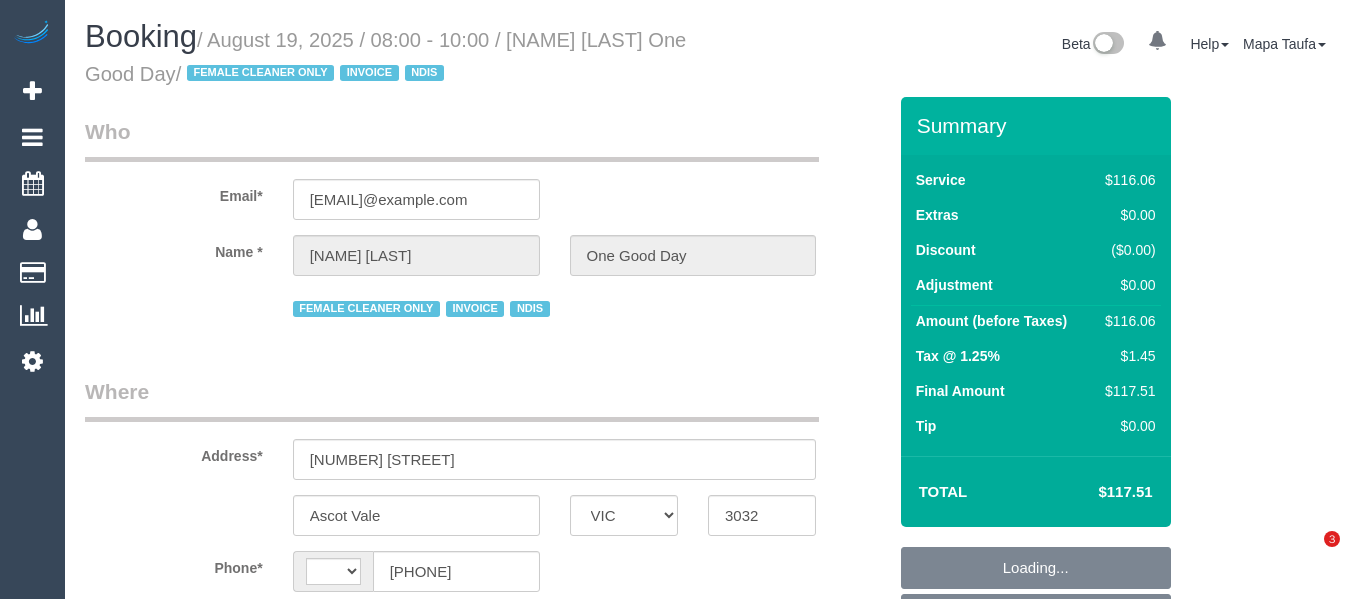 select on "VIC" 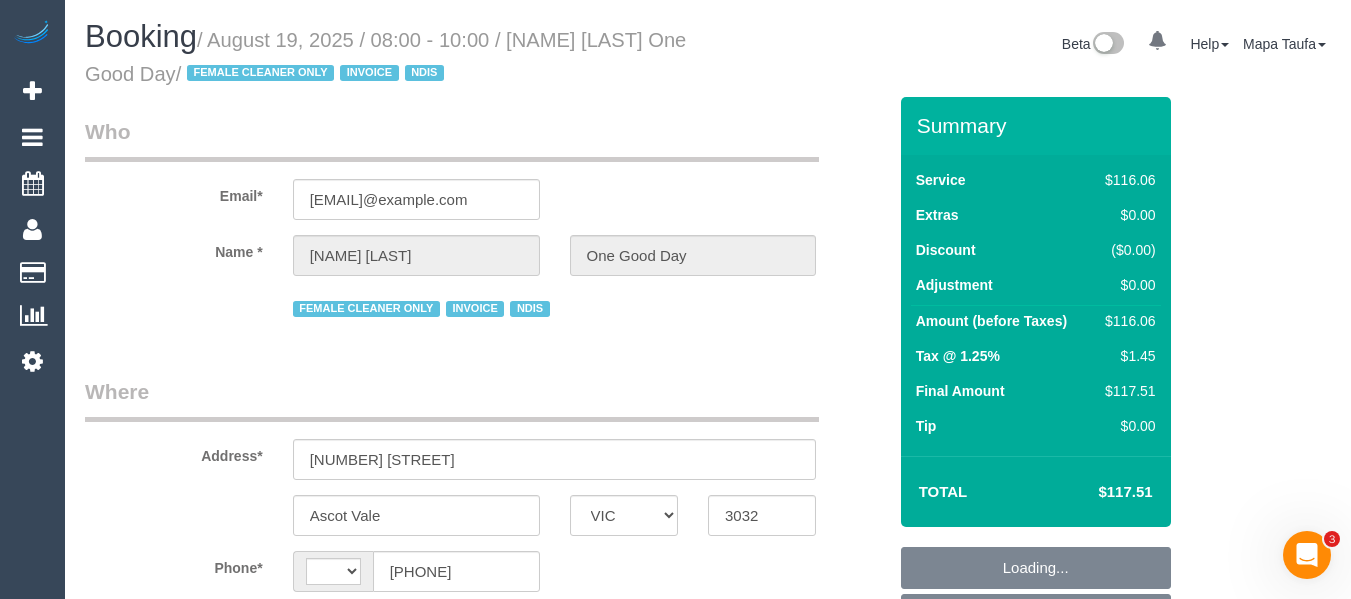 scroll, scrollTop: 0, scrollLeft: 0, axis: both 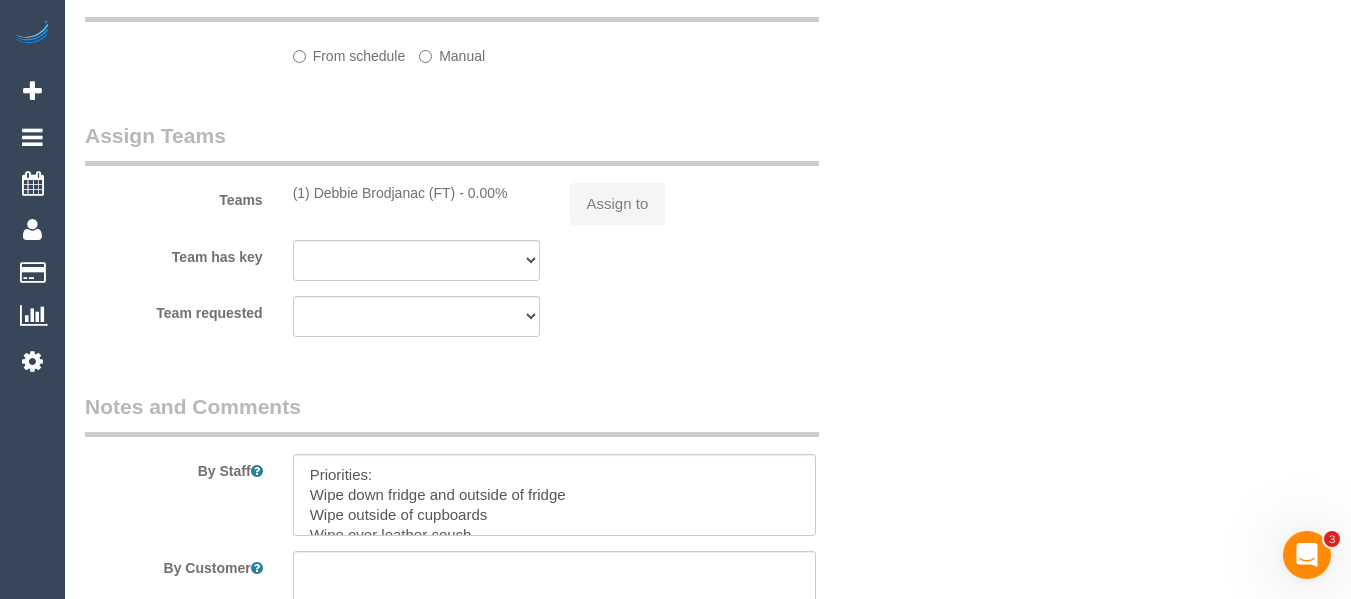 select on "string:AU" 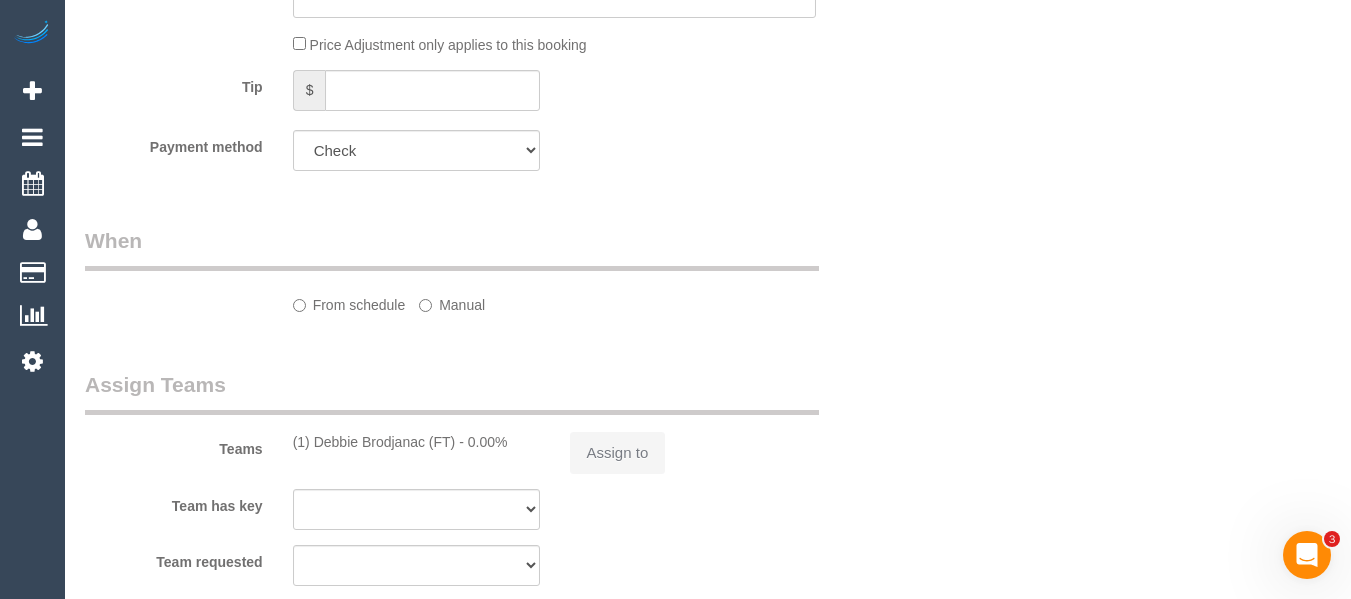 select on "object:741" 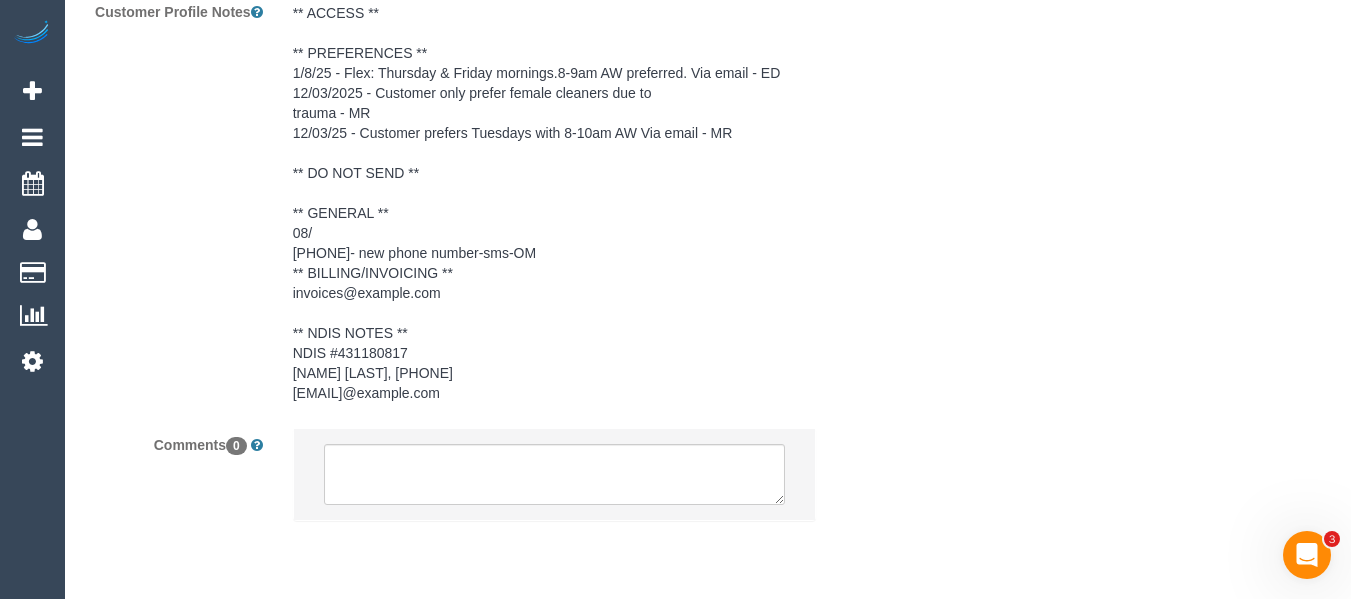 select on "number:27" 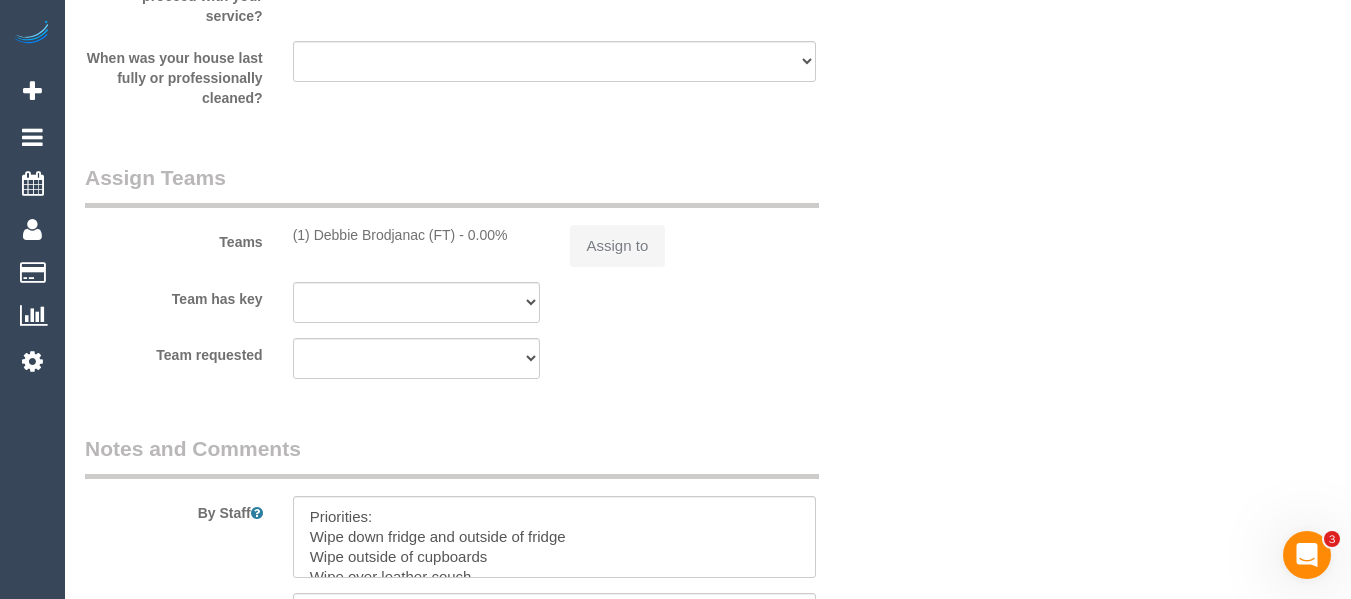 select on "spot2" 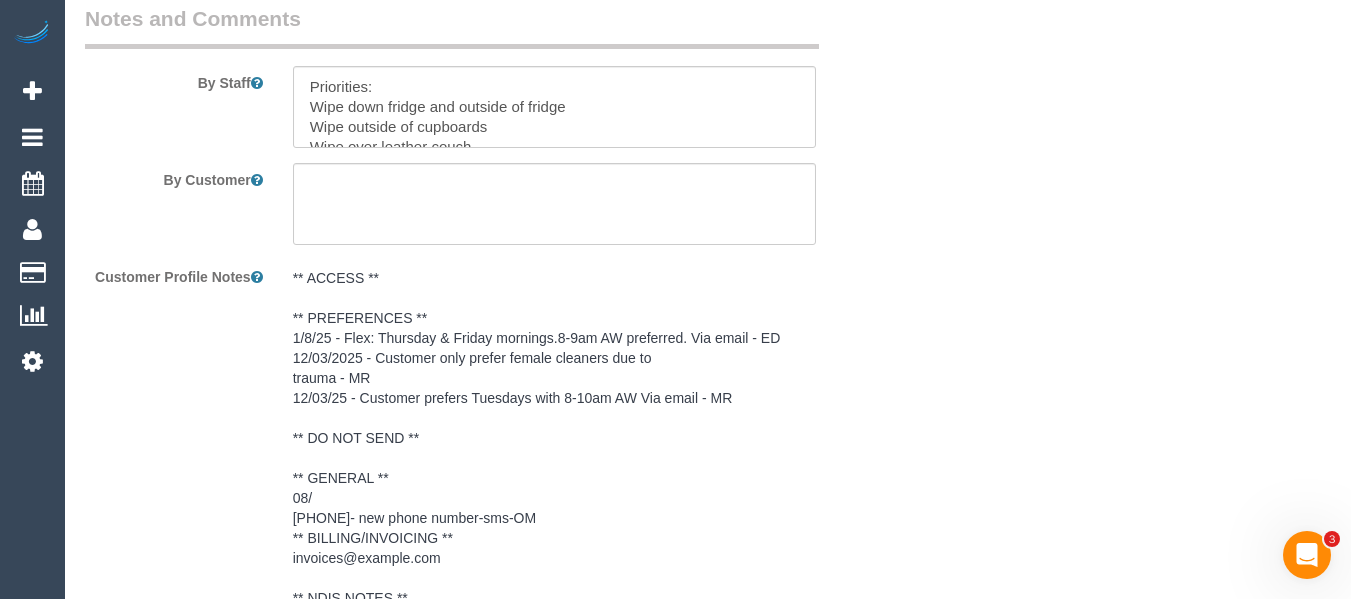scroll, scrollTop: 2834, scrollLeft: 0, axis: vertical 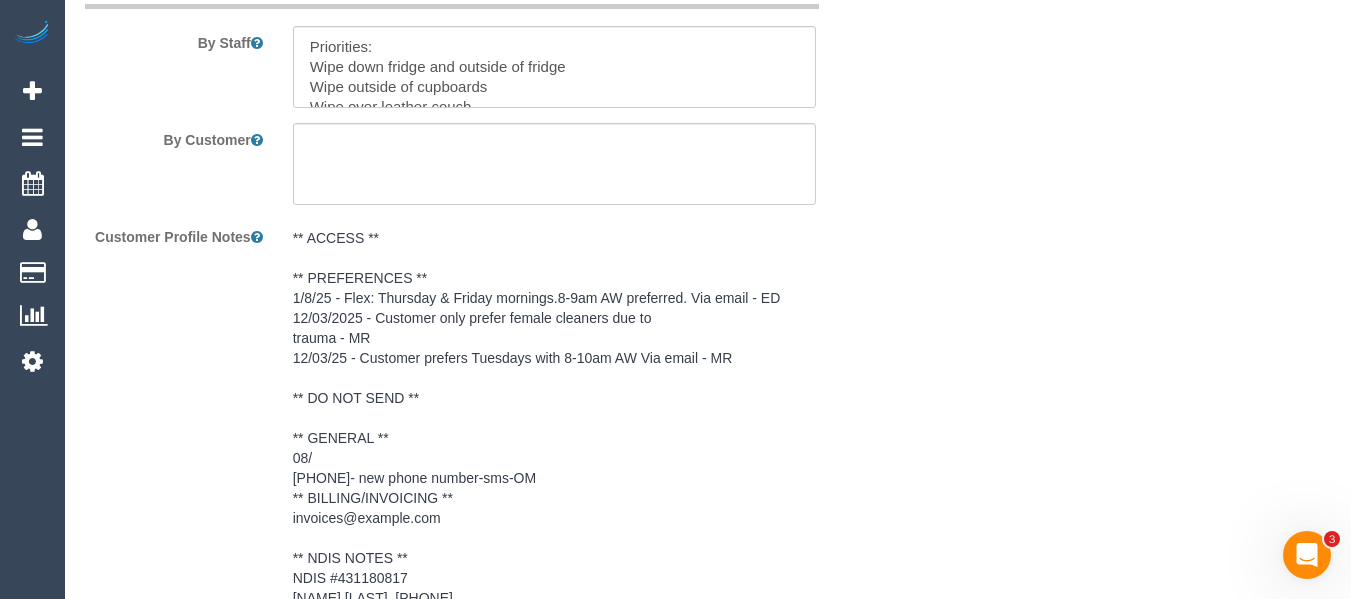 drag, startPoint x: 0, startPoint y: 0, endPoint x: 2, endPoint y: 30, distance: 30.066593 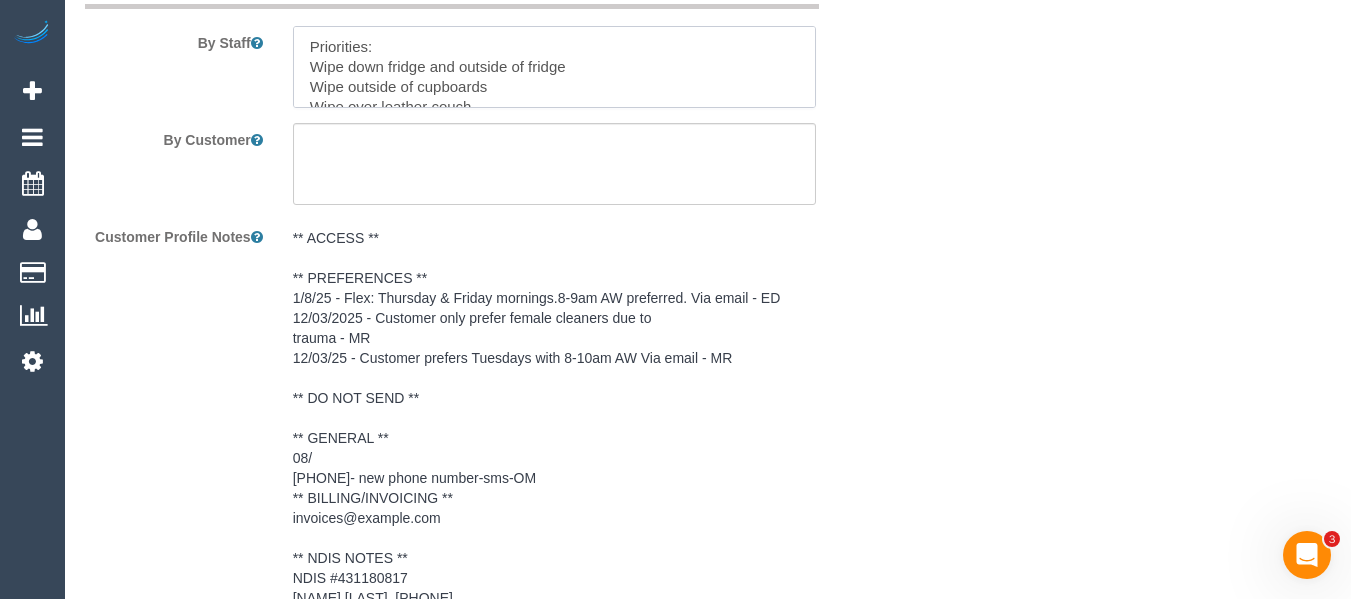 scroll, scrollTop: 80, scrollLeft: 0, axis: vertical 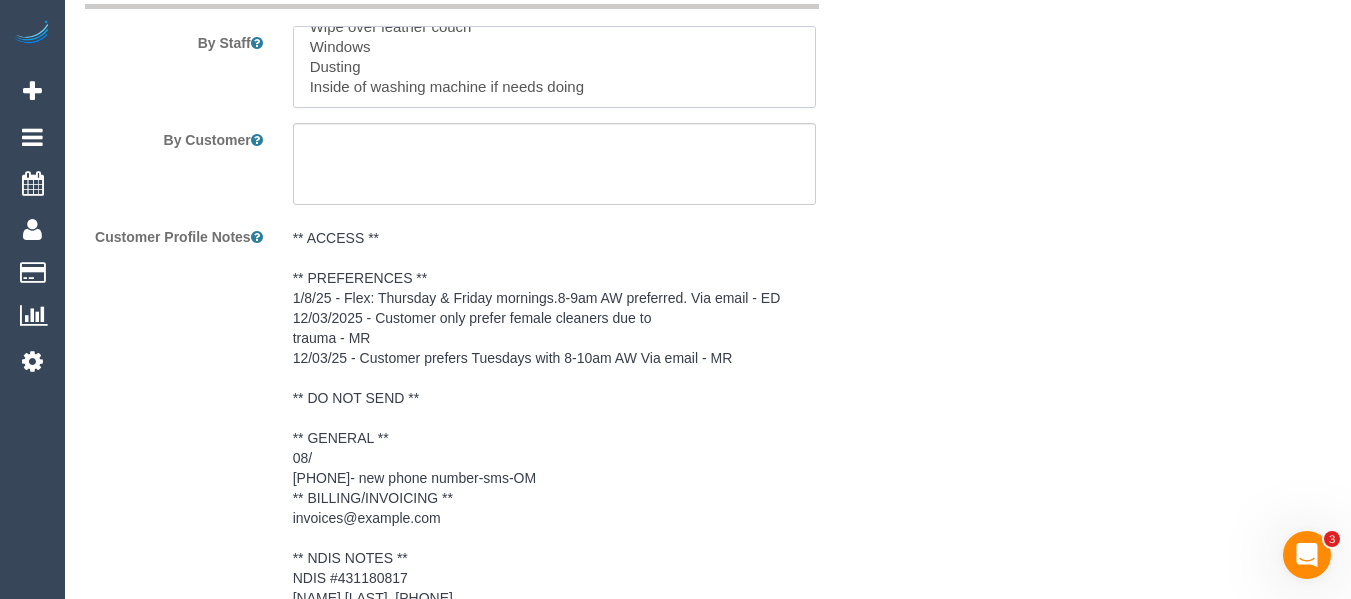 drag, startPoint x: 302, startPoint y: 47, endPoint x: 652, endPoint y: 116, distance: 356.7366 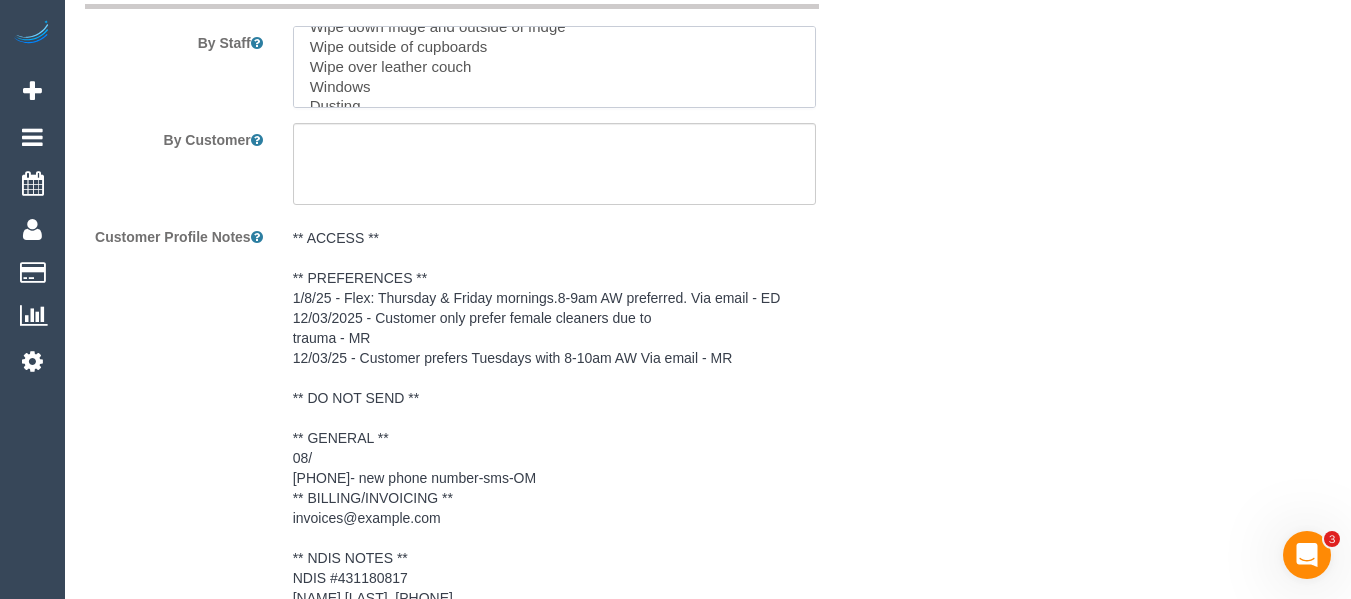 scroll, scrollTop: 108, scrollLeft: 0, axis: vertical 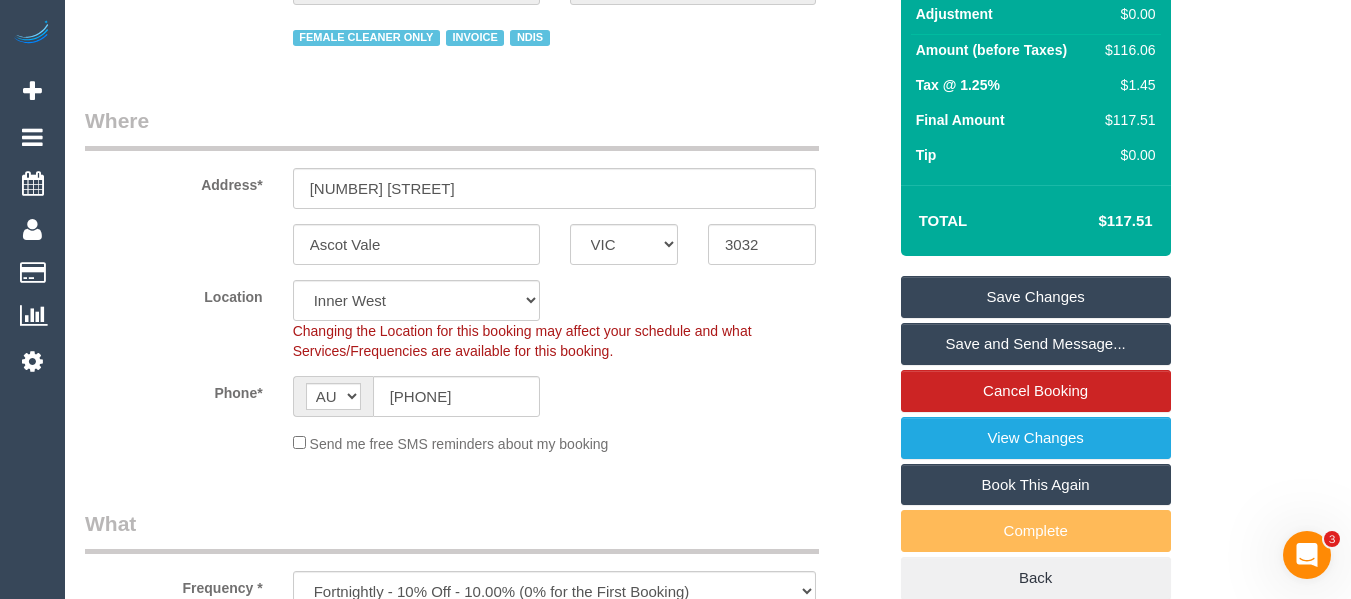 type on "Main Priorities: Kitchen, Bathroom and Floors every visit.
If time is left over do below:
Wipe down fridge and outside of fridge
Wipe outside of cupboards
Wipe over leather couch
Windows
Dusting
Inside of washing machine if needs doing" 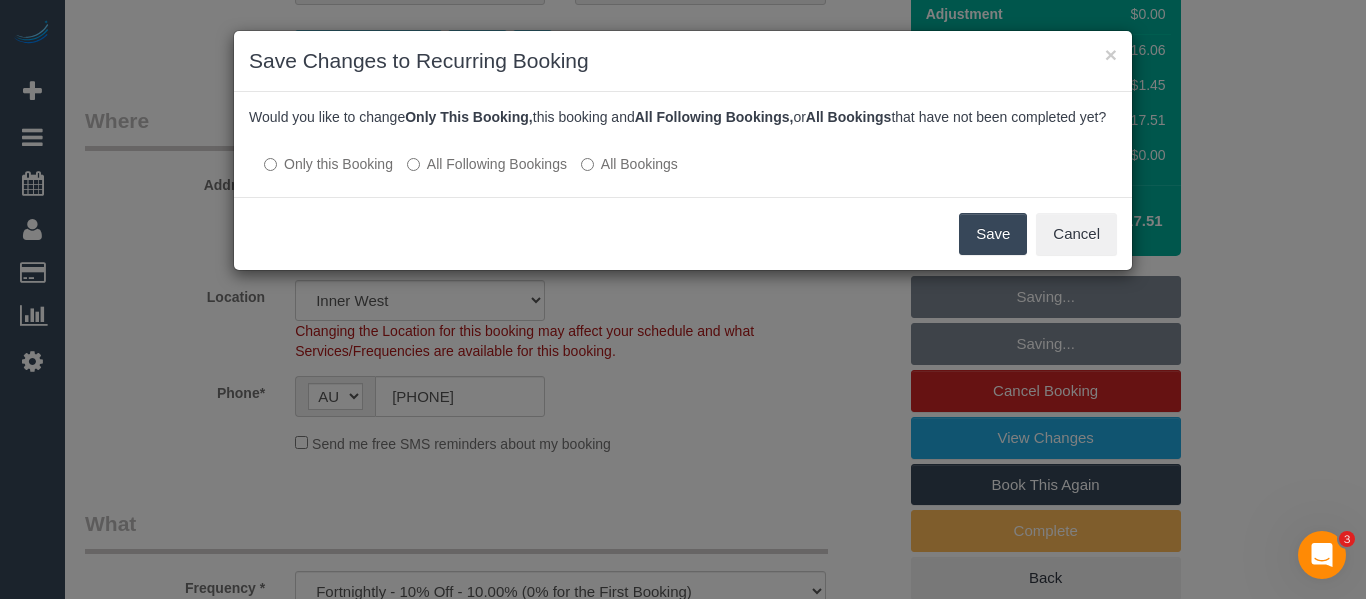 click on "All Following Bookings" at bounding box center [487, 164] 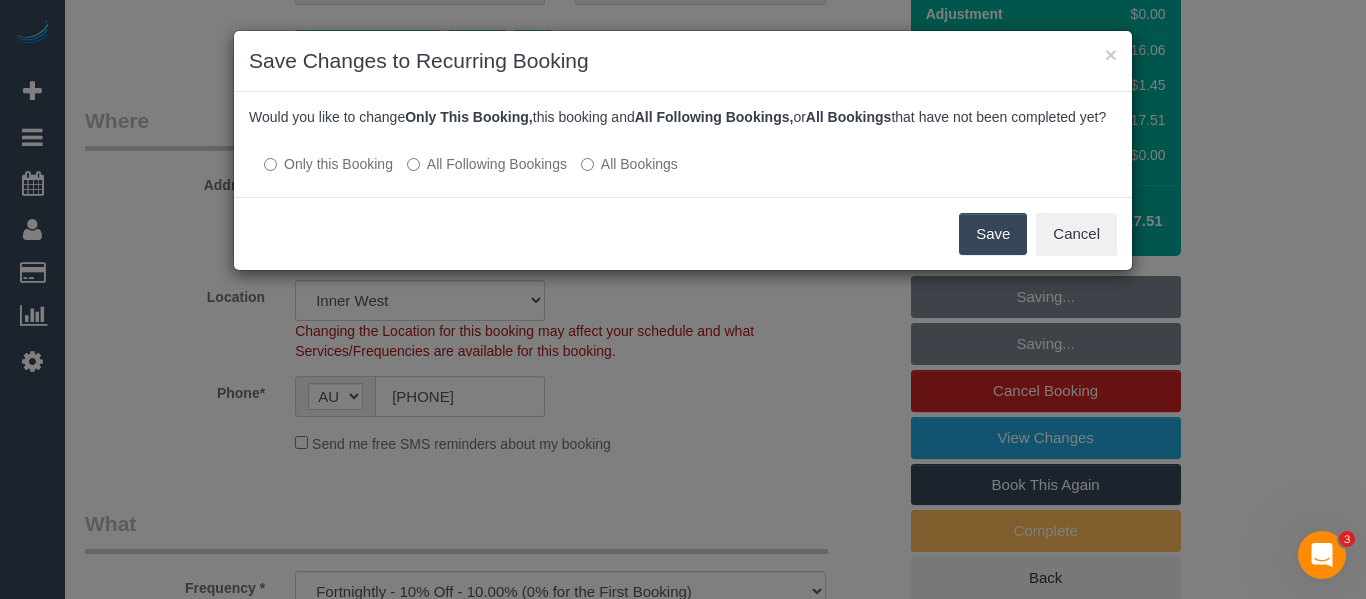 click on "Save" at bounding box center [993, 234] 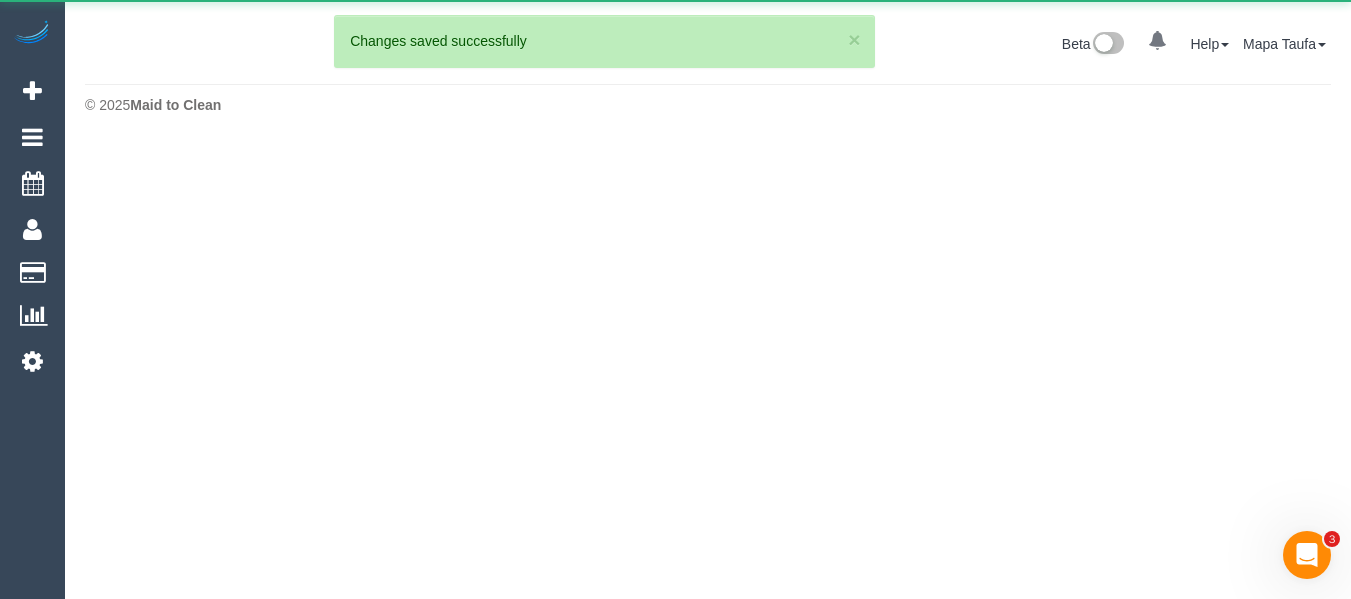 scroll, scrollTop: 0, scrollLeft: 0, axis: both 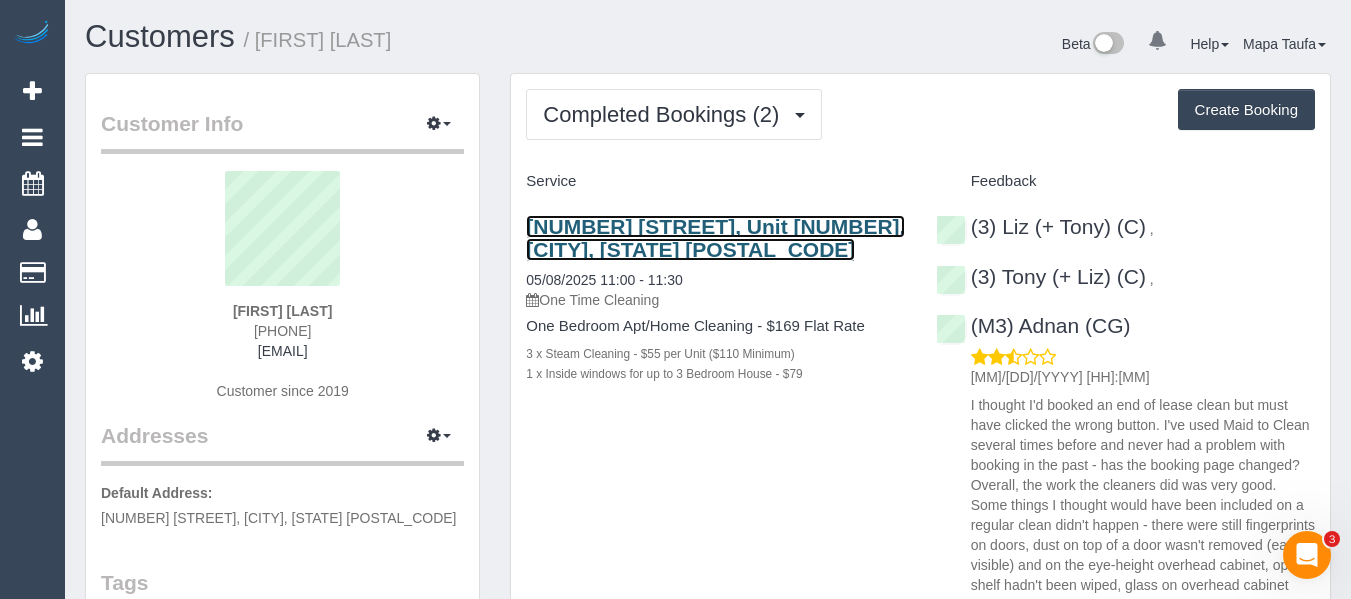 click on "[NUMBER] [STREET], Unit [NUMBER], [CITY], [STATE] [POSTAL_CODE]" at bounding box center [715, 238] 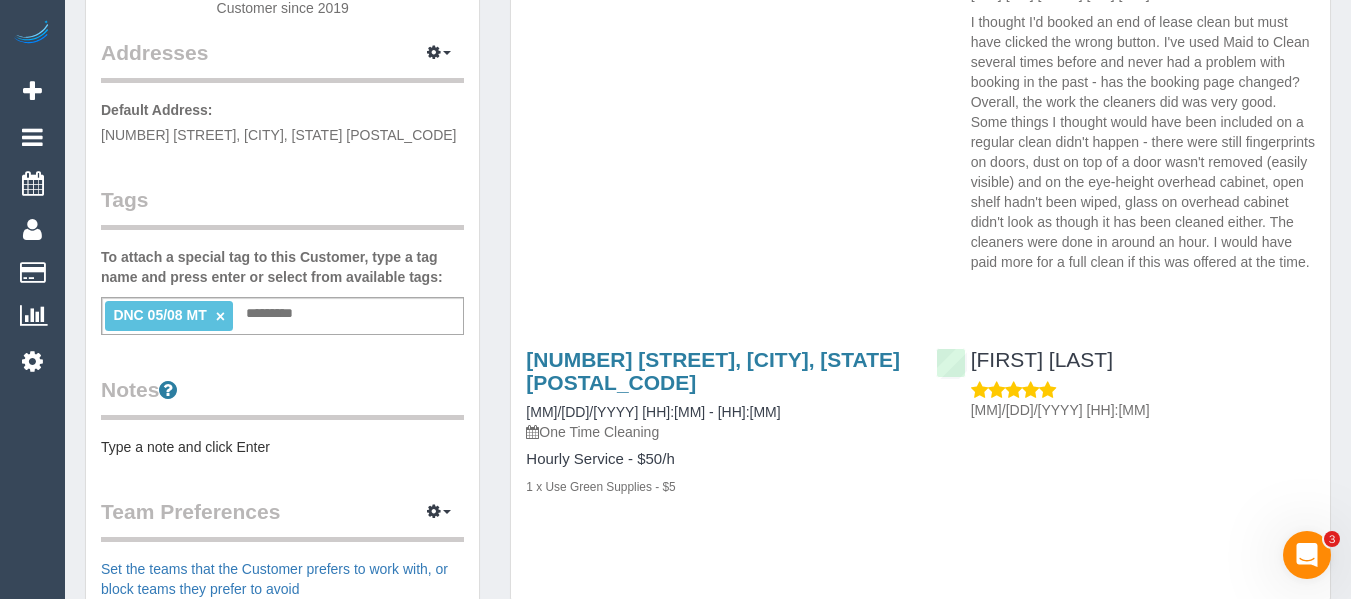 scroll, scrollTop: 0, scrollLeft: 0, axis: both 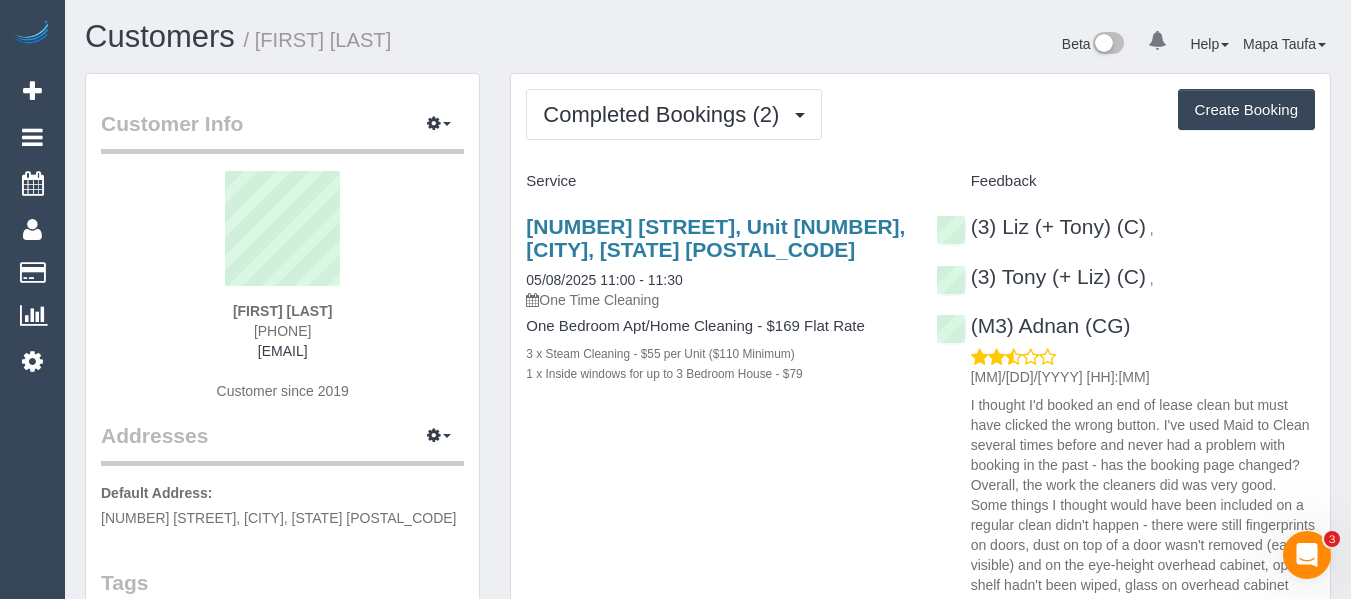 drag, startPoint x: 337, startPoint y: 328, endPoint x: 238, endPoint y: 335, distance: 99.24717 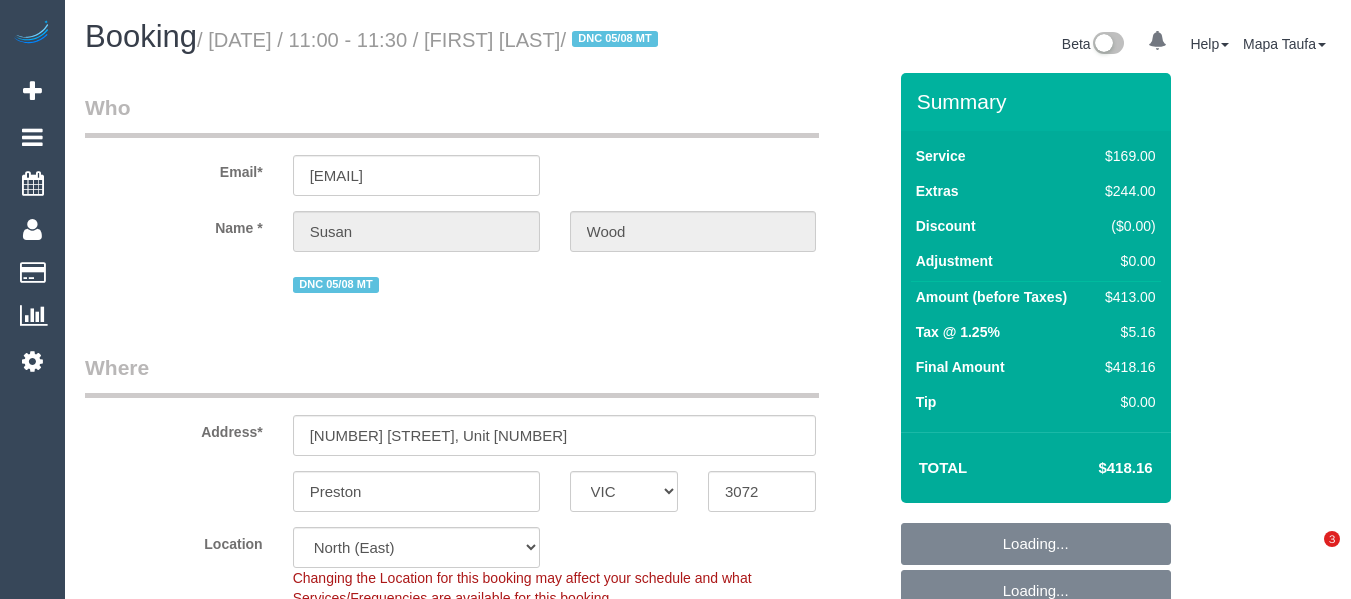 select on "VIC" 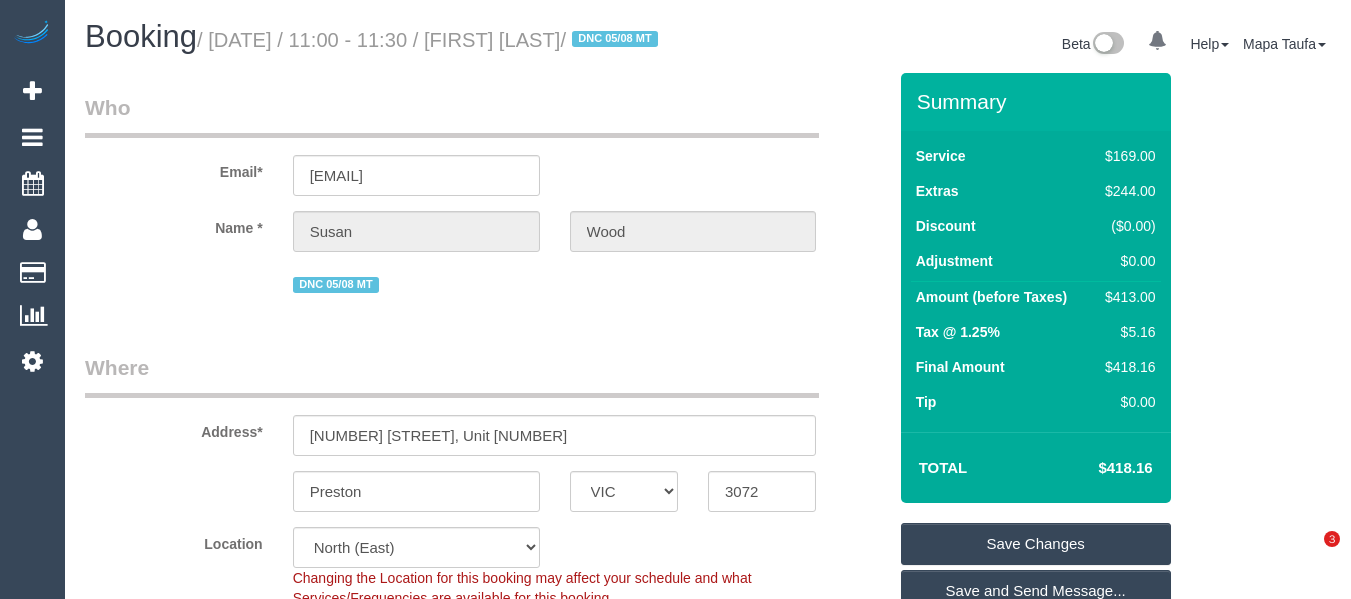 scroll, scrollTop: 0, scrollLeft: 0, axis: both 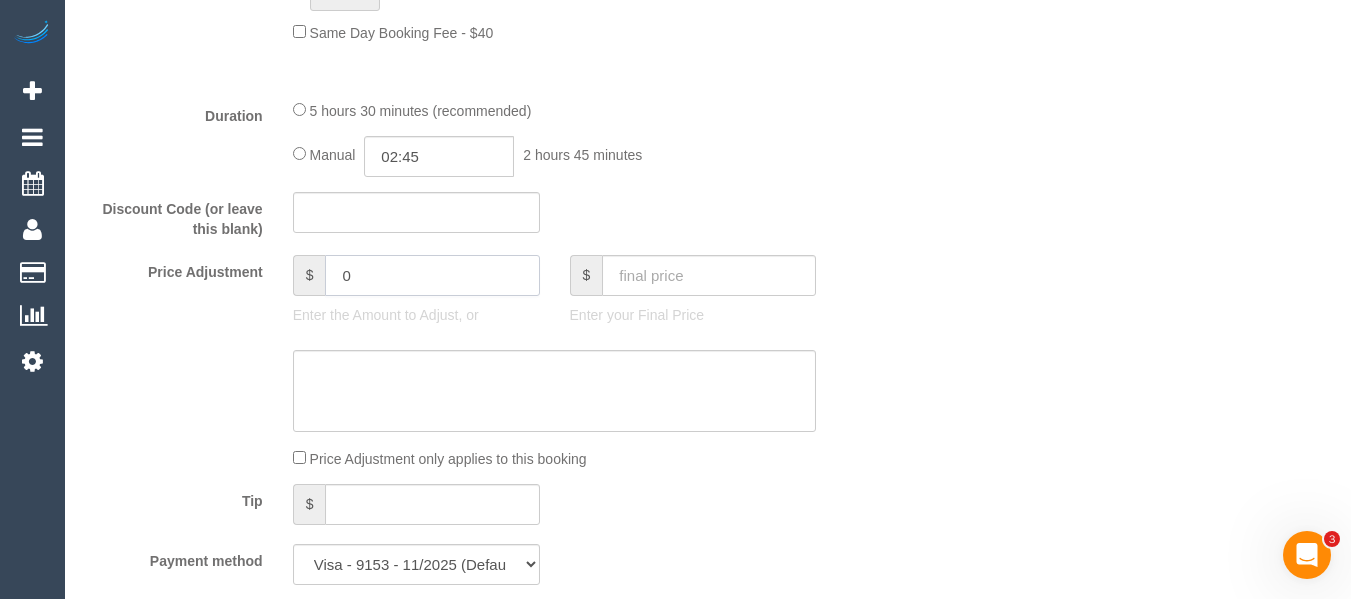 drag, startPoint x: 387, startPoint y: 300, endPoint x: 247, endPoint y: 302, distance: 140.01428 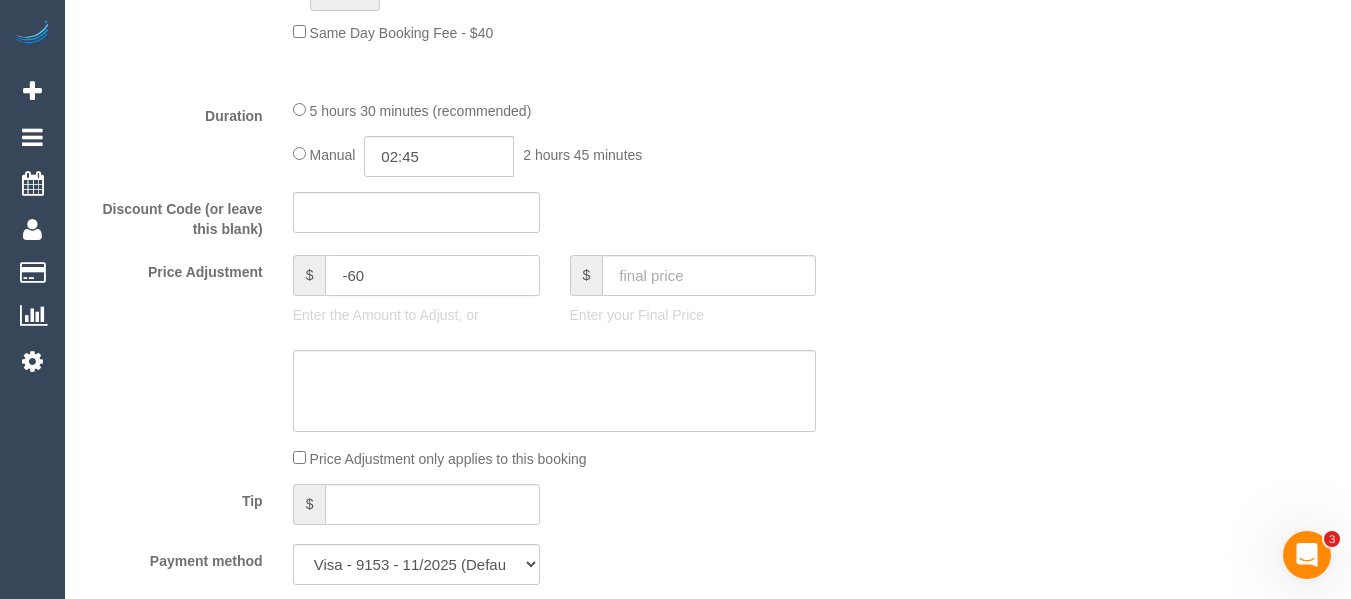 type on "-60" 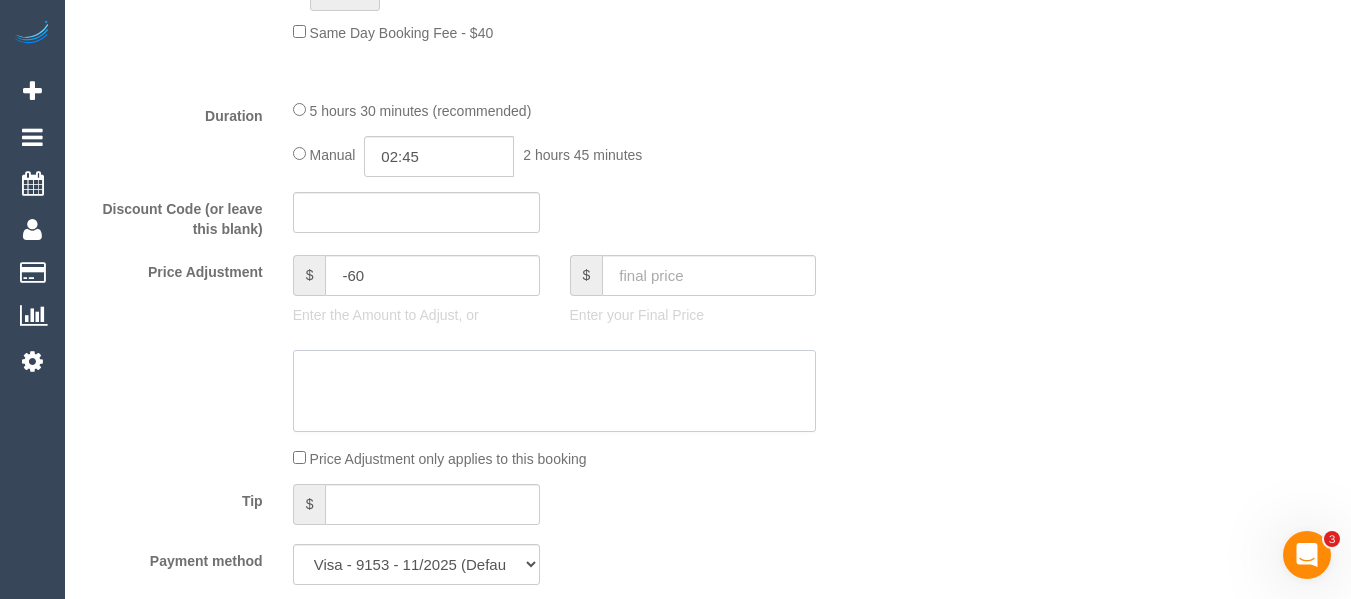 click 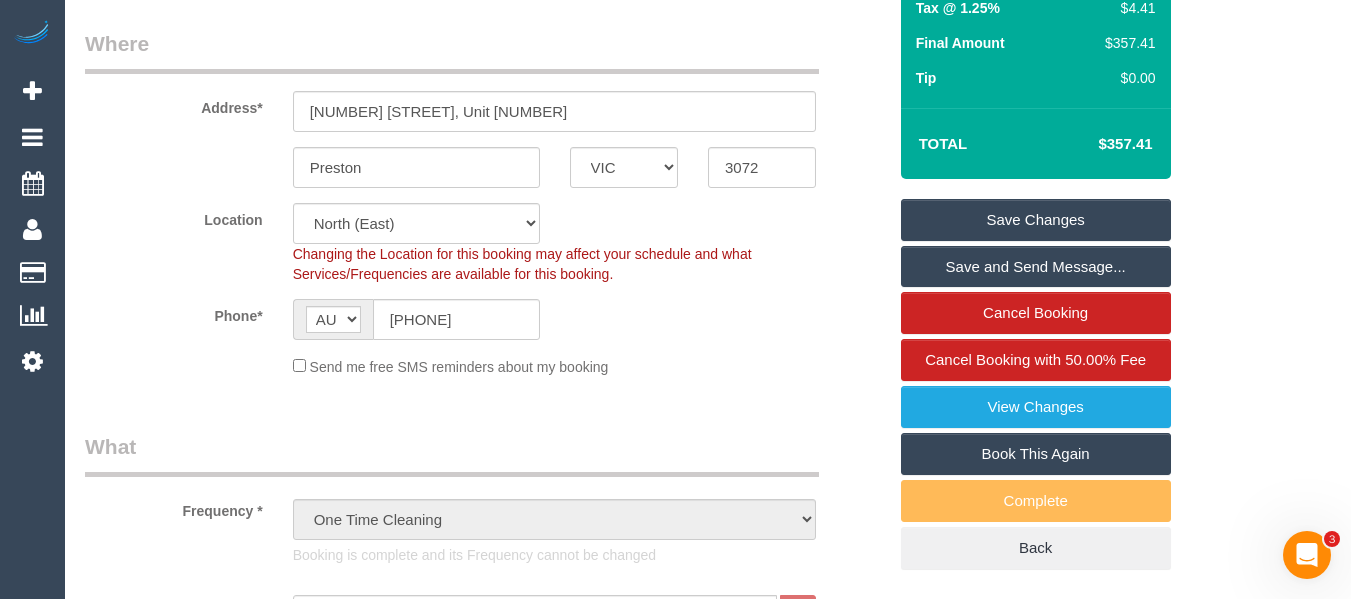 scroll, scrollTop: 266, scrollLeft: 0, axis: vertical 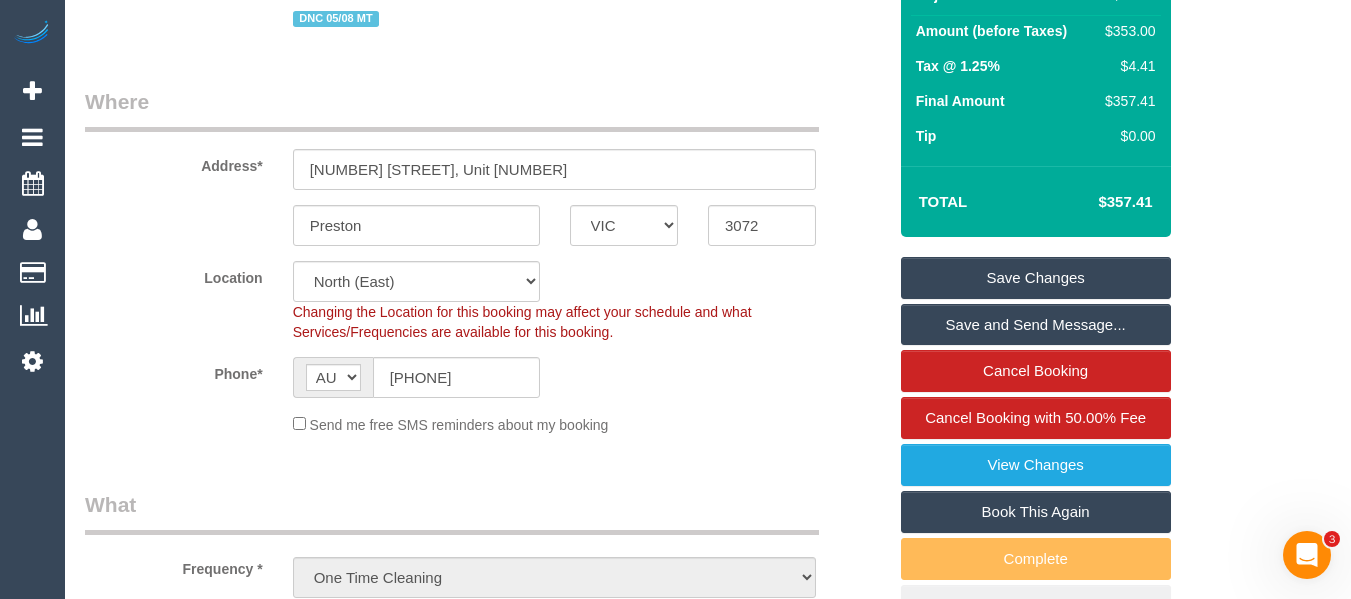 type on "discount as gesture of goodwill via phone -MT" 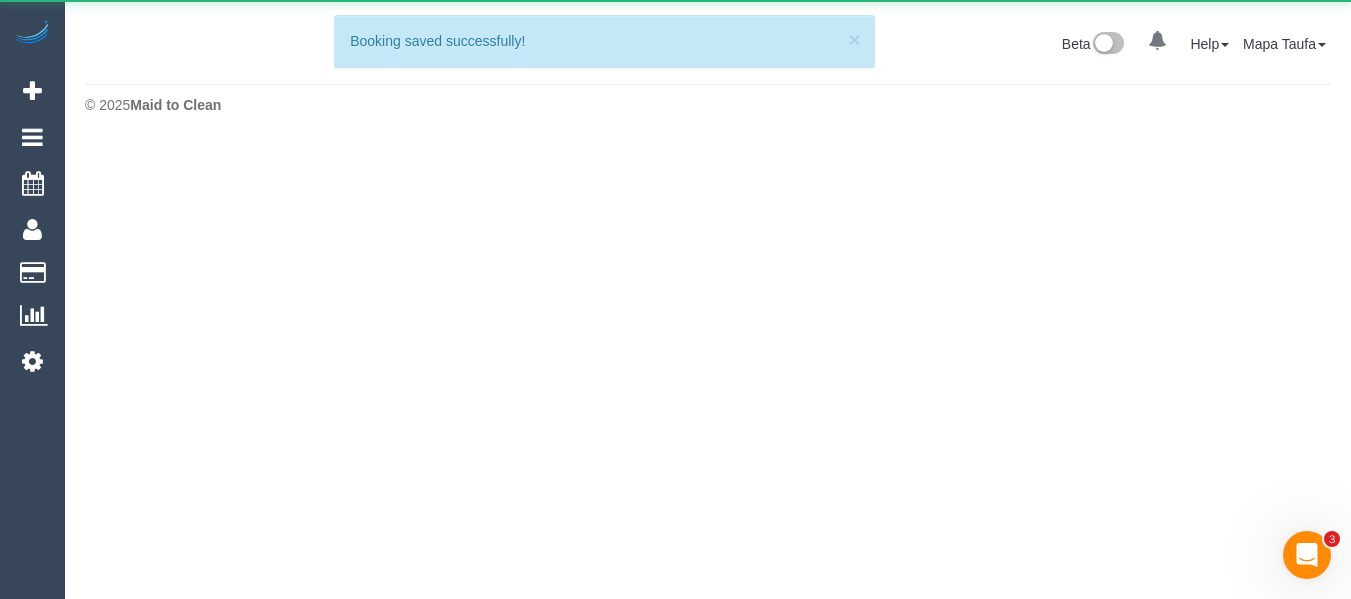 scroll, scrollTop: 0, scrollLeft: 0, axis: both 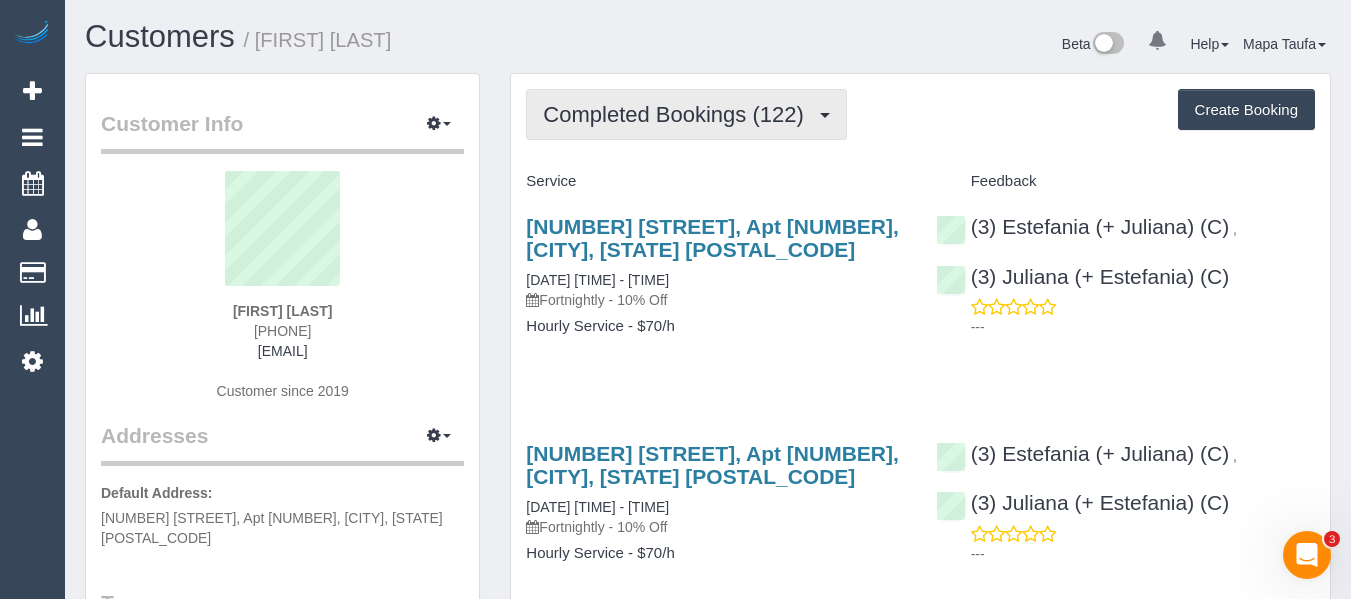 click on "Completed Bookings (122)" at bounding box center [678, 114] 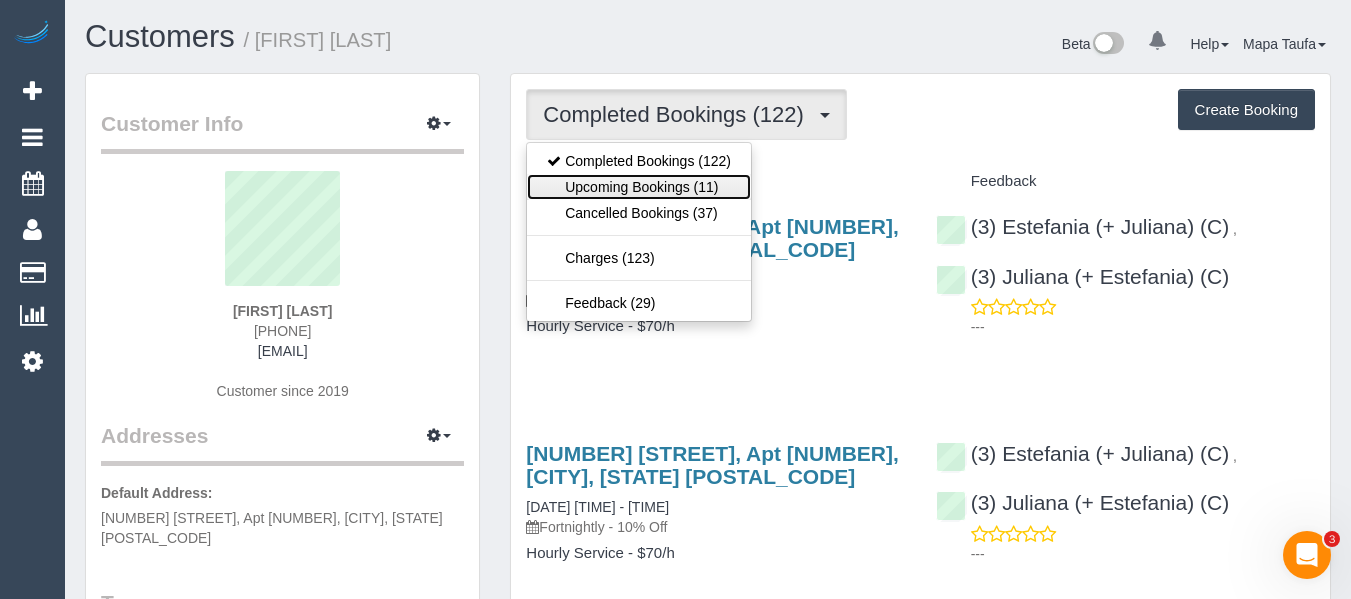 click on "Upcoming Bookings (11)" at bounding box center (639, 187) 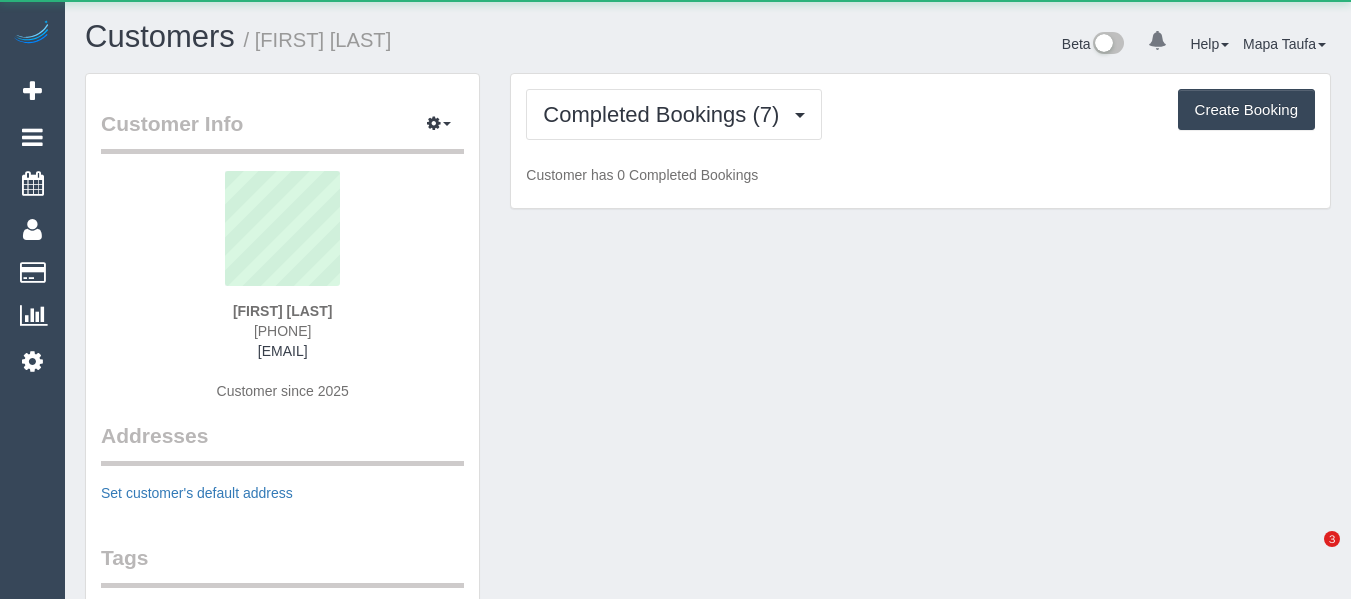 scroll, scrollTop: 0, scrollLeft: 0, axis: both 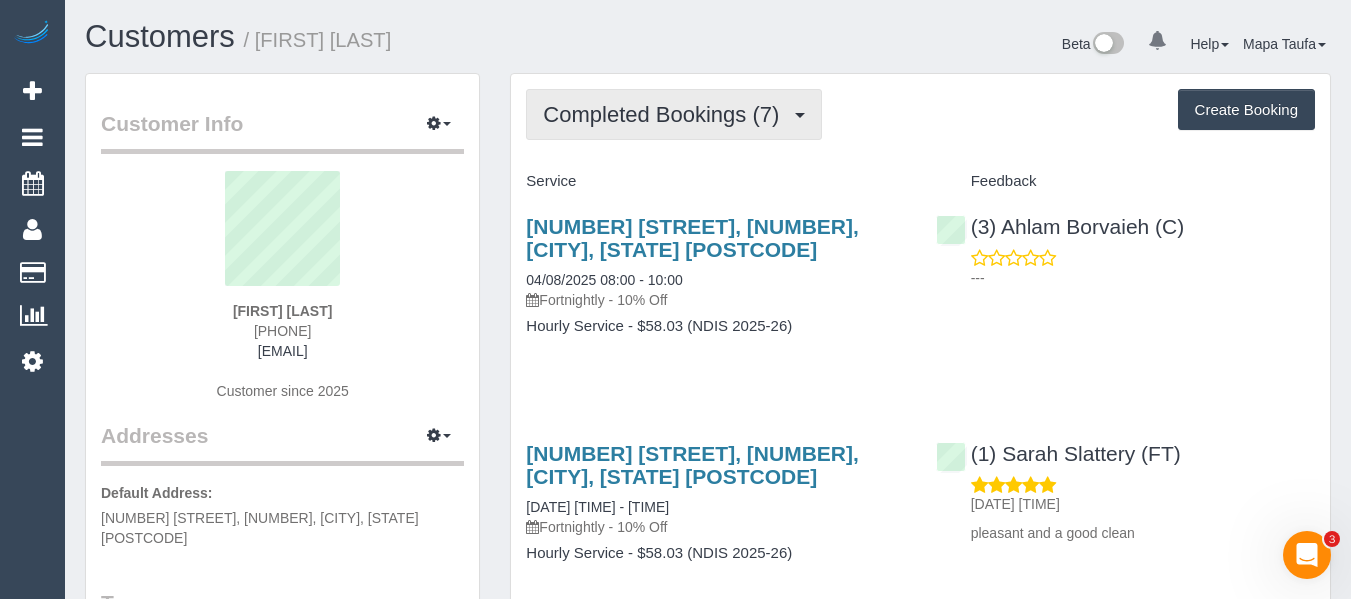 click on "Completed Bookings (7)" at bounding box center (666, 114) 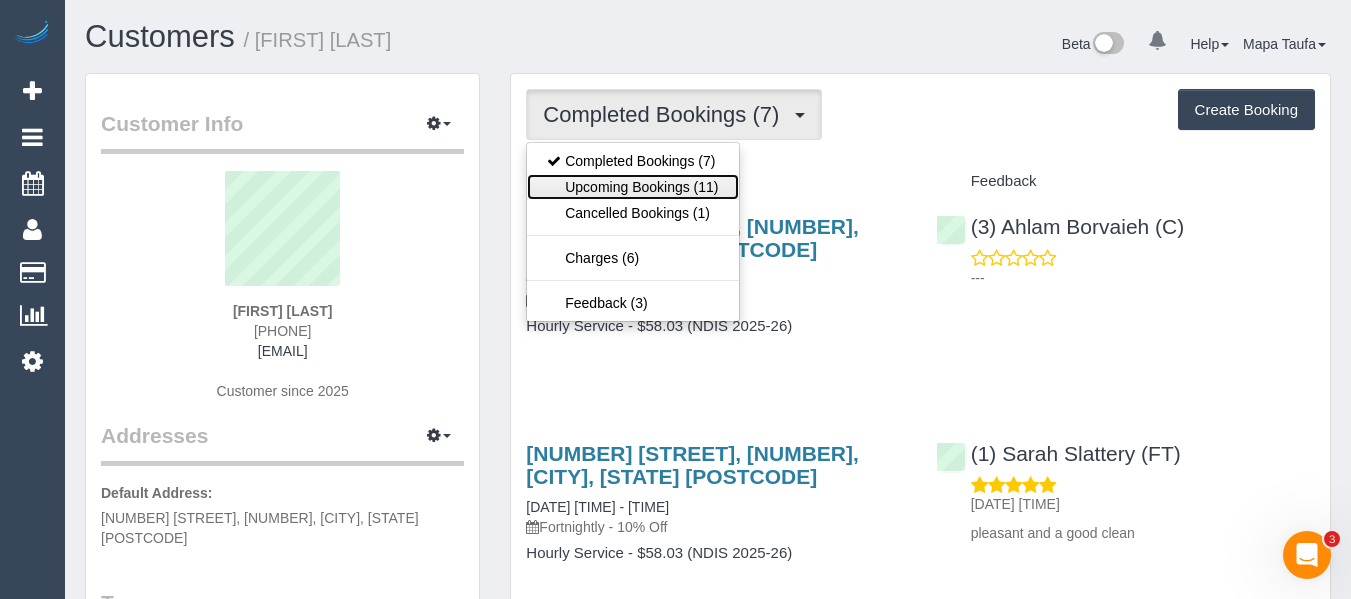 click on "Upcoming Bookings (11)" at bounding box center [632, 187] 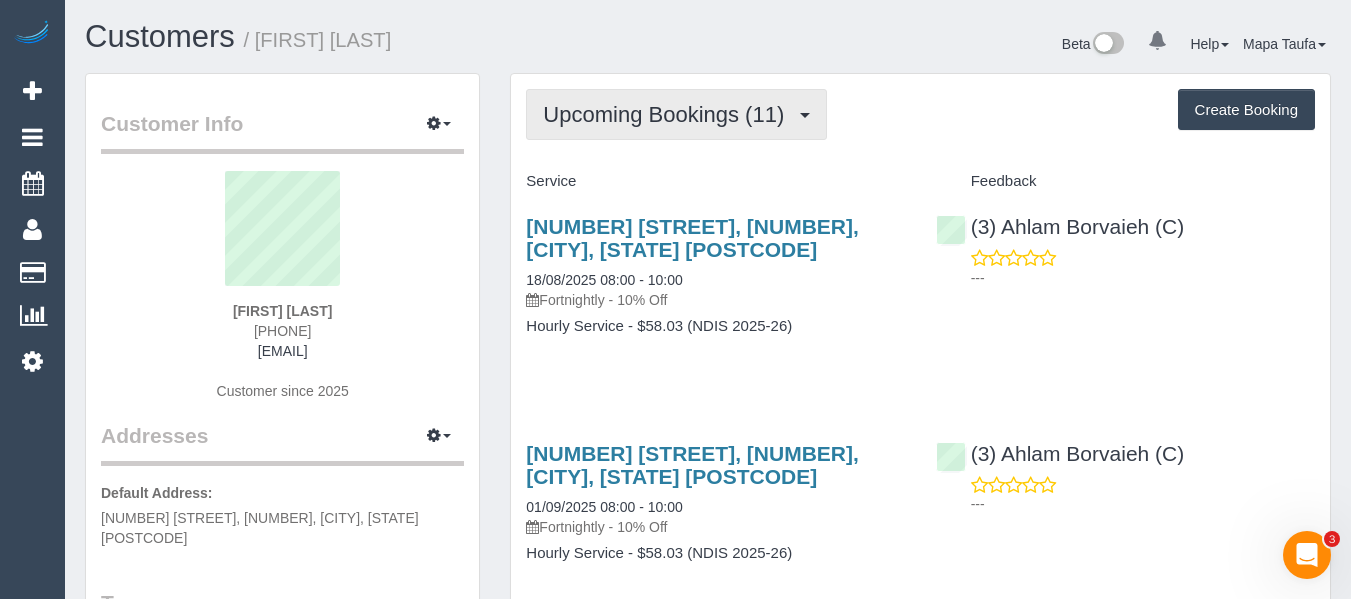 click on "Upcoming Bookings (11)" at bounding box center (676, 114) 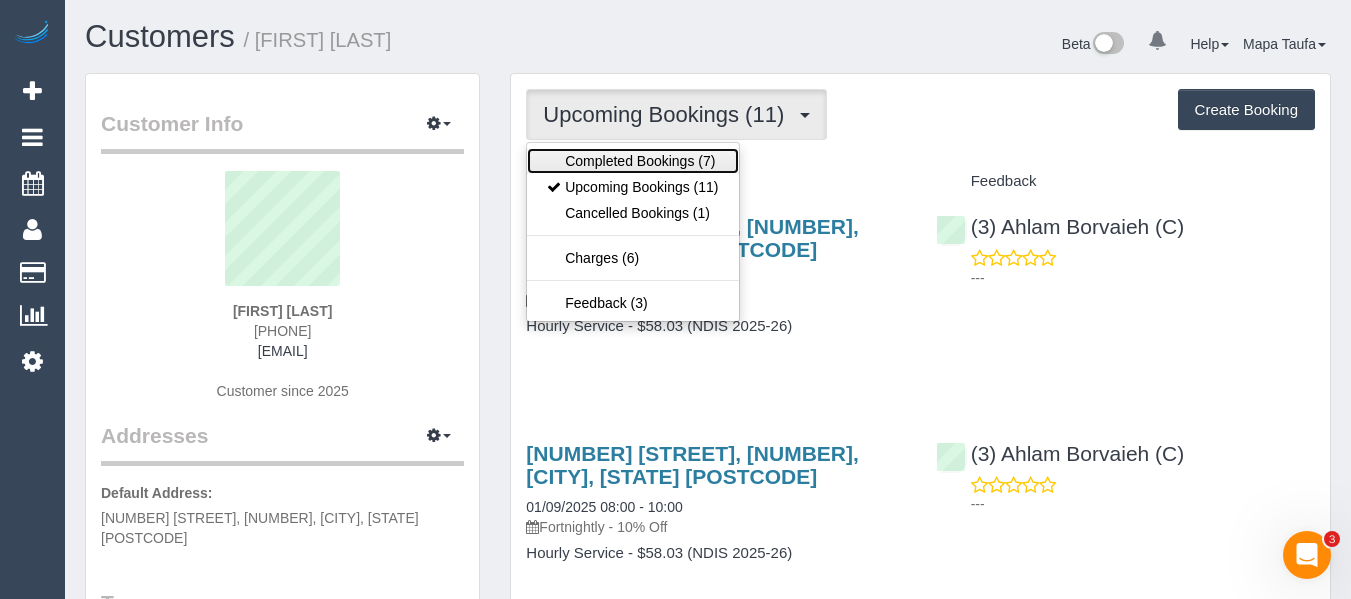 click on "Completed Bookings (7)" at bounding box center [632, 161] 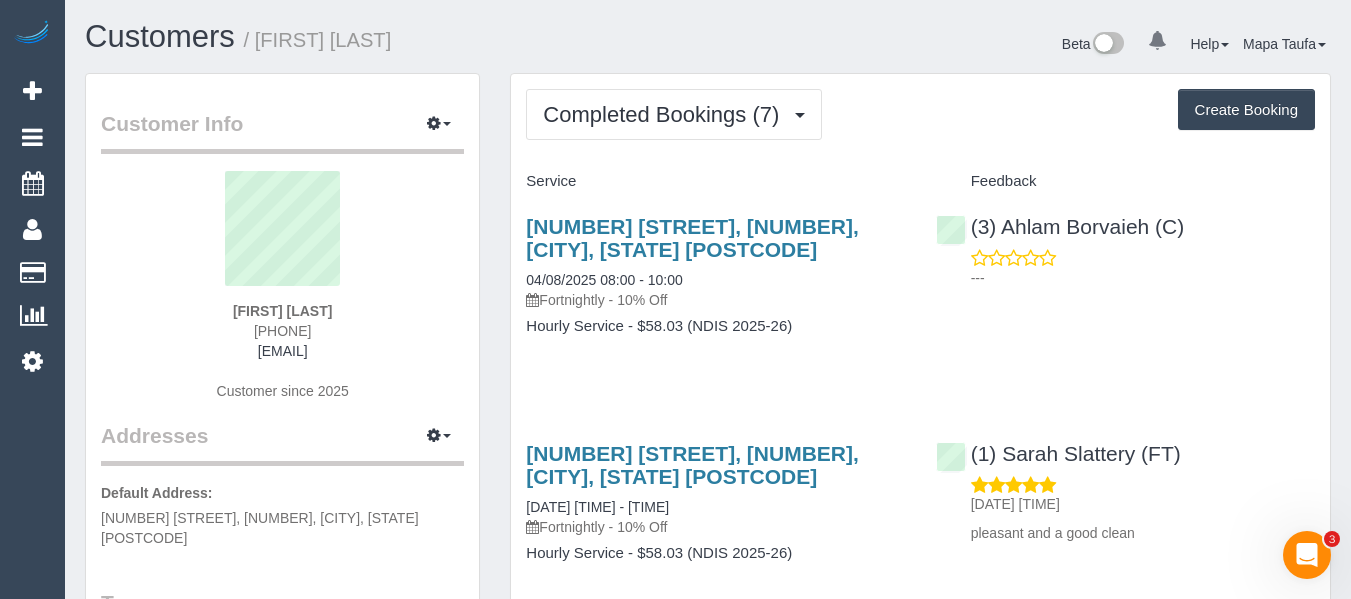 click on "Service
Feedback
15 Argyle Street, 2, Fawkner, VIC 3060
04/08/2025 08:00 - 10:00
Fortnightly - 10% Off
Hourly Service - $58.03 (NDIS 2025-26)
(3) Ahlam Borvaieh (C)
---
15 Argyle Street, 2, Fawkner, VIC 3060
01/08/2025 14:00 - 15:00" at bounding box center [920, 964] 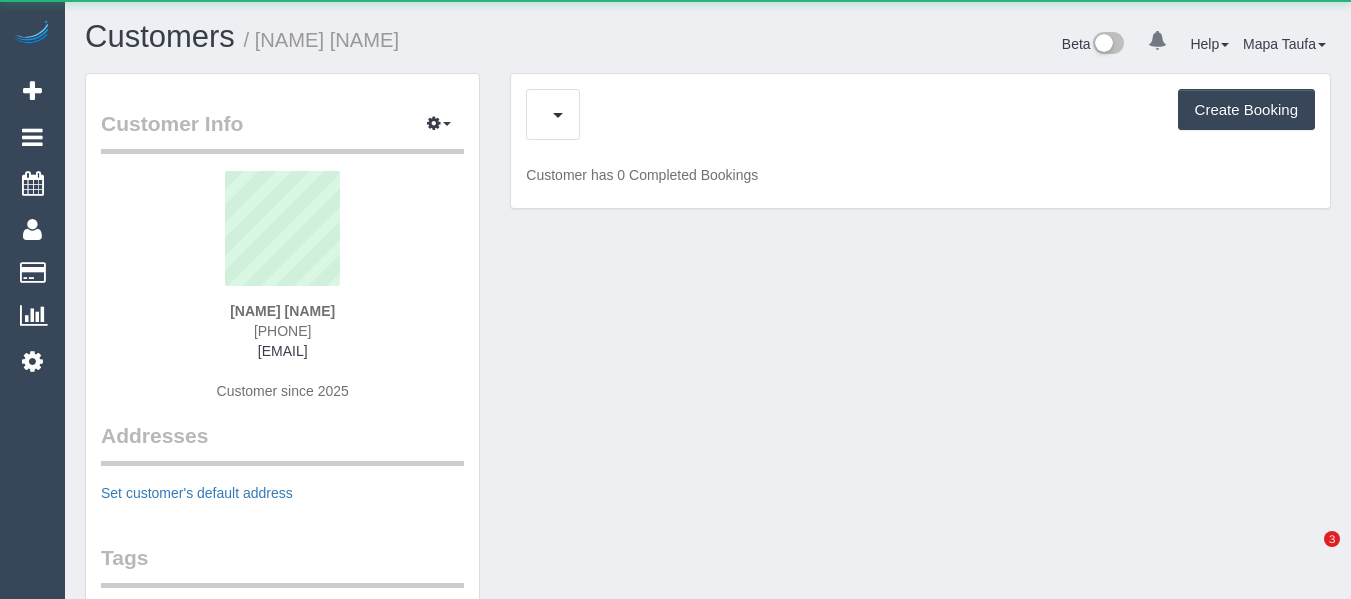 scroll, scrollTop: 0, scrollLeft: 0, axis: both 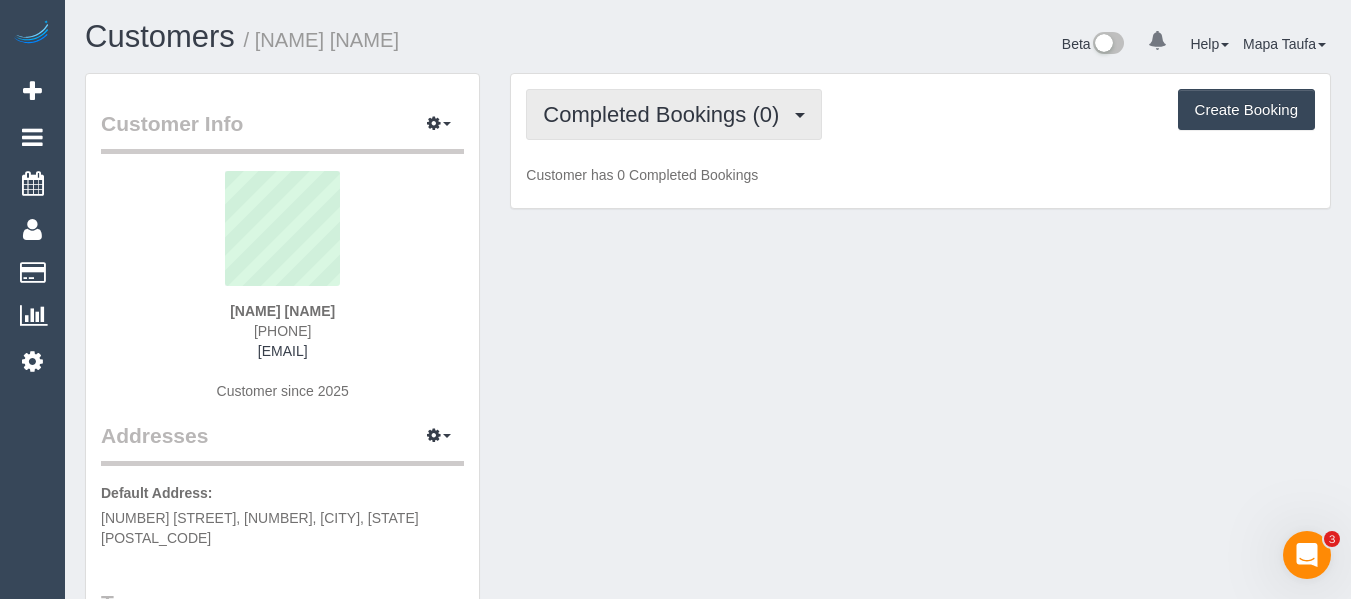 click on "Completed Bookings (0)" at bounding box center [674, 114] 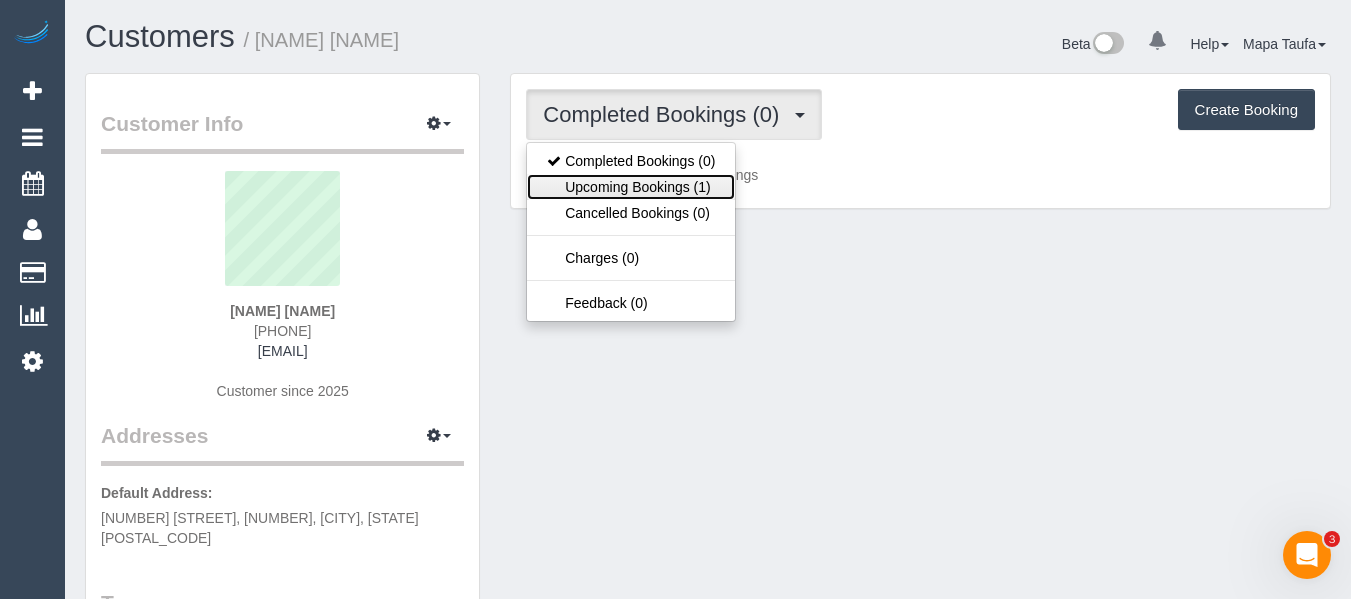 click on "Upcoming Bookings (1)" at bounding box center [631, 187] 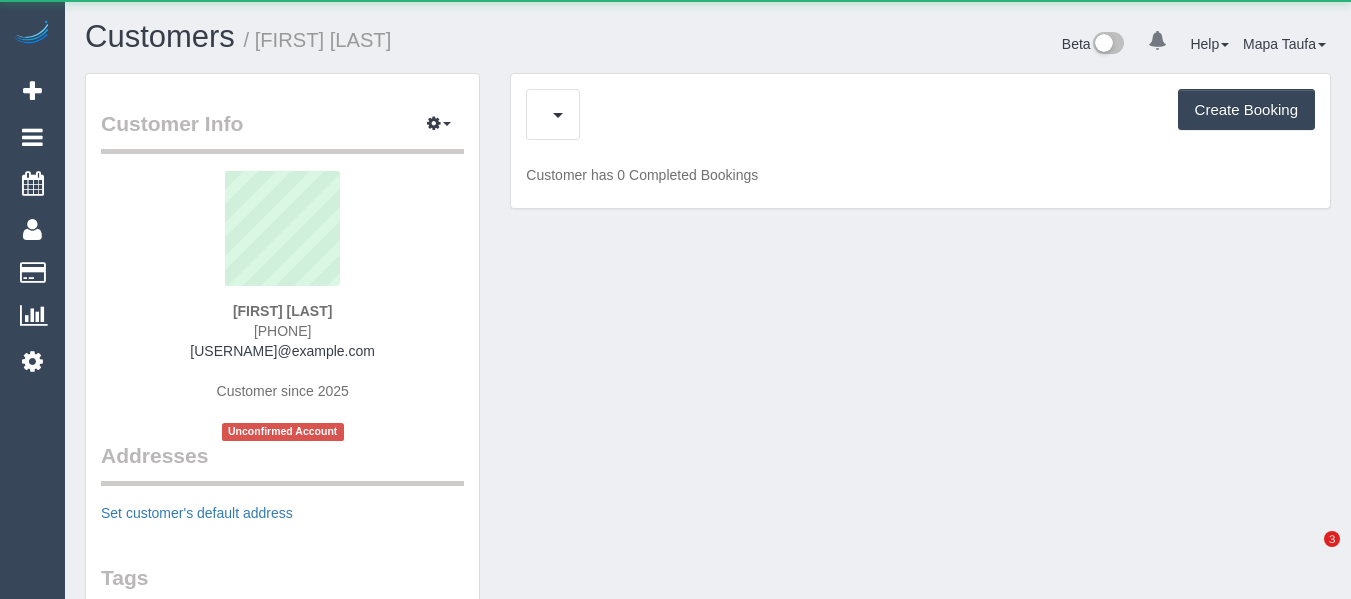 scroll, scrollTop: 0, scrollLeft: 0, axis: both 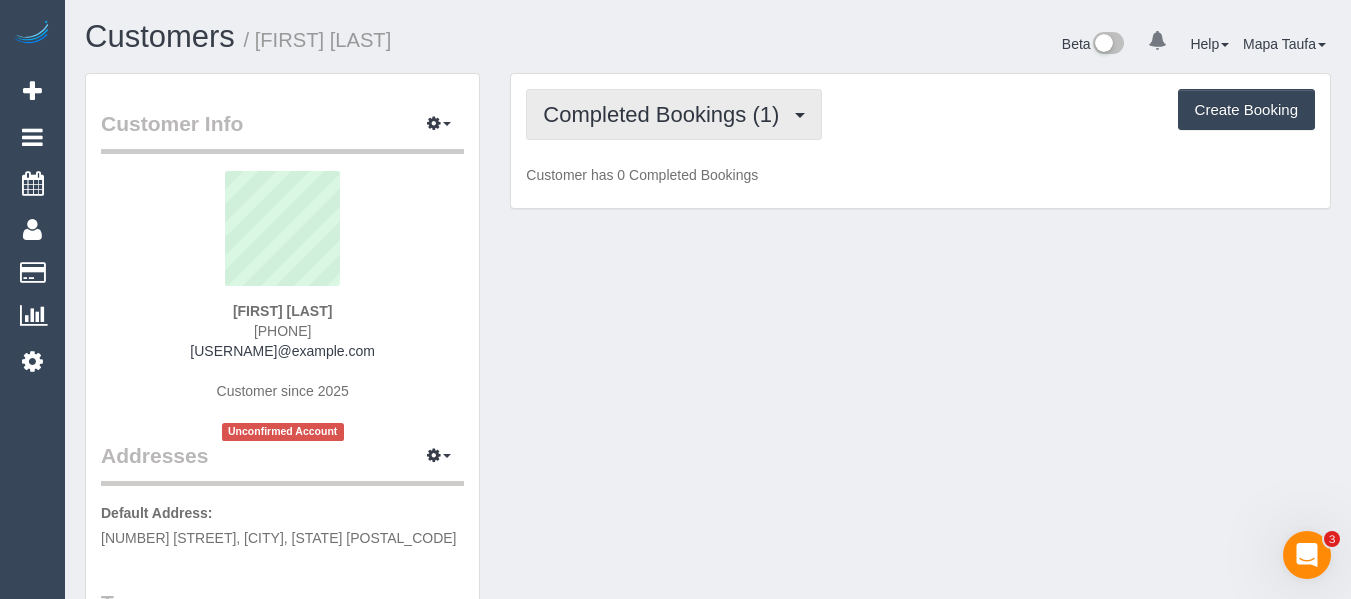 click on "Completed Bookings (1)" at bounding box center [666, 114] 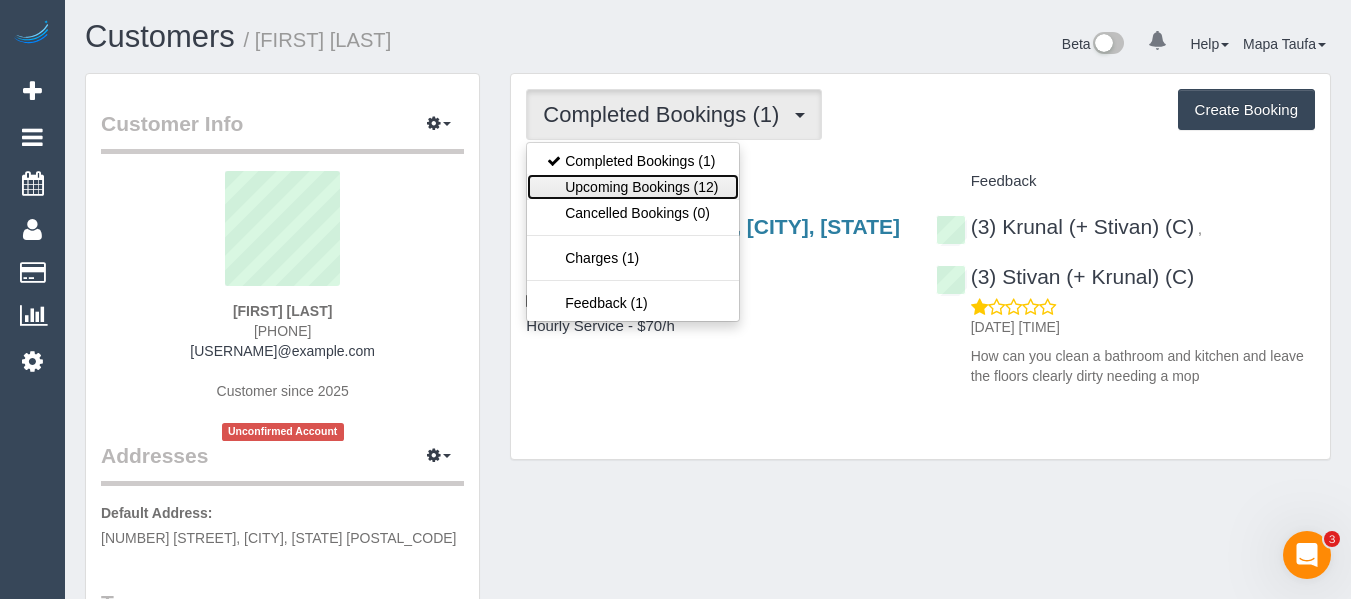 click on "Upcoming Bookings (12)" at bounding box center [632, 187] 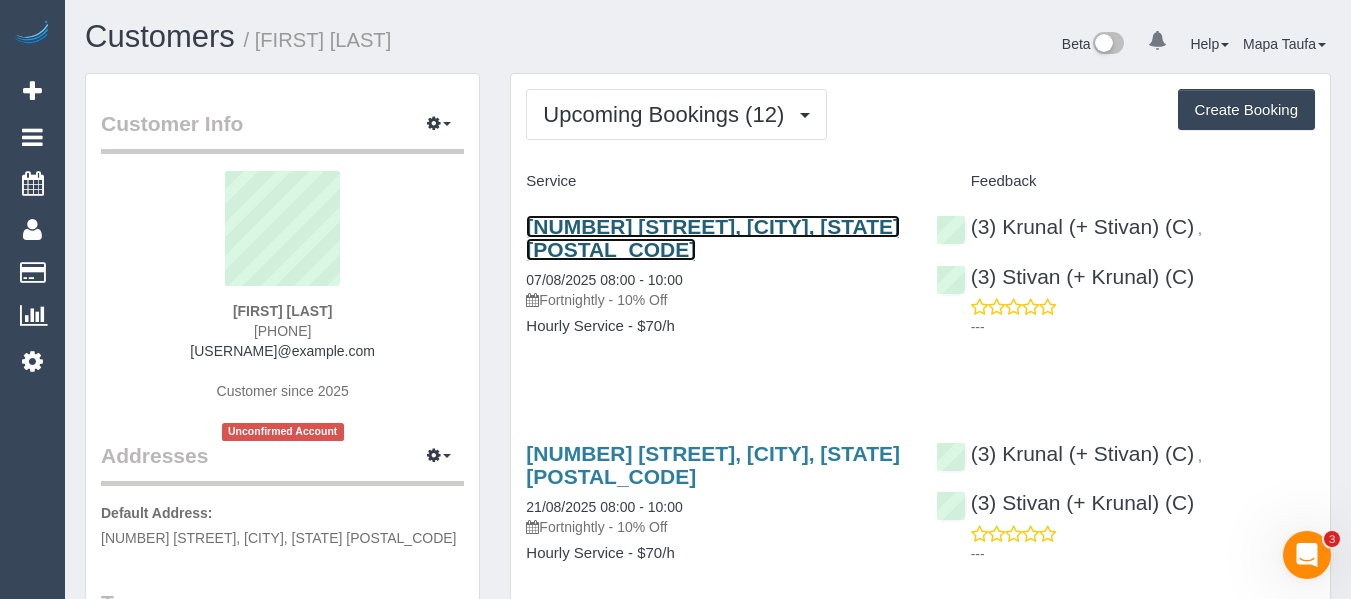 click on "[NUMBER] [STREET], [CITY], [STATE] [POSTAL_CODE]" at bounding box center (713, 238) 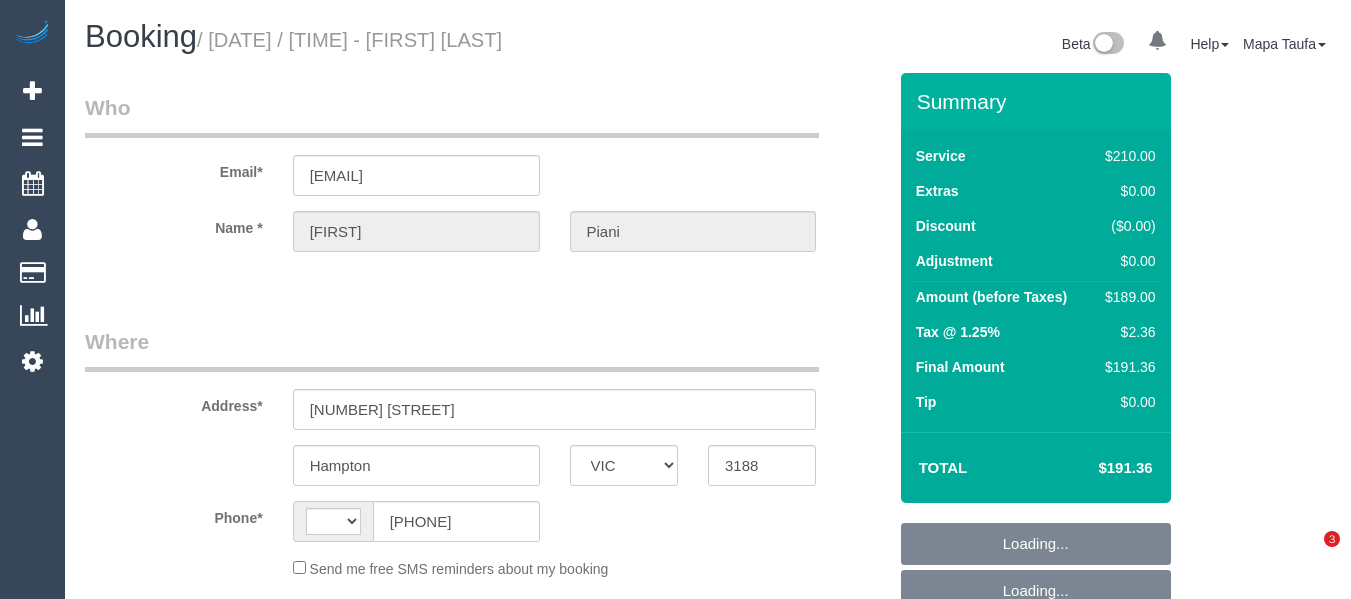 select on "VIC" 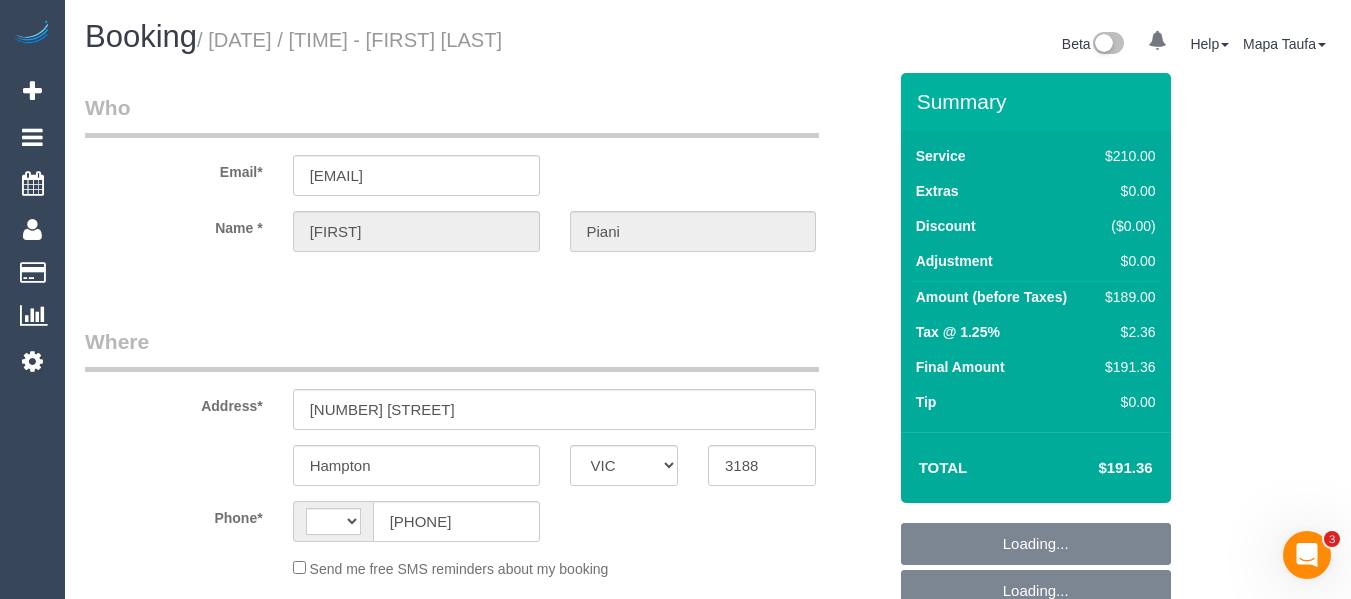scroll, scrollTop: 0, scrollLeft: 0, axis: both 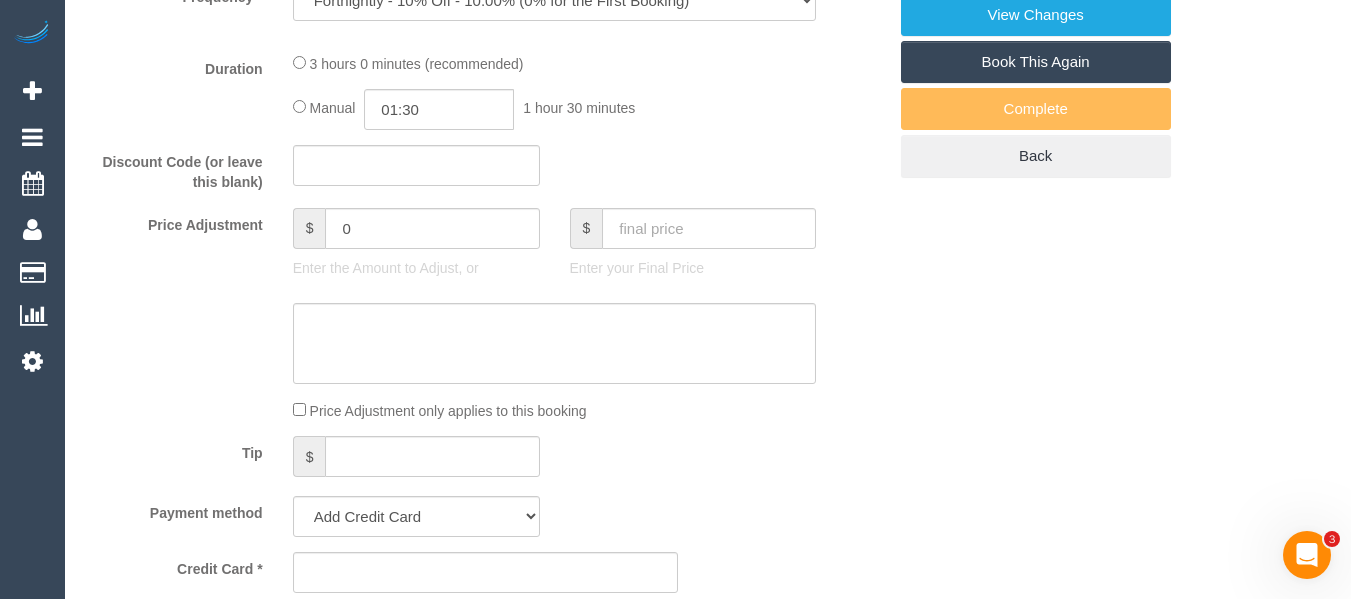 select on "string:stripe-pm_1Rlkos2GScqysDRV2LzDP81T" 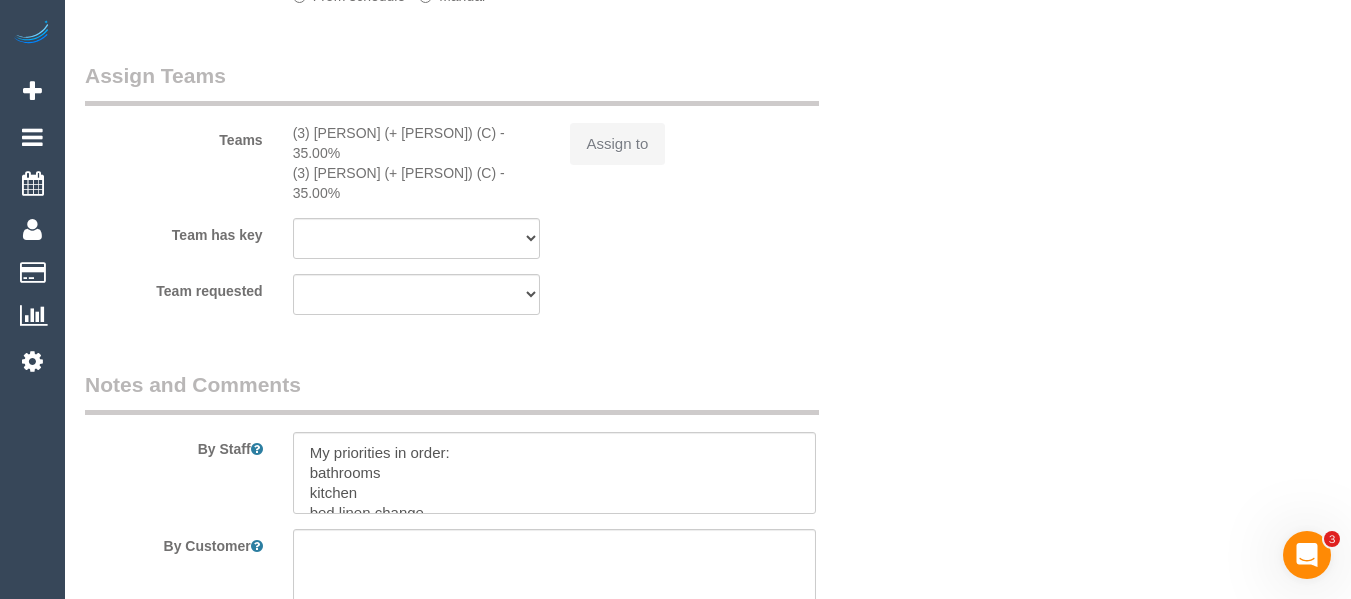 select on "object:707" 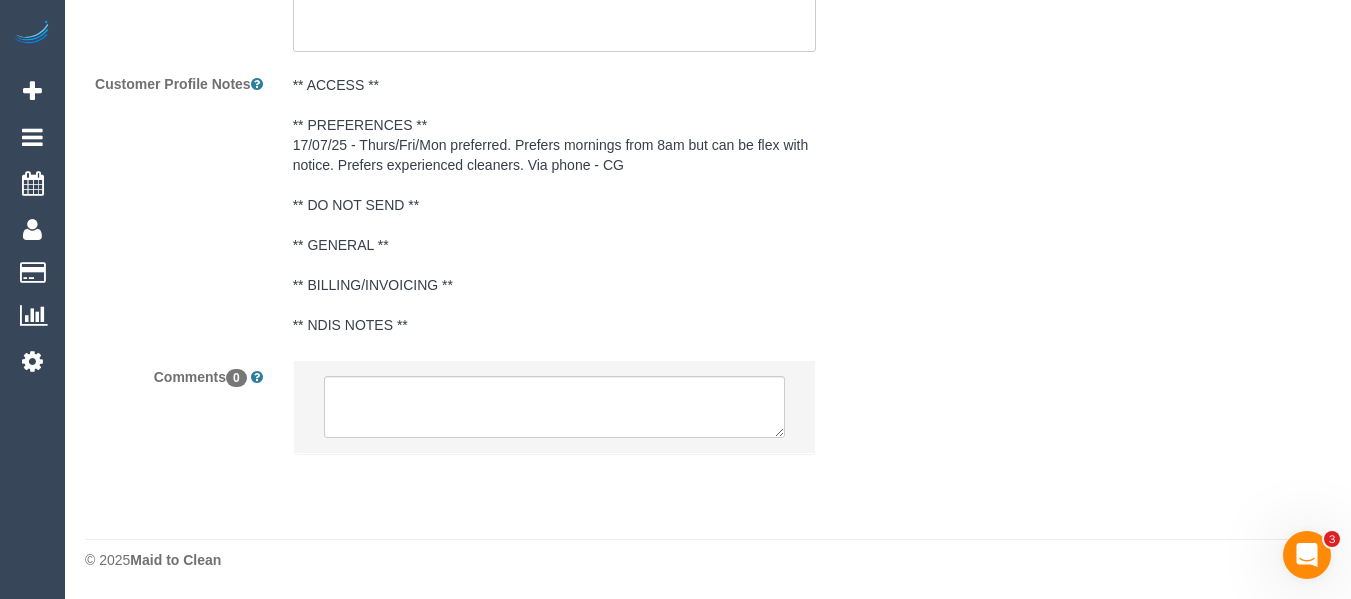 select on "number:29" 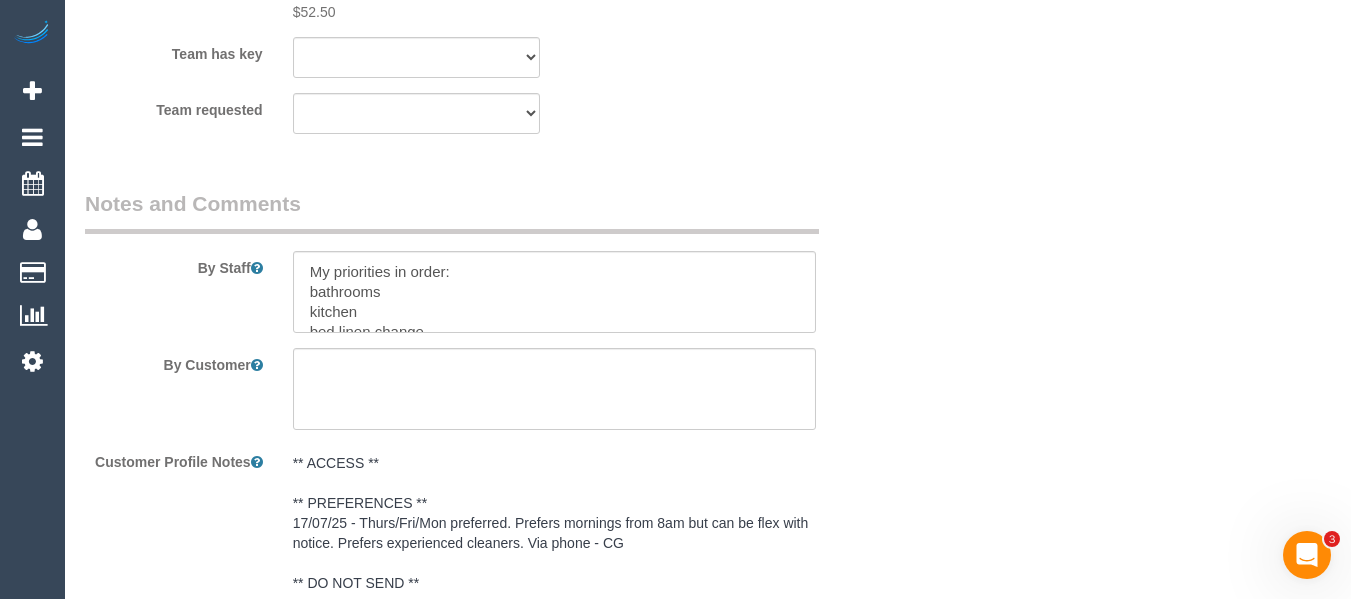 select on "spot1" 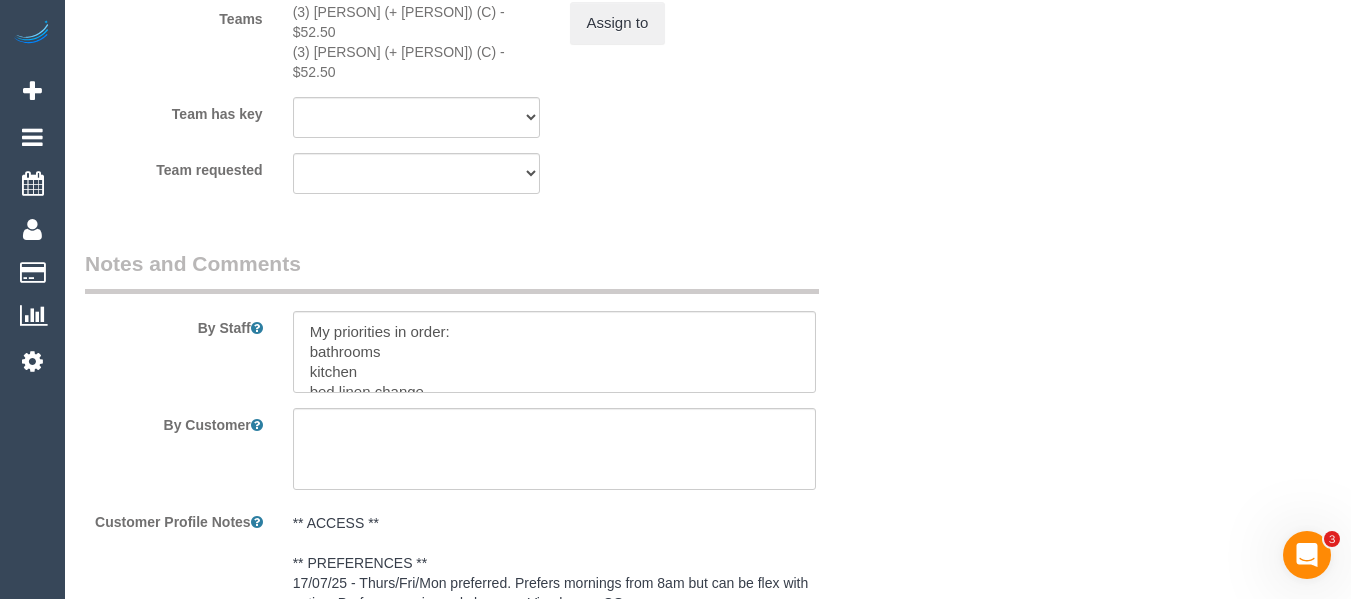 scroll, scrollTop: 3241, scrollLeft: 0, axis: vertical 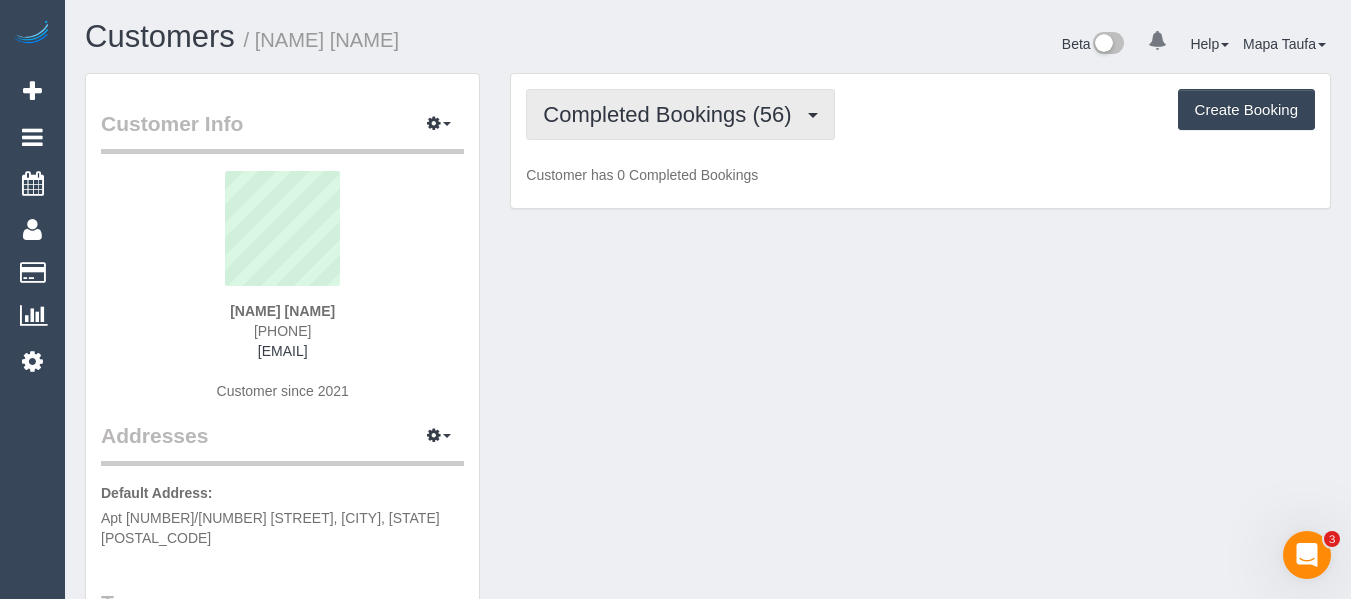 click on "Completed Bookings (56)" at bounding box center (680, 114) 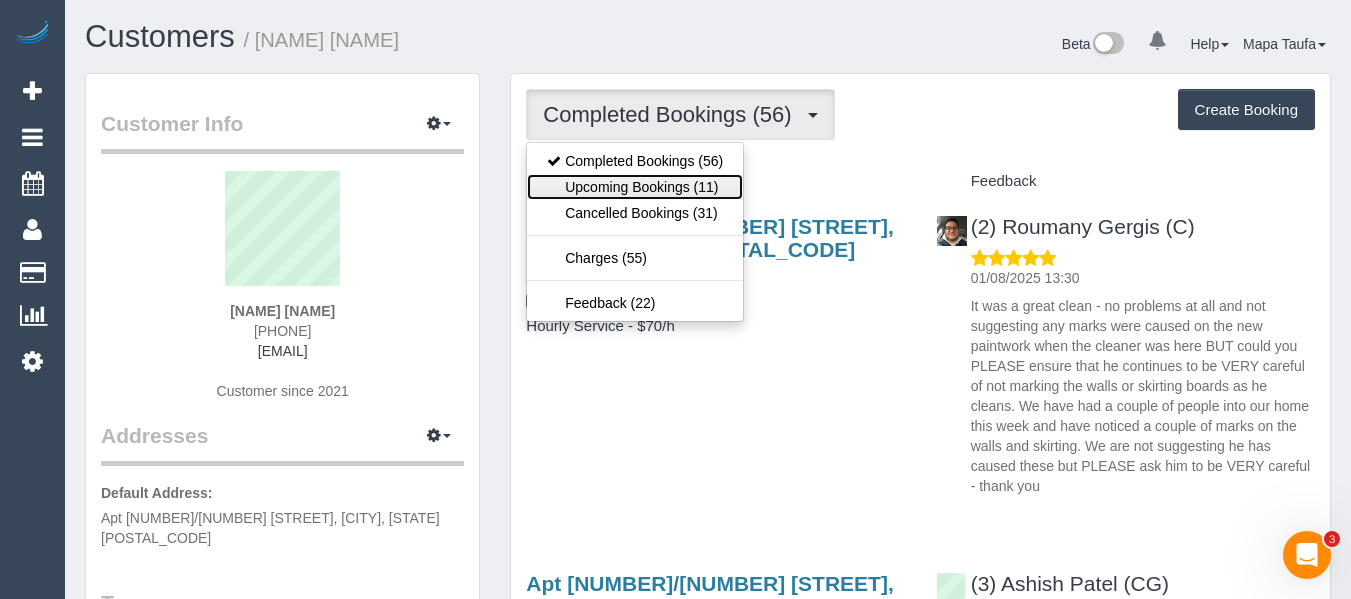click on "Upcoming Bookings (11)" at bounding box center (635, 187) 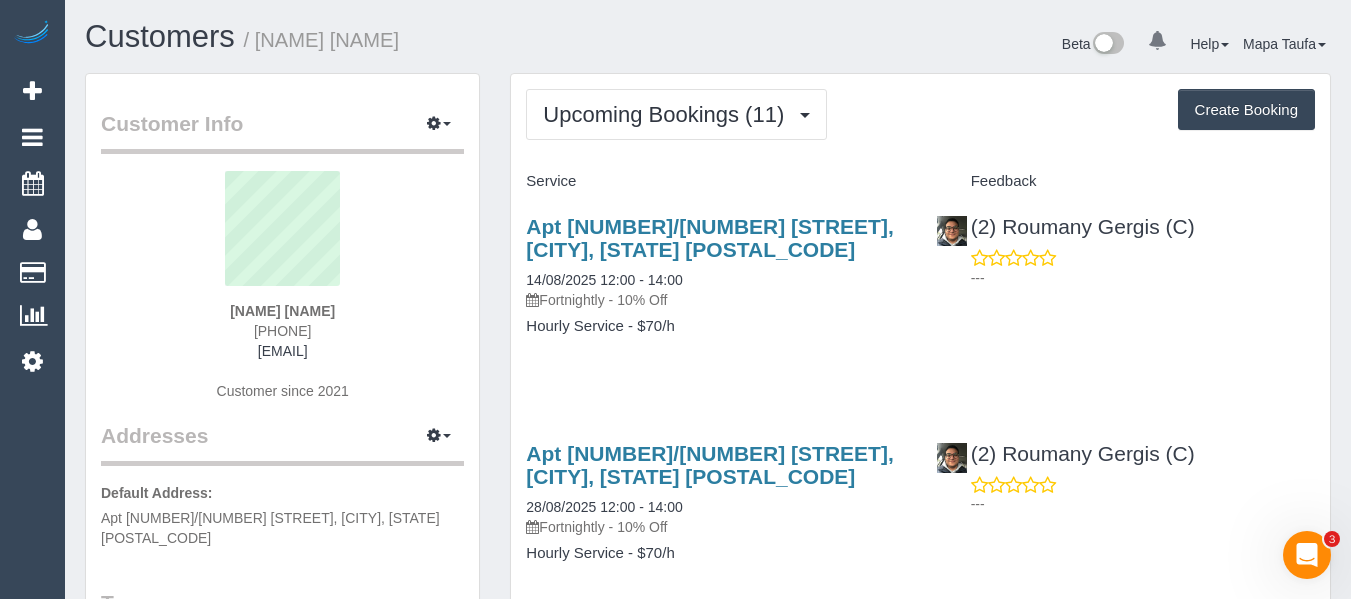 scroll, scrollTop: 524, scrollLeft: 0, axis: vertical 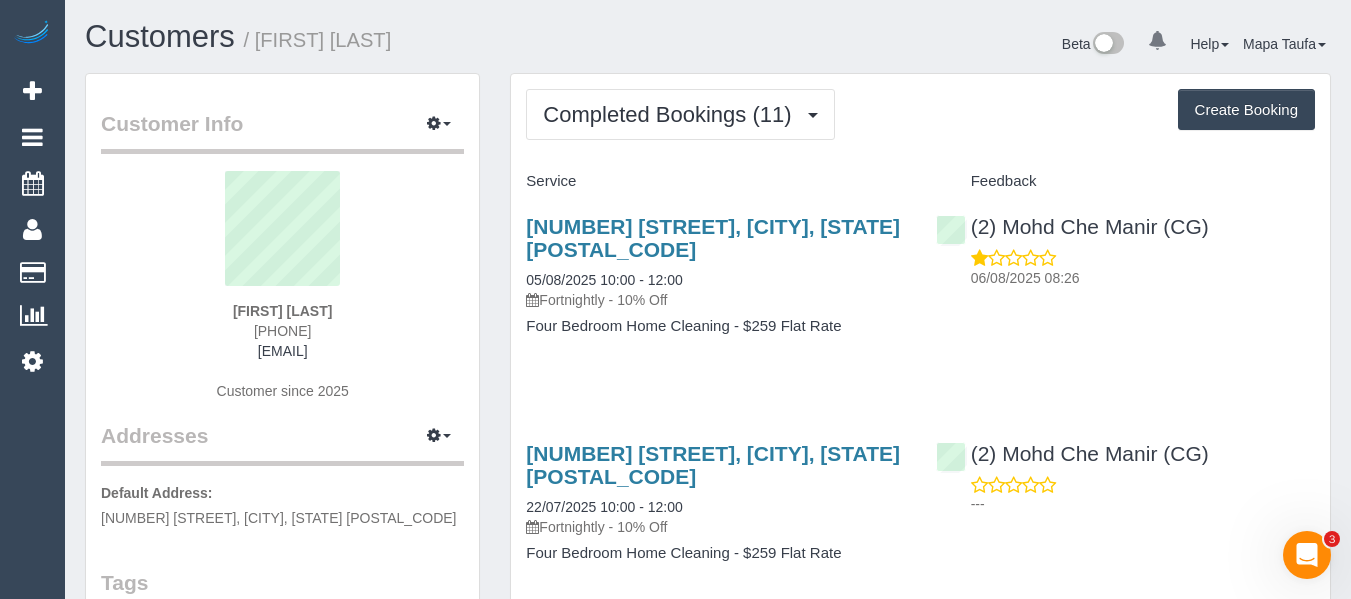 drag, startPoint x: 348, startPoint y: 327, endPoint x: 244, endPoint y: 337, distance: 104.47966 